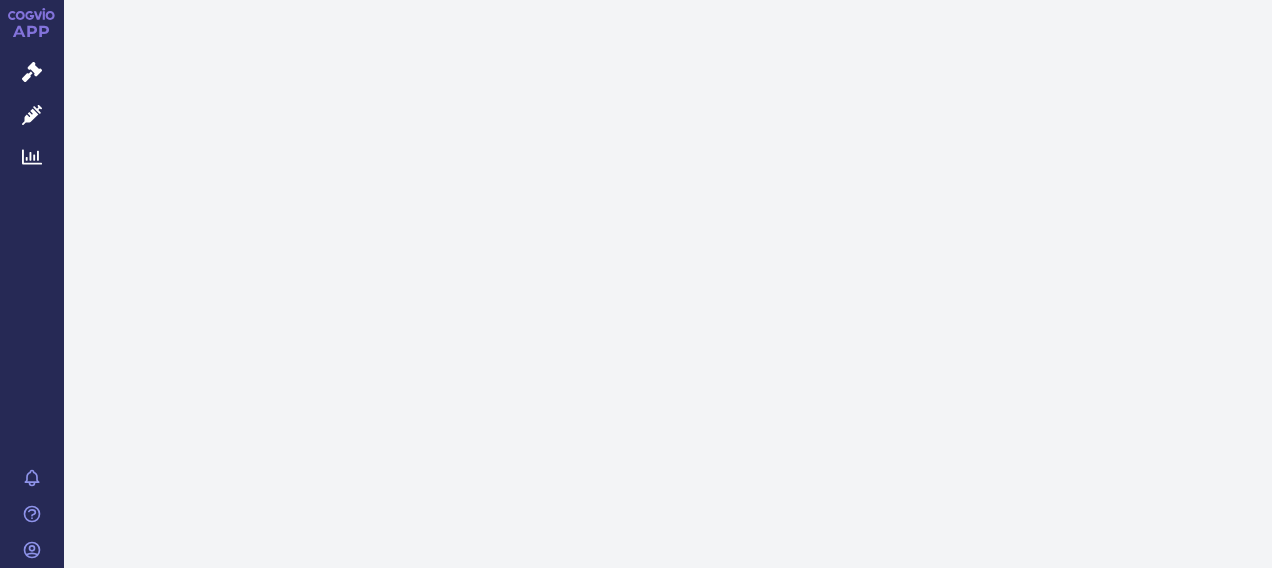 scroll, scrollTop: 0, scrollLeft: 0, axis: both 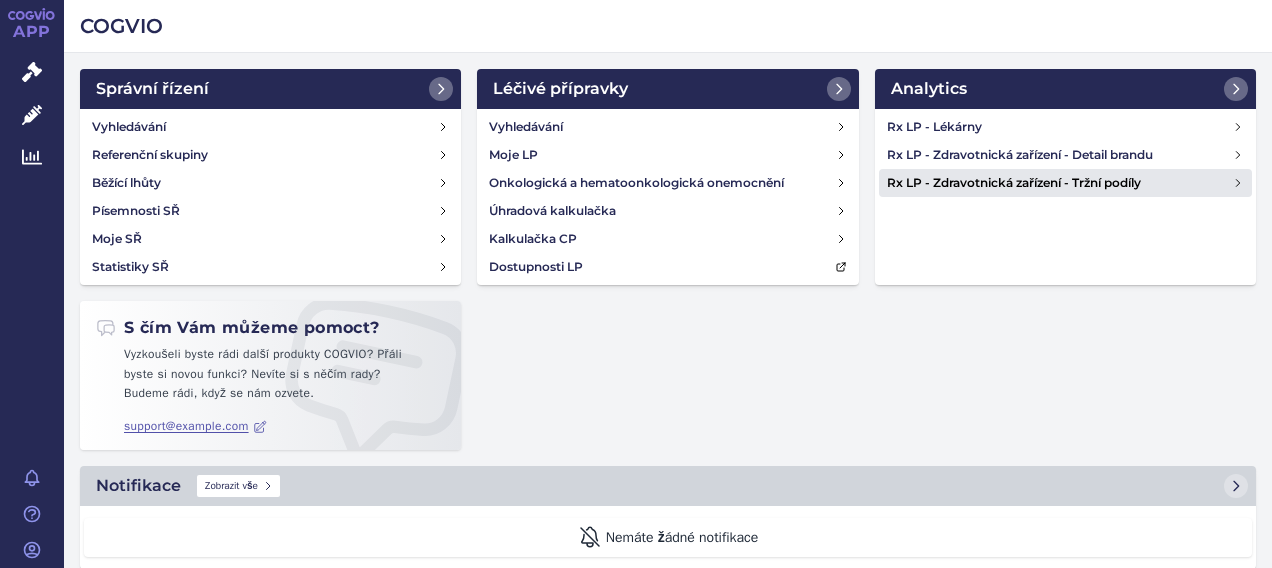 click on "Rx LP - Zdravotnická zařízení - Tržní podíly" at bounding box center (1060, 183) 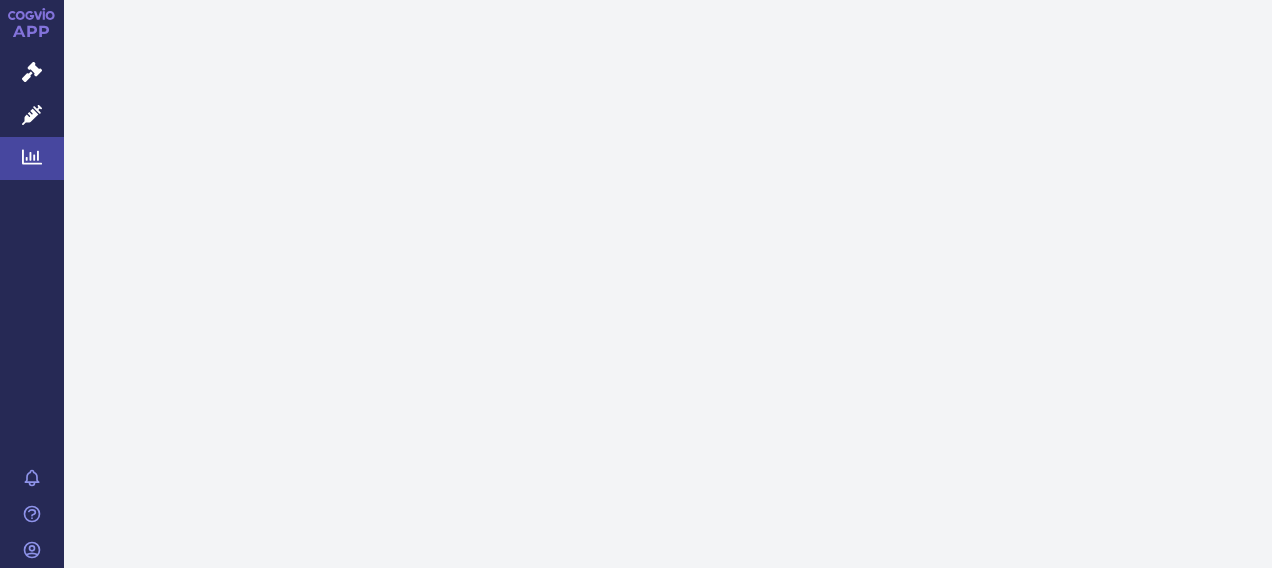 scroll, scrollTop: 0, scrollLeft: 0, axis: both 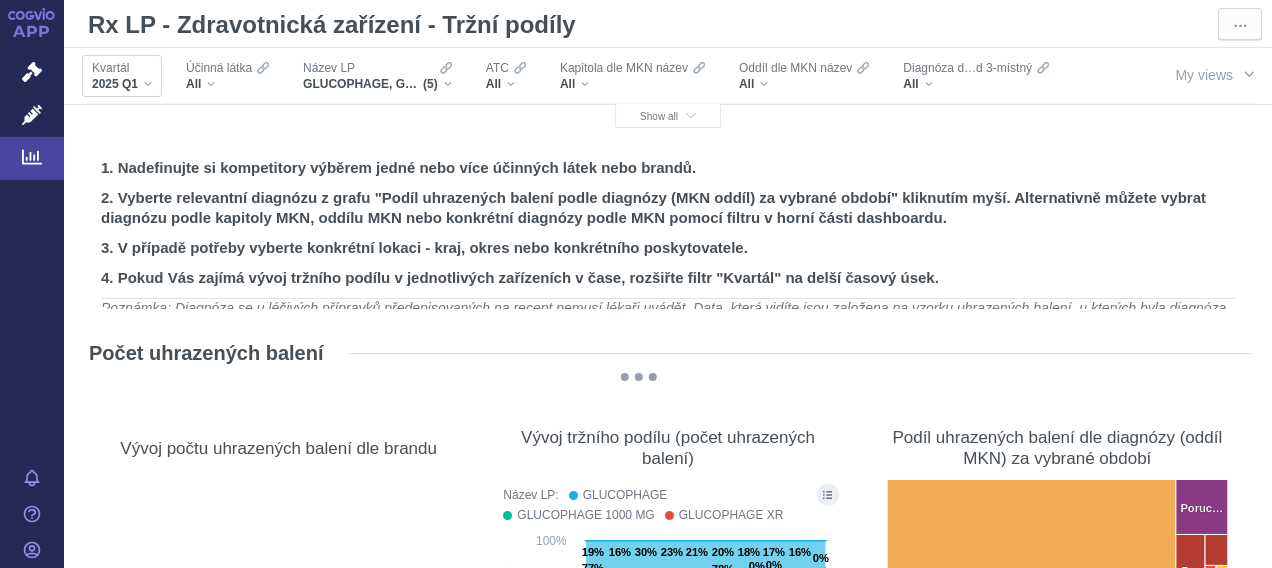 click on "2025 Q1" at bounding box center (122, 84) 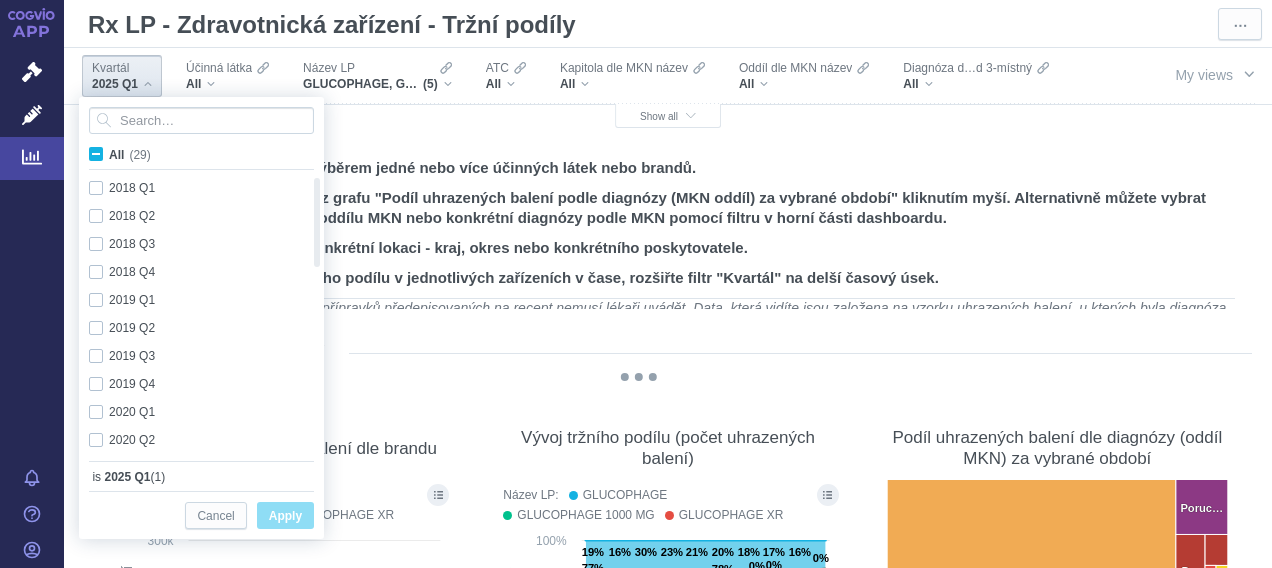 click on "2025 Q1" at bounding box center [122, 84] 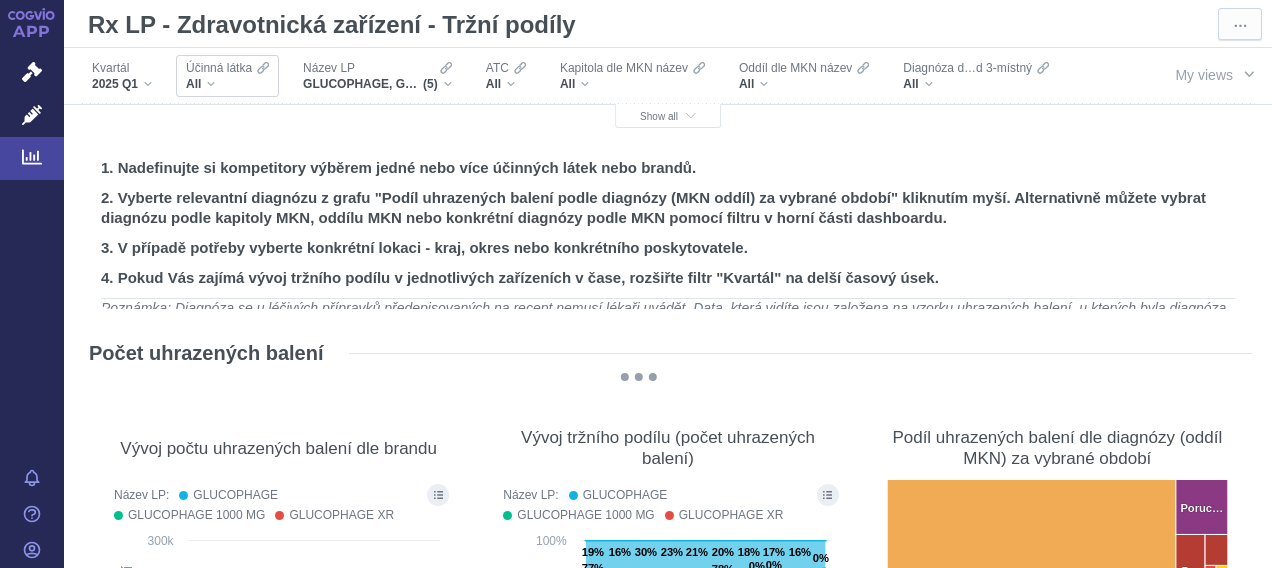 click on "All" at bounding box center (227, 84) 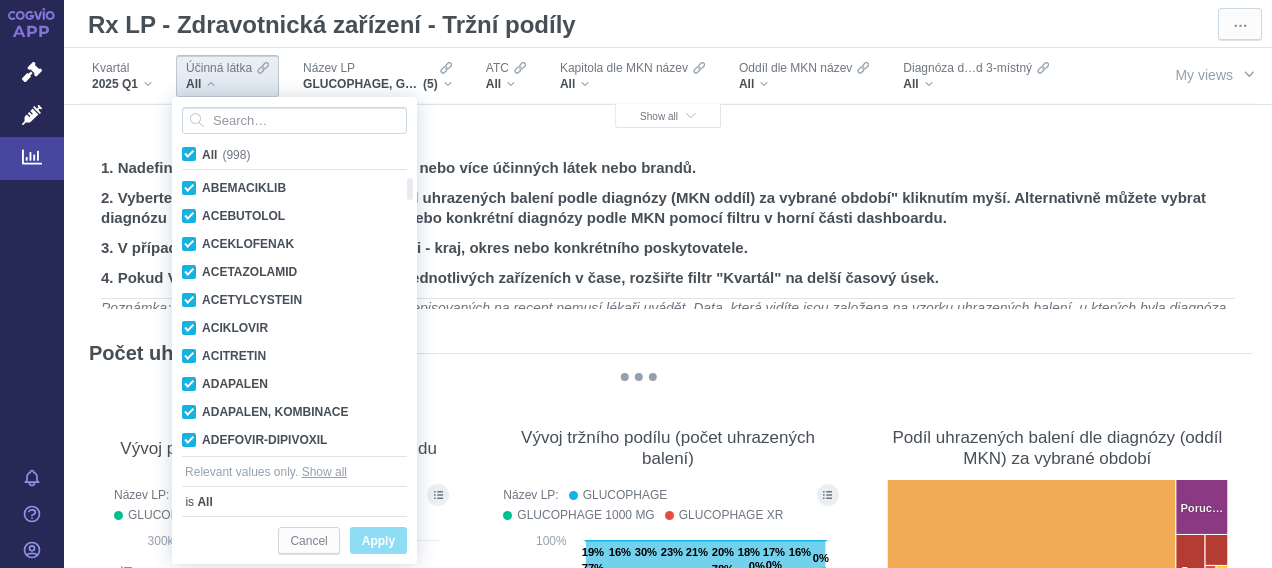 click on "All (998)" at bounding box center [226, 155] 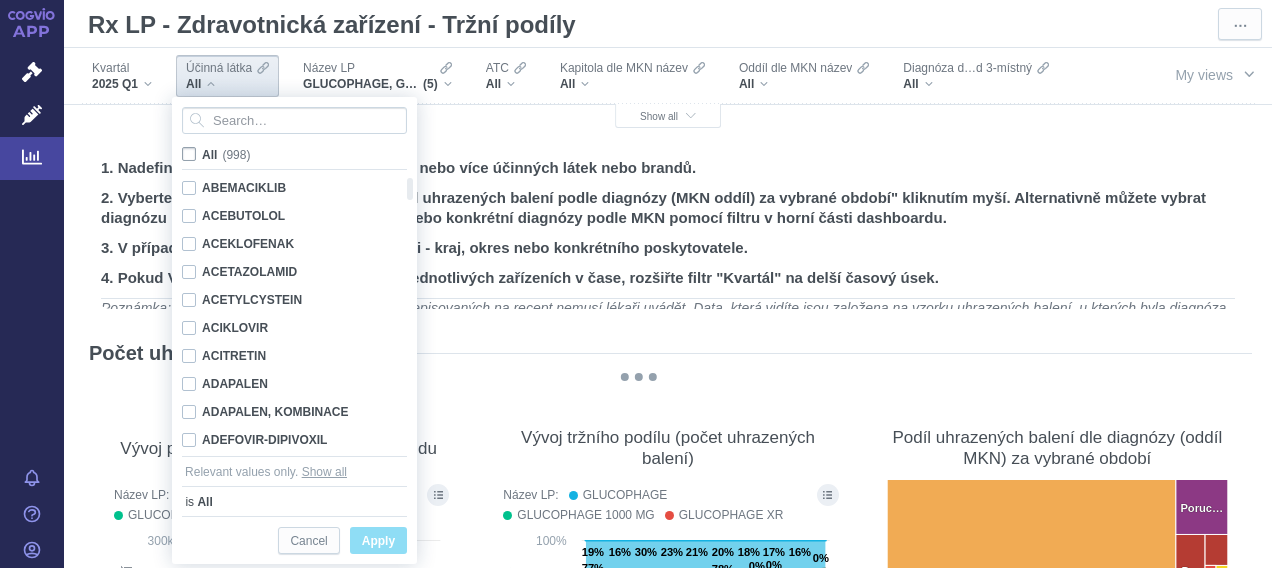 checkbox on "false" 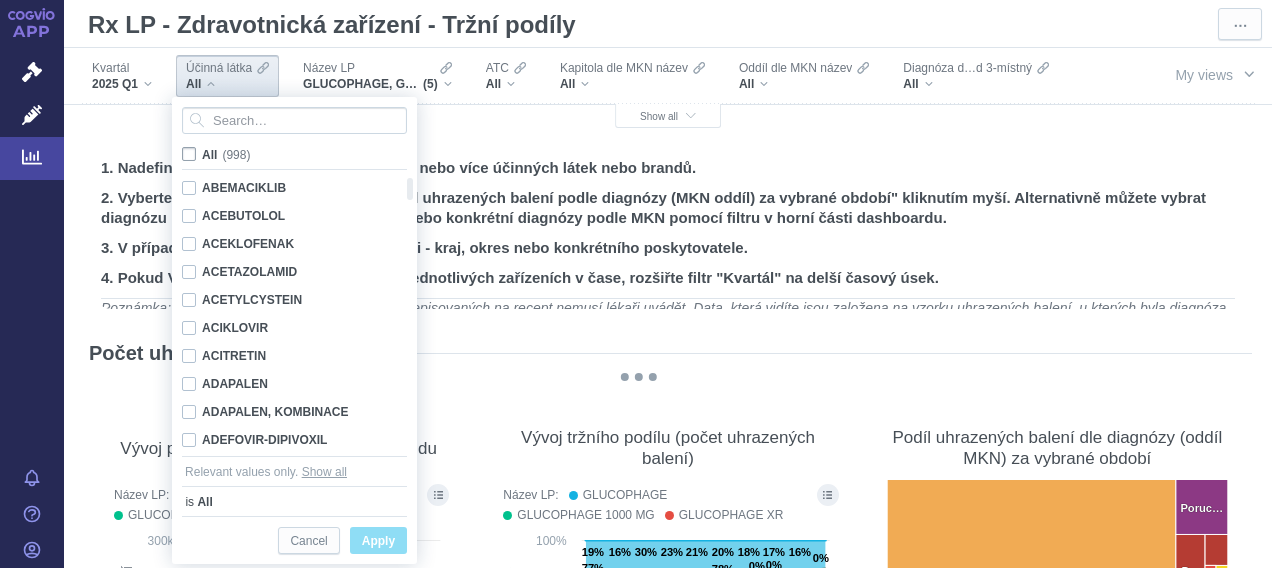 checkbox on "false" 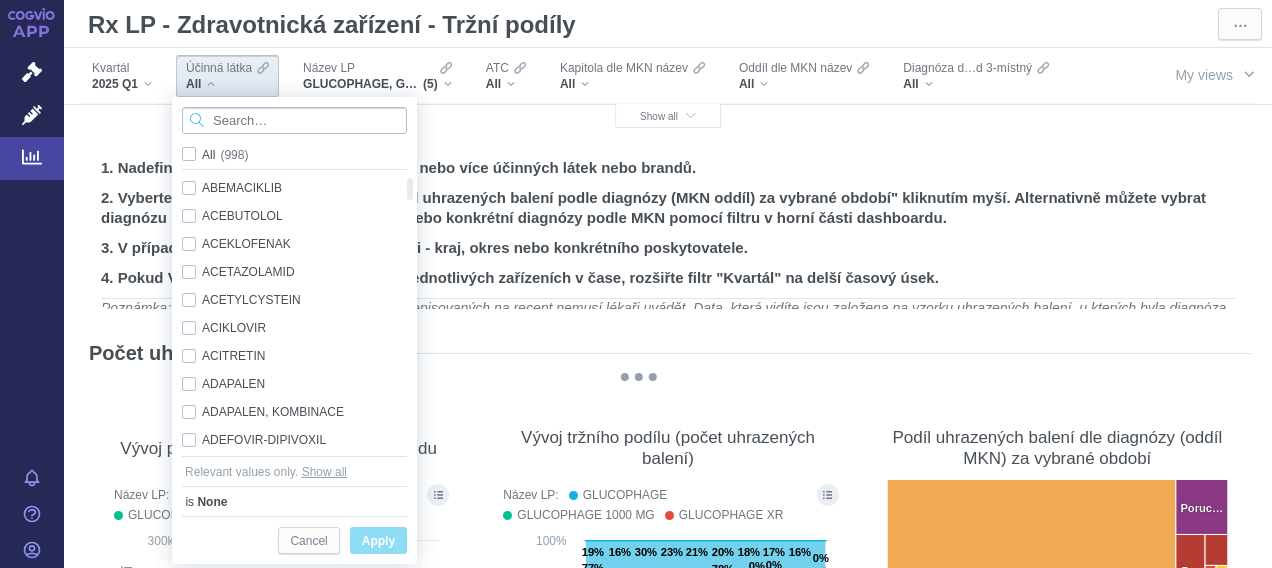 click at bounding box center [294, 120] 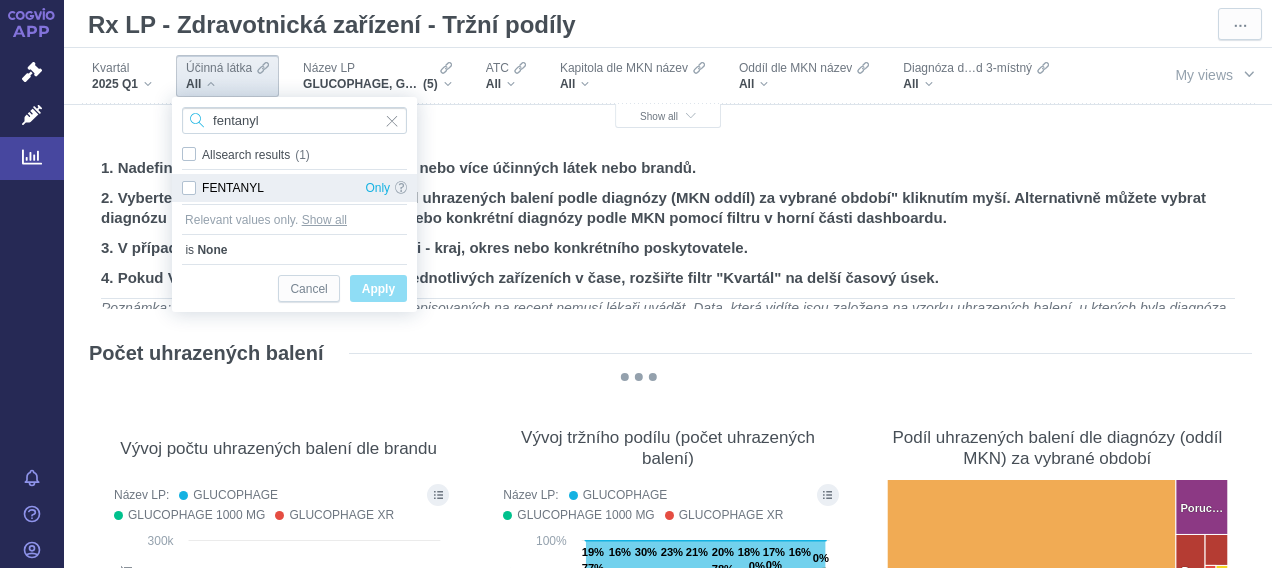 type on "fentanyl" 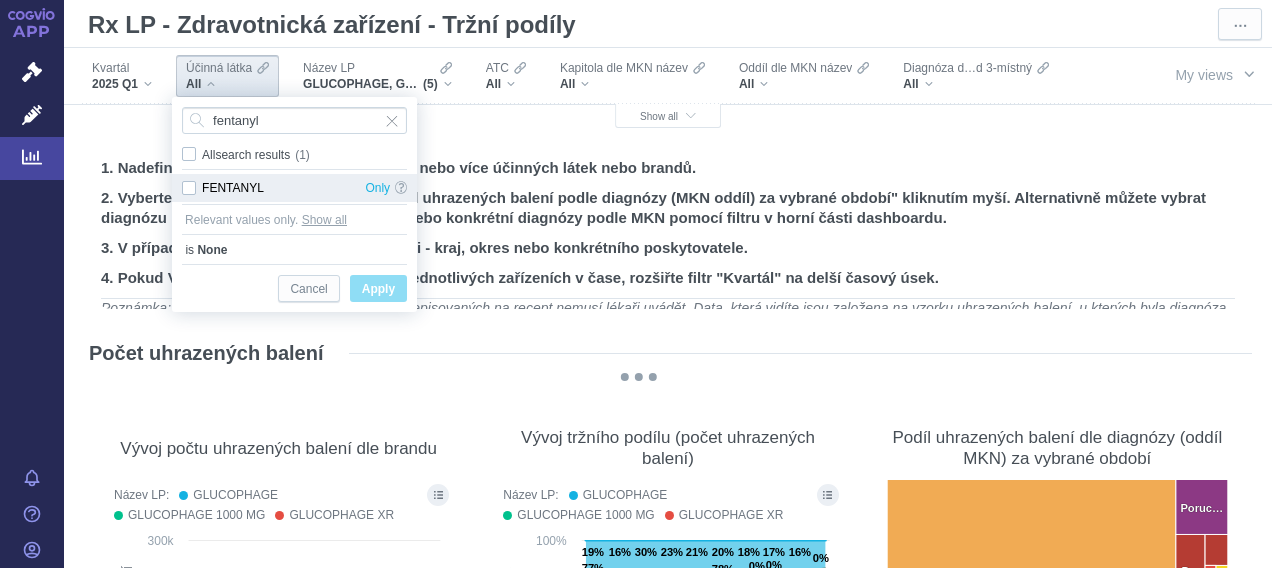 click on "FENTANYL Only" at bounding box center [294, 188] 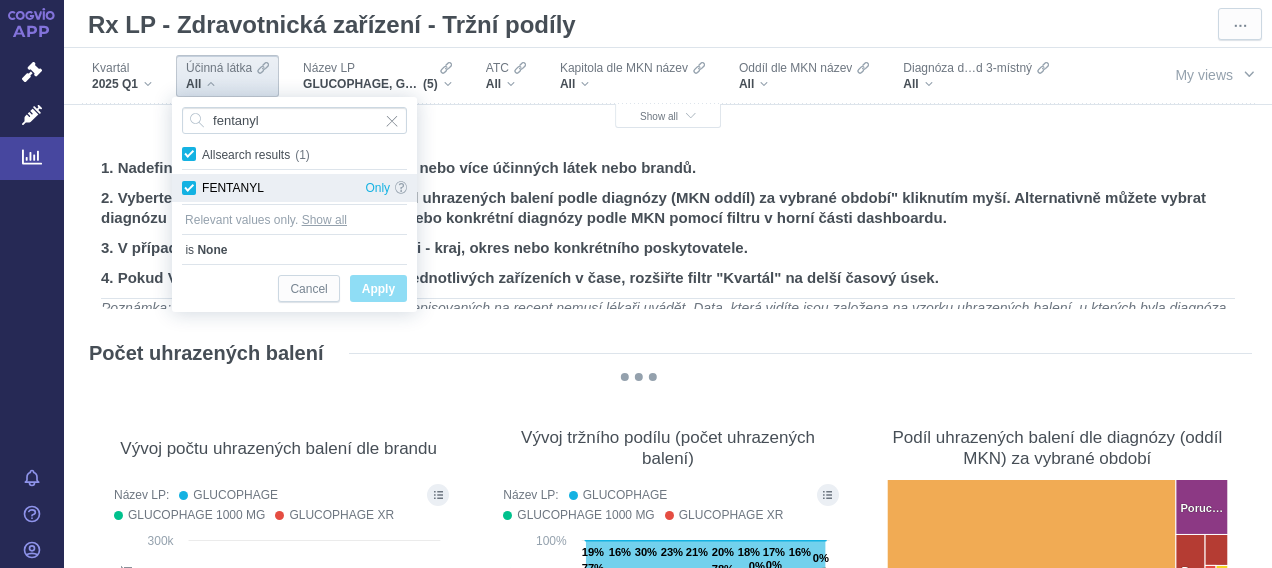 checkbox on "true" 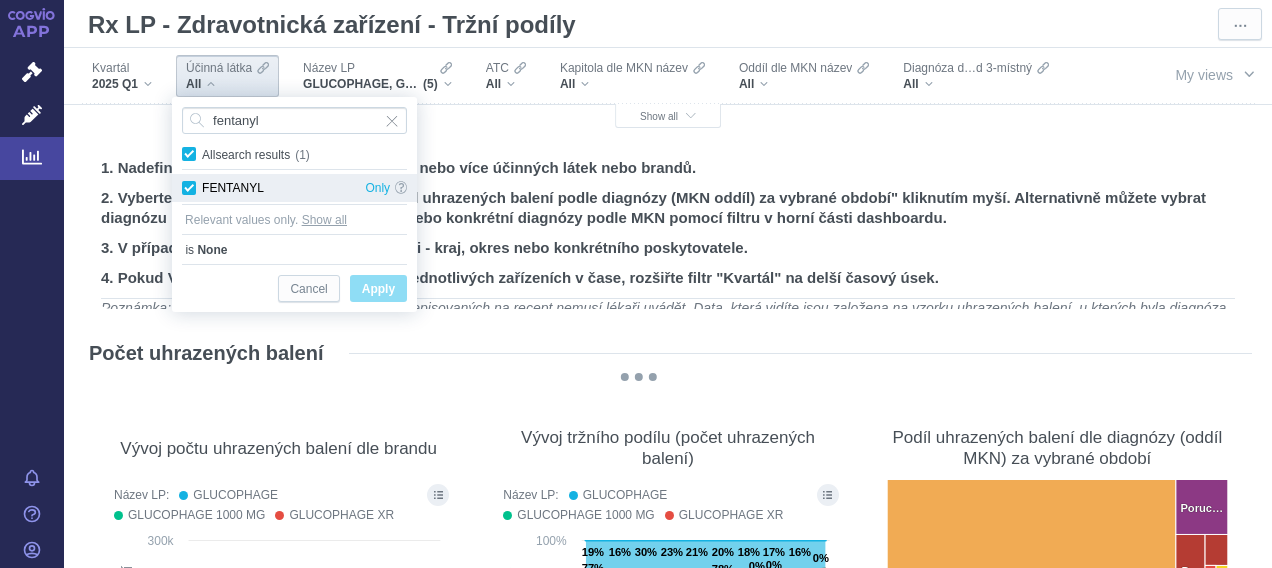 checkbox on "true" 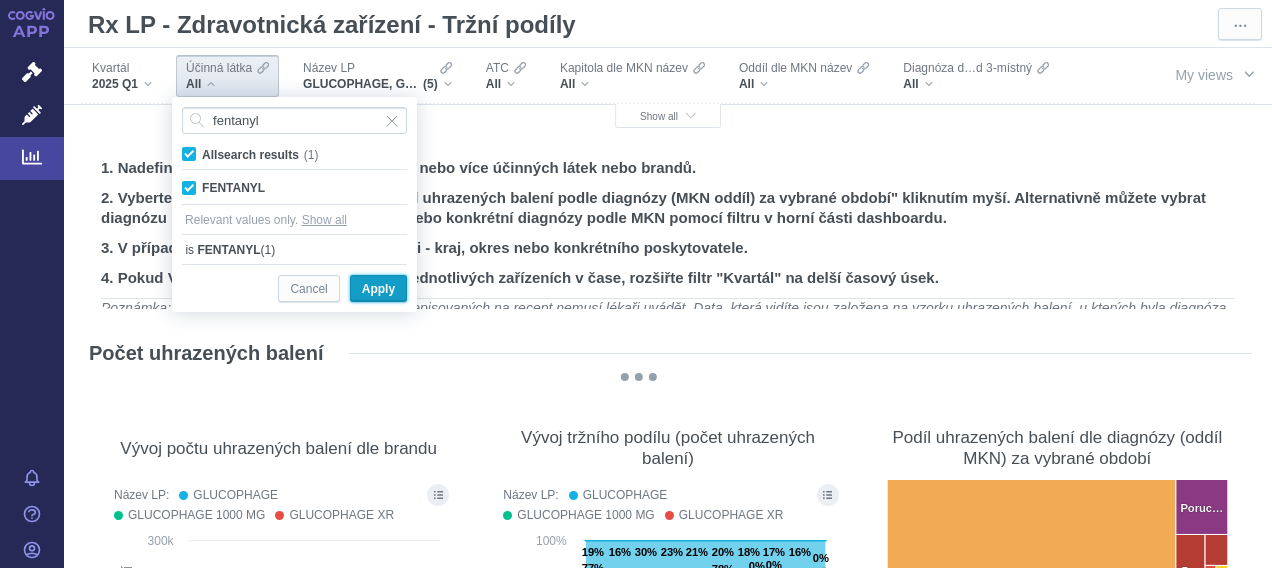 click on "Apply" at bounding box center [378, 289] 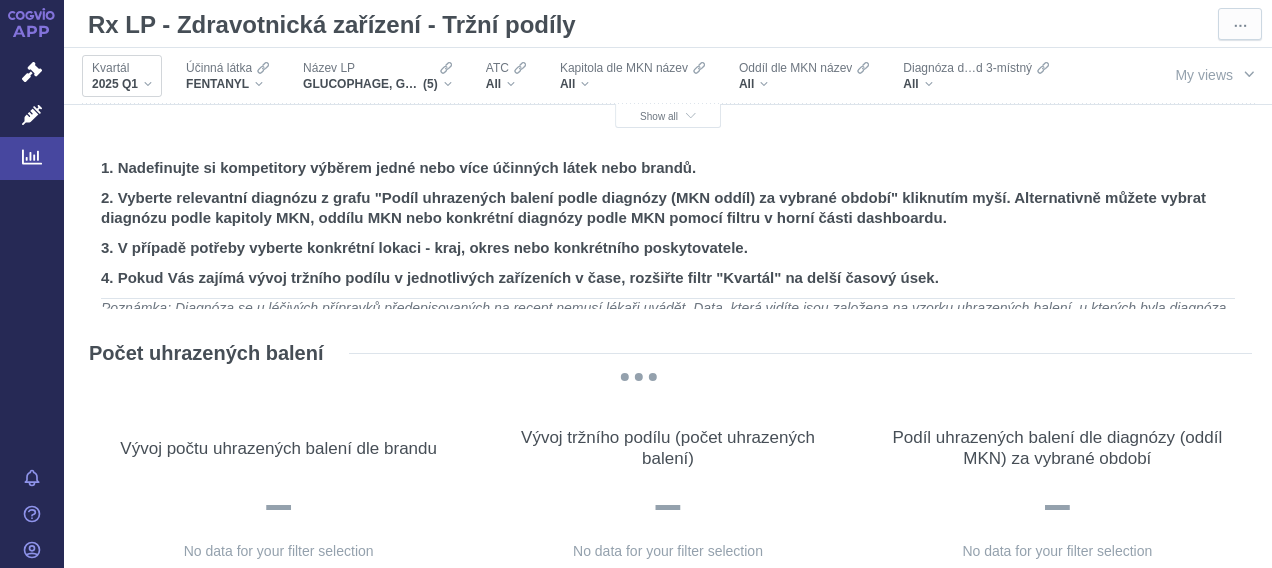 click on "2025 Q1" at bounding box center [122, 84] 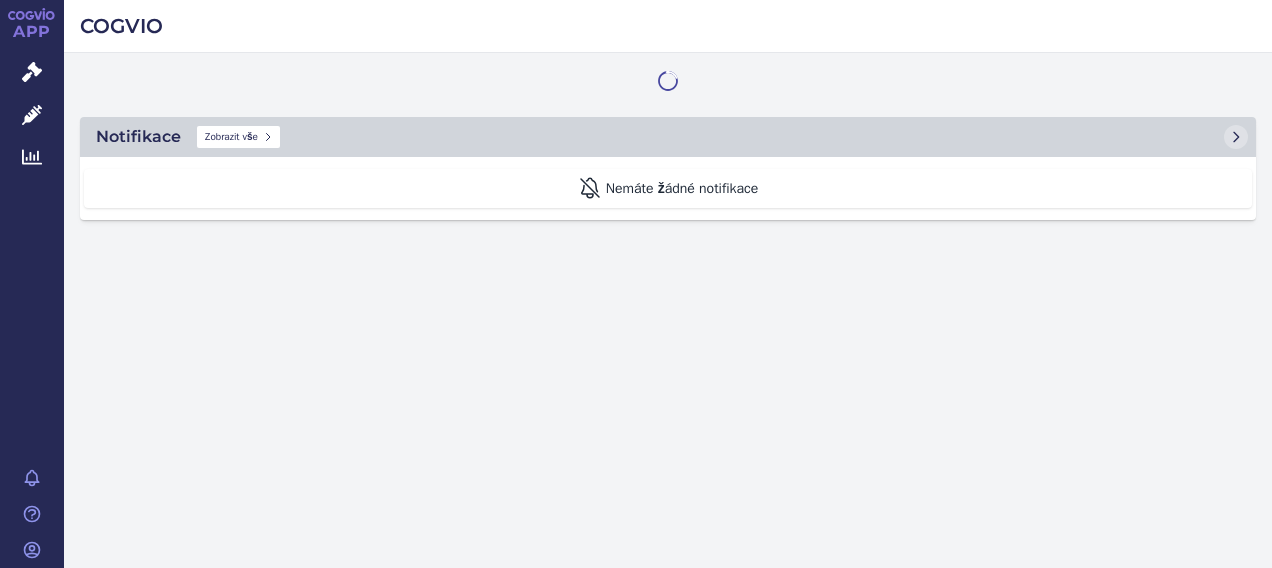 scroll, scrollTop: 0, scrollLeft: 0, axis: both 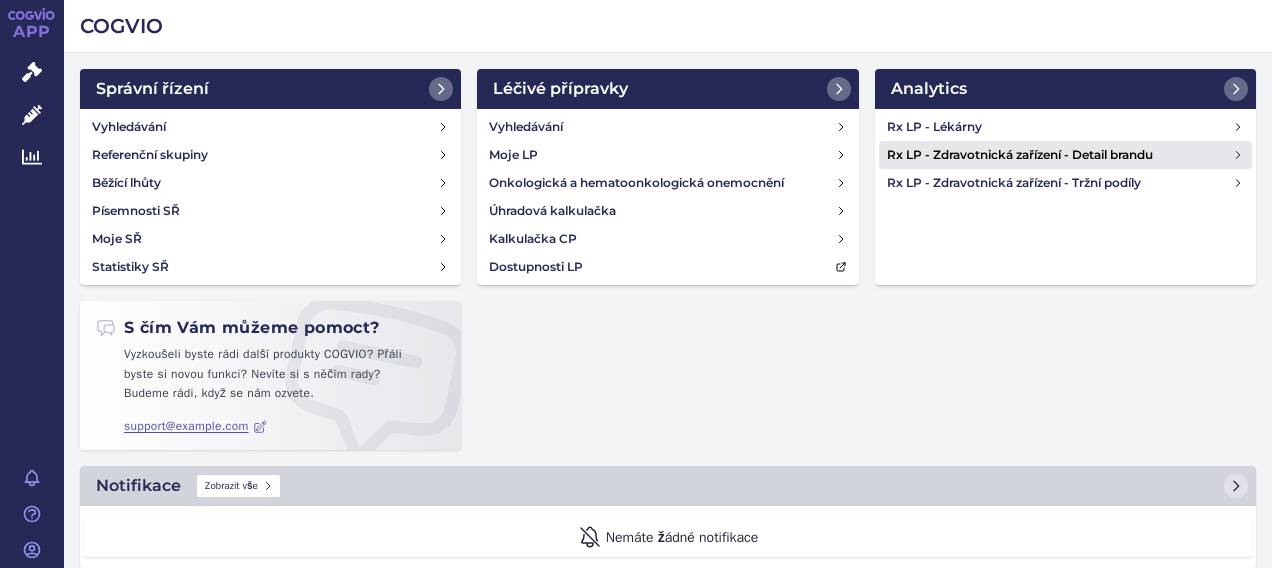 click on "Rx LP - Zdravotnická zařízení - Detail brandu" at bounding box center [1060, 155] 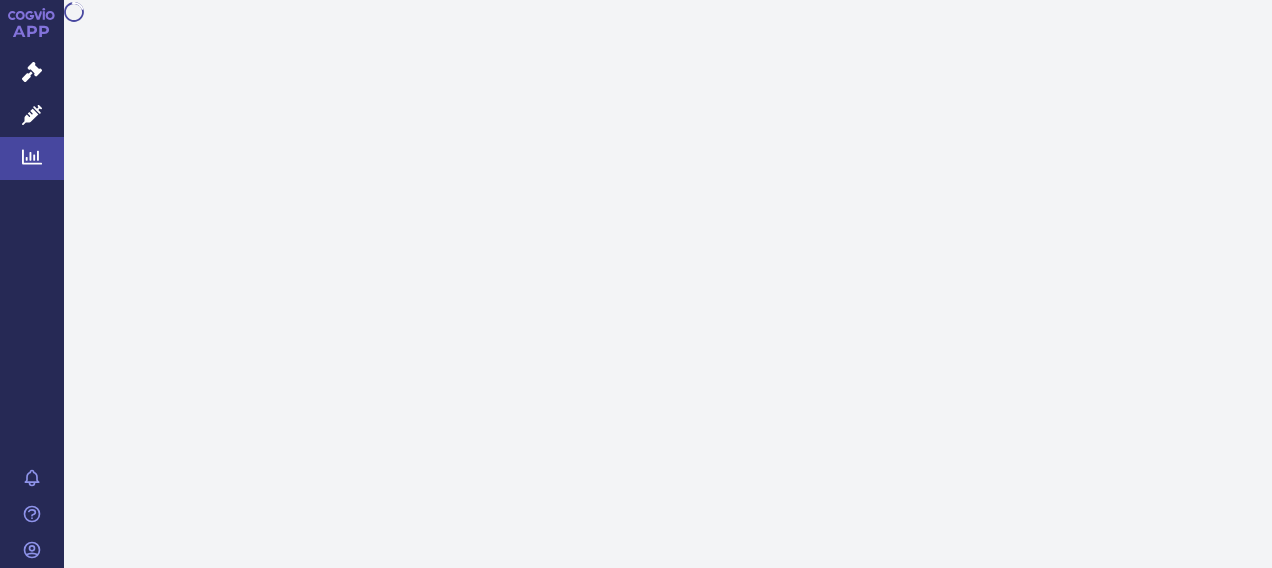 scroll, scrollTop: 0, scrollLeft: 0, axis: both 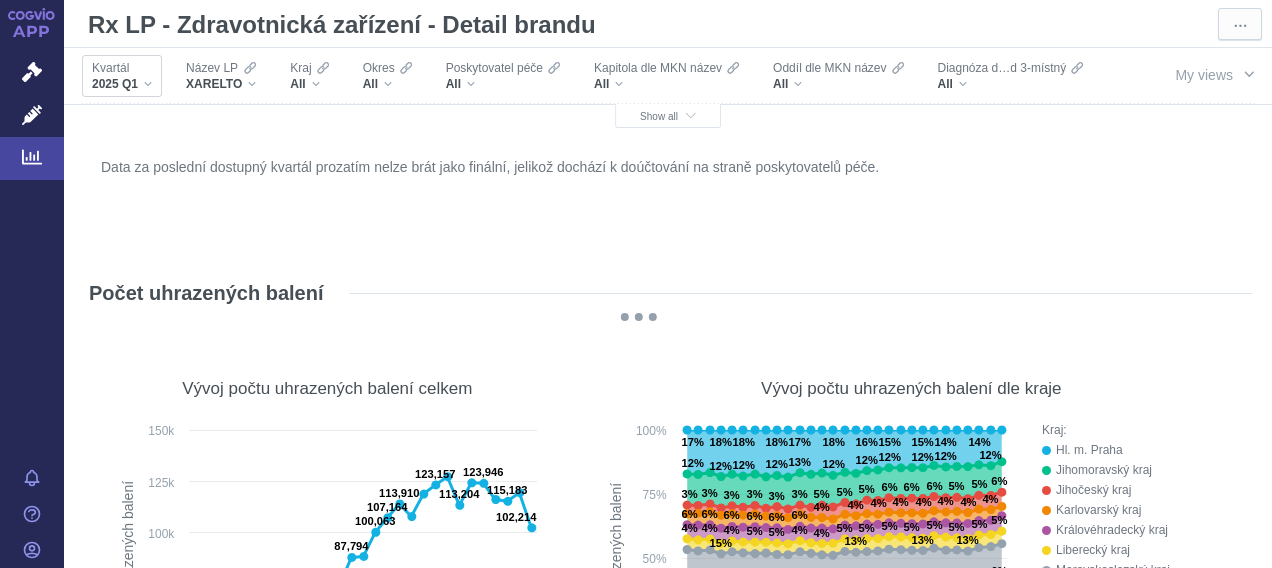 click on "2025 Q1" at bounding box center [122, 84] 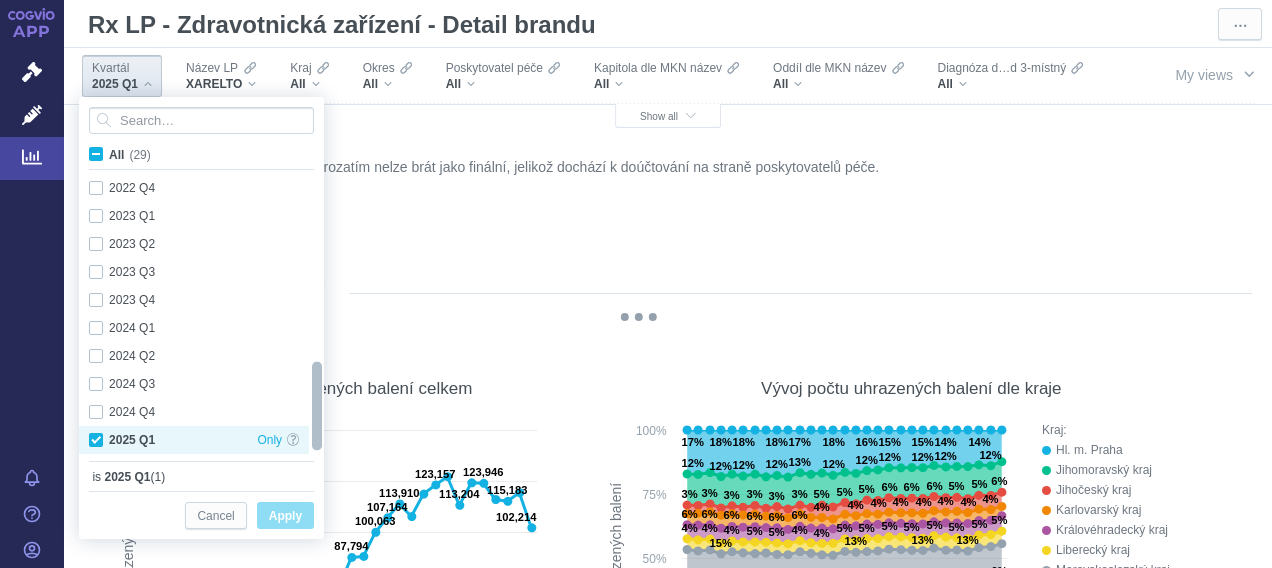 drag, startPoint x: 313, startPoint y: 245, endPoint x: 304, endPoint y: 442, distance: 197.20547 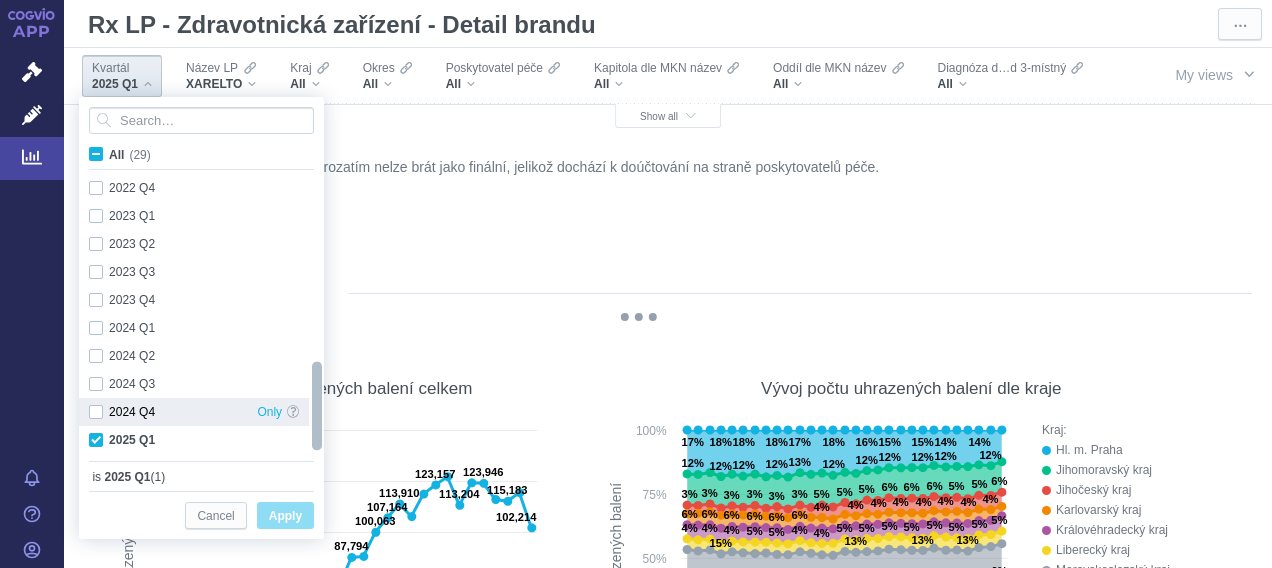 click on "2024 Q4 Only" at bounding box center (194, 412) 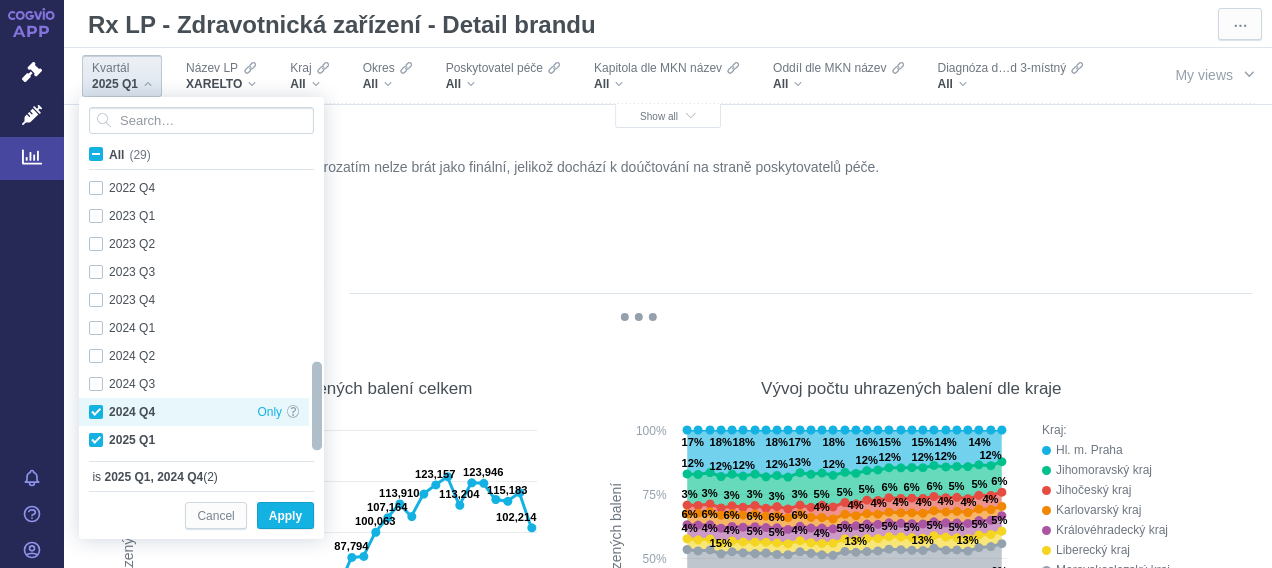 checkbox on "true" 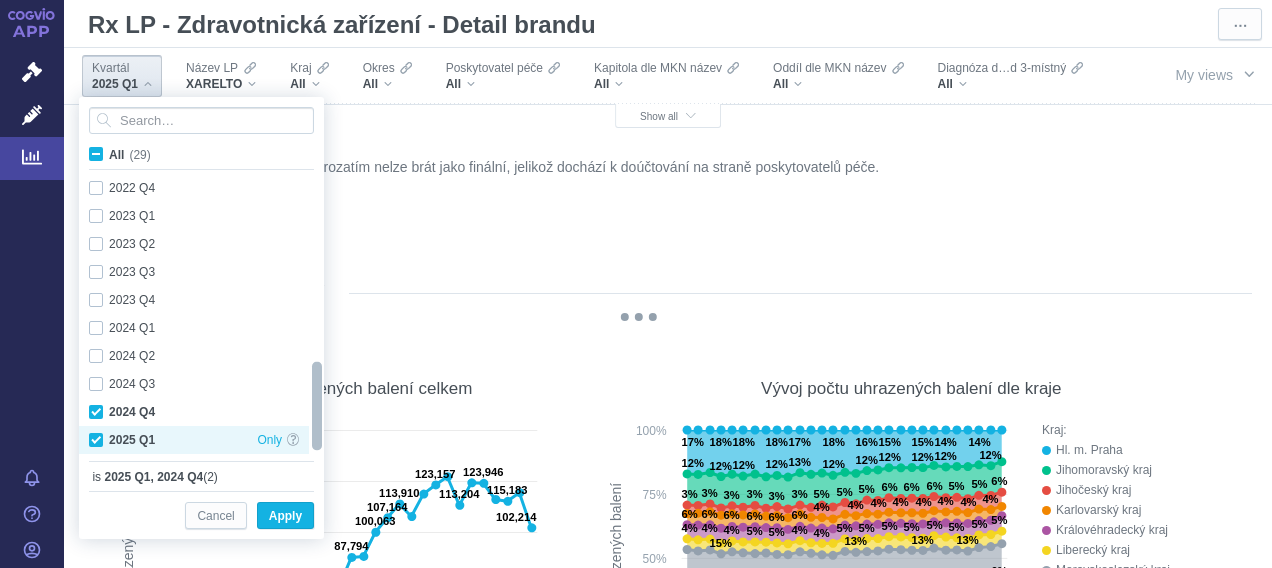 click on "2025 Q1 Only" at bounding box center (194, 440) 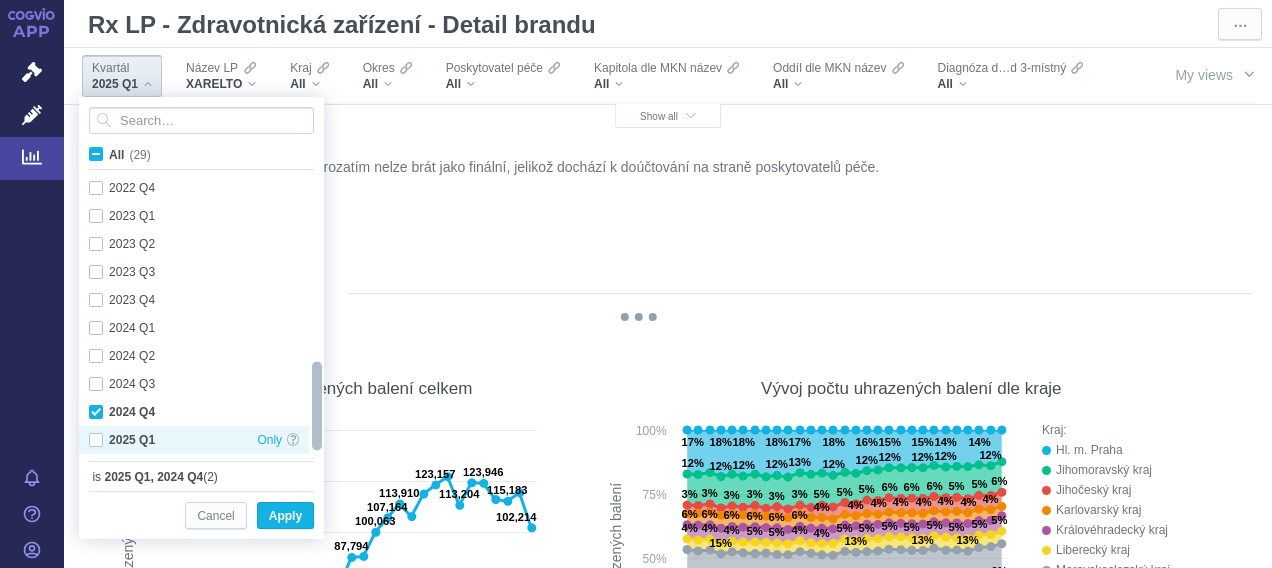 checkbox on "false" 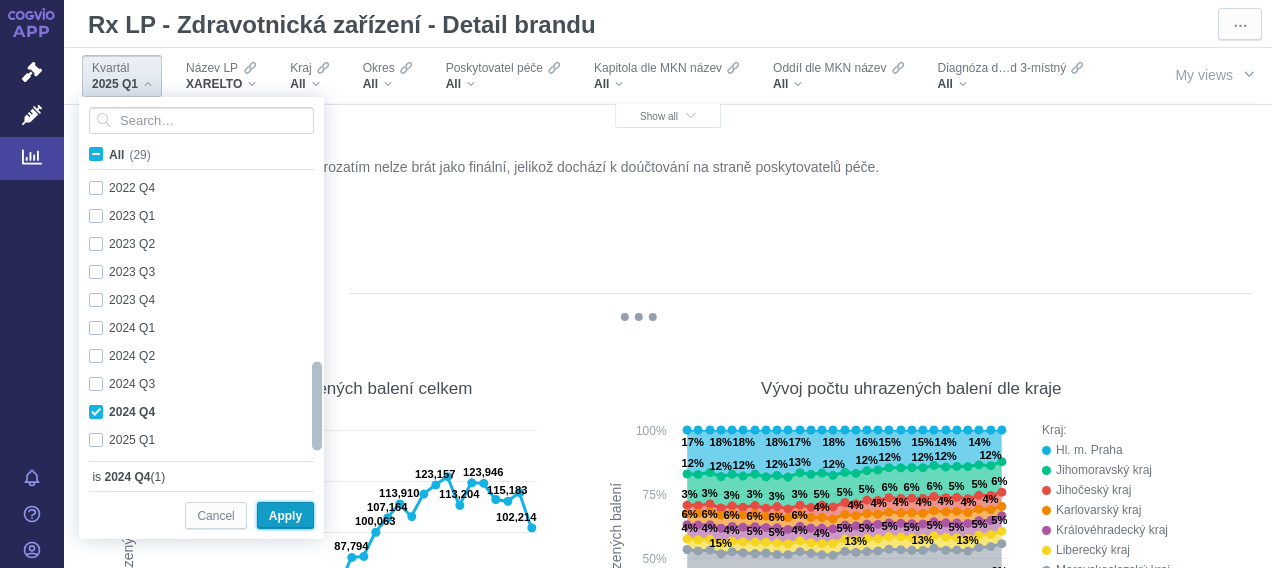 click on "Apply" at bounding box center (285, 516) 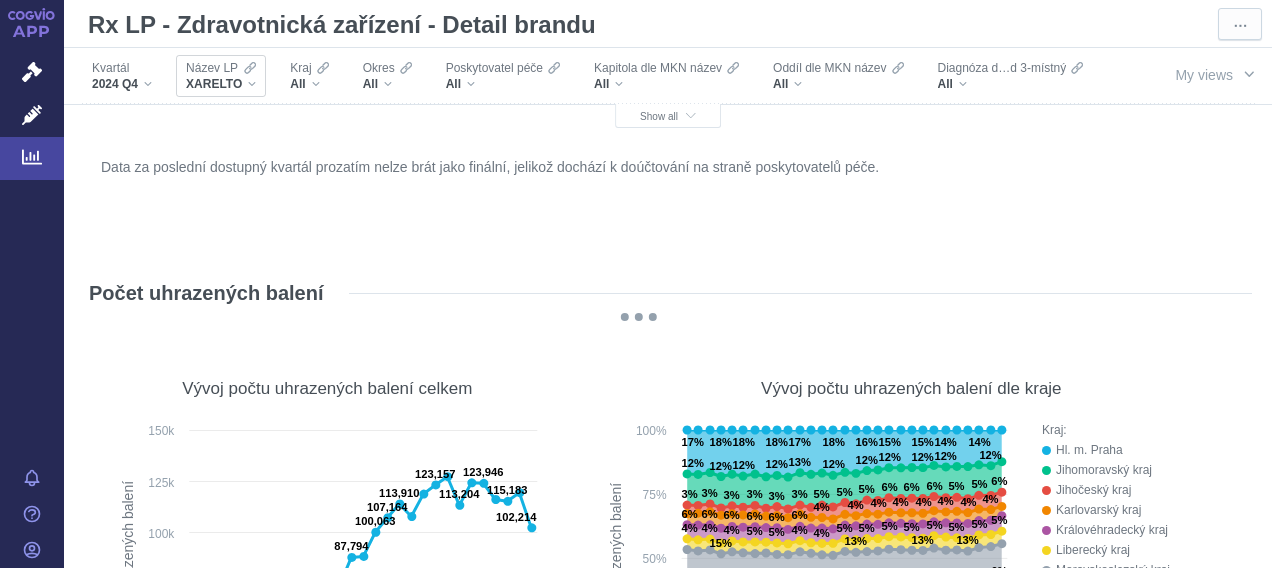 click on "XARELTO" at bounding box center (221, 84) 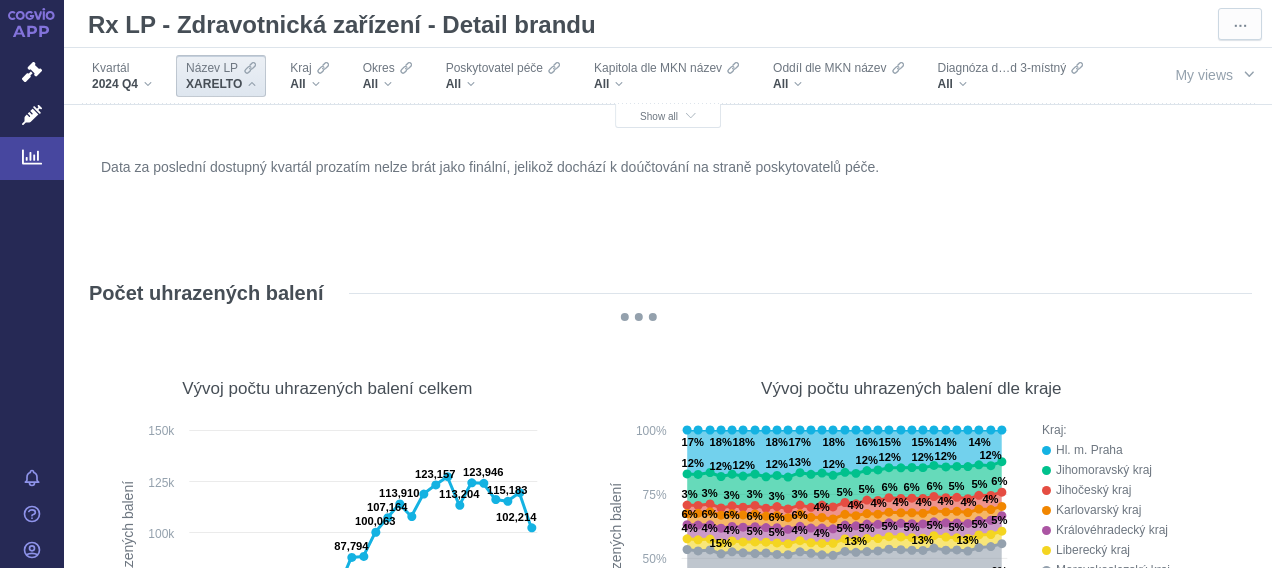 click on "XARELTO" at bounding box center (221, 84) 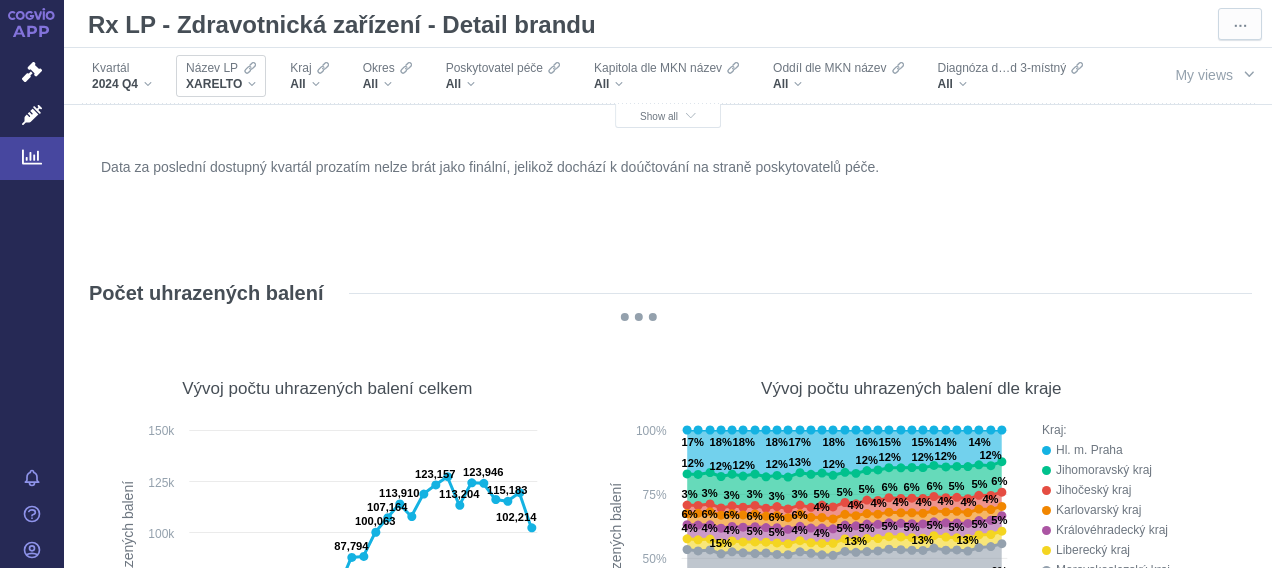 click on "XARELTO" at bounding box center (221, 84) 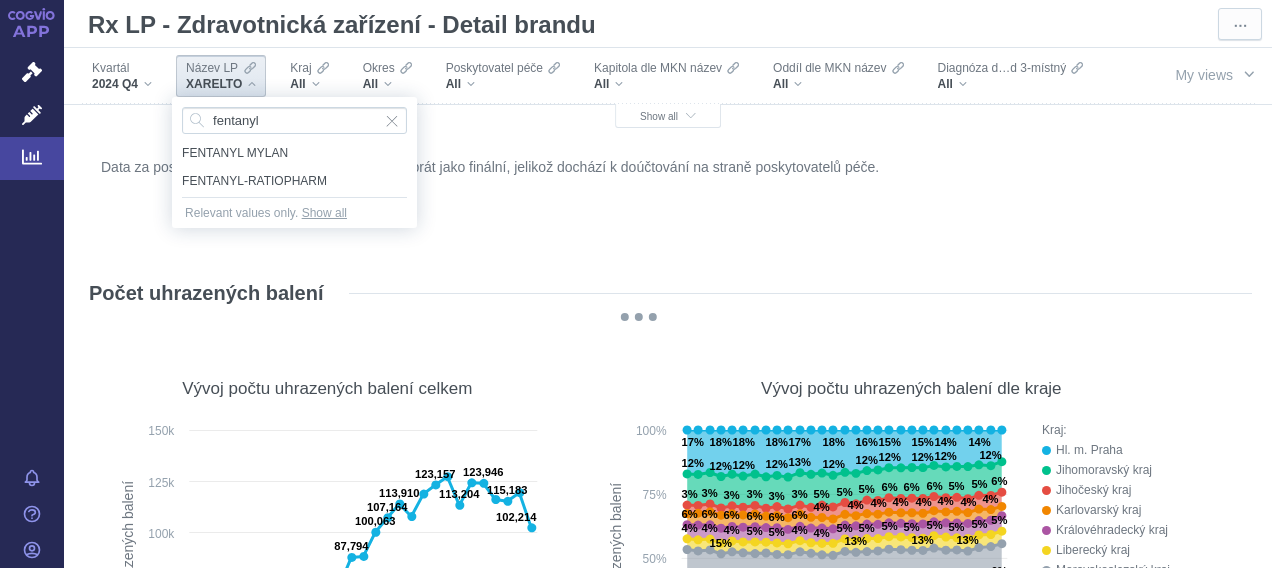 type on "fentanyl" 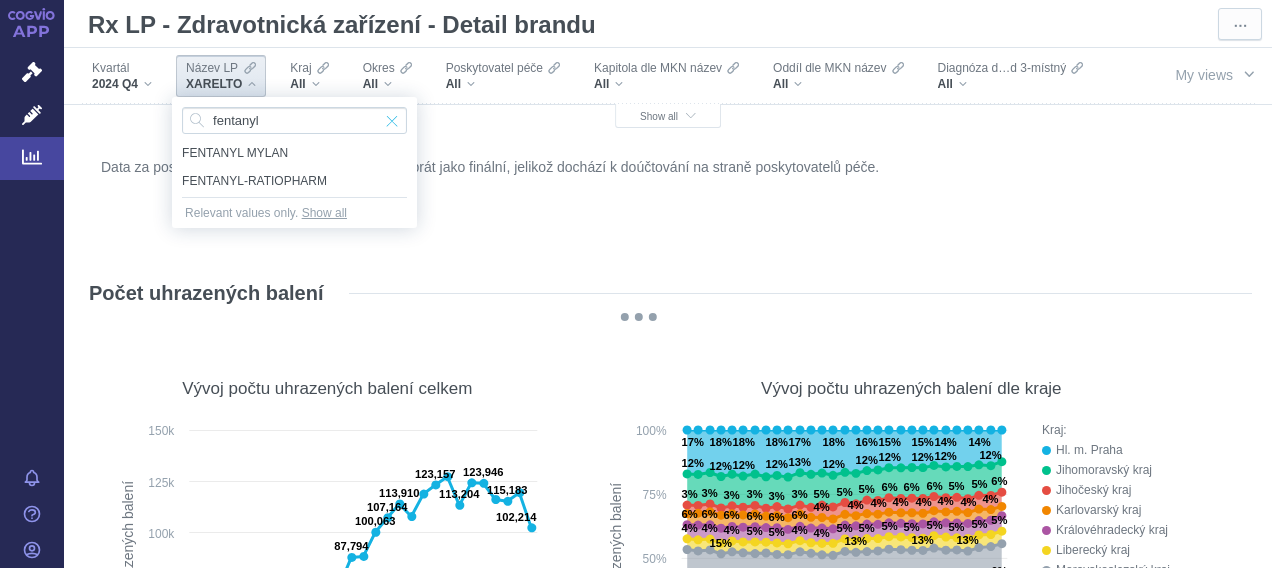 click at bounding box center [392, 120] 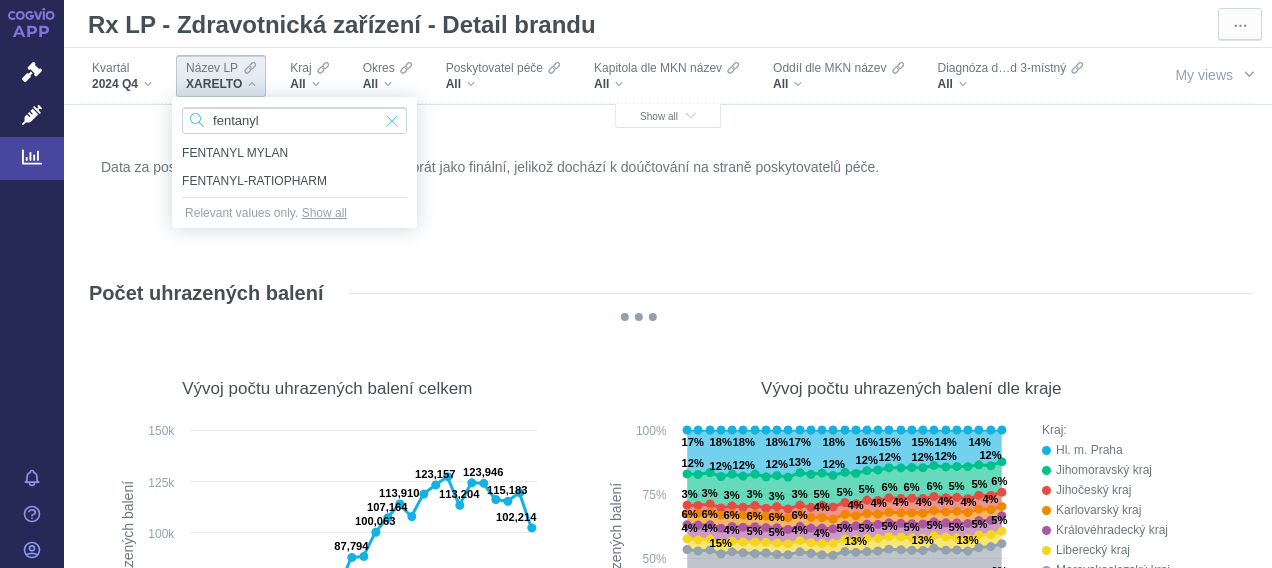 type 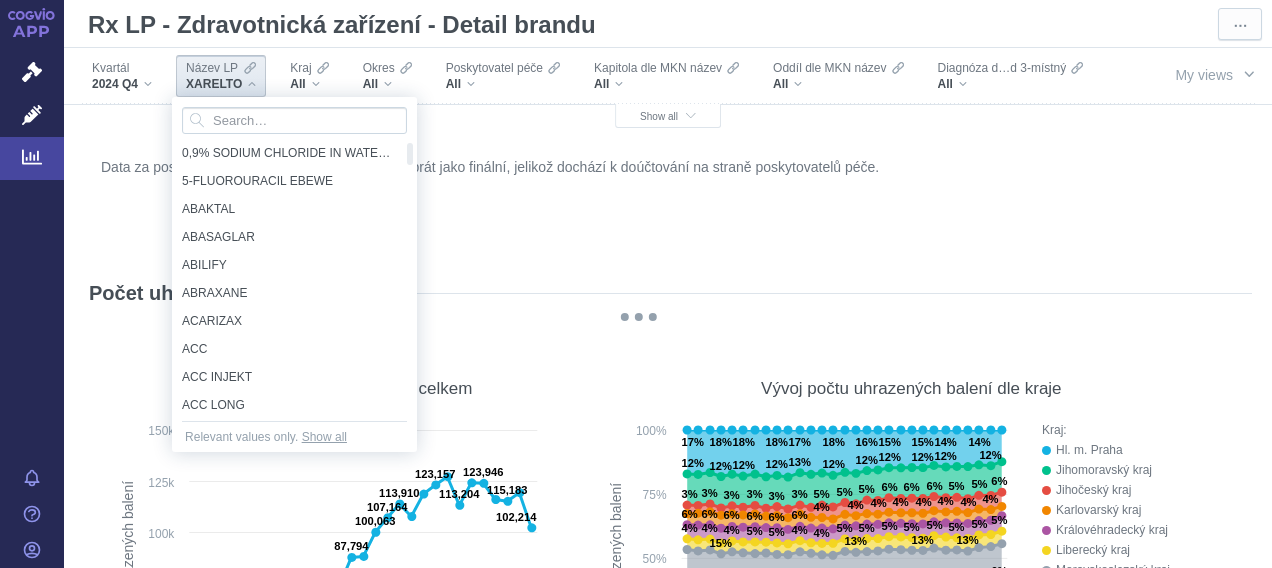 click on "Data za poslední dostupný kvartál prozatím nelze brát jako finální, jelikož dochází k doúčtování na straně poskytovatelů péče." at bounding box center [668, 201] 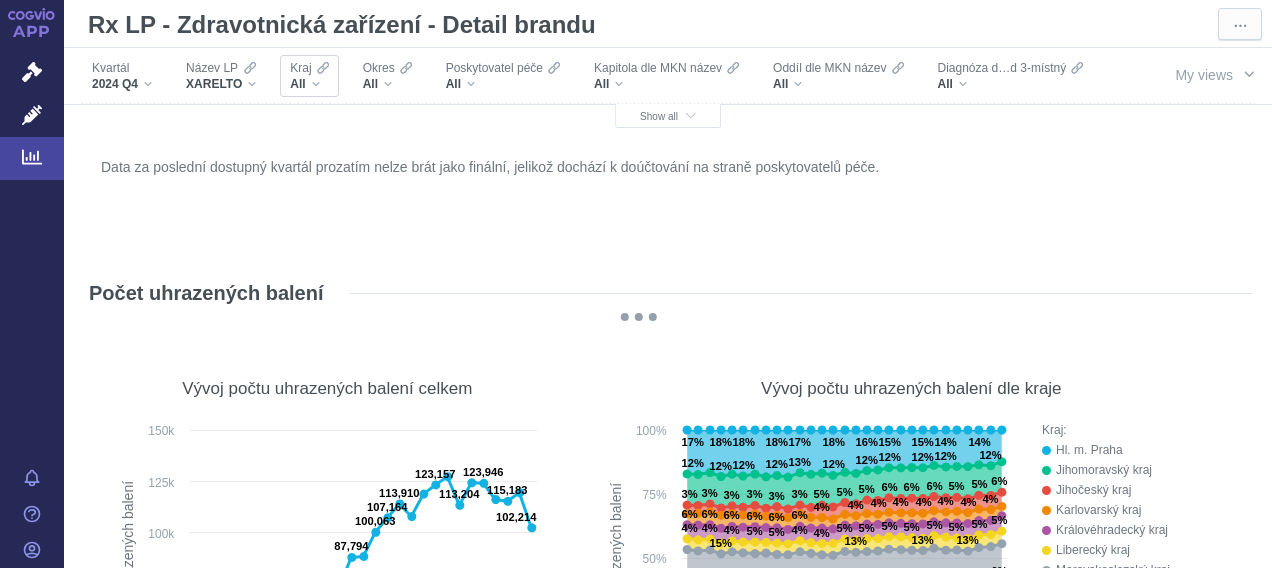 click on "All" at bounding box center (309, 84) 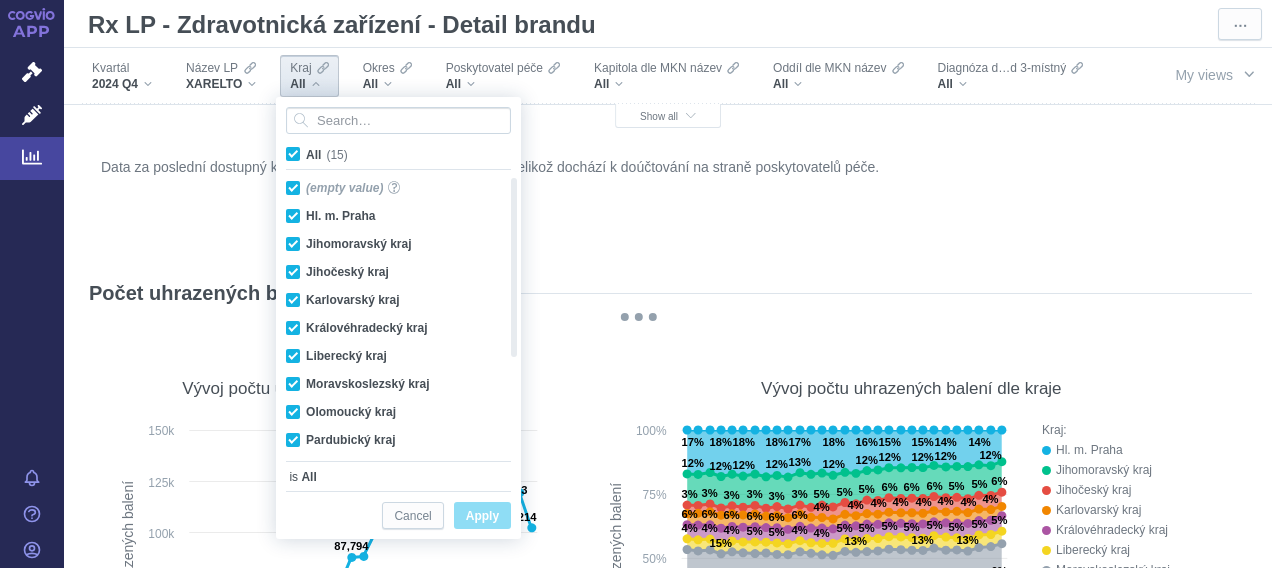 click on "All (15)" at bounding box center (327, 155) 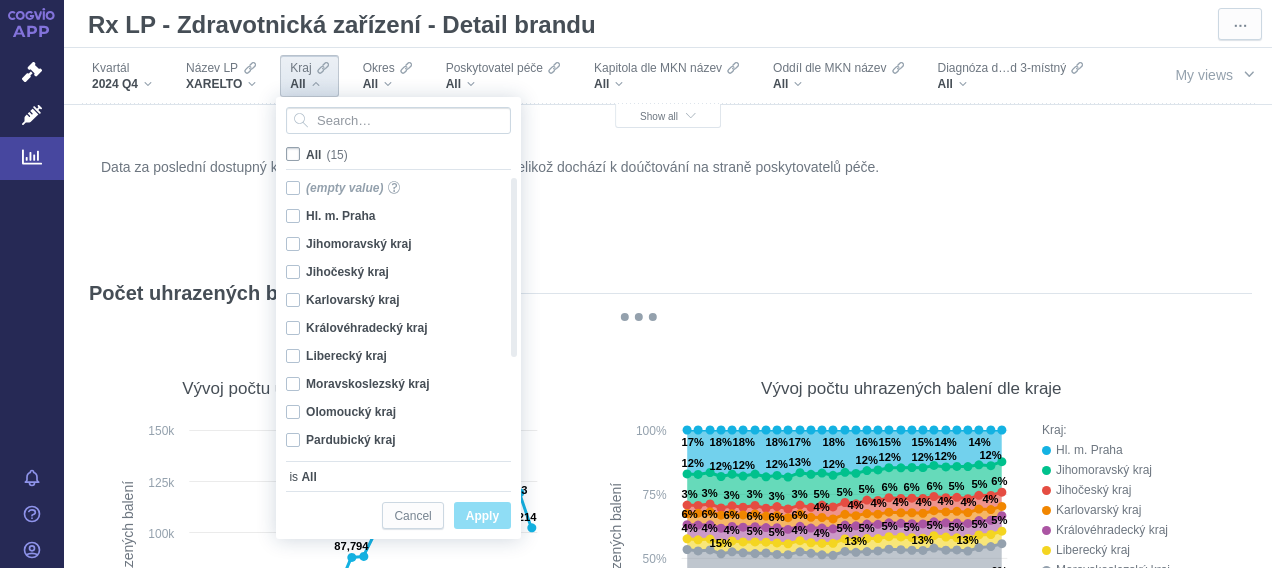 checkbox on "false" 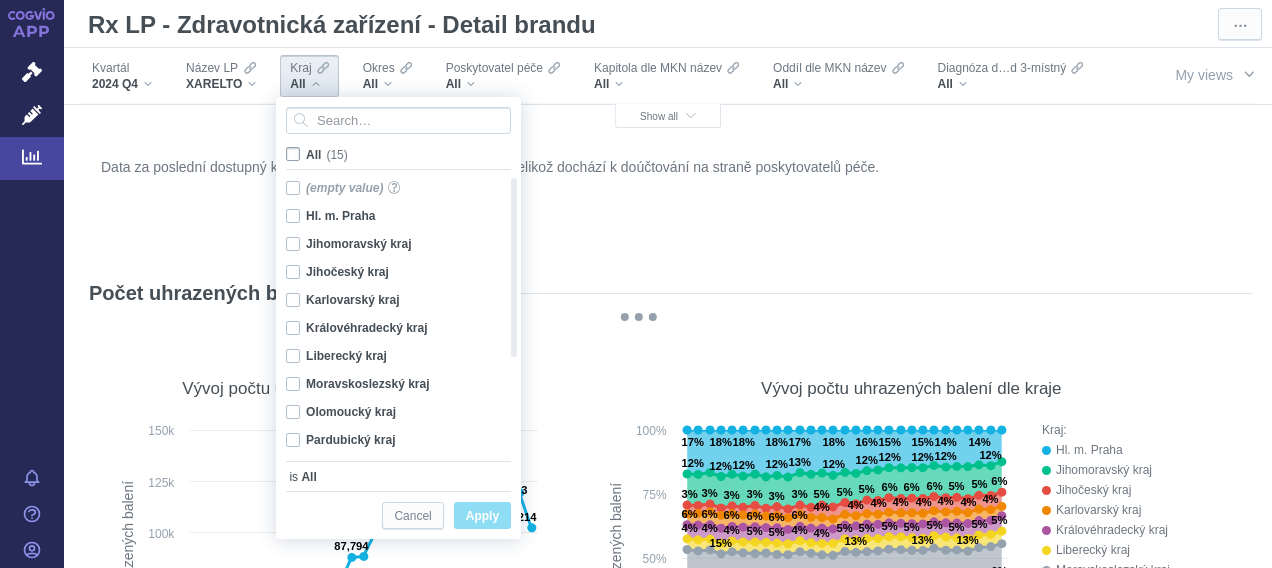 checkbox on "false" 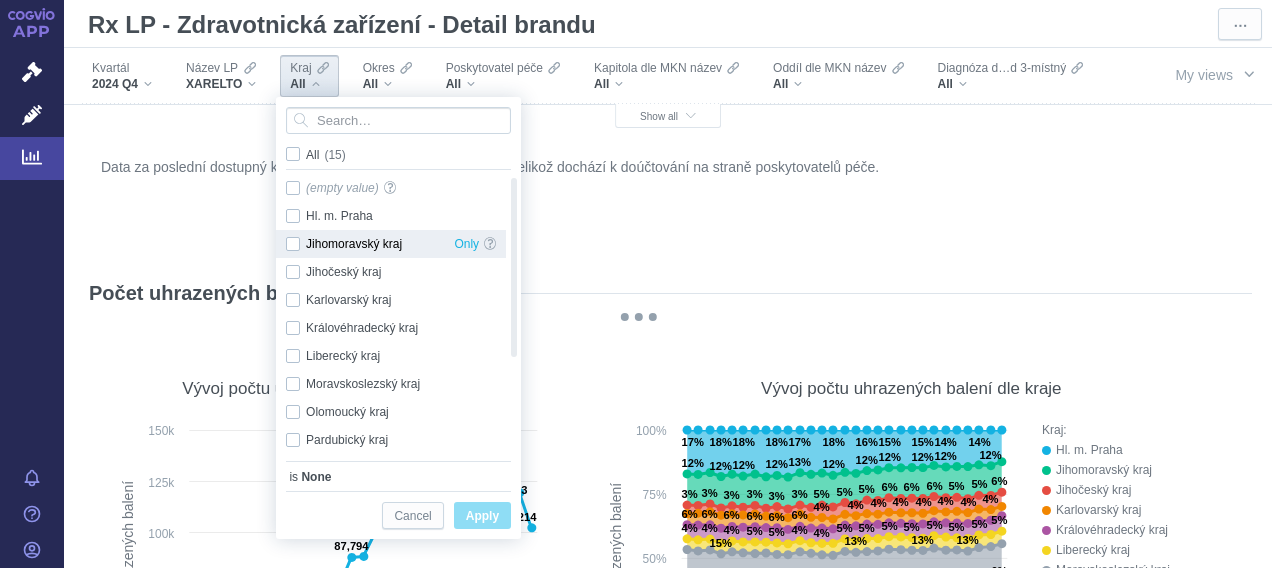 click on "Jihomoravský kraj Only" at bounding box center (391, 244) 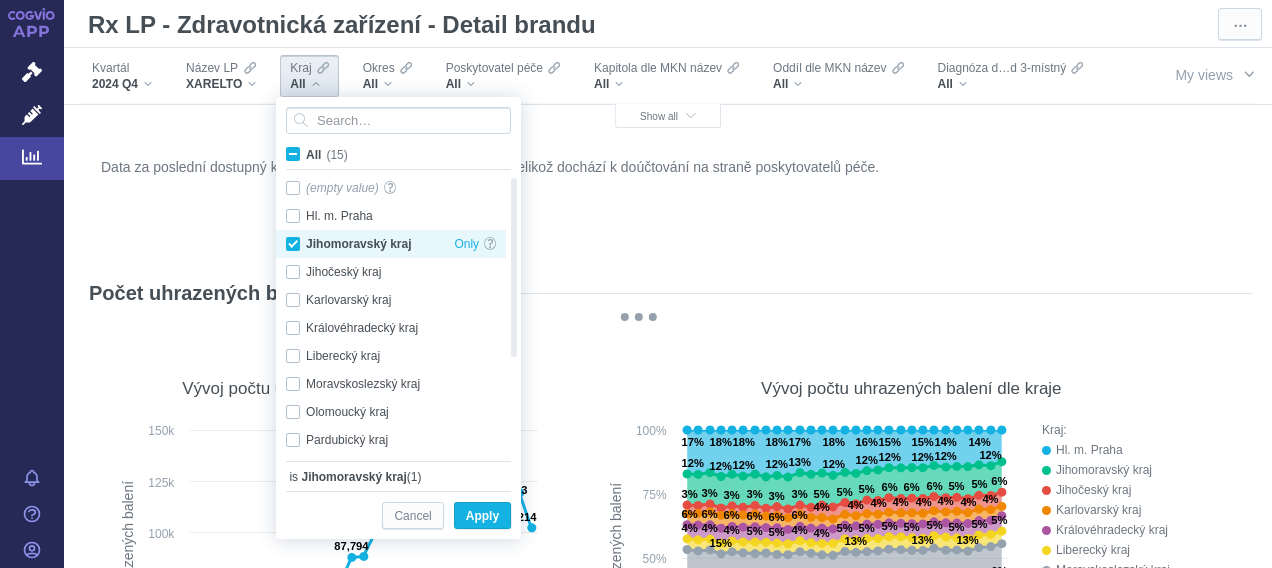 checkbox on "true" 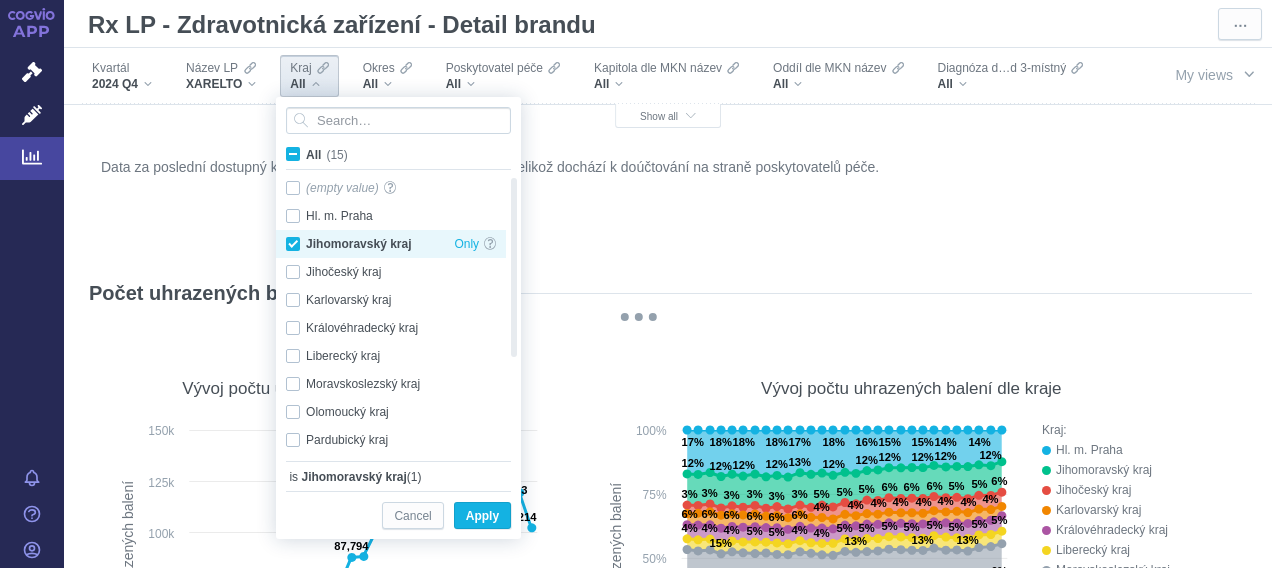 checkbox on "true" 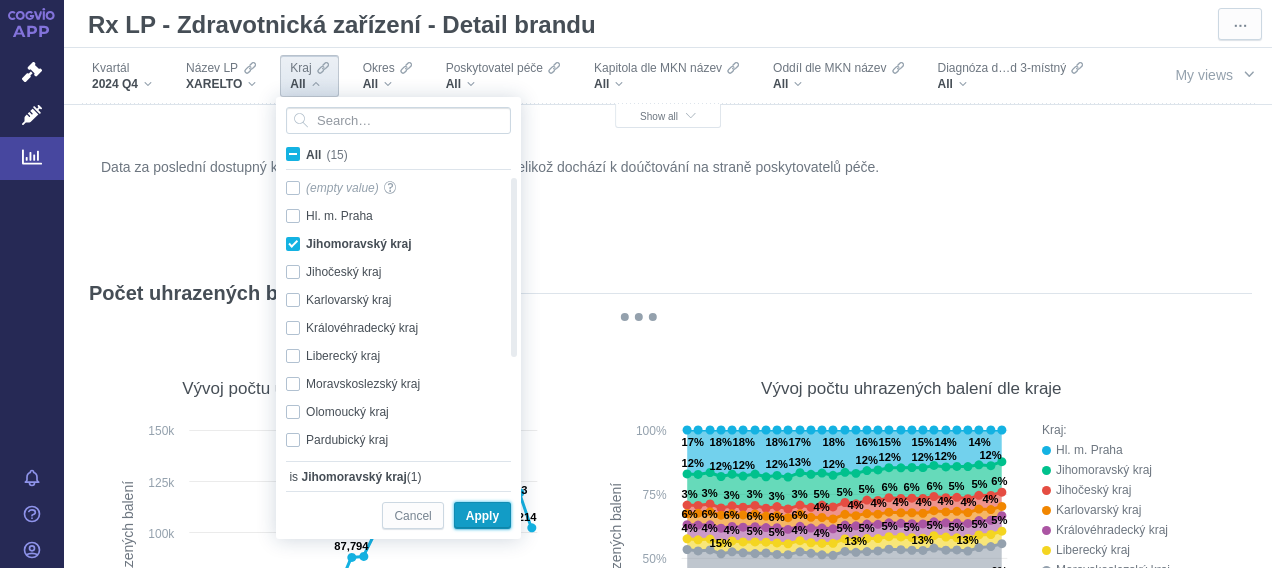 click on "Apply" at bounding box center [482, 516] 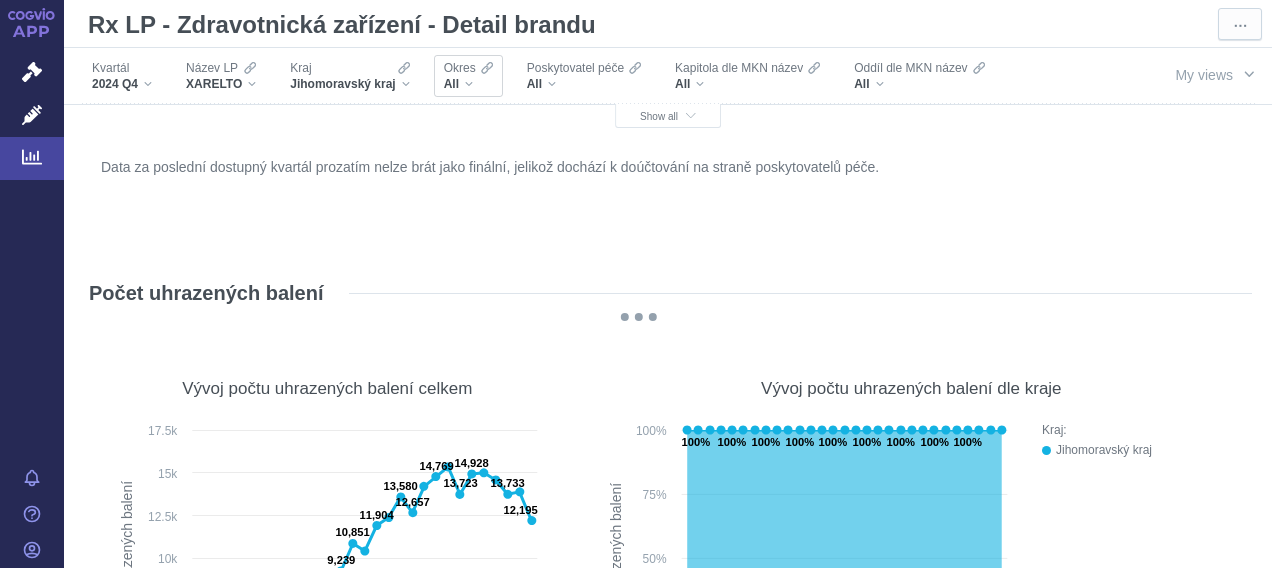 click on "All" at bounding box center [468, 84] 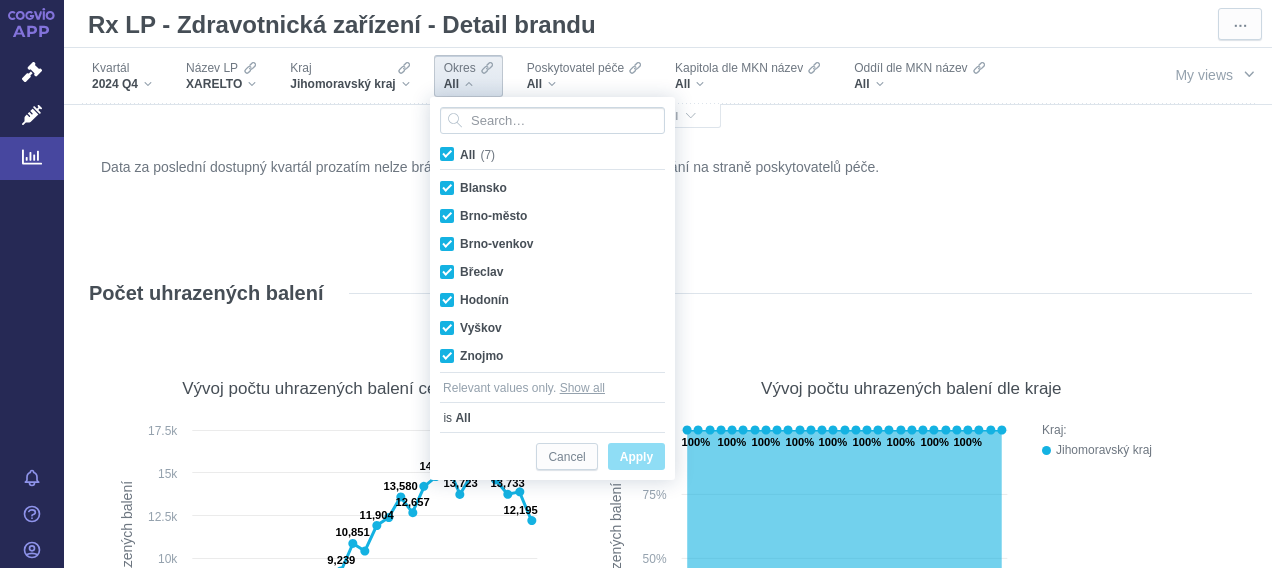 click on "All (7)" at bounding box center [477, 155] 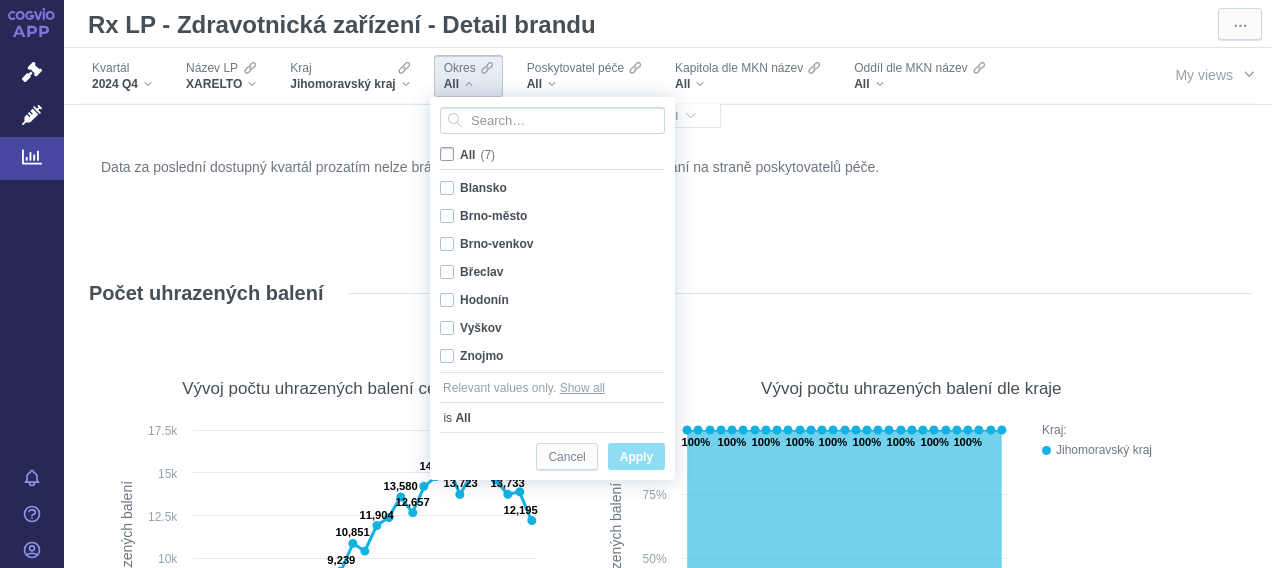 checkbox on "false" 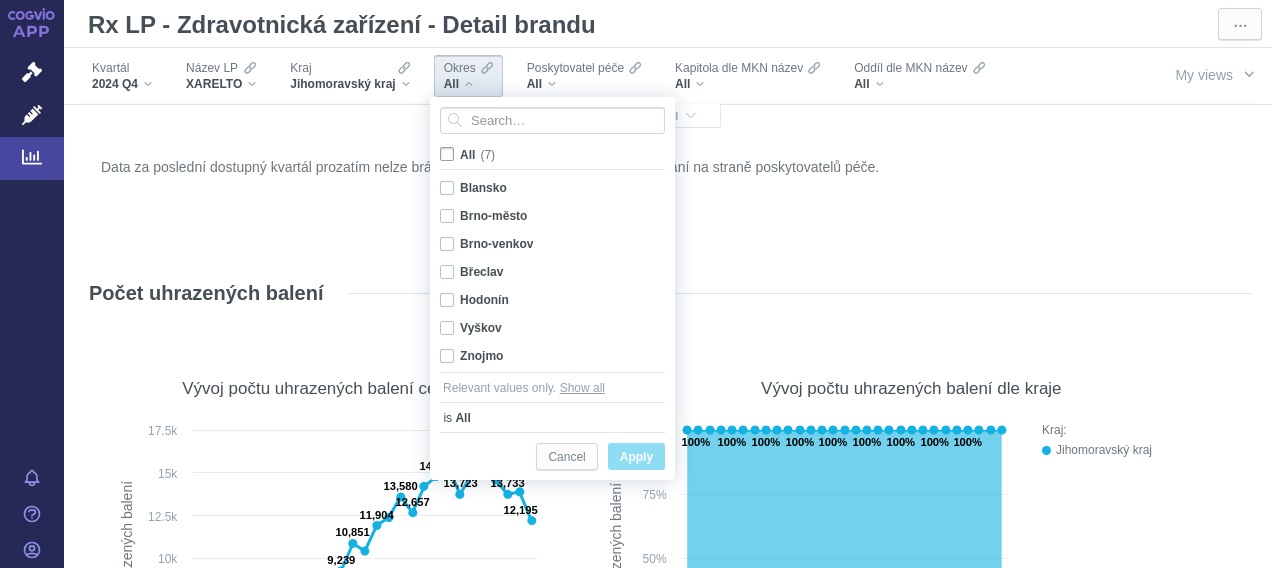 checkbox on "false" 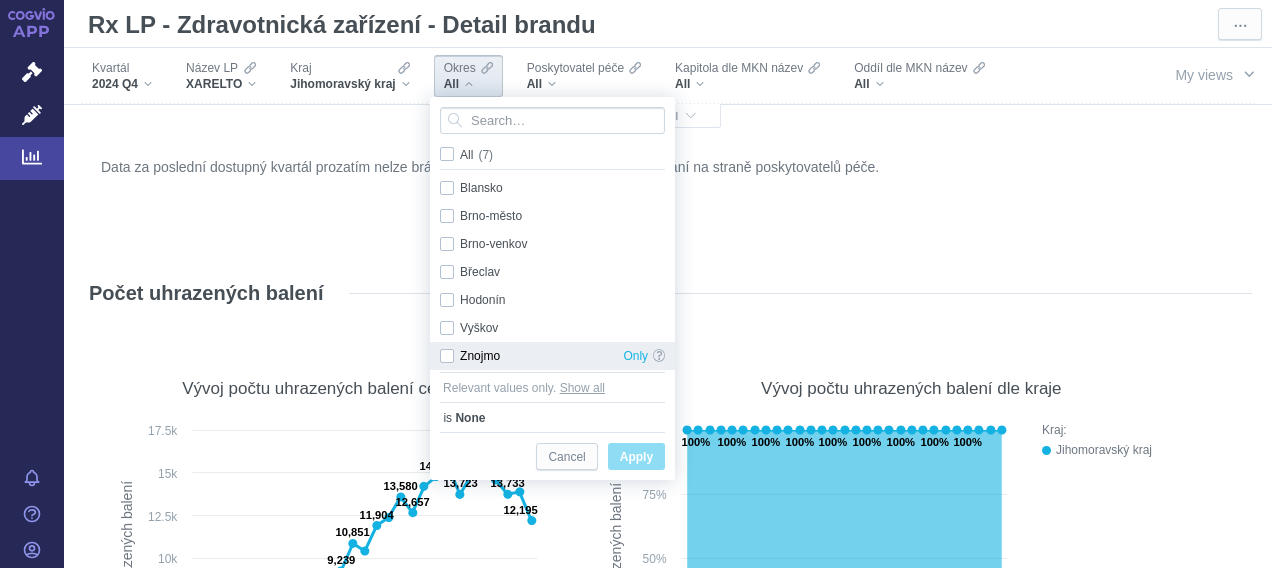 click on "Znojmo Only" at bounding box center (552, 356) 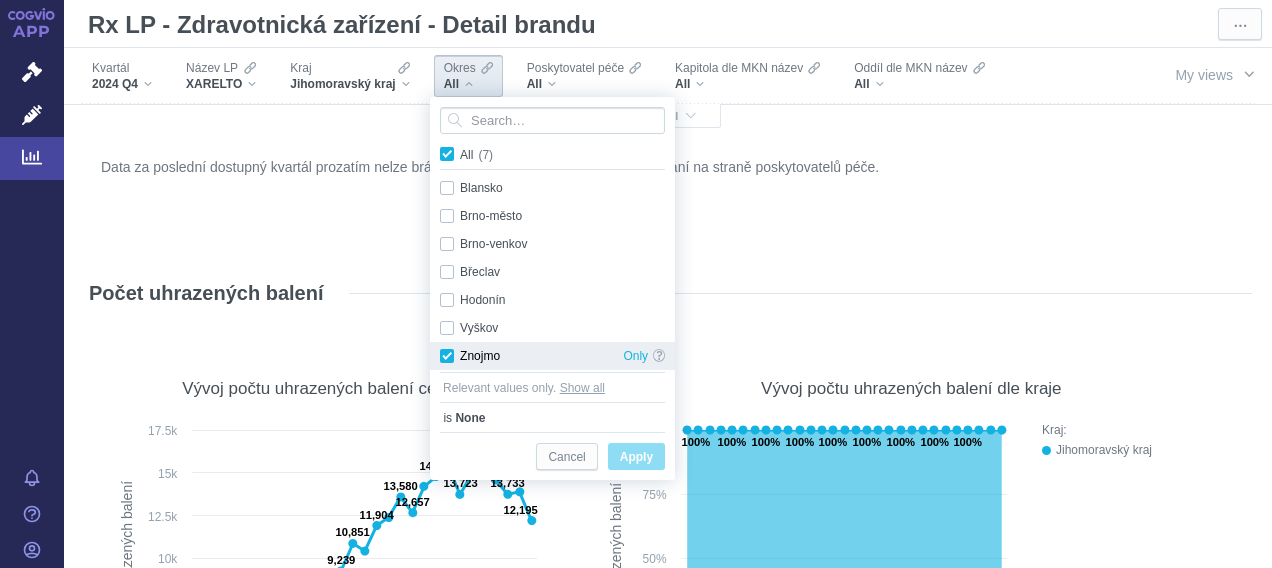 checkbox on "true" 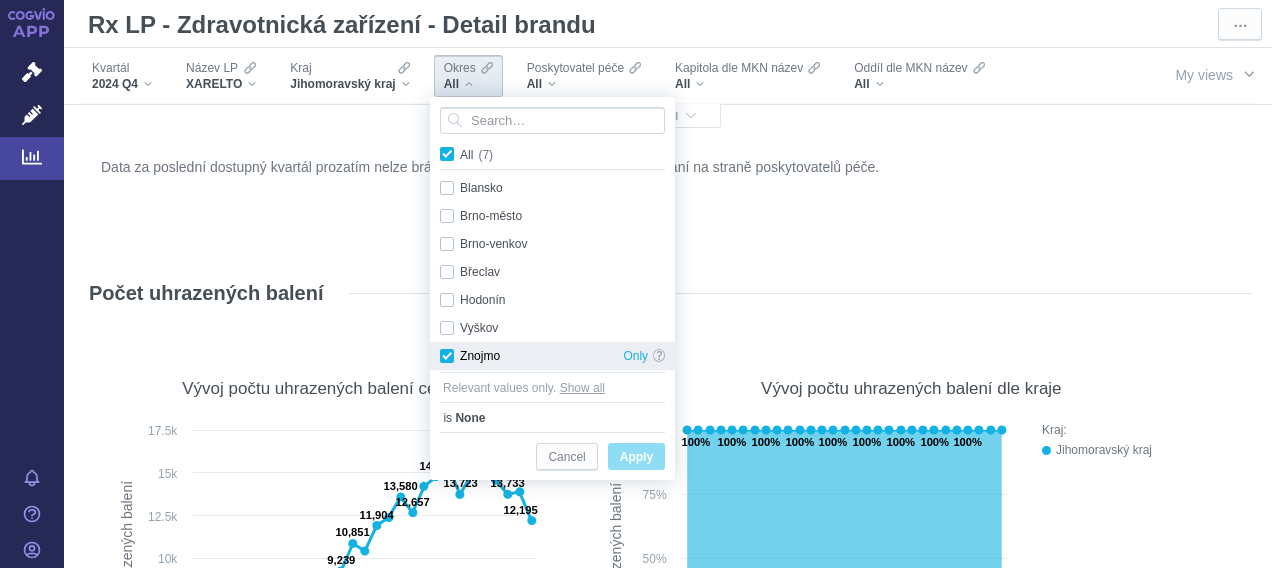 checkbox on "true" 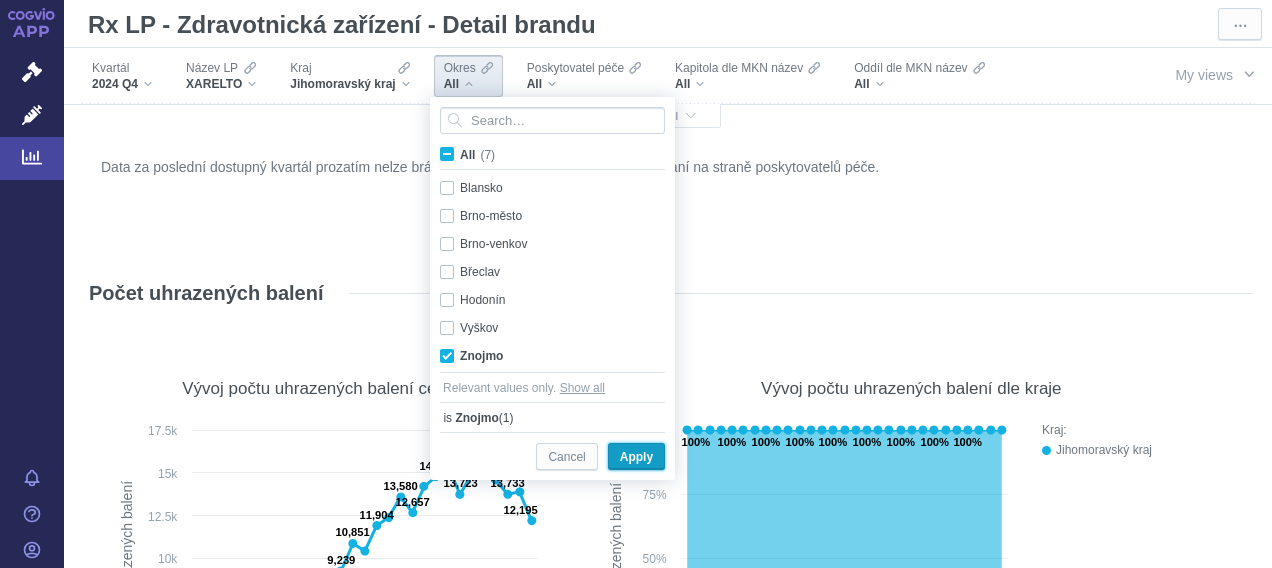 click on "Apply" at bounding box center [636, 457] 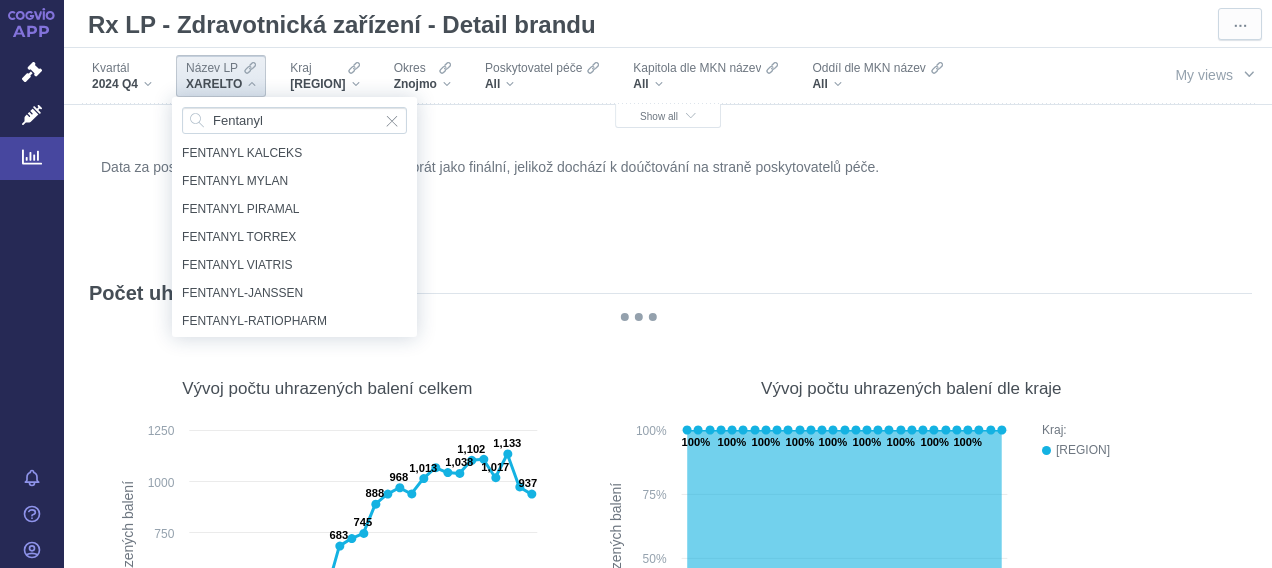 scroll, scrollTop: 0, scrollLeft: 0, axis: both 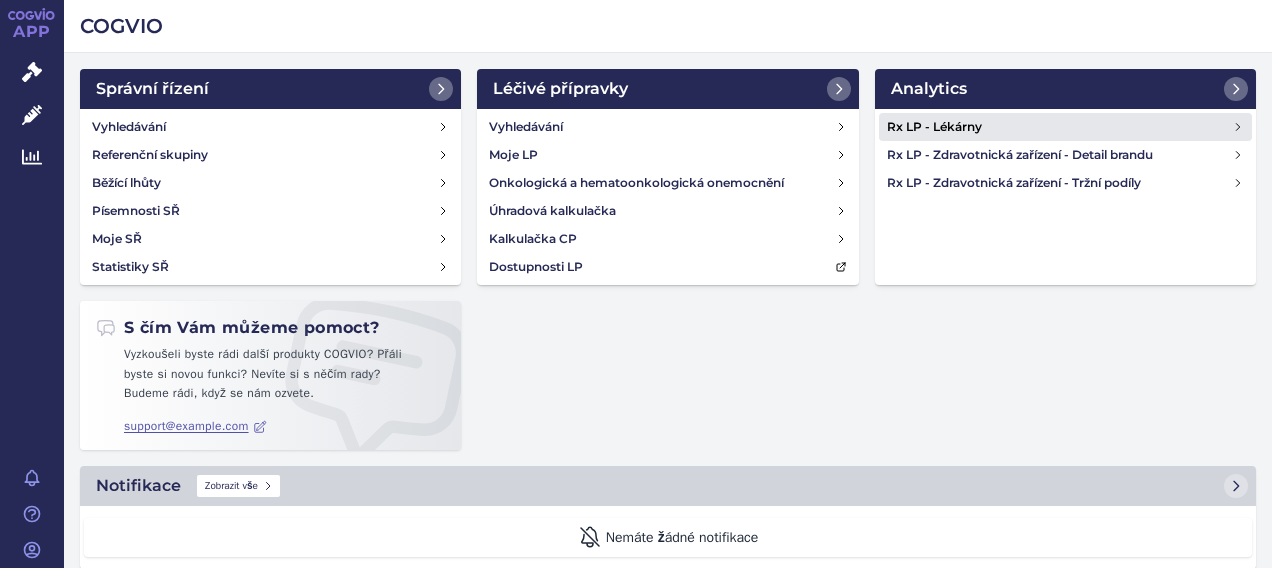 click on "Rx LP - Lékárny" at bounding box center (1060, 127) 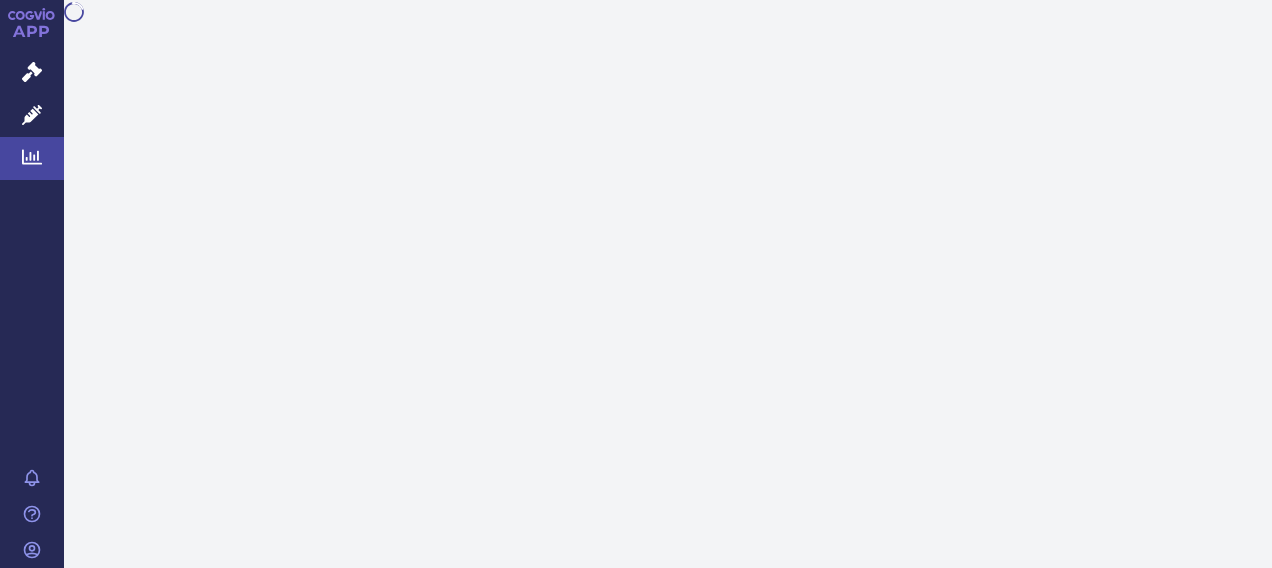 scroll, scrollTop: 0, scrollLeft: 0, axis: both 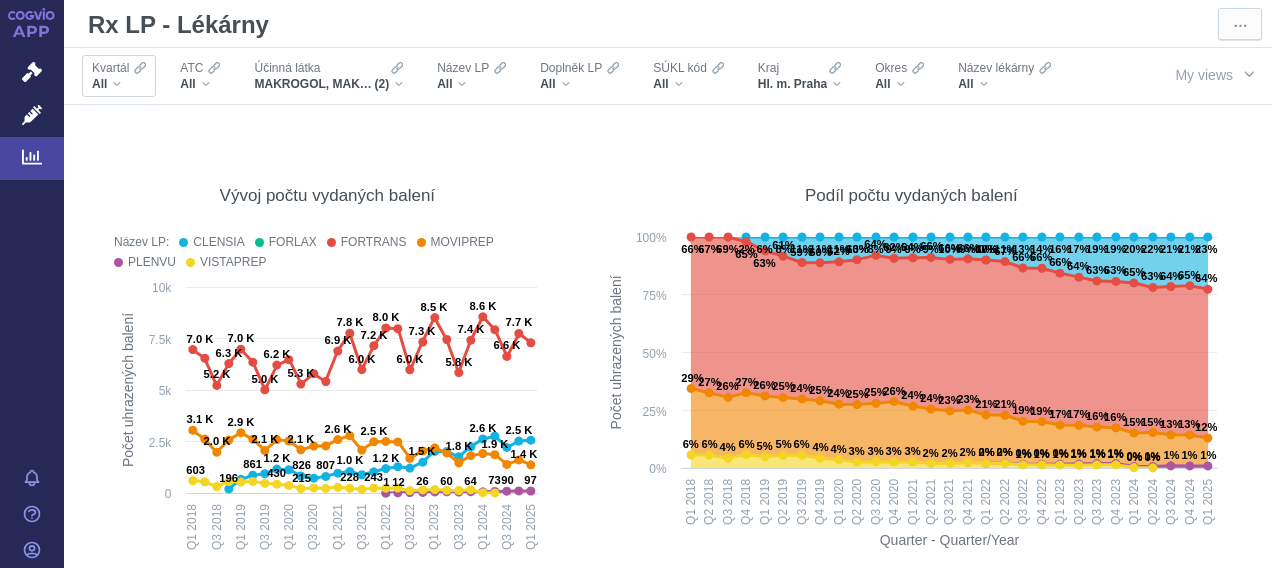 click on "All" at bounding box center [119, 84] 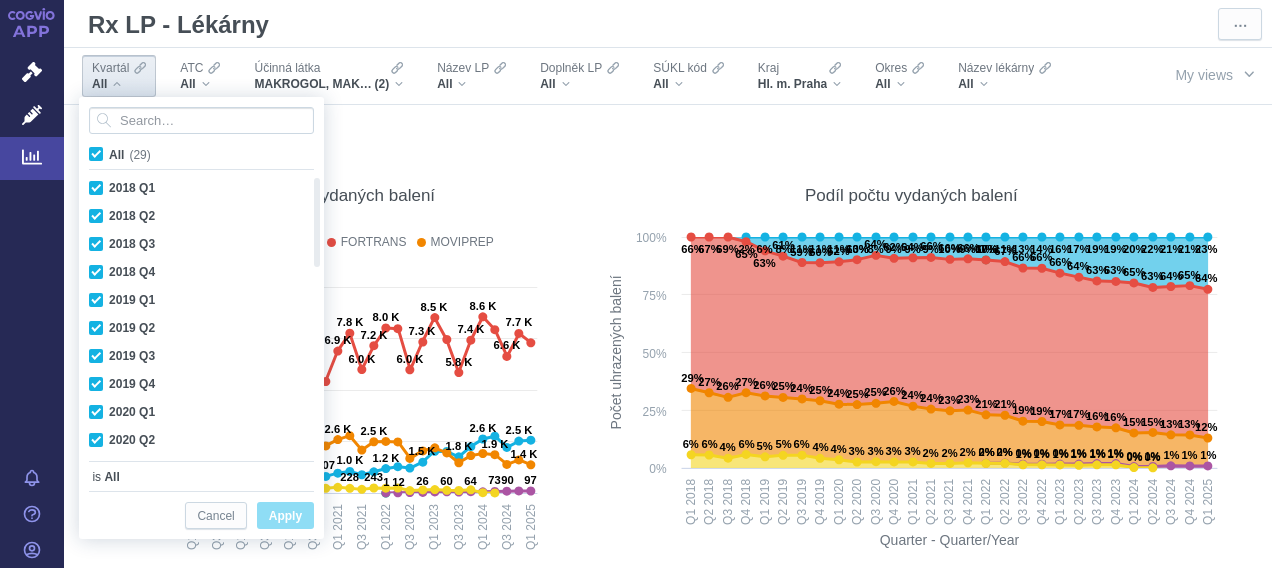 click on "All (29)" at bounding box center [130, 155] 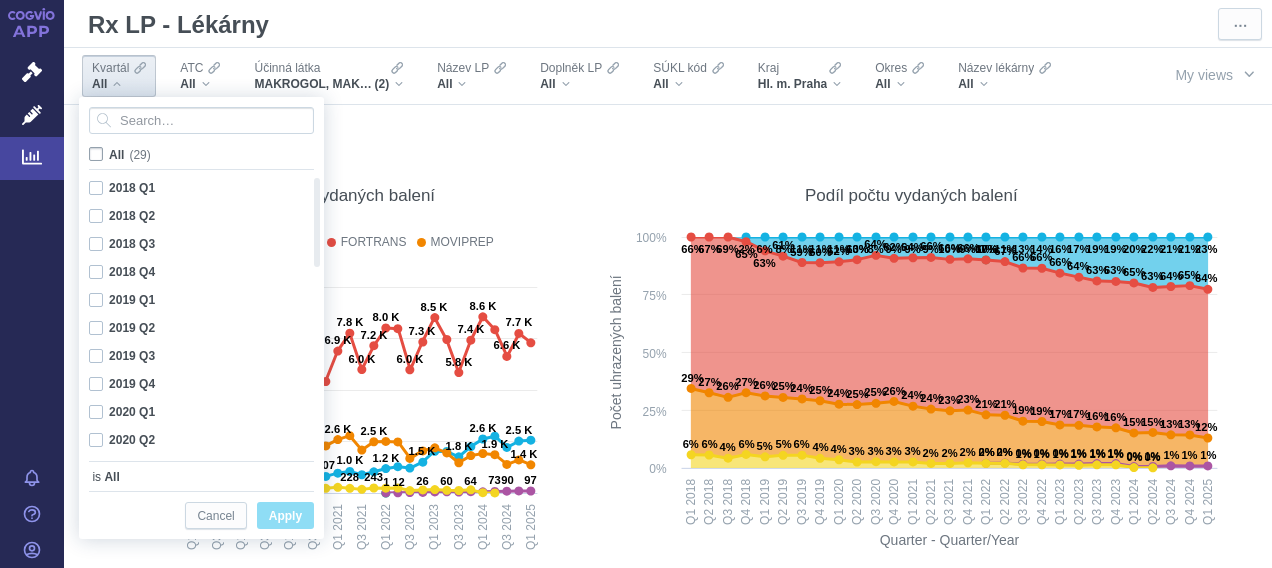 checkbox on "false" 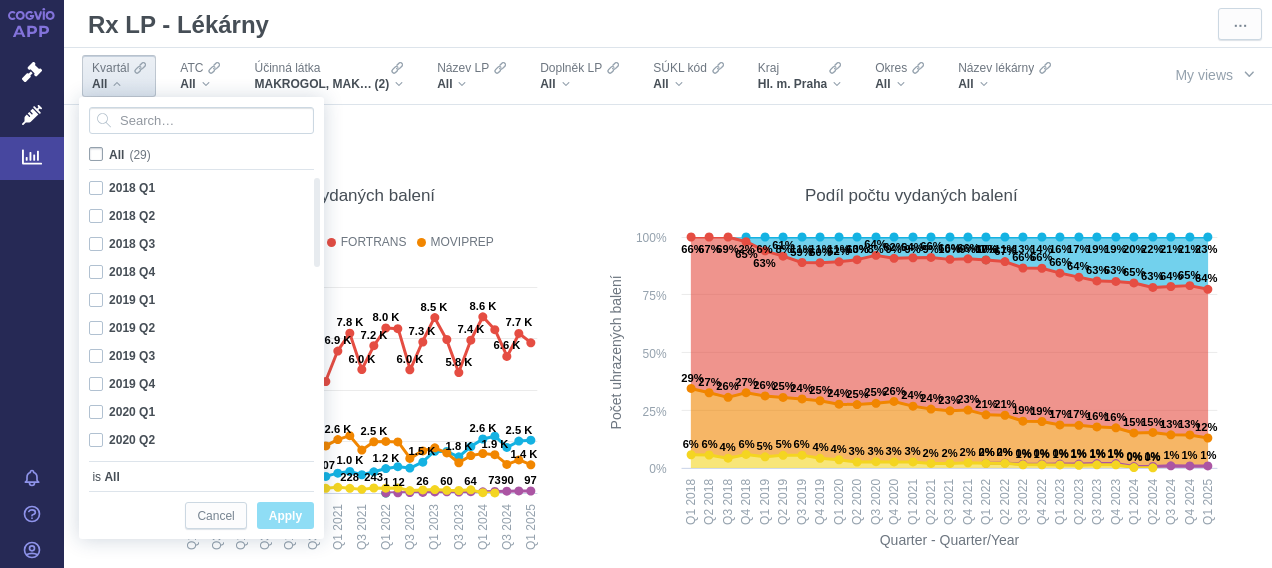 checkbox on "false" 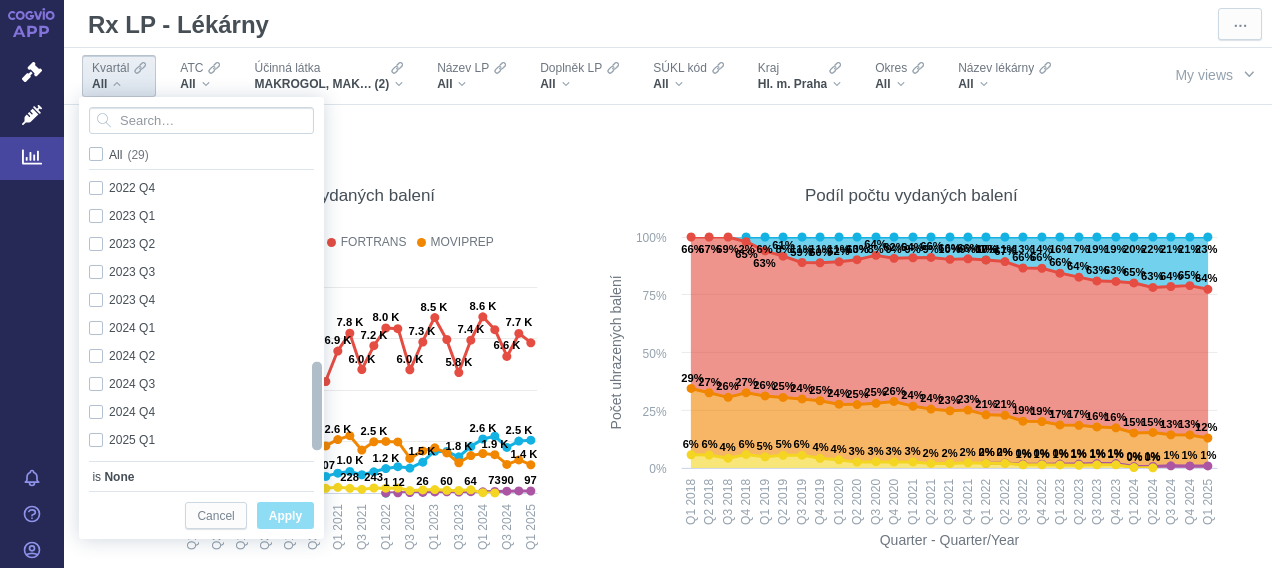 drag, startPoint x: 318, startPoint y: 238, endPoint x: 310, endPoint y: 450, distance: 212.1509 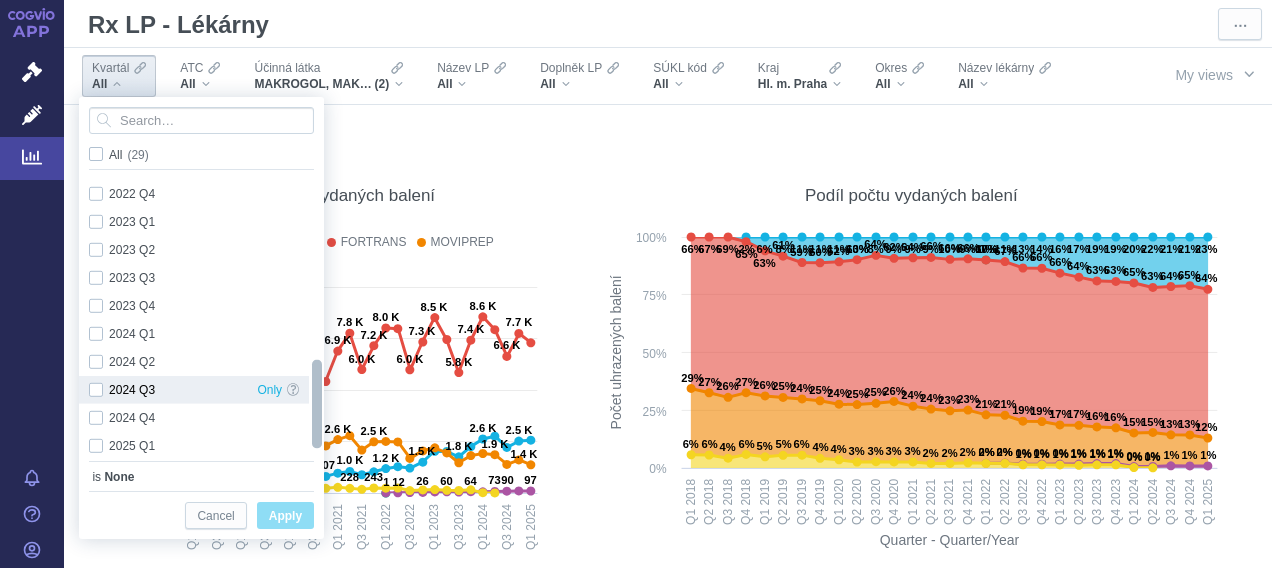 click on "2024 Q3 Only" at bounding box center [194, 390] 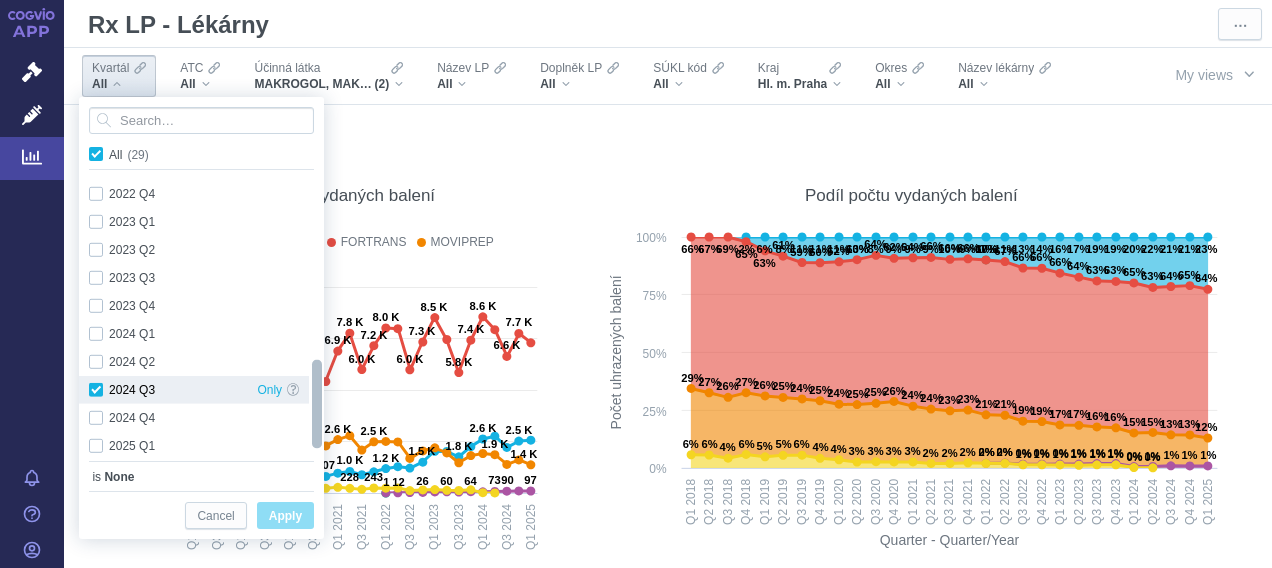 checkbox on "true" 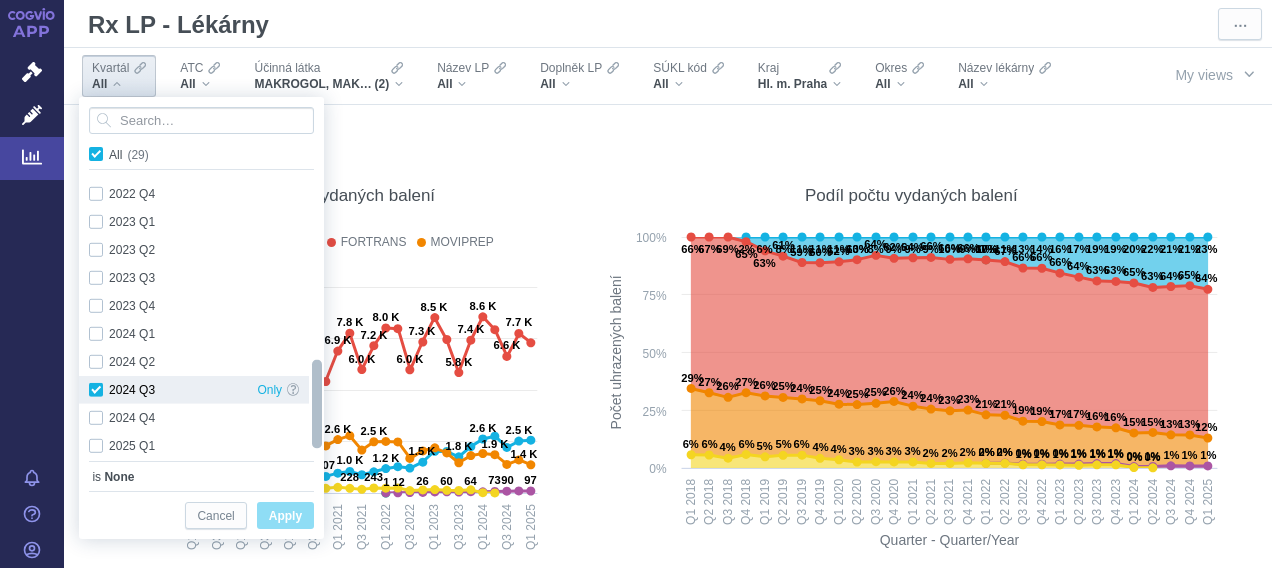 checkbox on "true" 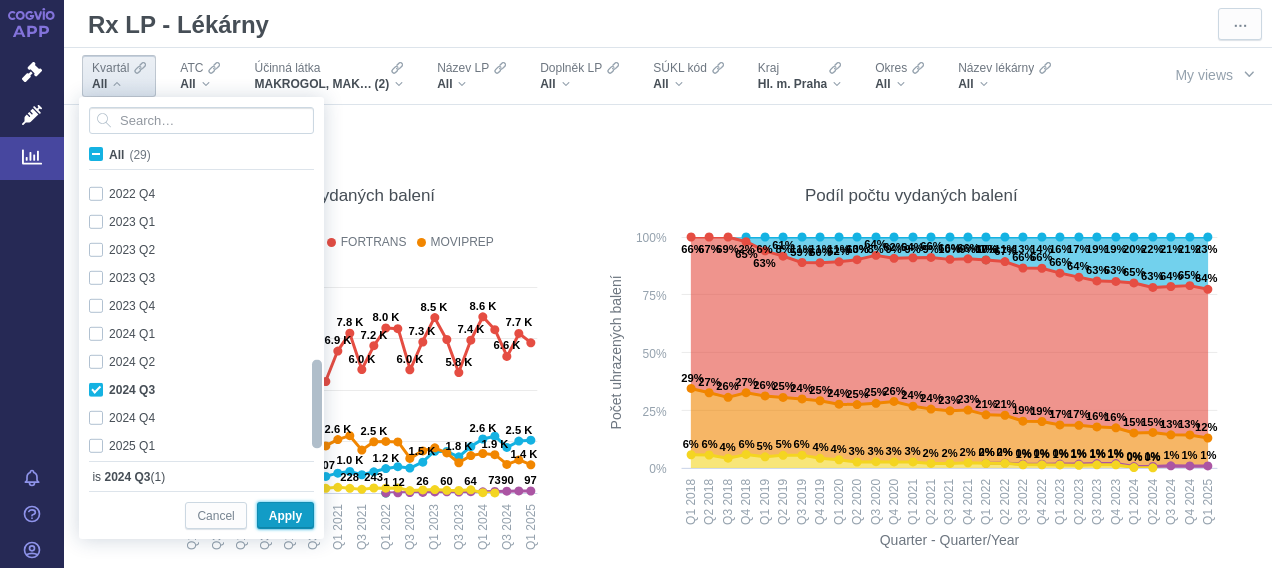 click on "Apply" at bounding box center (285, 516) 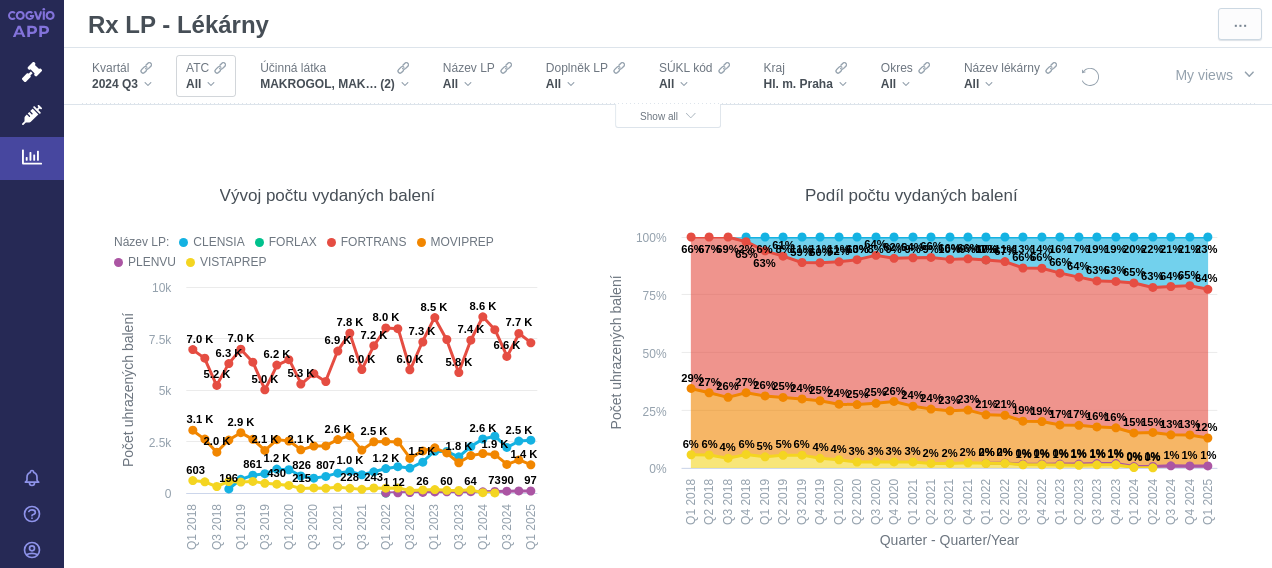 click on "All" at bounding box center (206, 84) 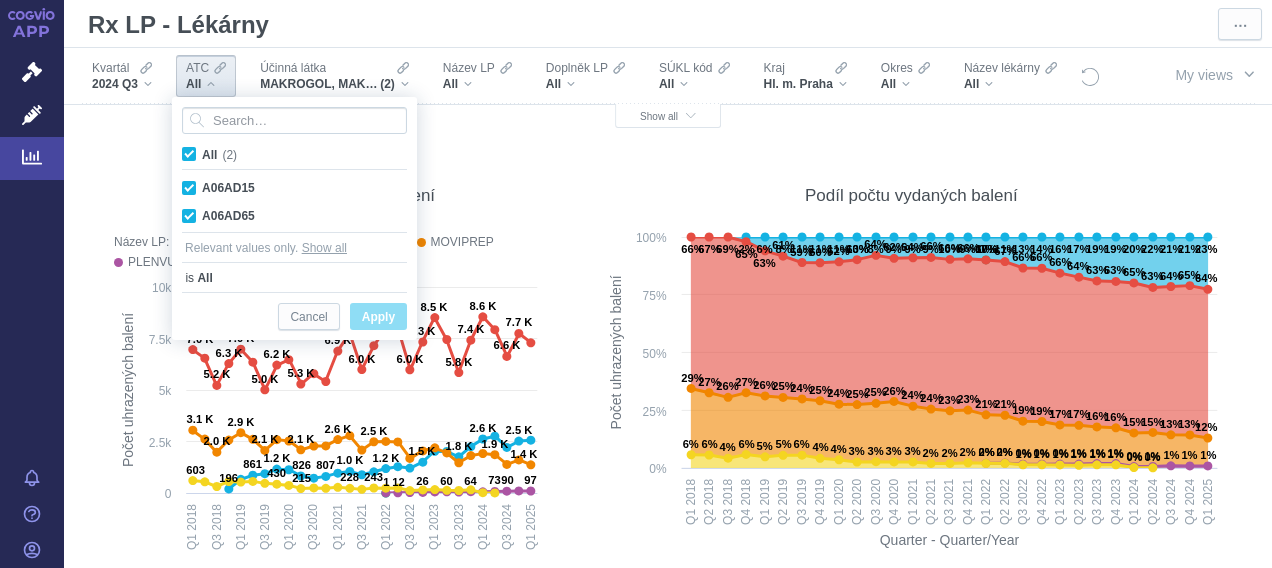 click on "All (2)" at bounding box center [219, 155] 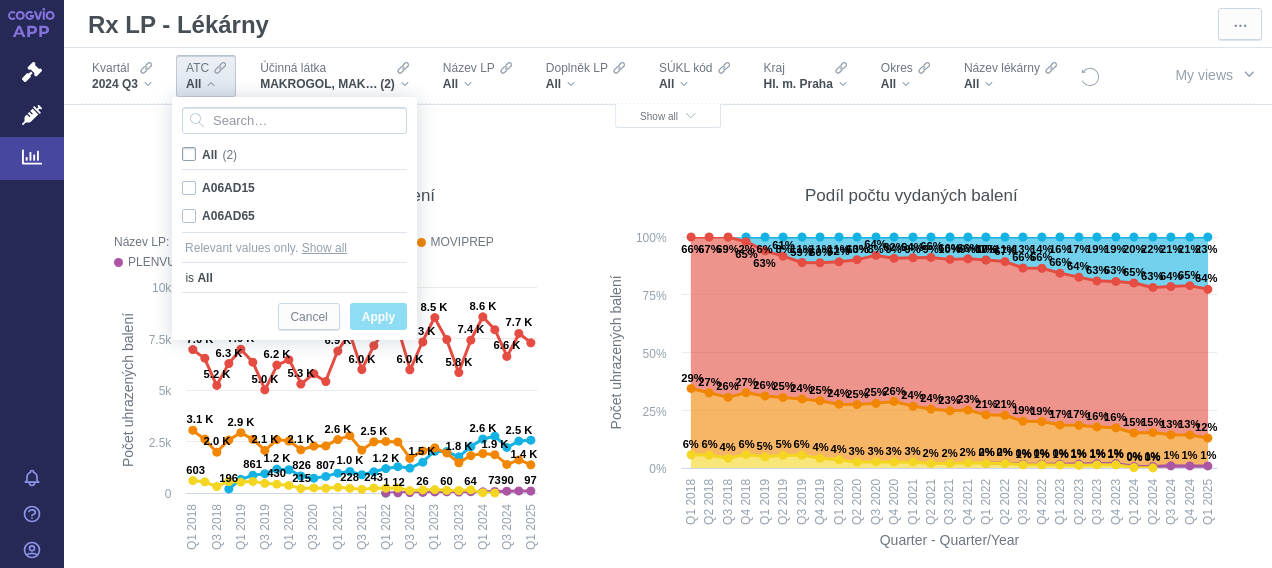 checkbox on "false" 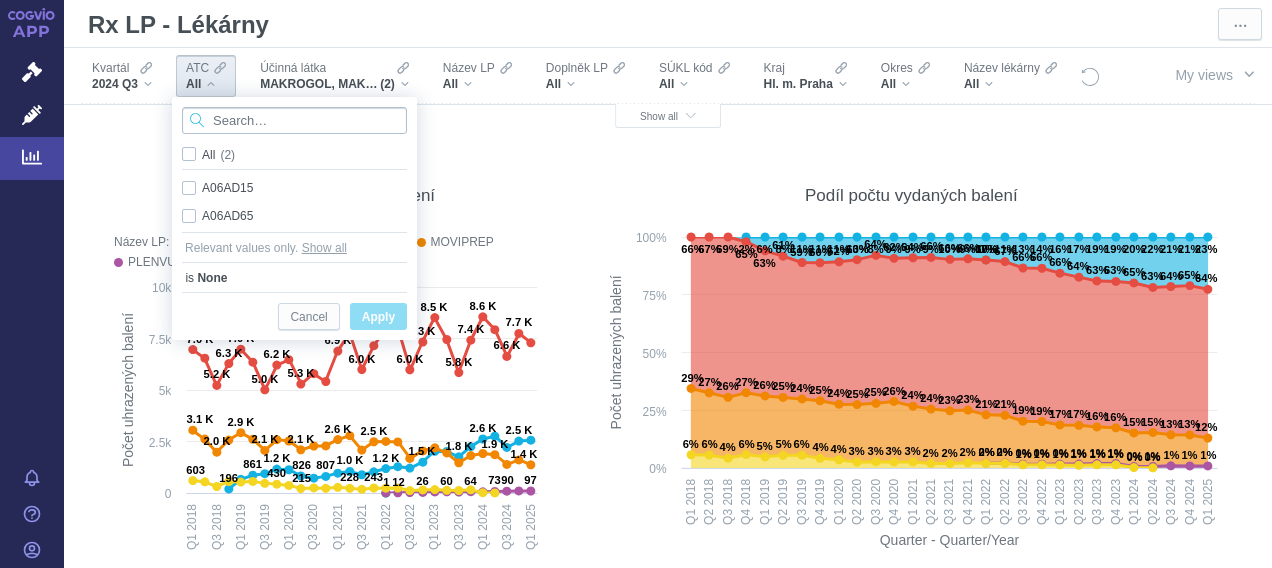 click at bounding box center (294, 120) 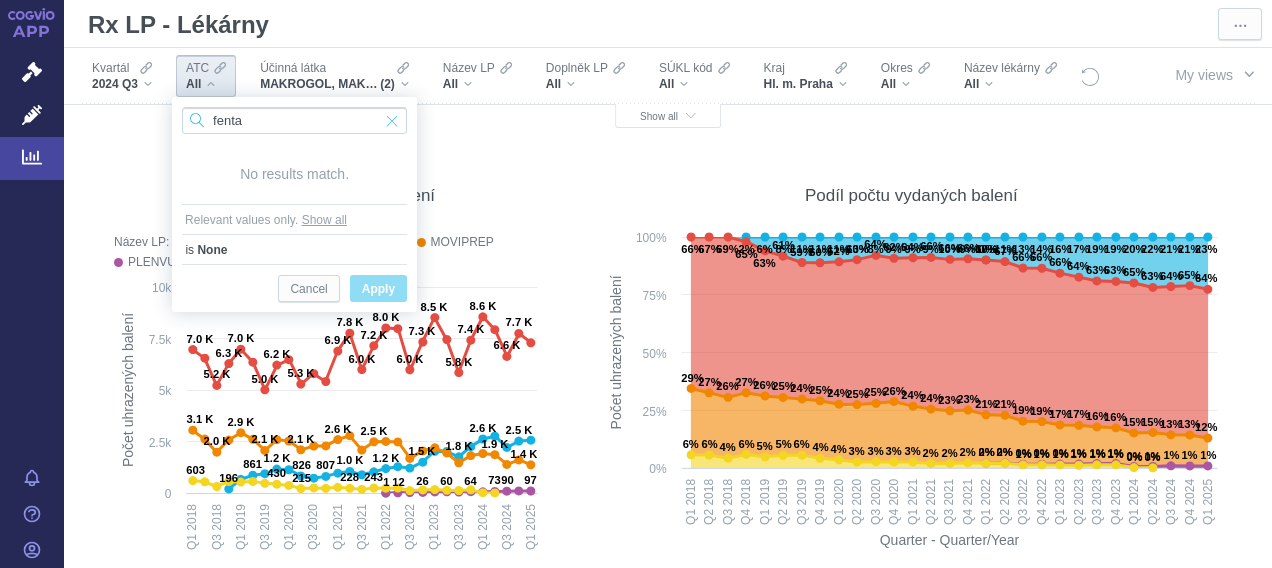 type on "fenta" 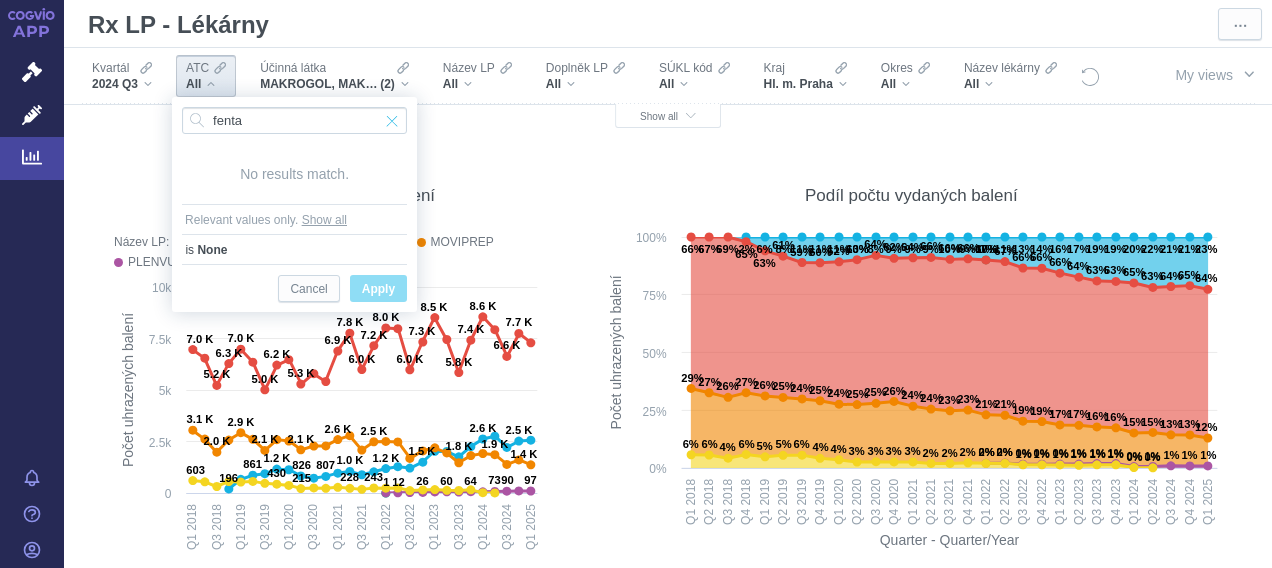 click at bounding box center [392, 120] 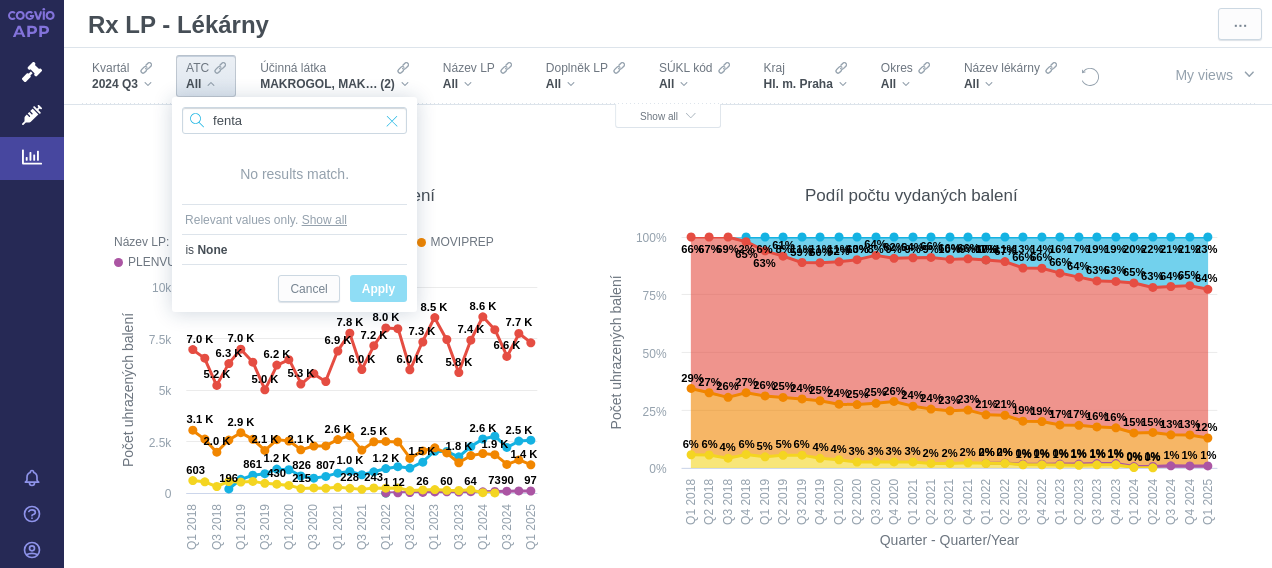 type 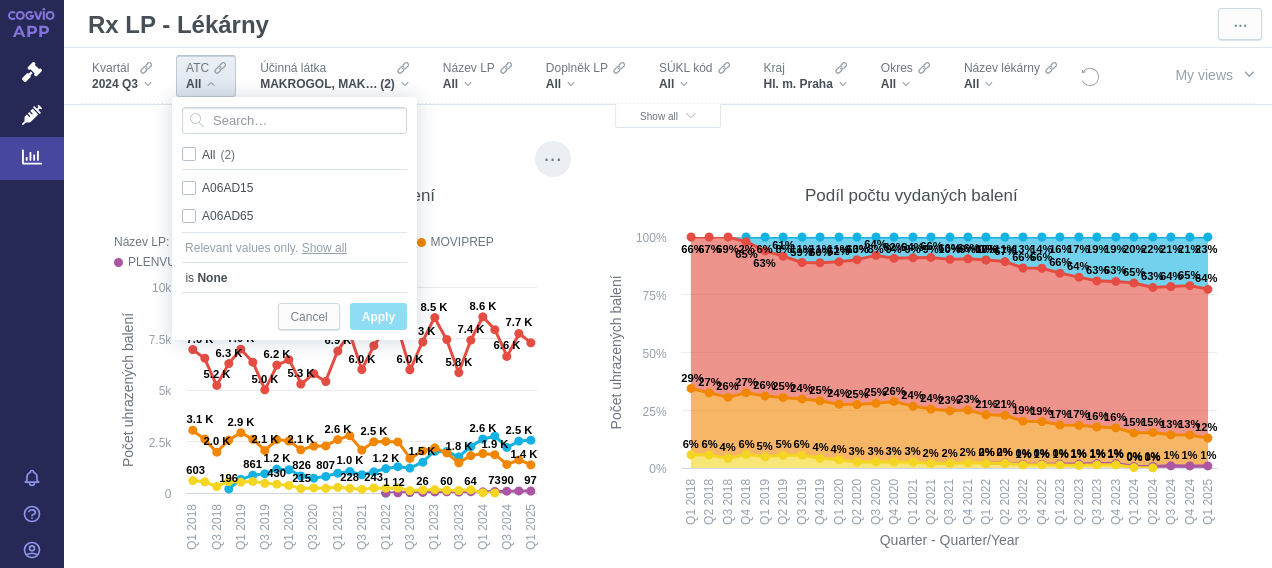 click on "Vývoj počtu vydaných balení Název LP: CLENSIA FORLAX FORTRANS MOVIPREP PLENVU VISTAPREP Created with Highcharts 12.1.2 Počet uhrazených balení 196 665 861 936 1.2 K 1.1 K 826 719 807 963 1.0 K 886 1.0 K 1.2 K 1.3 K 1.2 K 1.5 K 2.0 K 2.0 K 1.8 K 2.3 K 2.6 K 2.8 K 2.2 K 2.5 K 2.6 K 1 7.0 K 6.5 K 5.2 K 6.3 K 7.0 K 6.4 K 5.0 K 6.2 K 6.5 K 5.3 K 5.8 K 5.4 K 6.9 K 7.8 K 6.0 K 7.2 K 8.0 K 8.0 K 6.0 K 7.3 K 8.5 K 7.5 K 5.8 K 7.4 K 8.6 K 7.9 K 6.6 K 7.7 K 7.3 K 3.1 K 2.6 K 2.0 K 2.6 K 2.9 K 2.6 K 2.1 K 2.6 K 2.5 K 2.1 K 2.3 K 2.3 K 2.6 K 2.8 K 2.1 K 2.5 K 2.5 K 2.5 K 1.7 K 2.0 K 2.2 K 1.9 K 1.5 K 1.8 K 1.9 K 1.9 K 1.4 K 1.6 K 1.4 K 2 12 24 26 50 60 49 64 57 73 90 103 97 603 542 316 559 532 564 468 430 369 215 244 225 275 228 176 243 235 241 118 148 164 132 122 153 17 3 Q1 2018 Q3 2018 Q1 2019 Q3 2019 Q1 2020 Q3 2020 Q1 2021 Q3 2021 Q1 2022 Q3 2022 Q1 2023 Q3 2023 Q1 2024 Q3 2024 Q1 2025 0 2.5k 5k 7.5k 10k" at bounding box center [327, 361] 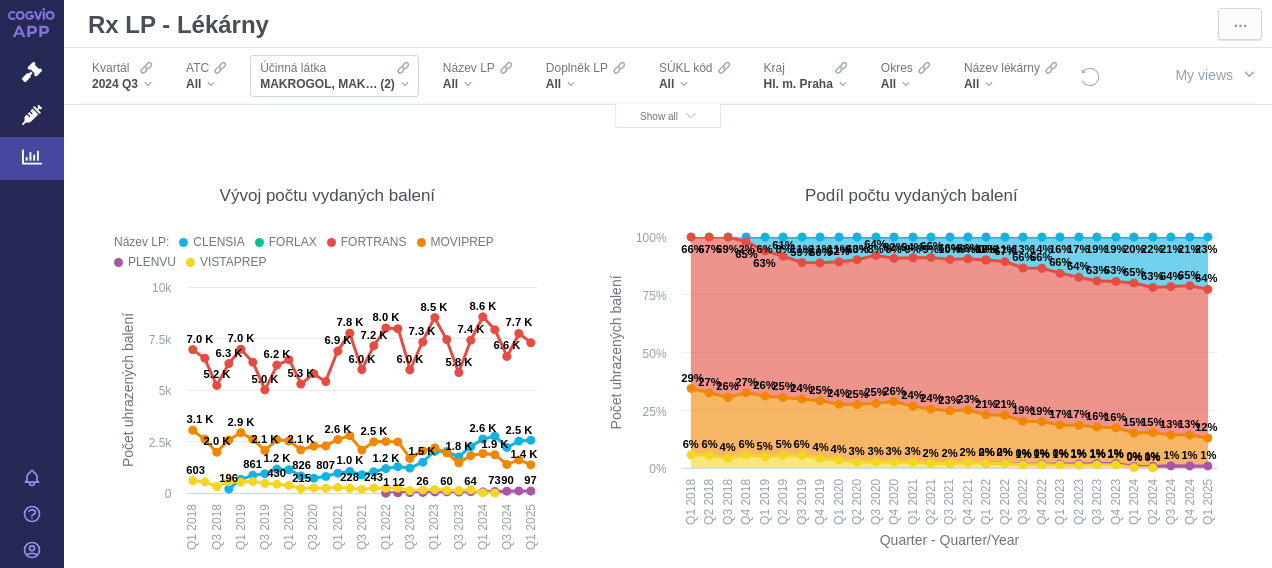 click on "Účinná látka MAKROGOL, MAKROGOL, KOMBINACE (2)" at bounding box center [334, 76] 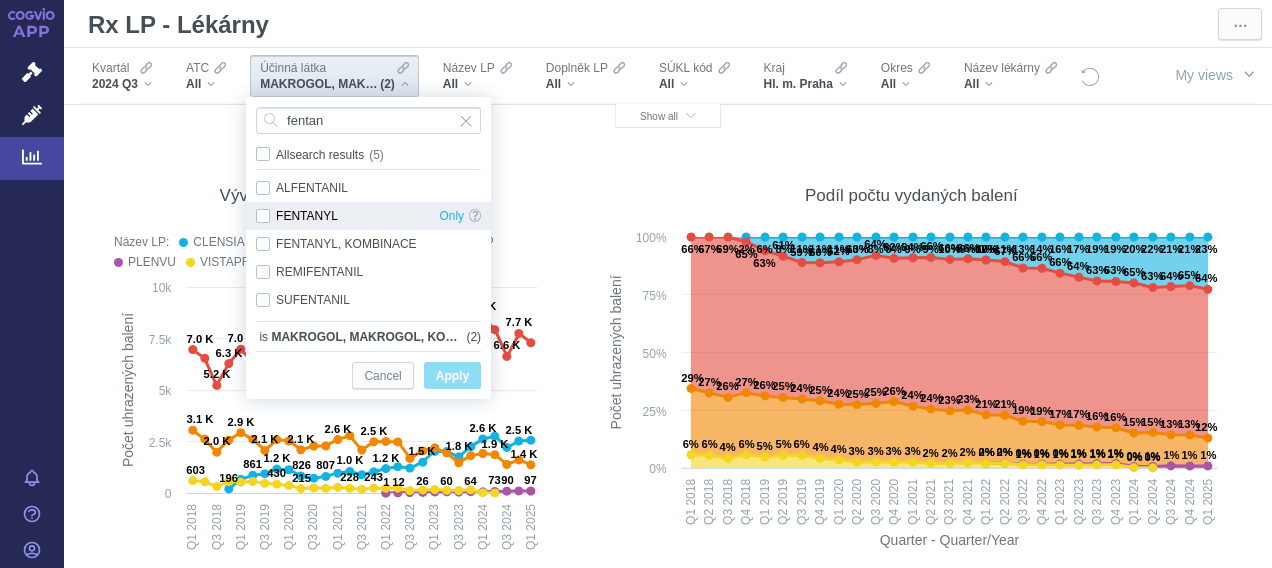 type on "fentan" 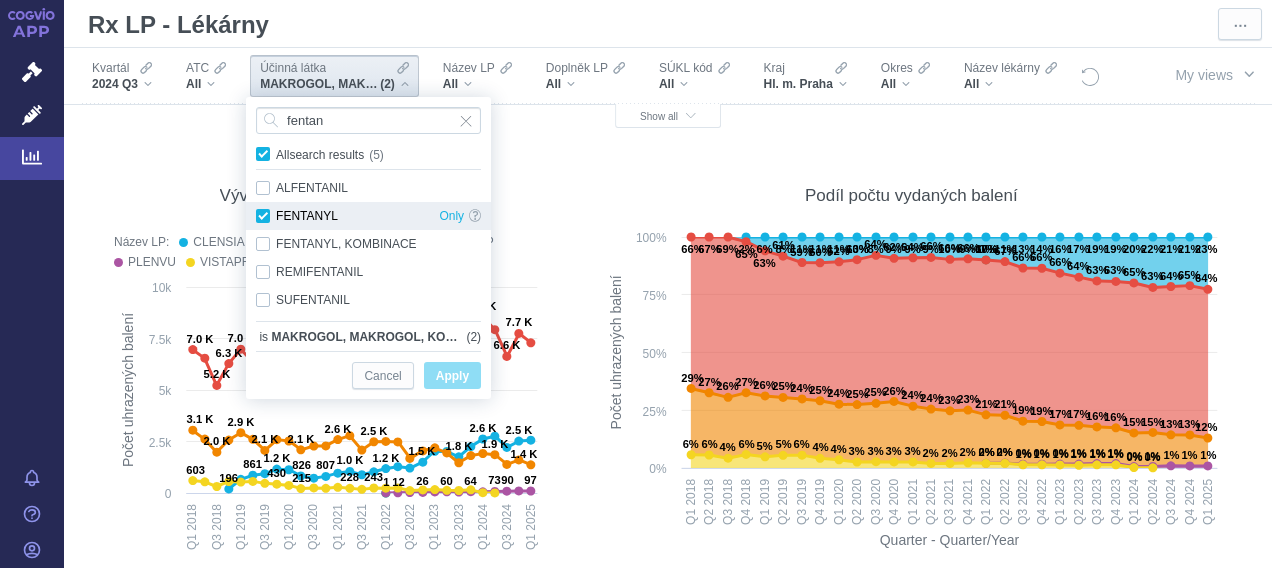 checkbox on "true" 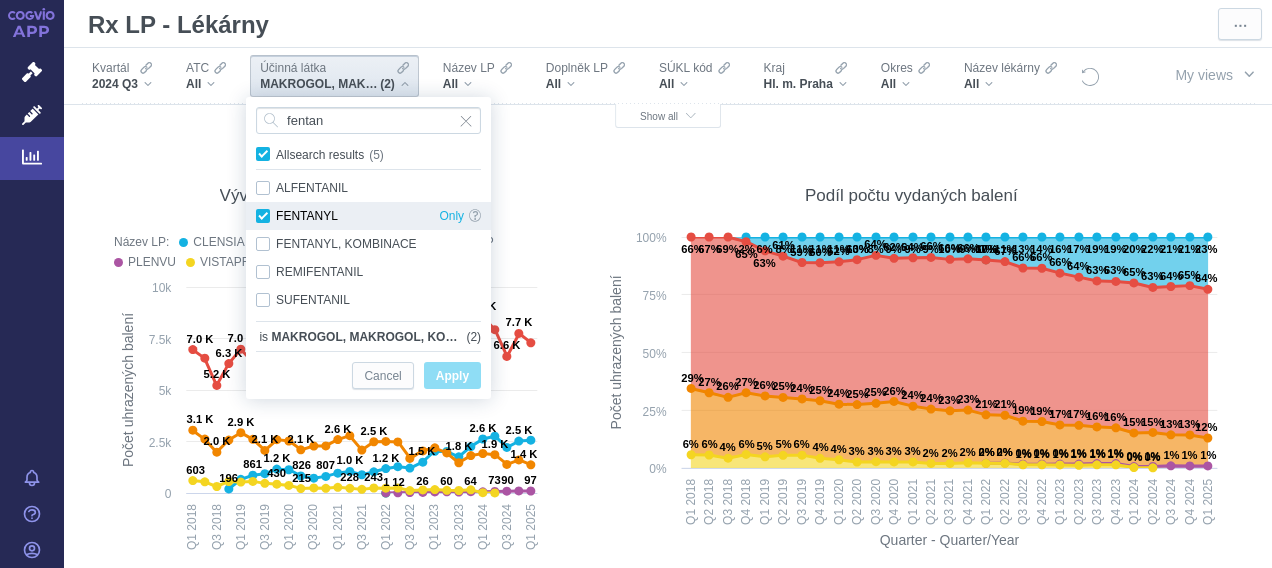checkbox on "true" 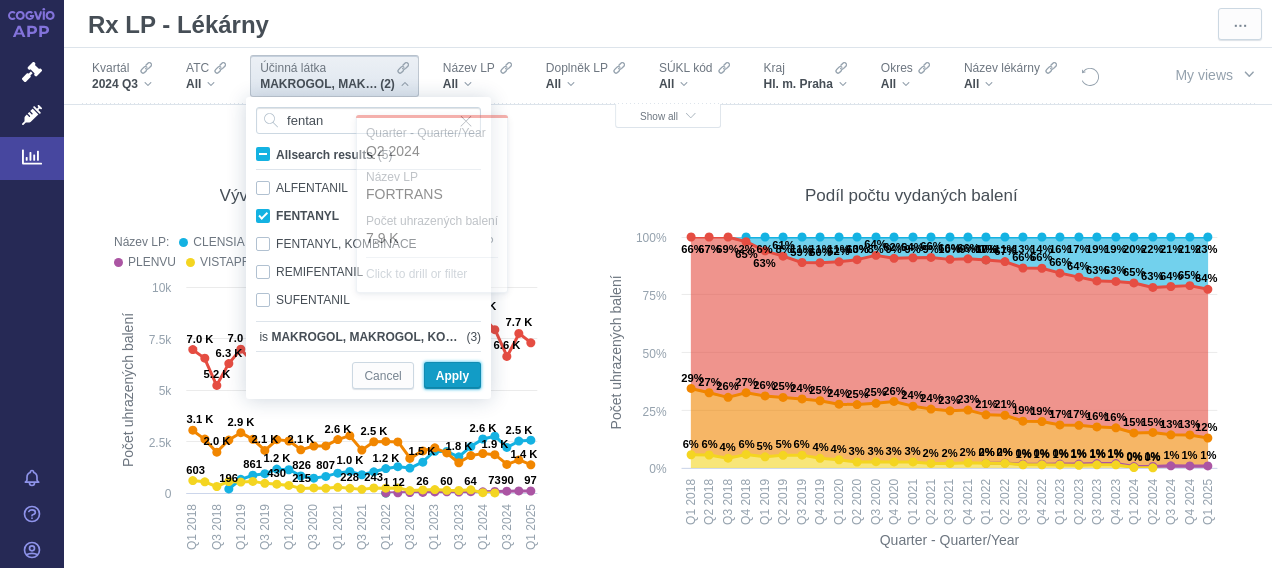 click on "Apply" at bounding box center (452, 376) 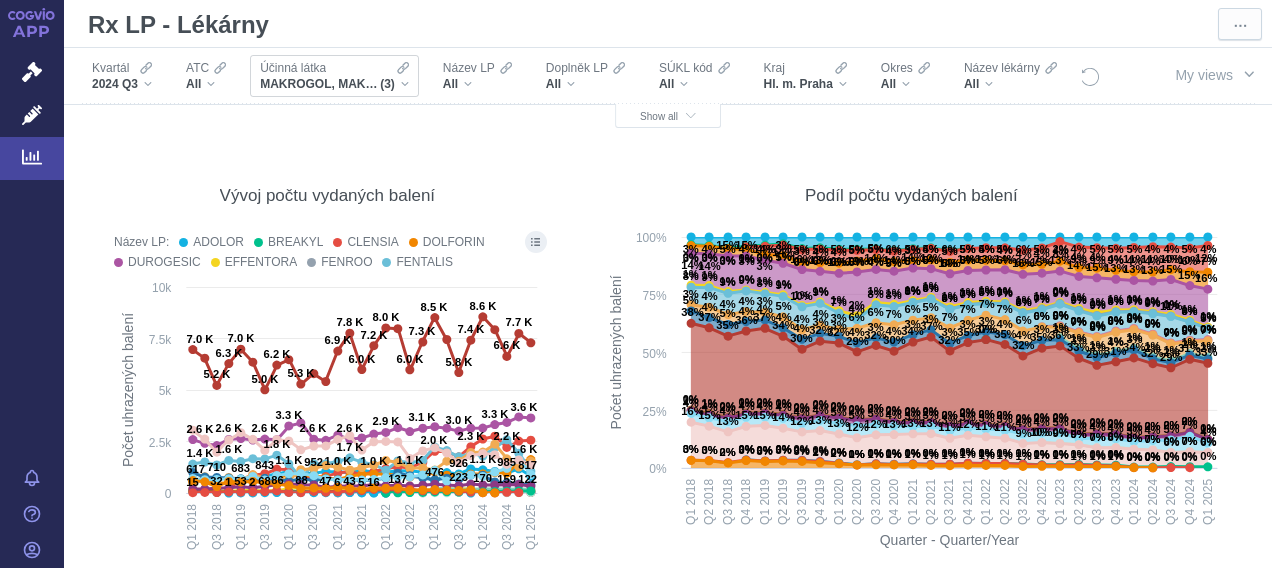 click on "MAKROGOL, MAKROGOL, KOMBINACE, FENTANYL (3)" at bounding box center [334, 84] 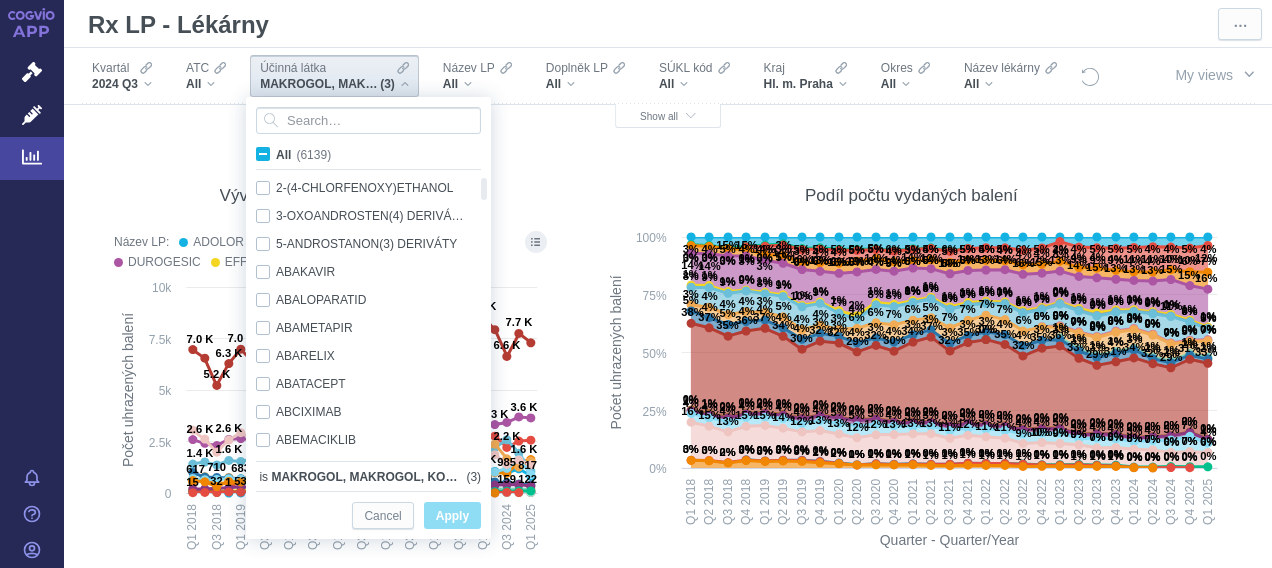 click on "All (6139)" at bounding box center [303, 155] 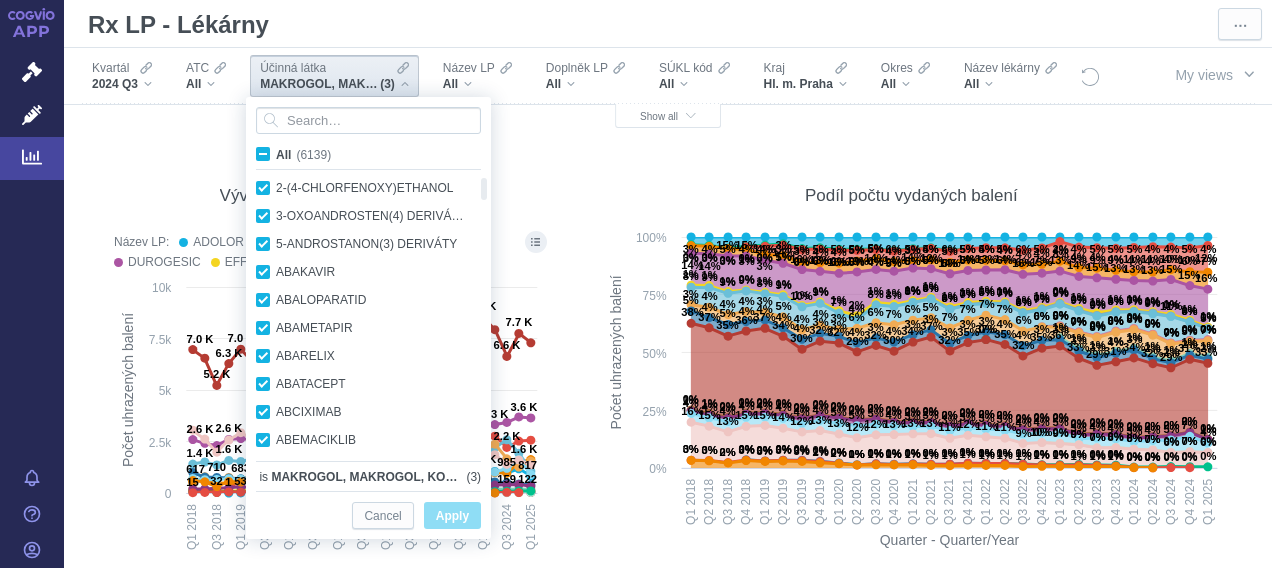 checkbox on "true" 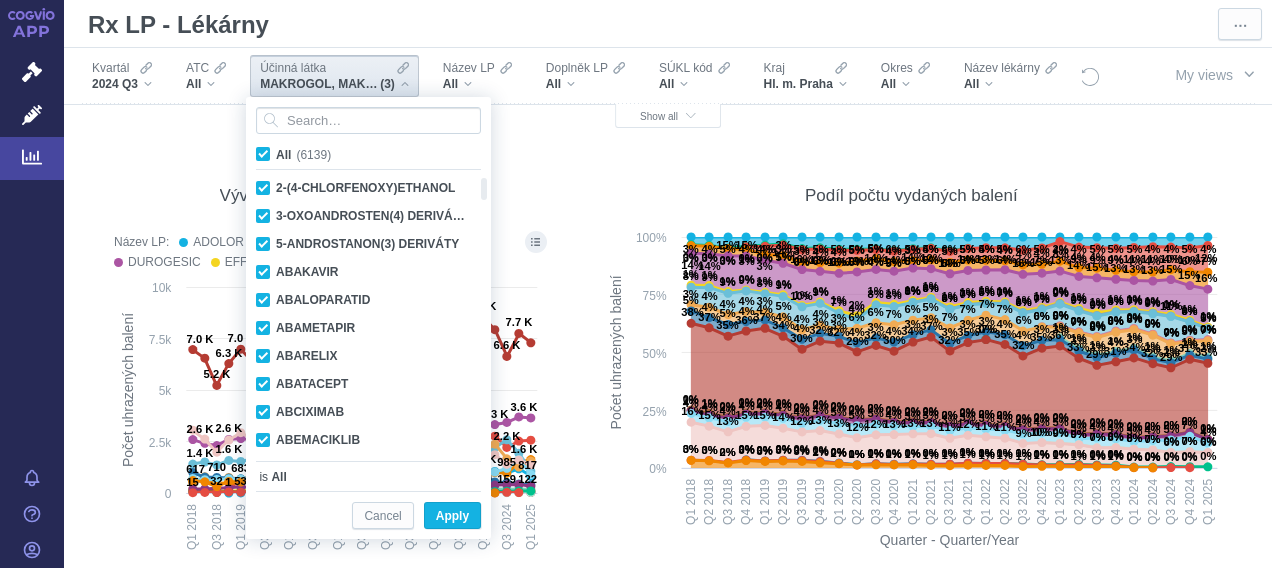 click on "All (6139)" at bounding box center [303, 155] 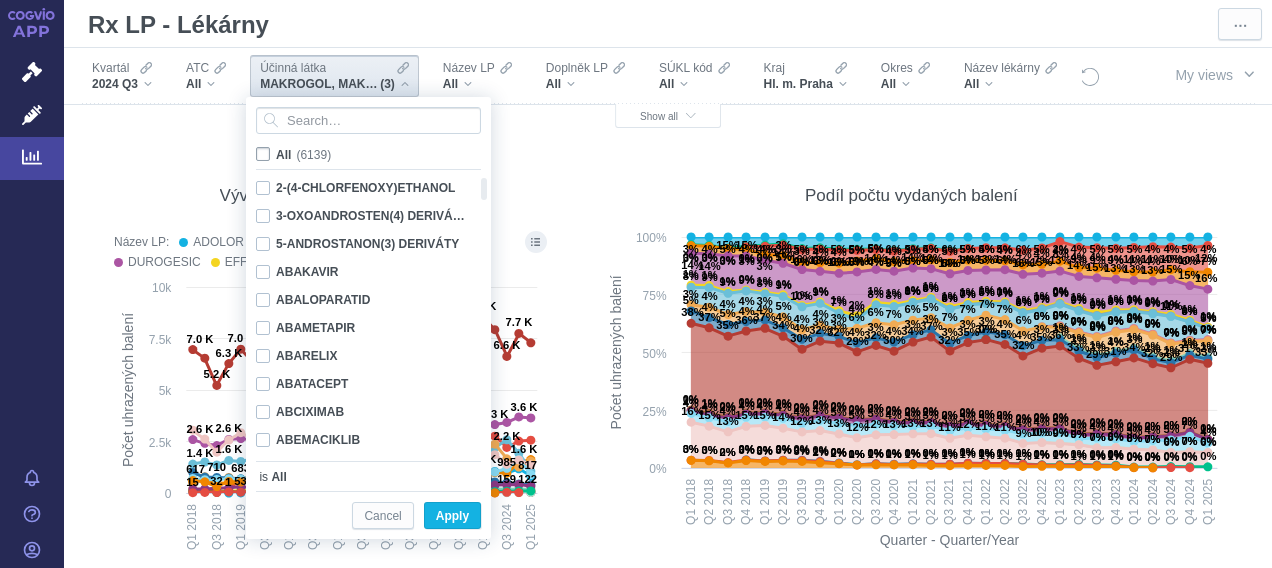 checkbox on "false" 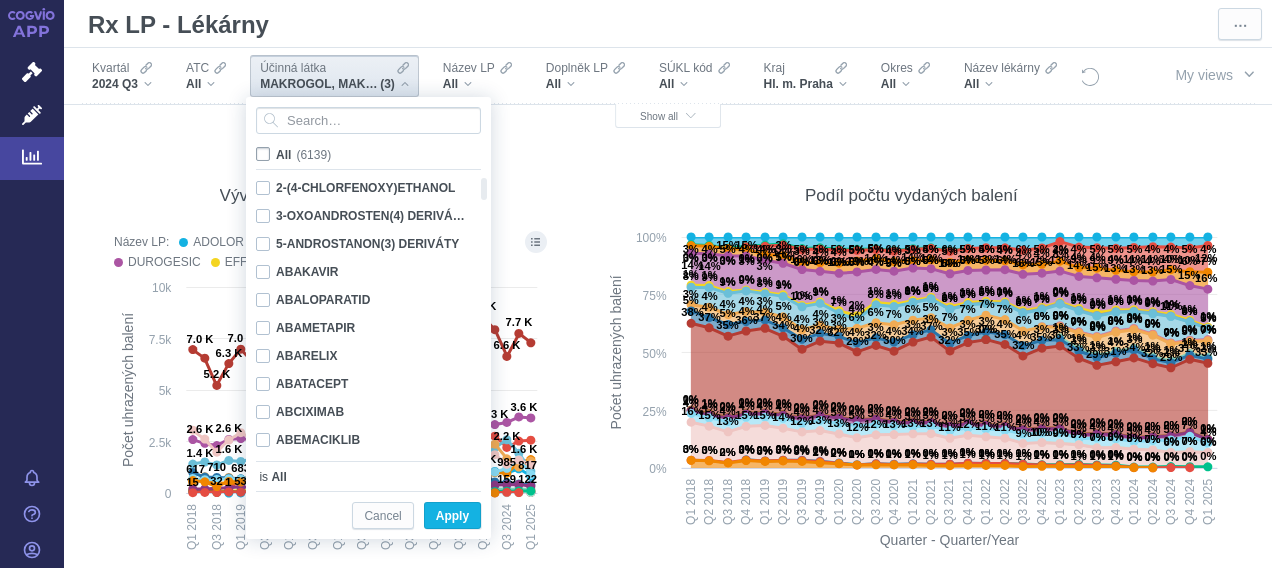 checkbox on "false" 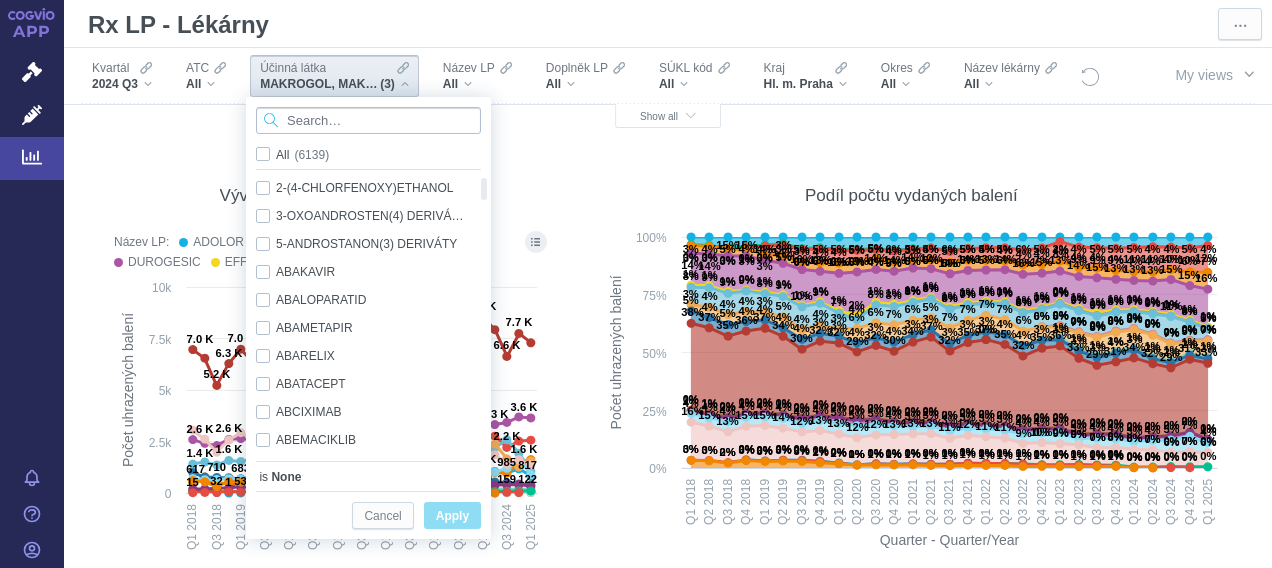 click at bounding box center [368, 120] 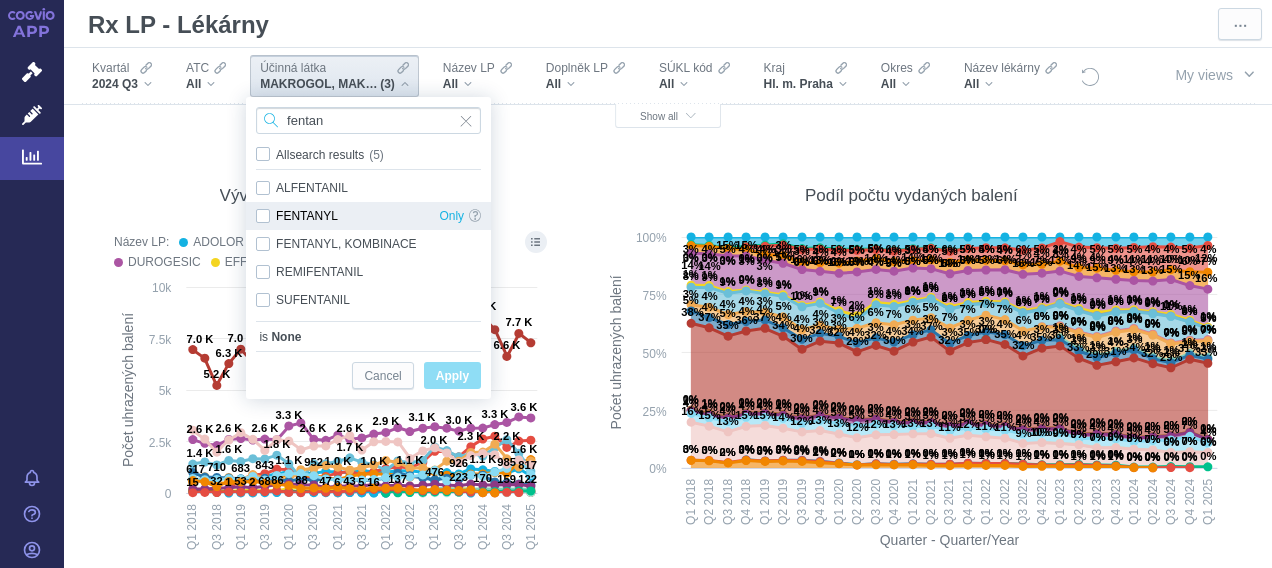 type on "fentan" 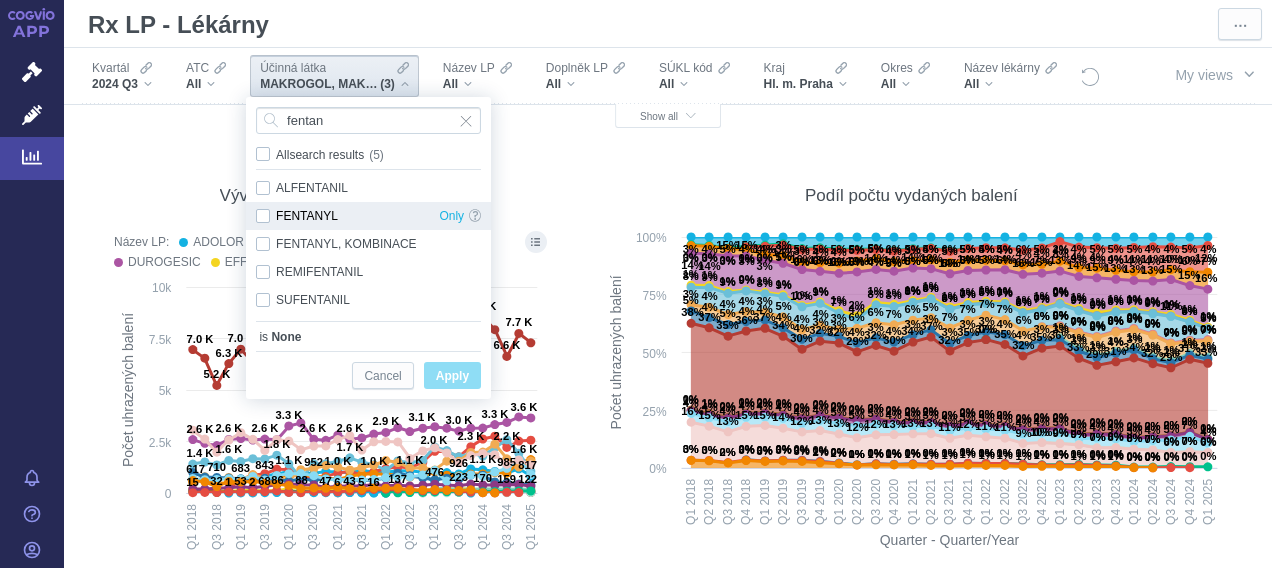 click on "FENTANYL Only" at bounding box center [368, 216] 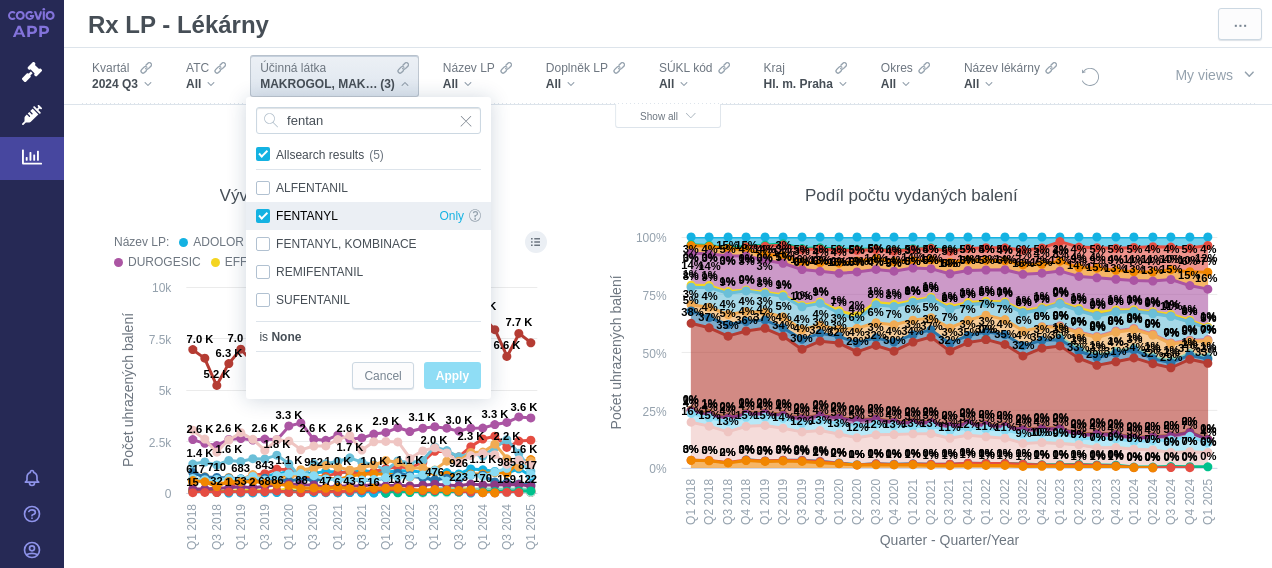 checkbox on "true" 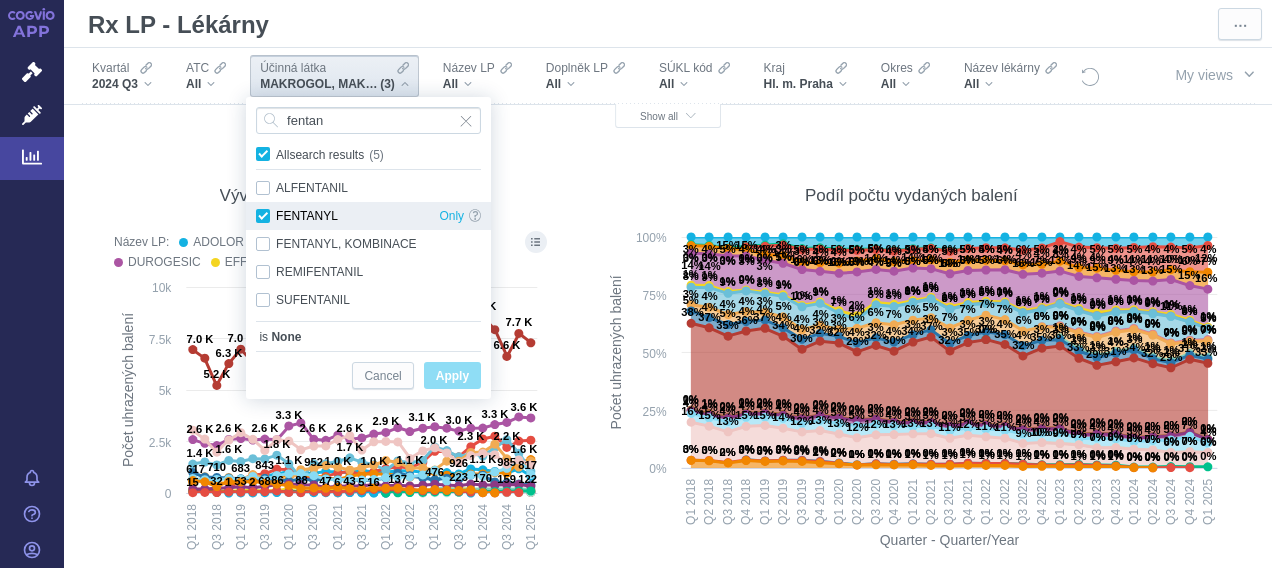 checkbox on "true" 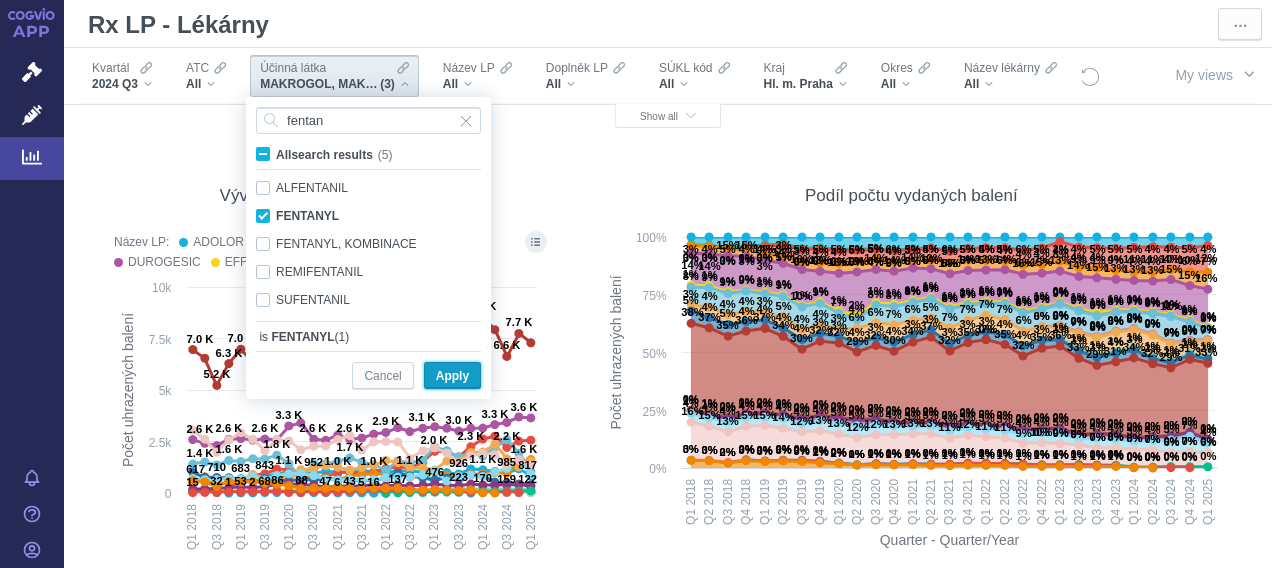 click on "Apply" at bounding box center (452, 376) 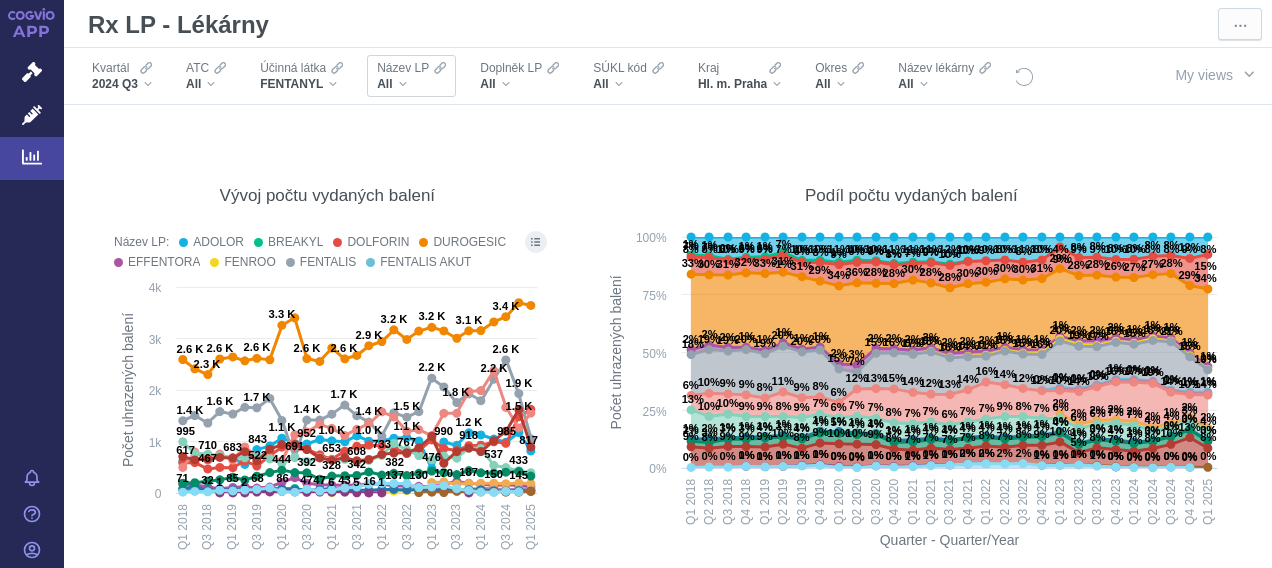 click on "All" at bounding box center [411, 84] 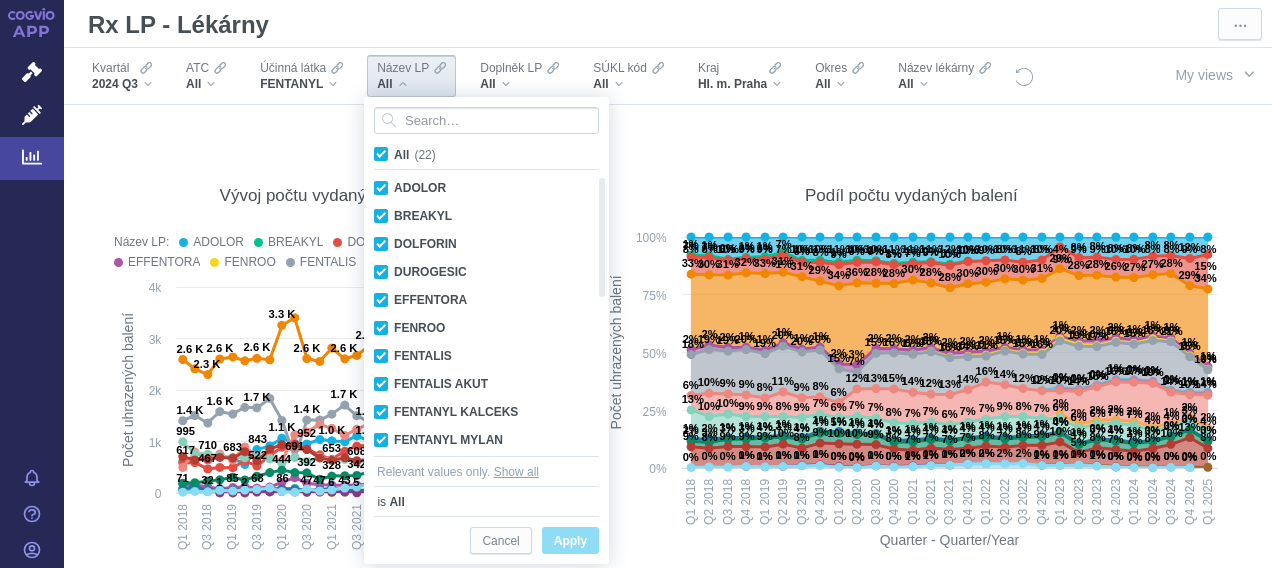 click on "Apply" at bounding box center [570, 541] 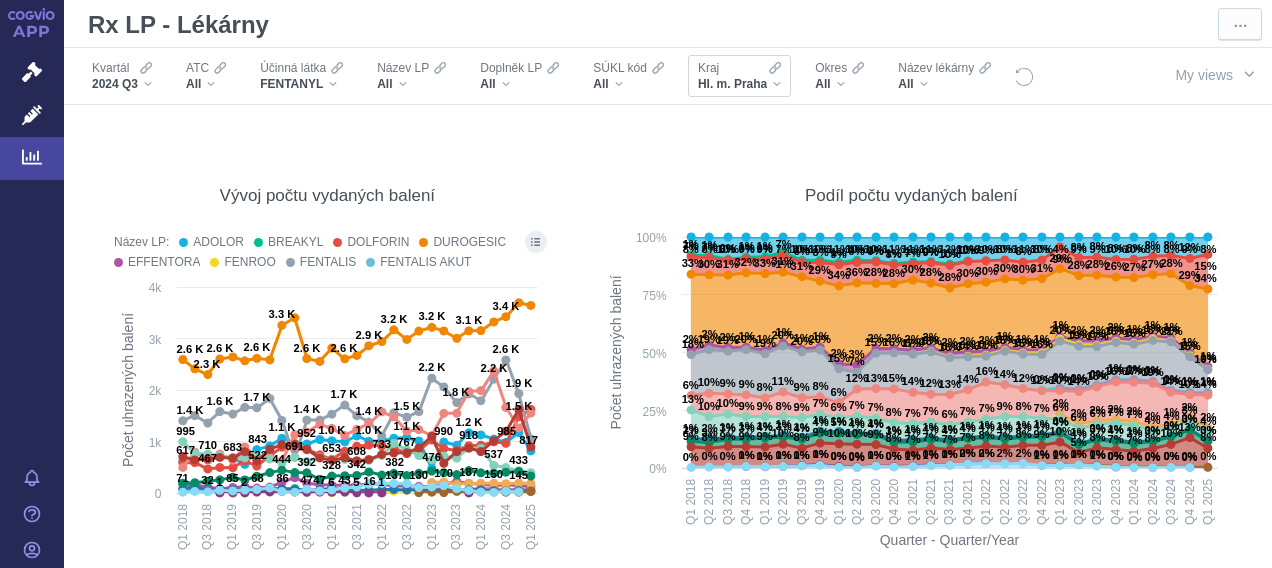 click on "Hl. m. Praha" at bounding box center [739, 84] 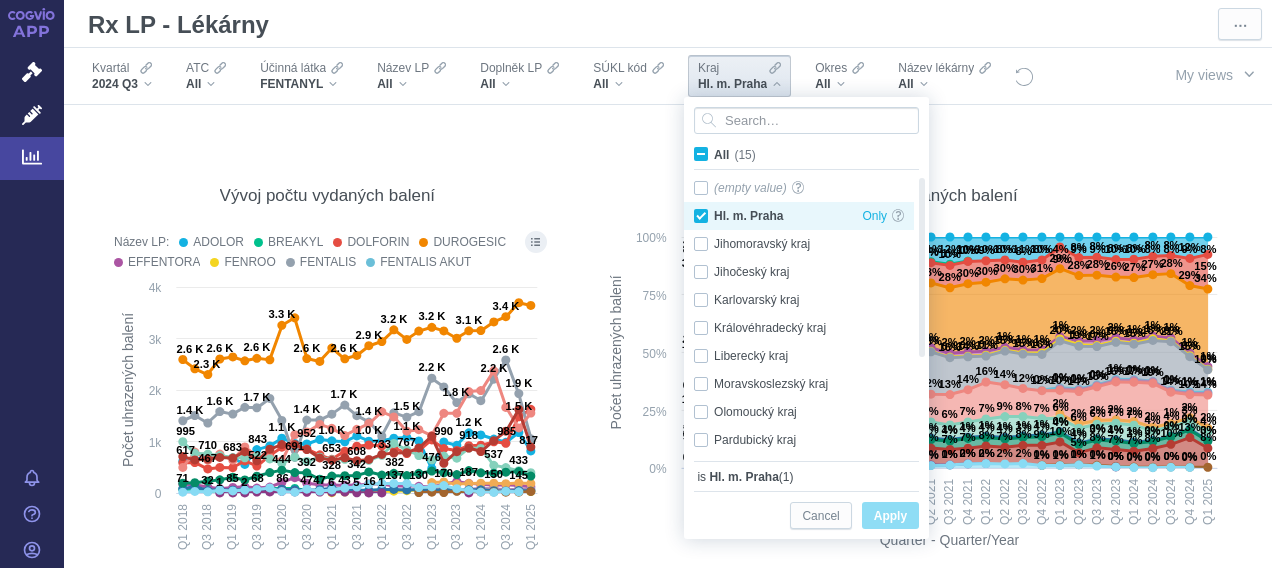 click on "Hl. m. Praha Only" at bounding box center [799, 216] 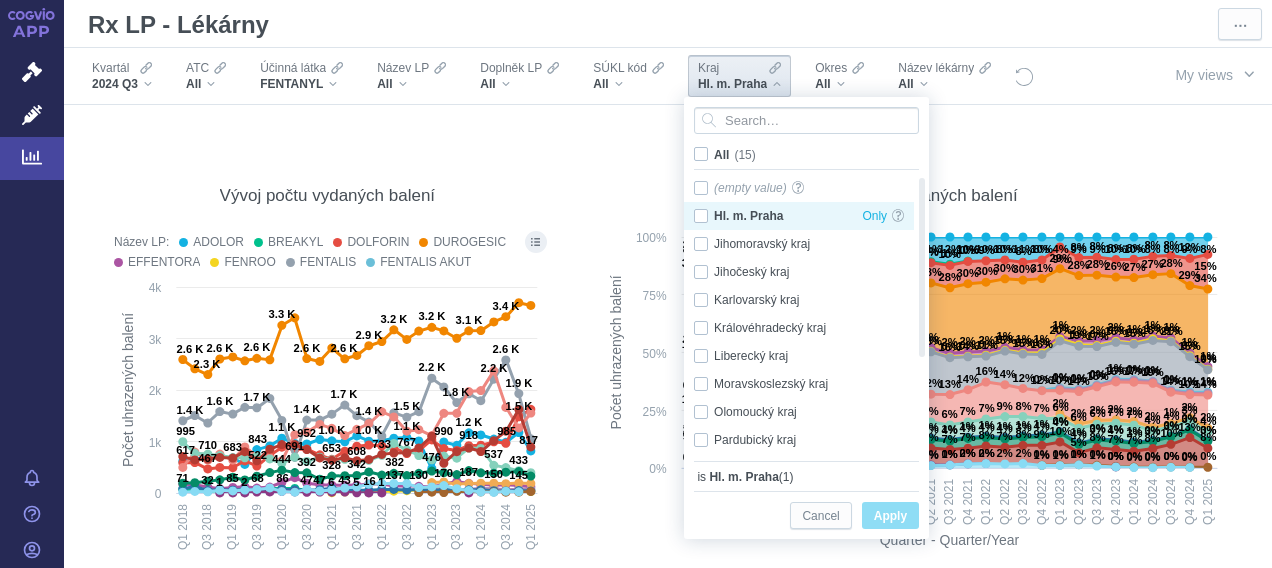 checkbox on "false" 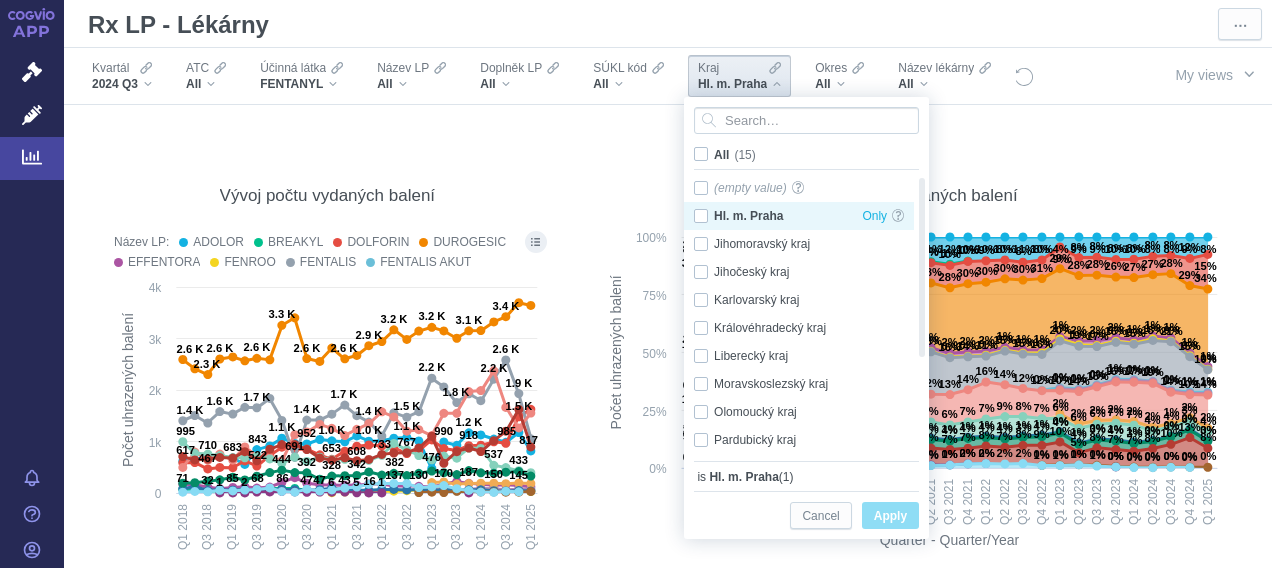 checkbox on "false" 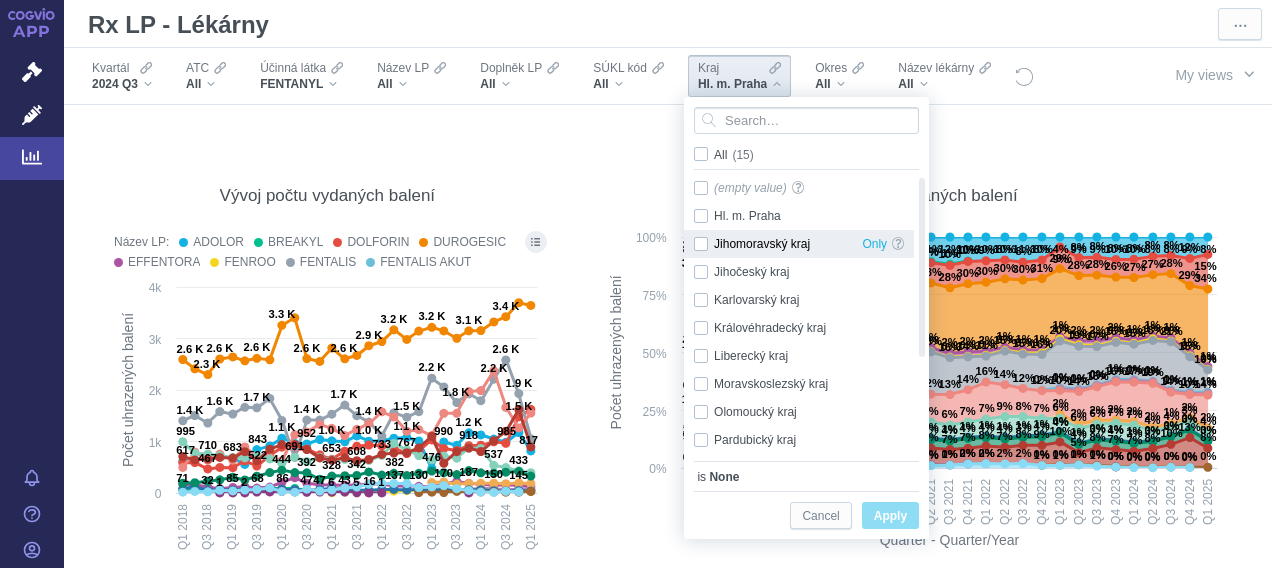click on "Jihomoravský kraj Only" at bounding box center [799, 244] 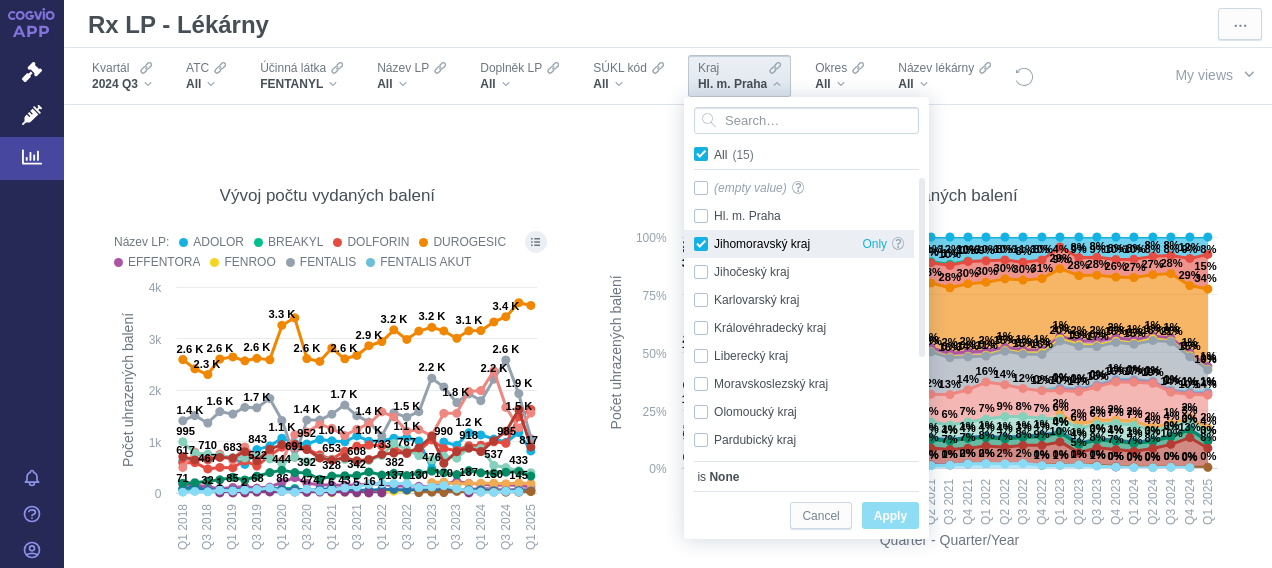 checkbox on "true" 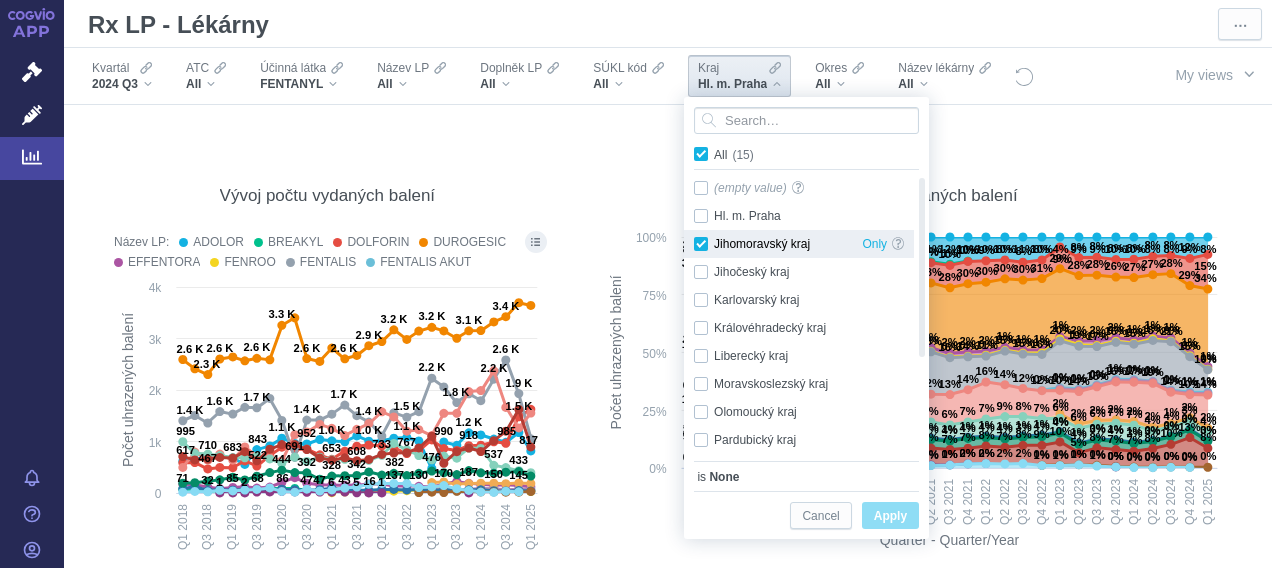 checkbox on "true" 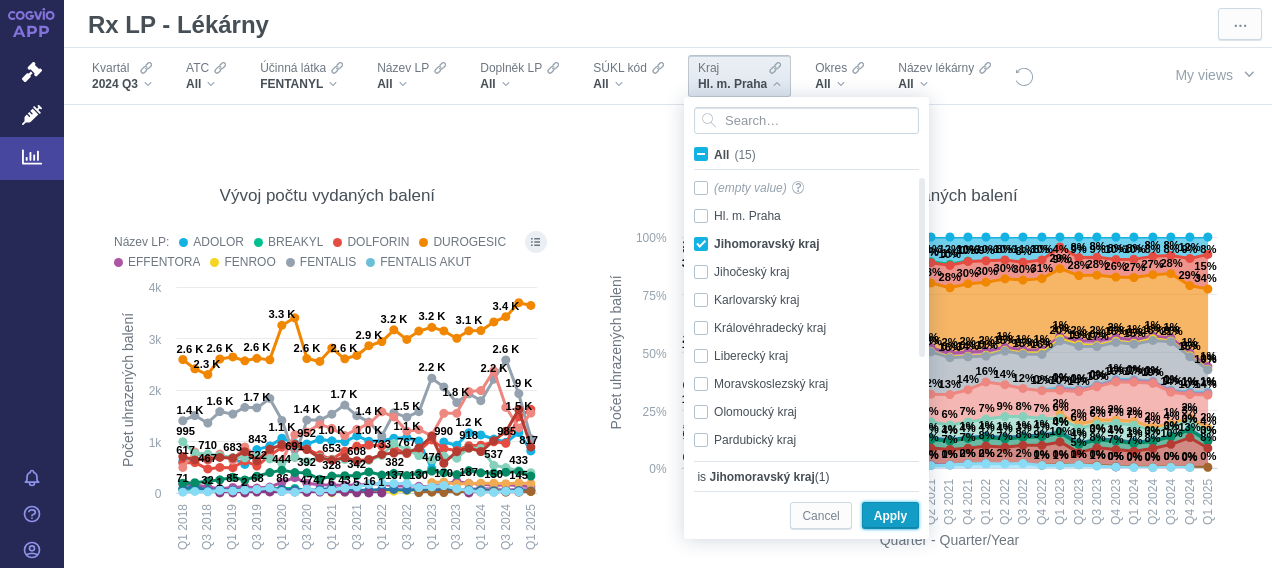click on "Apply" at bounding box center (890, 516) 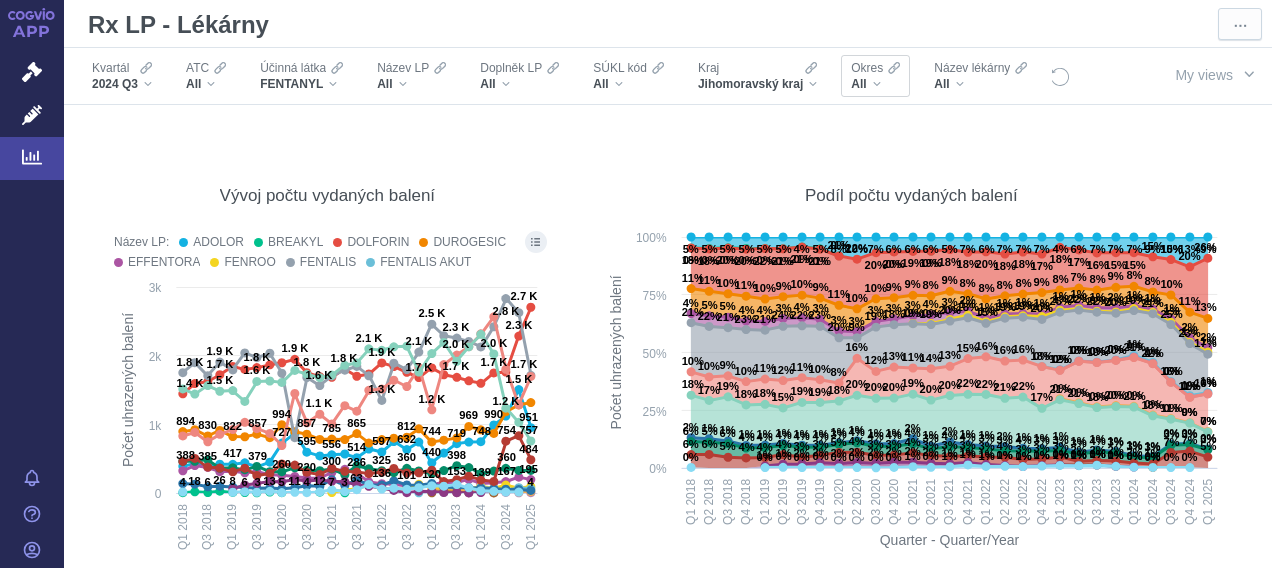 click on "All" at bounding box center [875, 84] 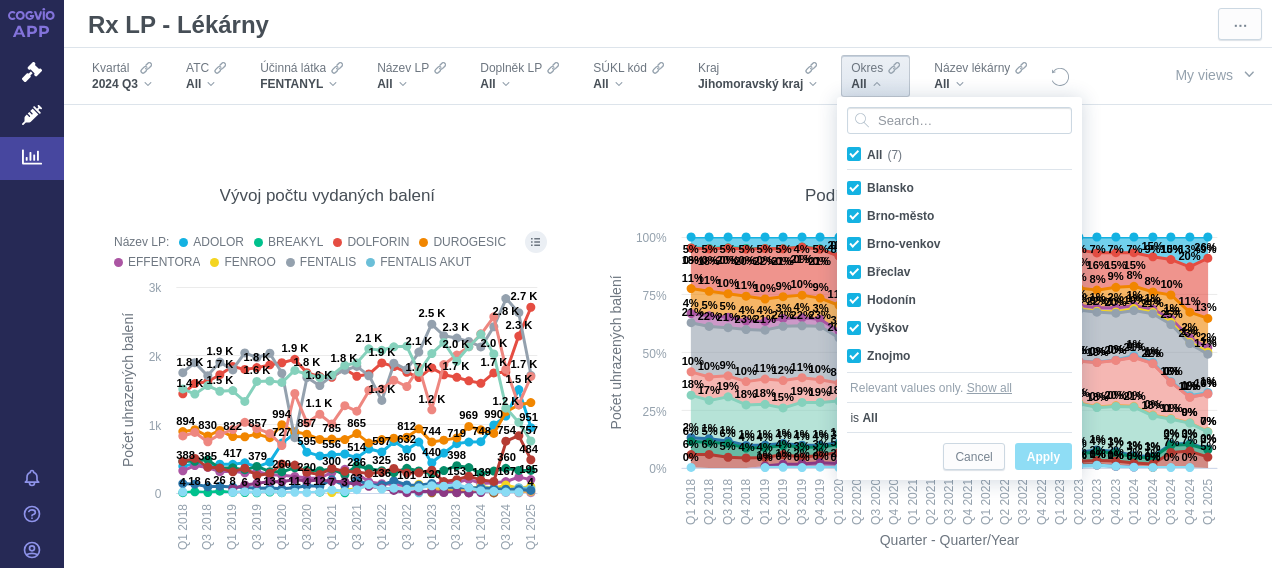 click on "All (7)" at bounding box center (884, 155) 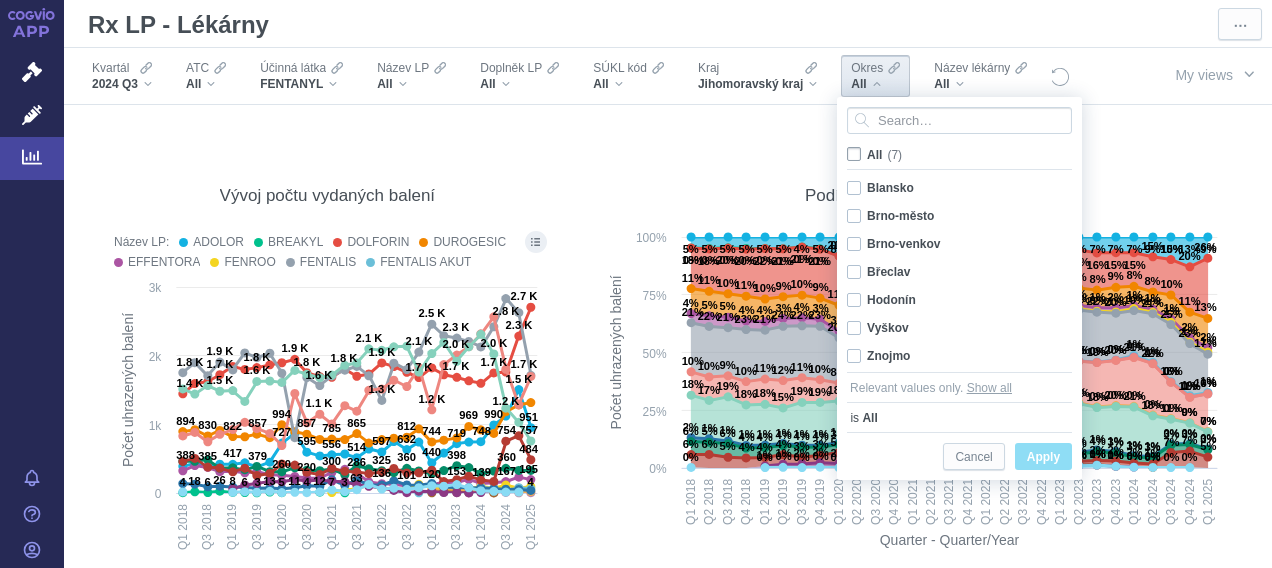 checkbox on "false" 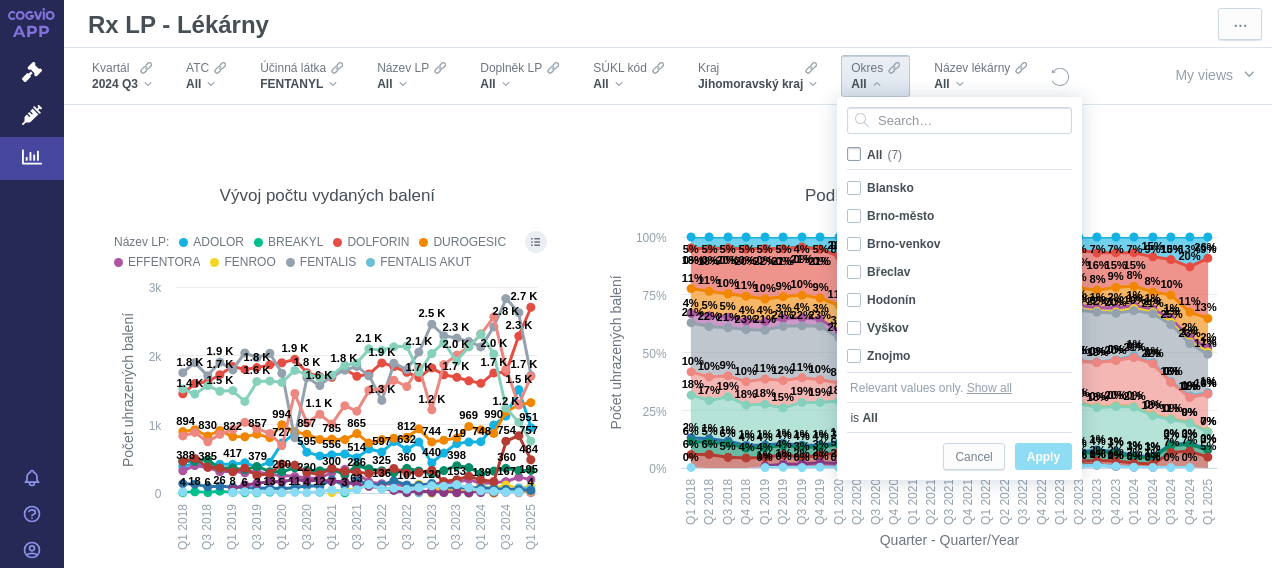 checkbox on "false" 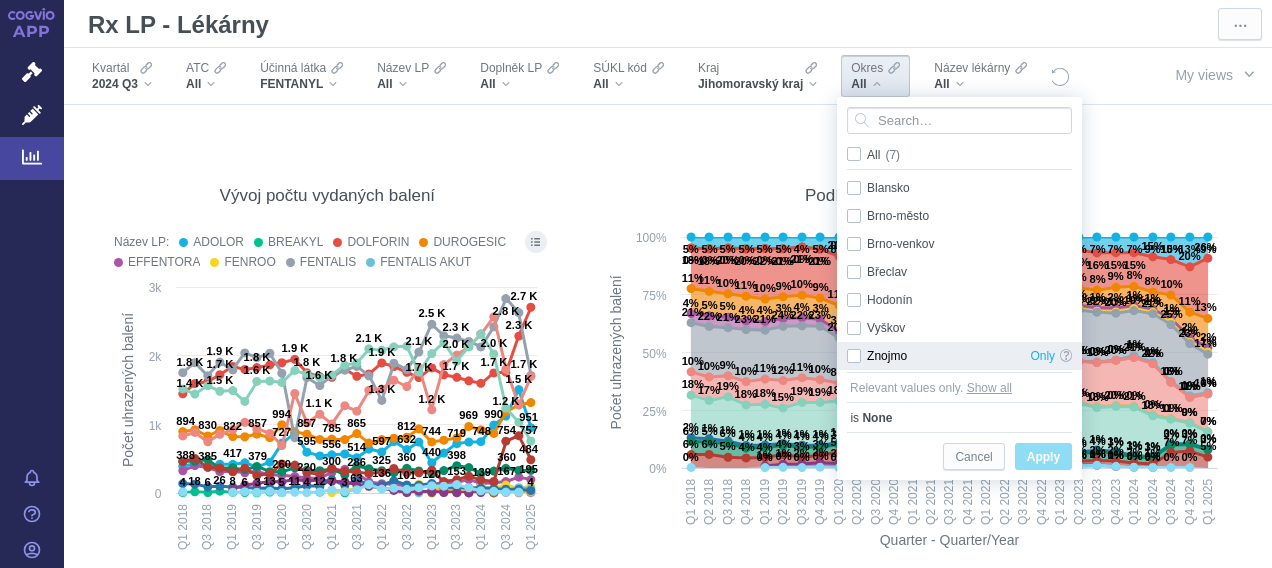 click on "Znojmo Only" at bounding box center (959, 356) 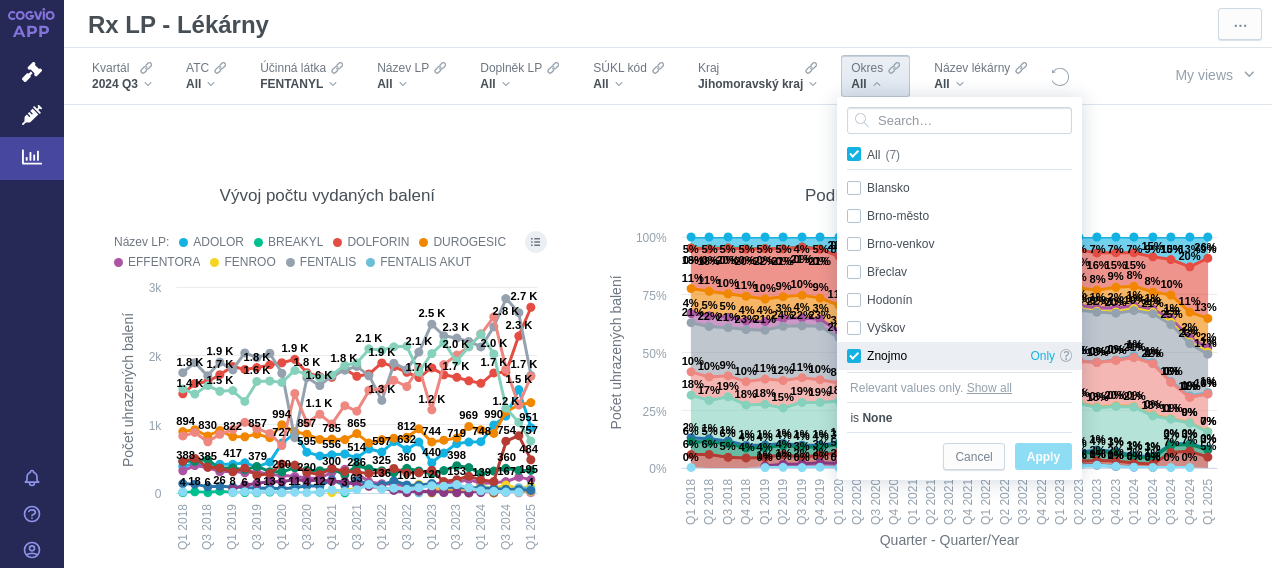 checkbox on "true" 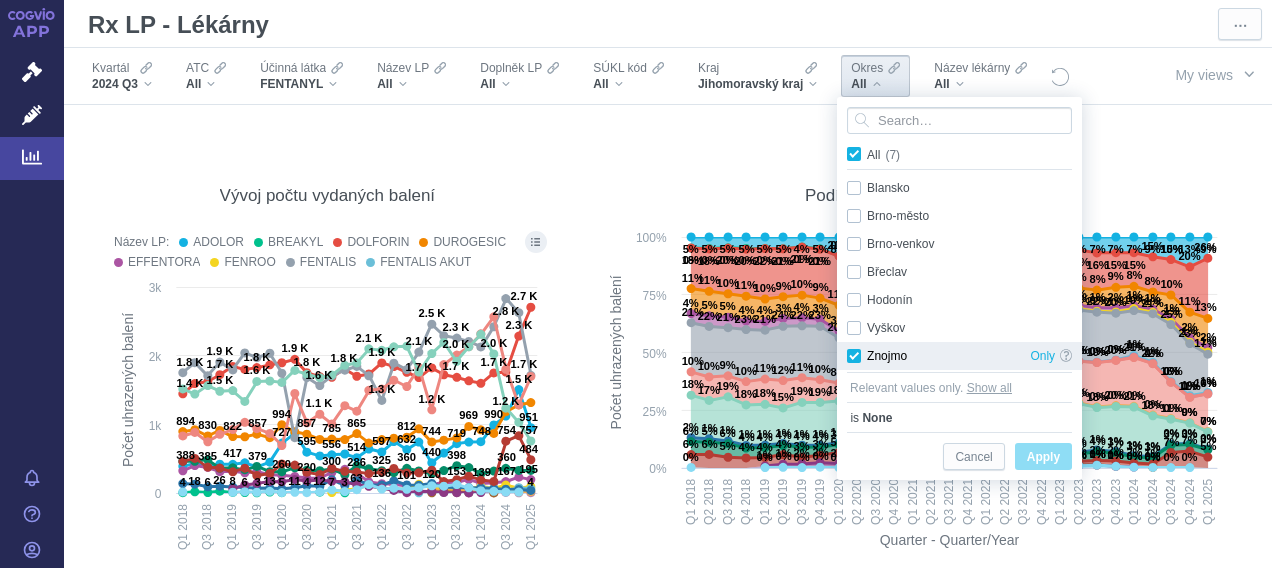 checkbox on "true" 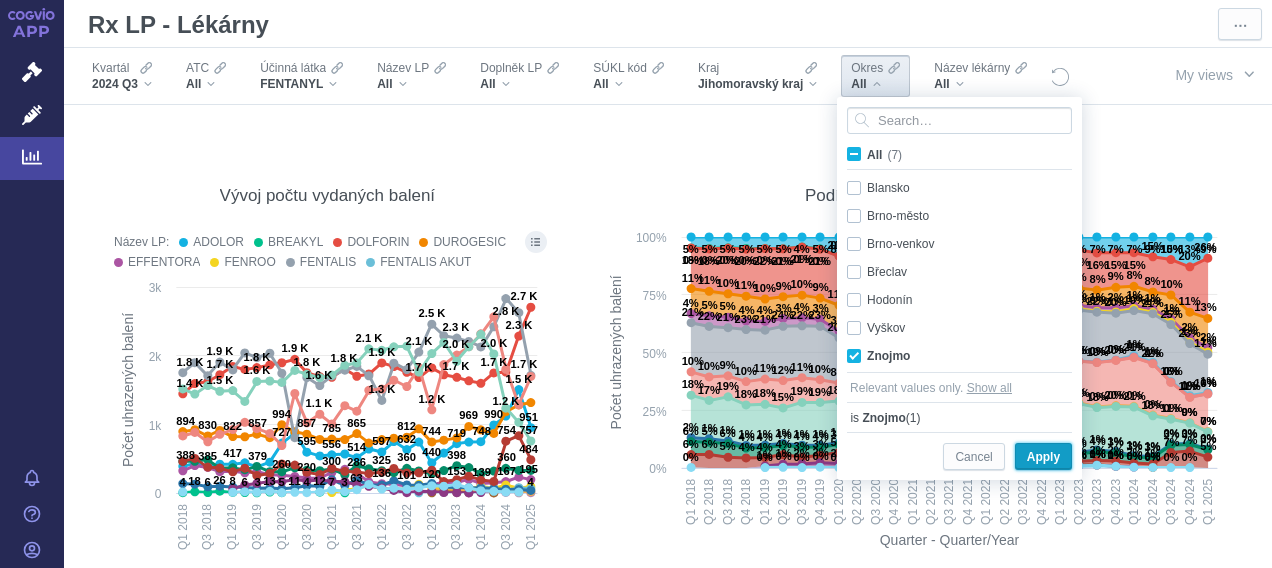 click on "Apply" at bounding box center (1043, 457) 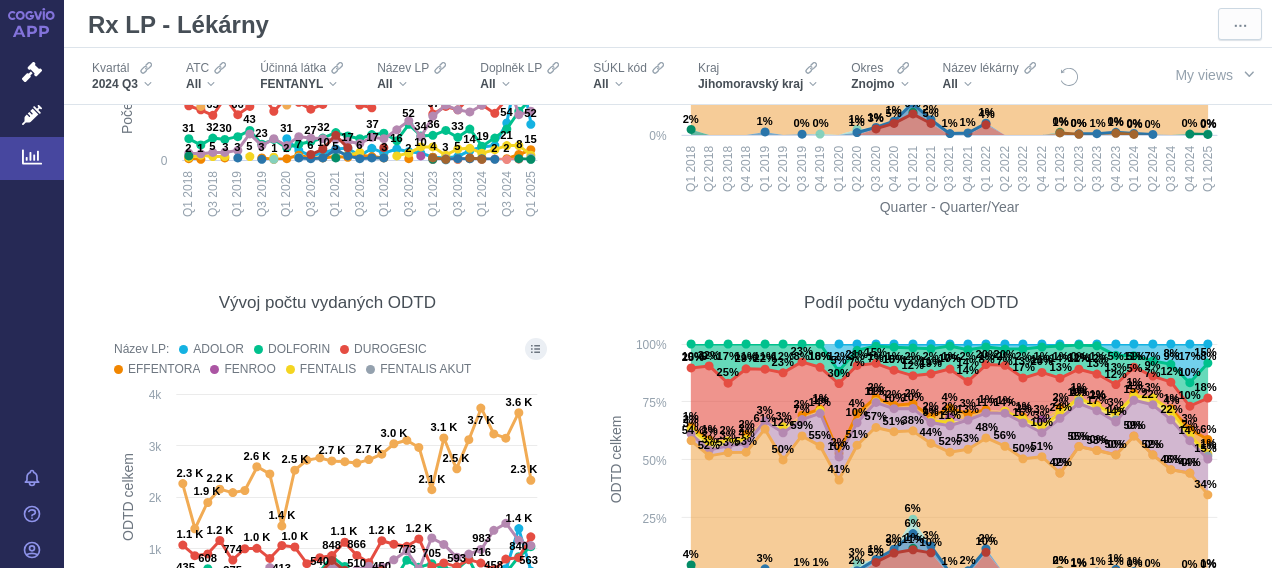 scroll, scrollTop: 386, scrollLeft: 0, axis: vertical 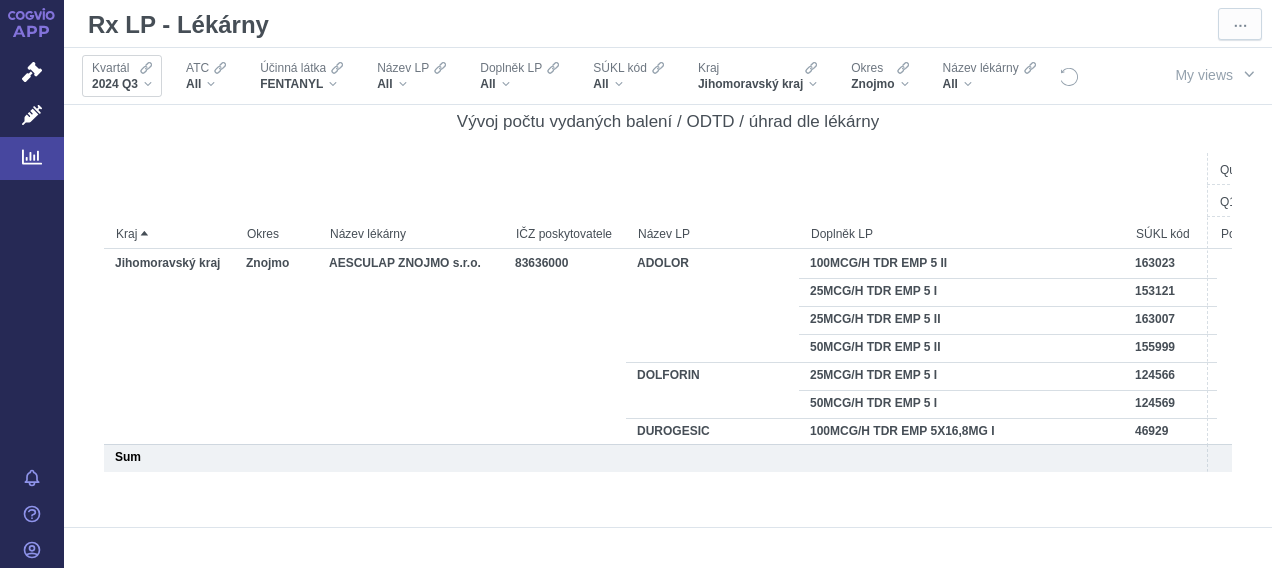 click on "2024 Q3" at bounding box center (122, 84) 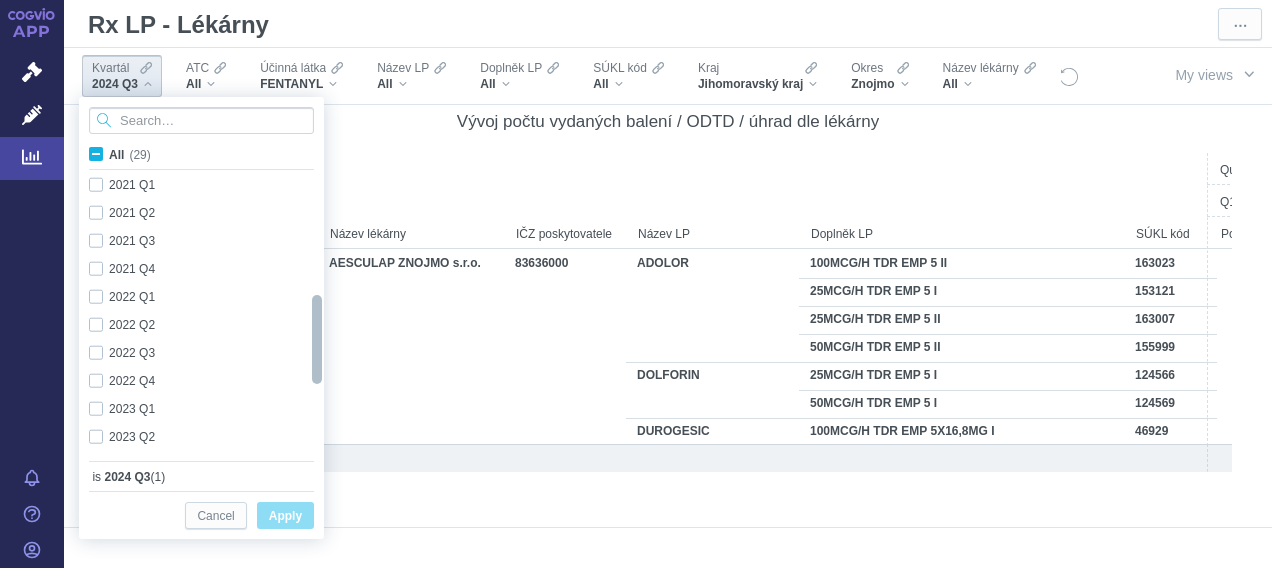 checkbox on "true" 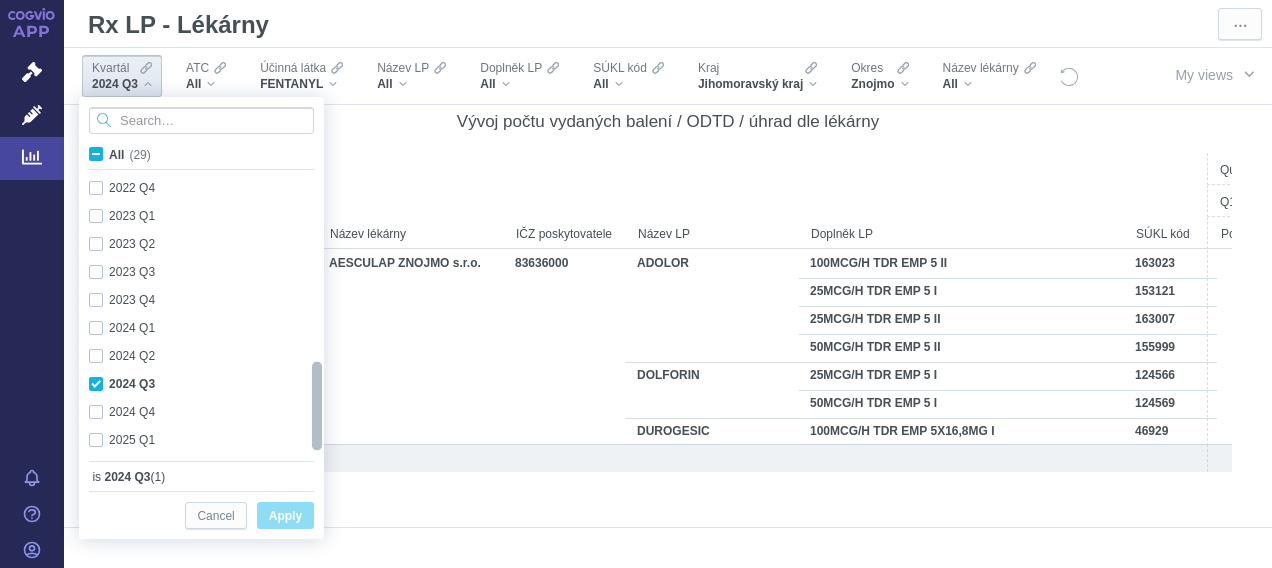 drag, startPoint x: 314, startPoint y: 235, endPoint x: 300, endPoint y: 510, distance: 275.35614 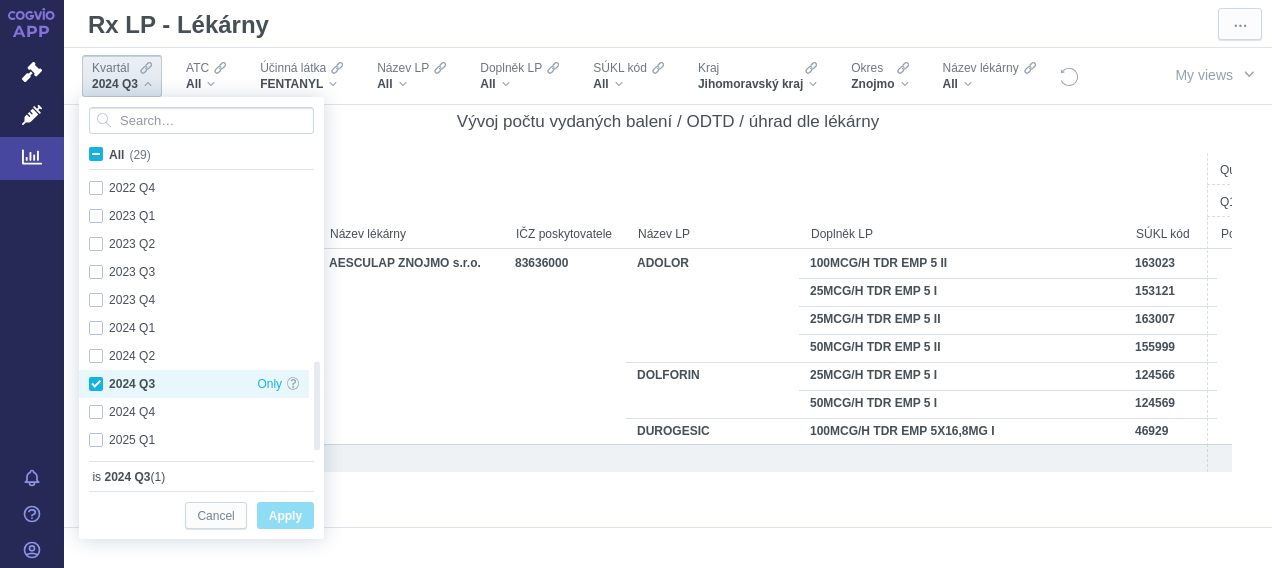 click on "2024 Q3 Only" at bounding box center [194, 384] 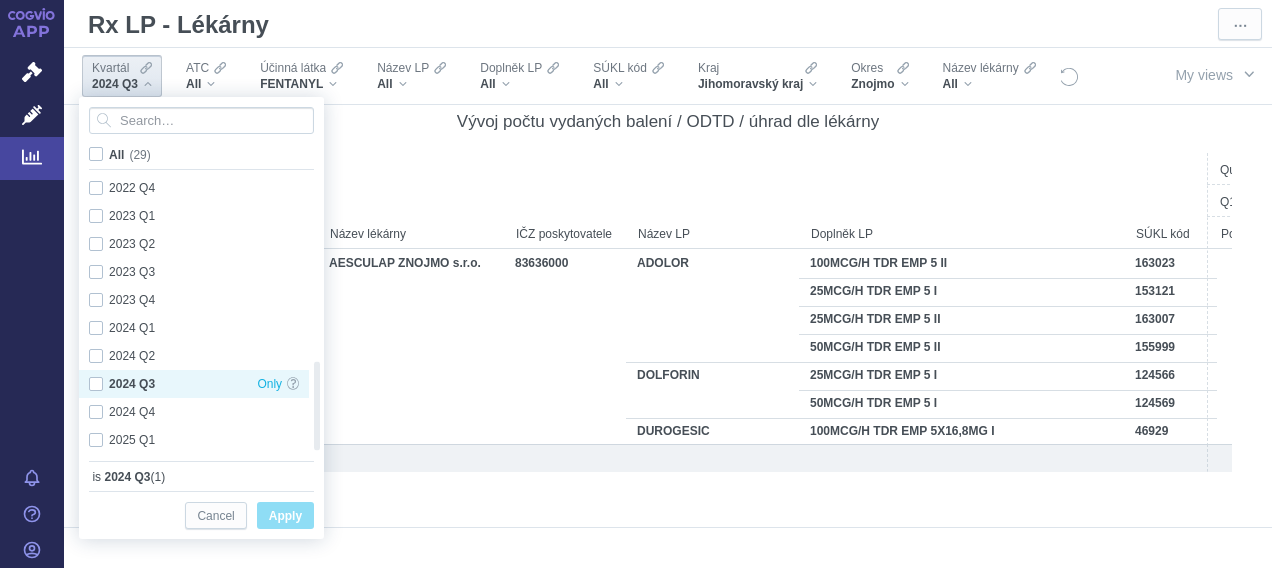 checkbox on "false" 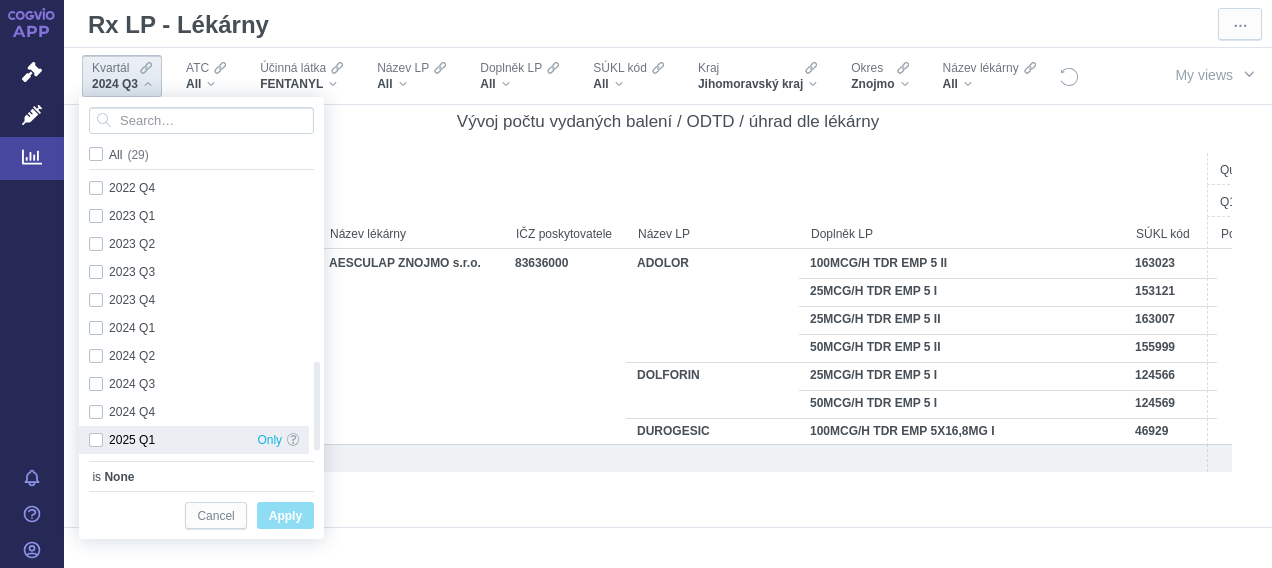 click on "2025 Q1 Only" at bounding box center [194, 440] 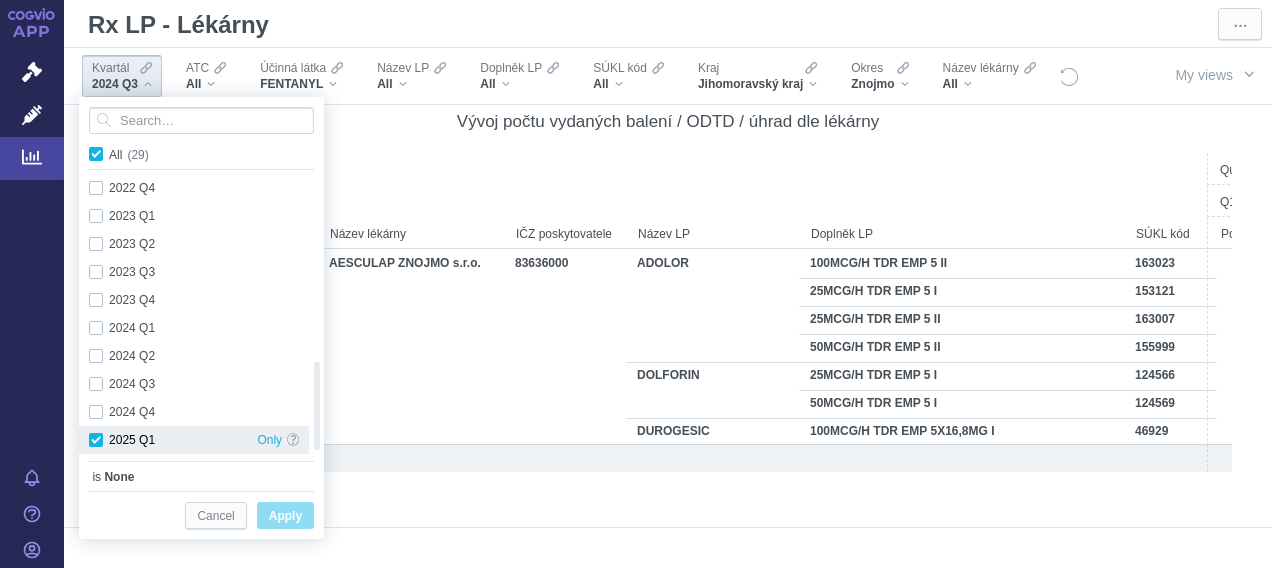 checkbox on "true" 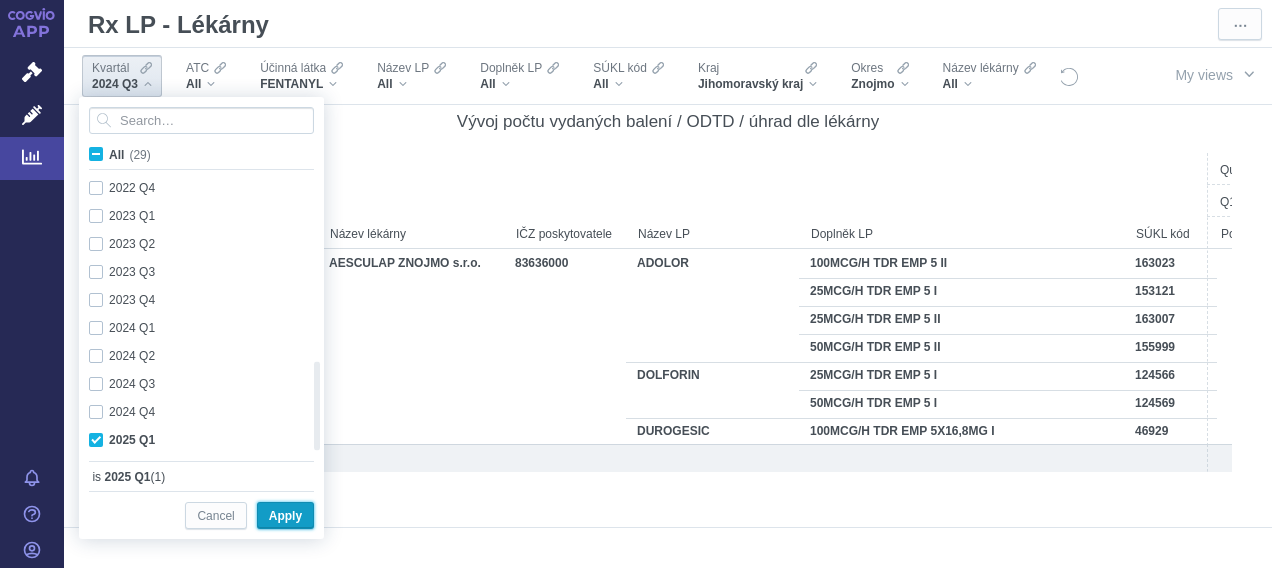 click on "Apply" at bounding box center [285, 516] 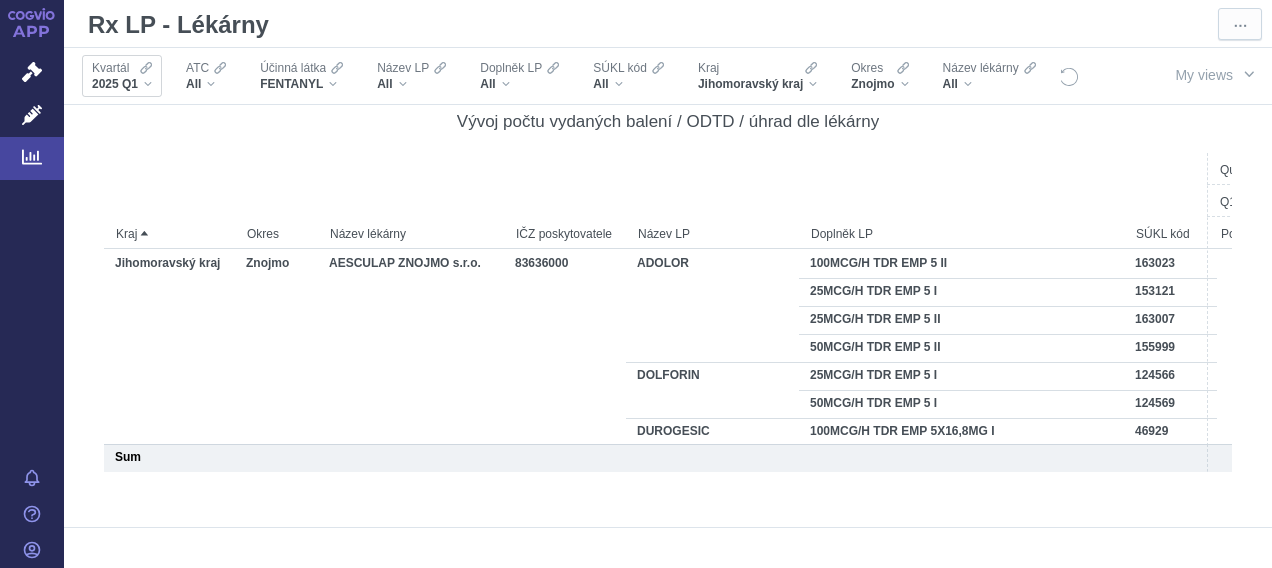click on "2025 Q1" at bounding box center [122, 84] 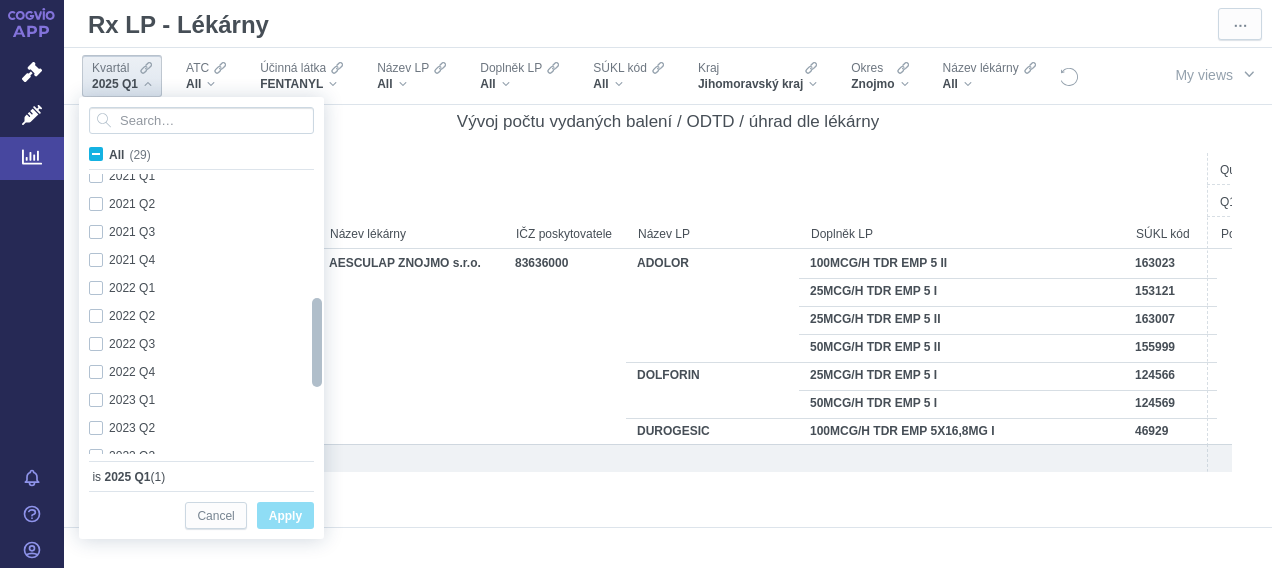 checkbox on "true" 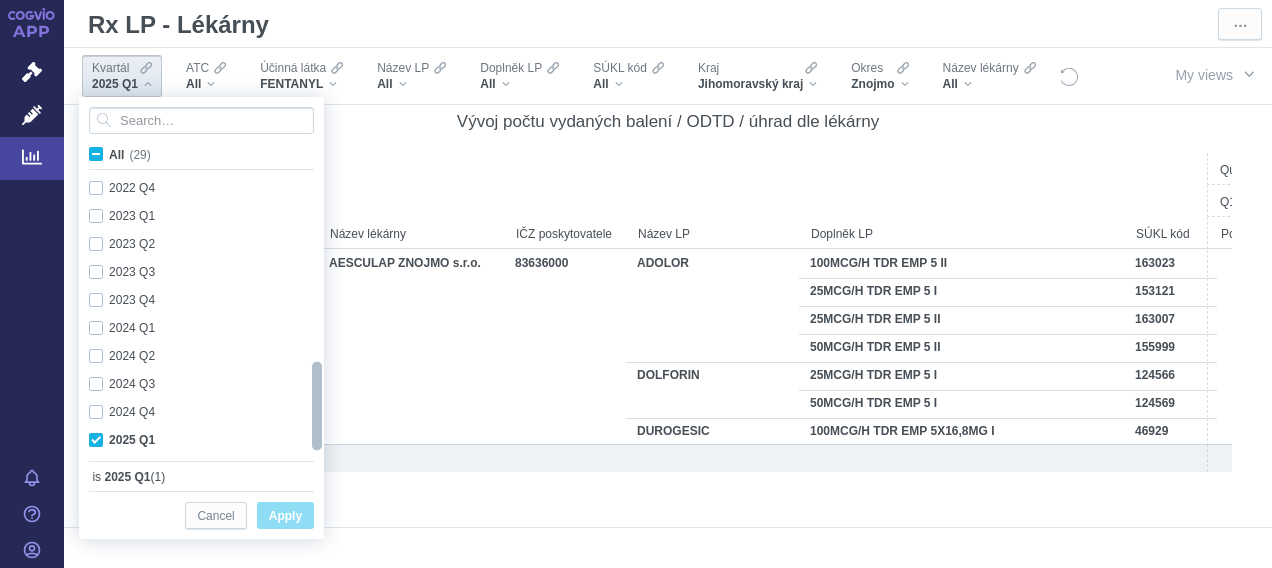 drag, startPoint x: 314, startPoint y: 255, endPoint x: 308, endPoint y: 498, distance: 243.07407 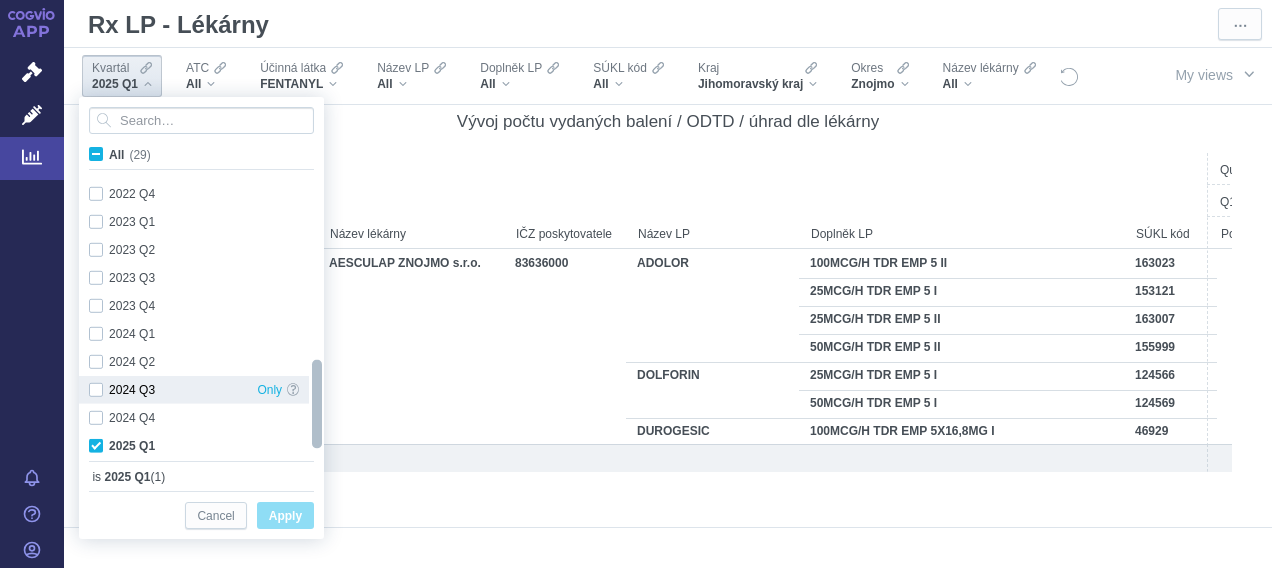 click on "2024 Q3 Only" at bounding box center [194, 390] 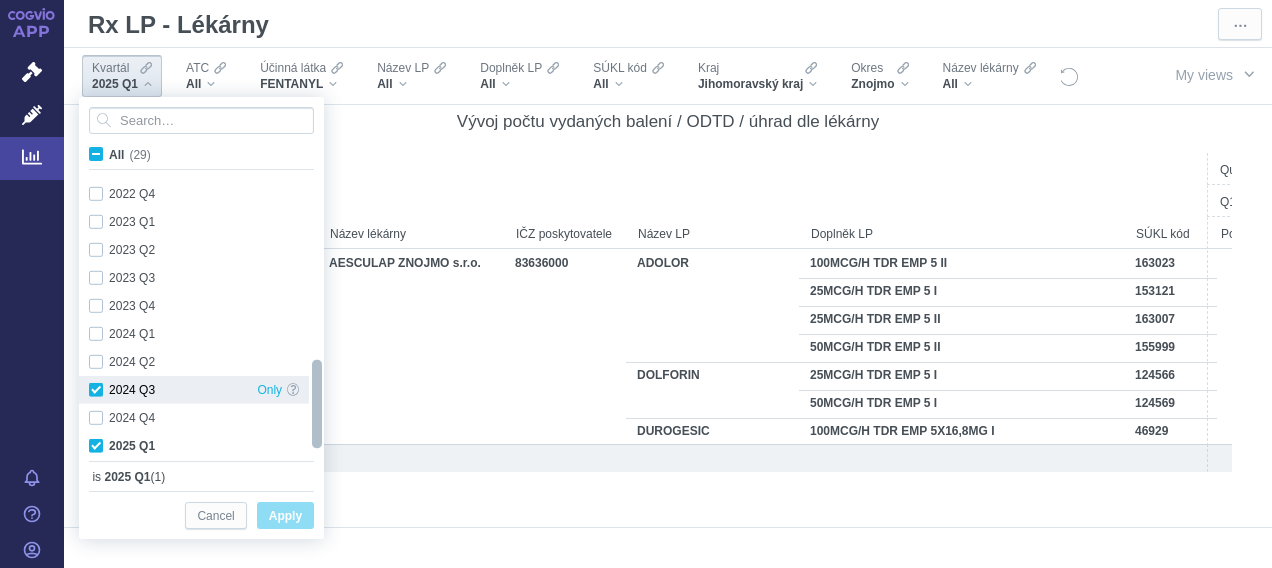 checkbox on "true" 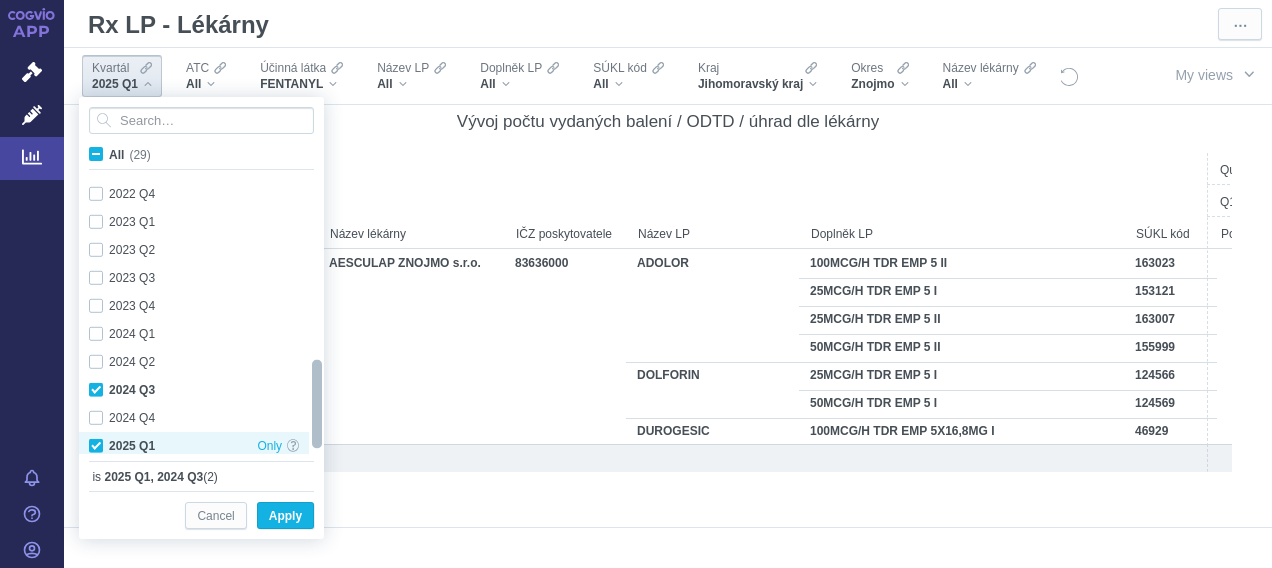 click on "2025 Q1 Only" at bounding box center (194, 446) 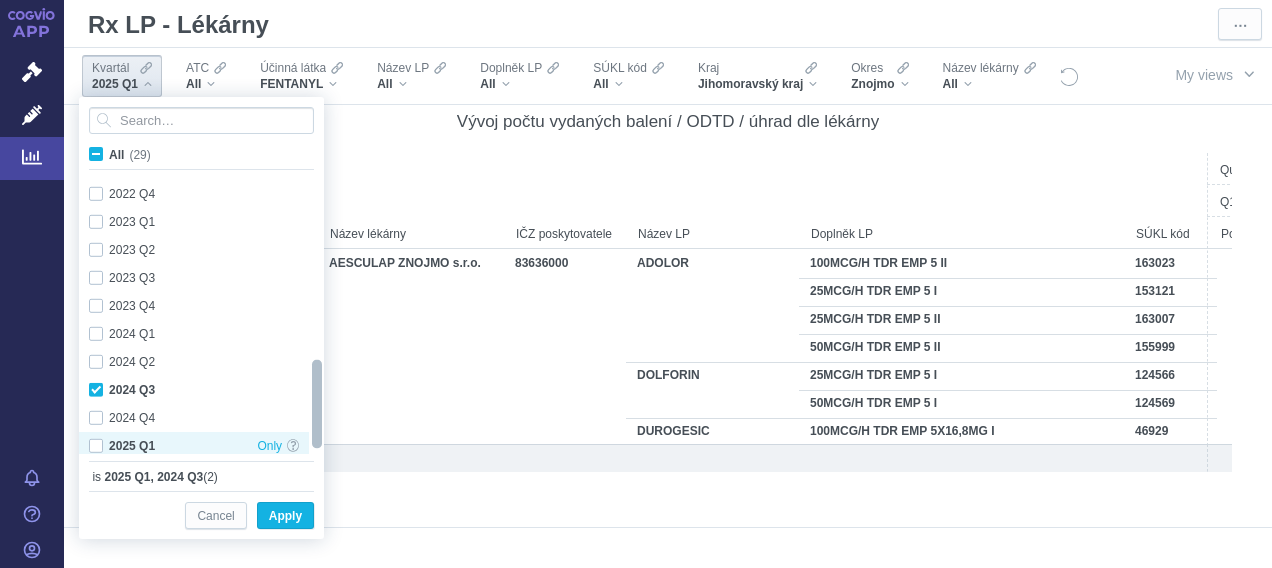 checkbox on "false" 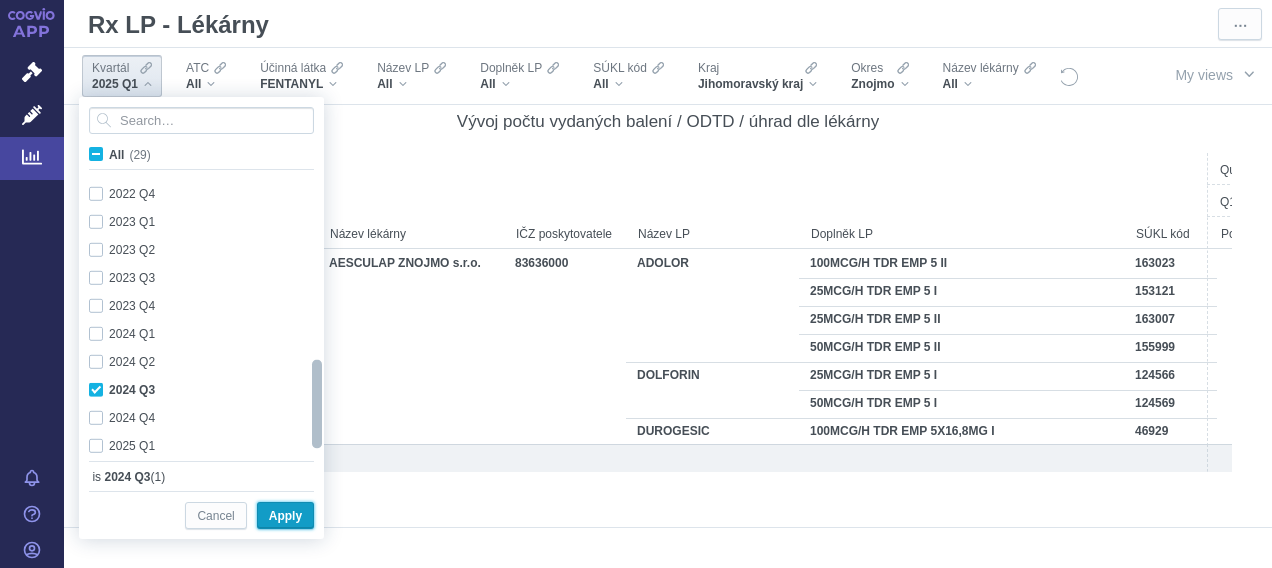 click on "Apply" at bounding box center (285, 516) 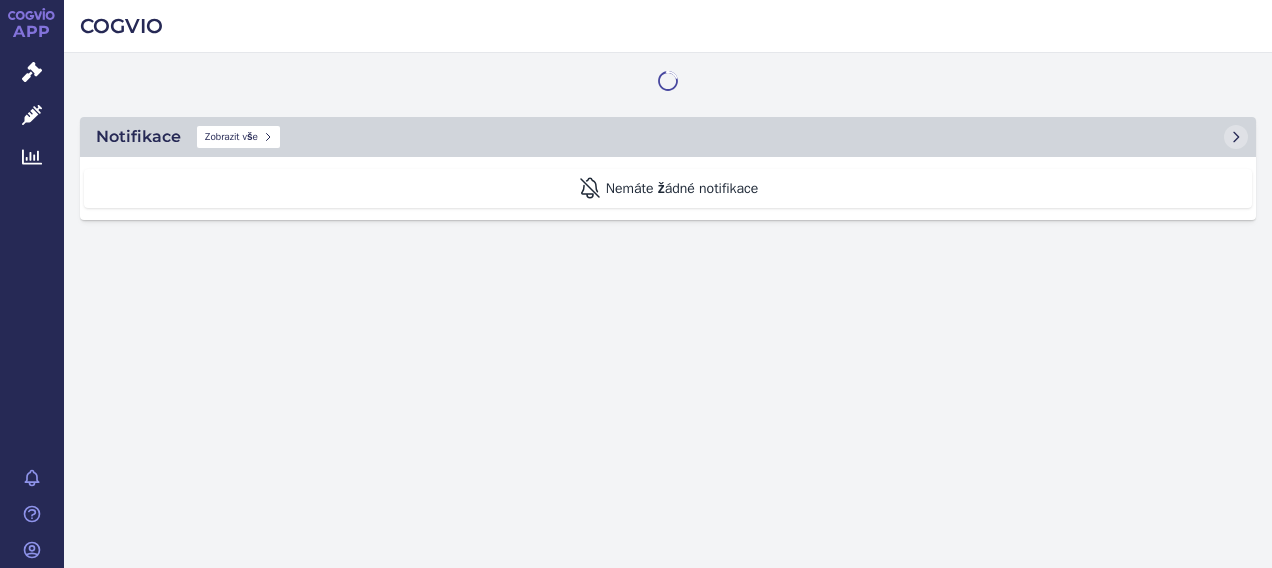 scroll, scrollTop: 0, scrollLeft: 0, axis: both 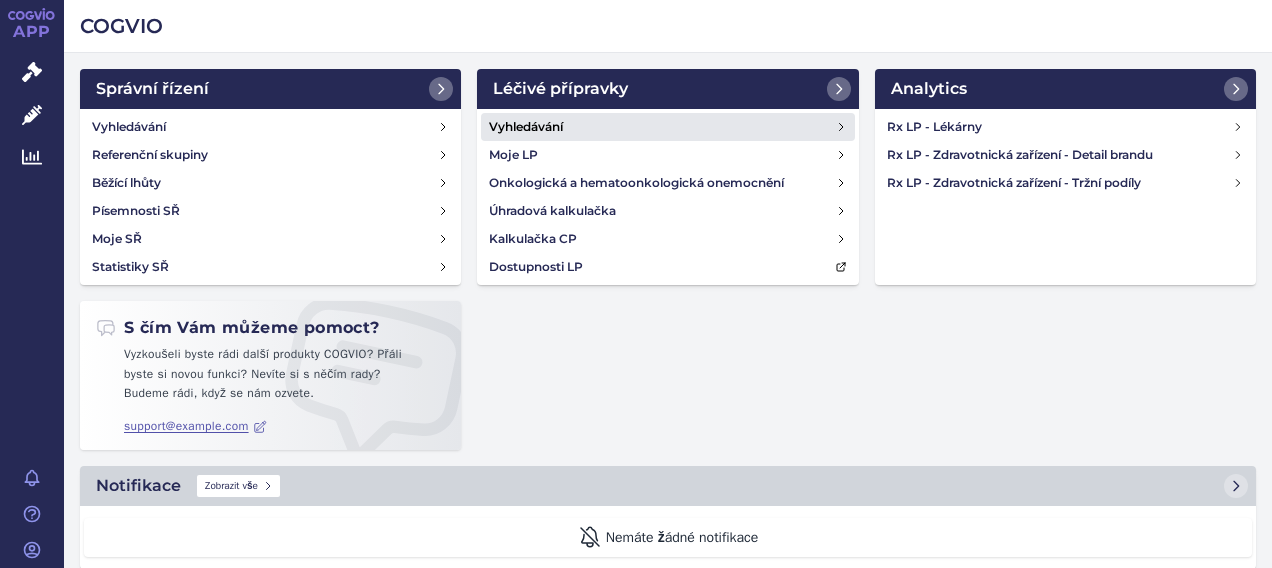 click 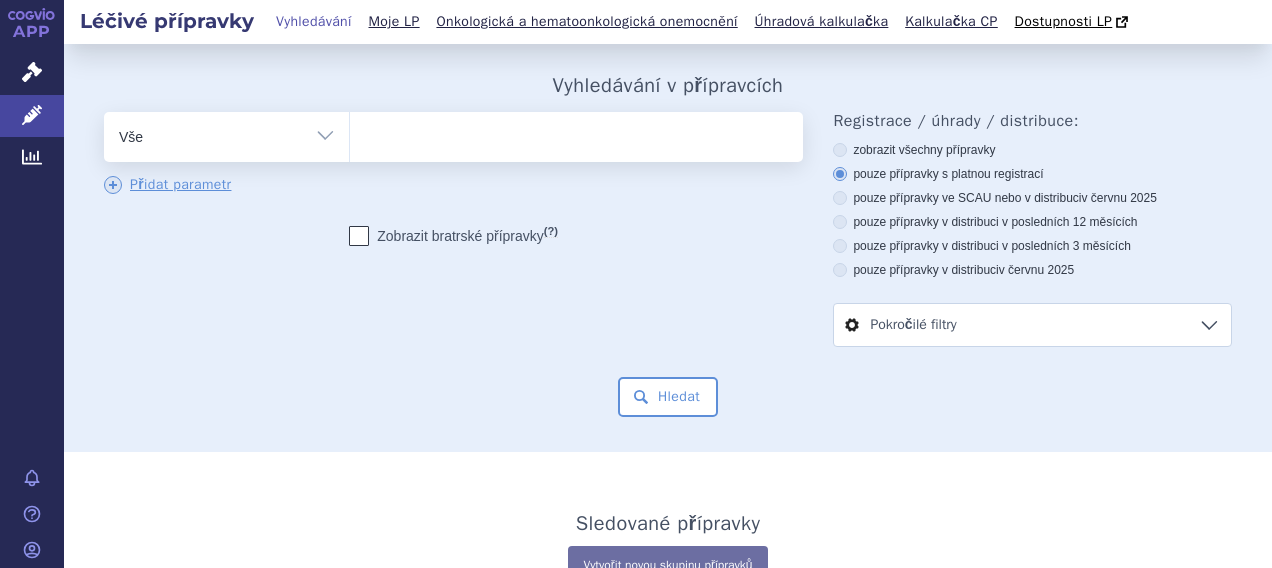 scroll, scrollTop: 0, scrollLeft: 0, axis: both 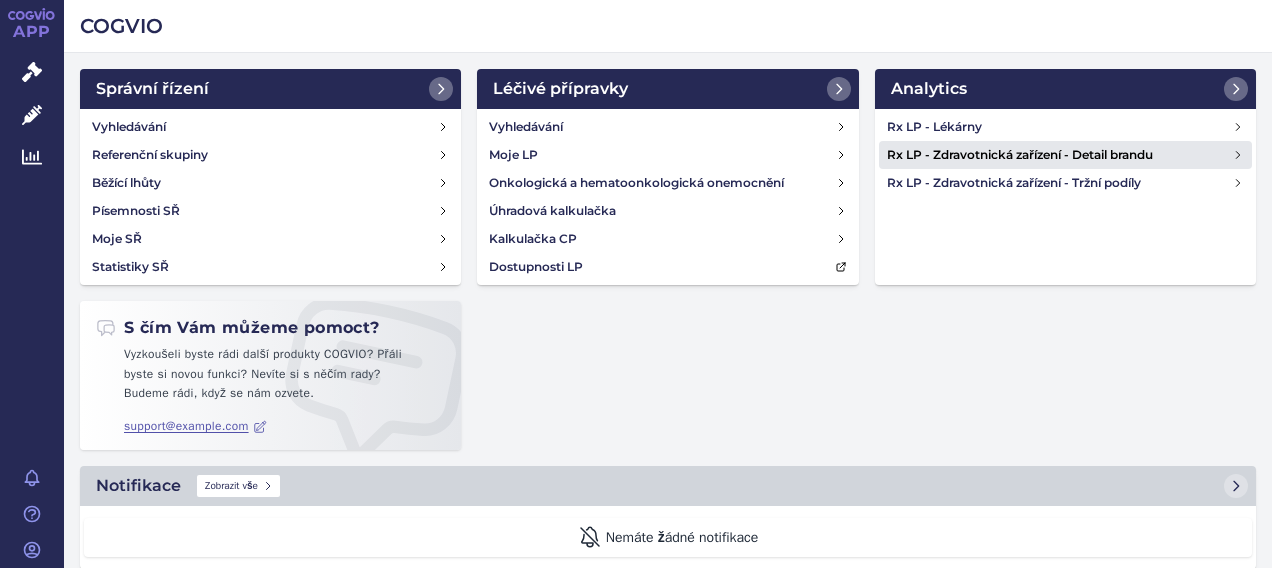 click 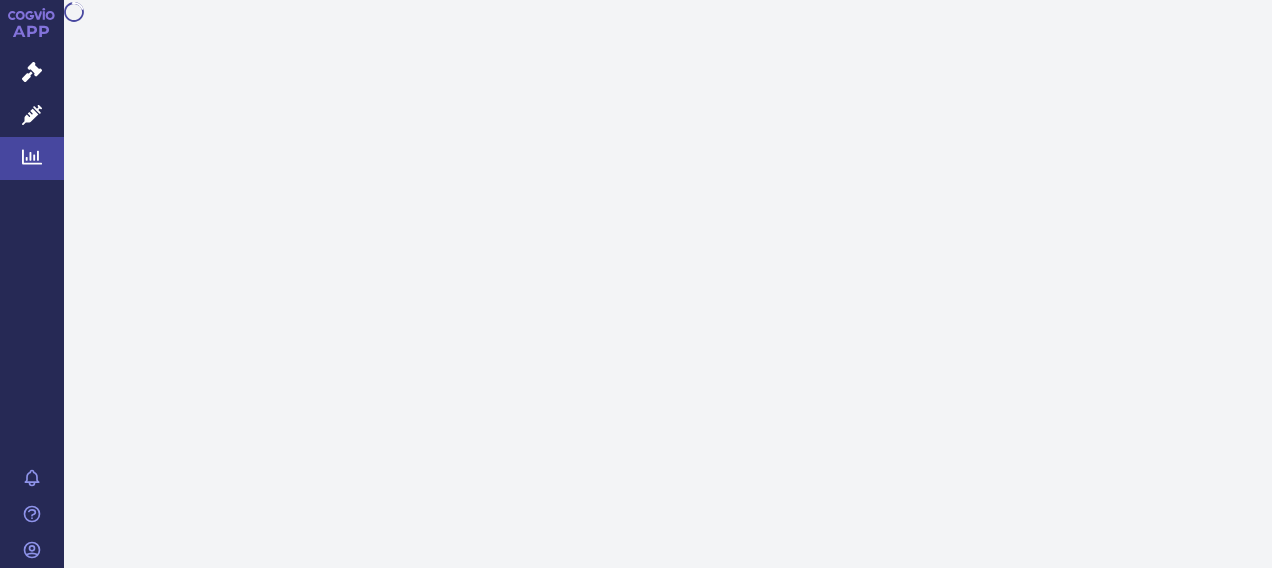 scroll, scrollTop: 0, scrollLeft: 0, axis: both 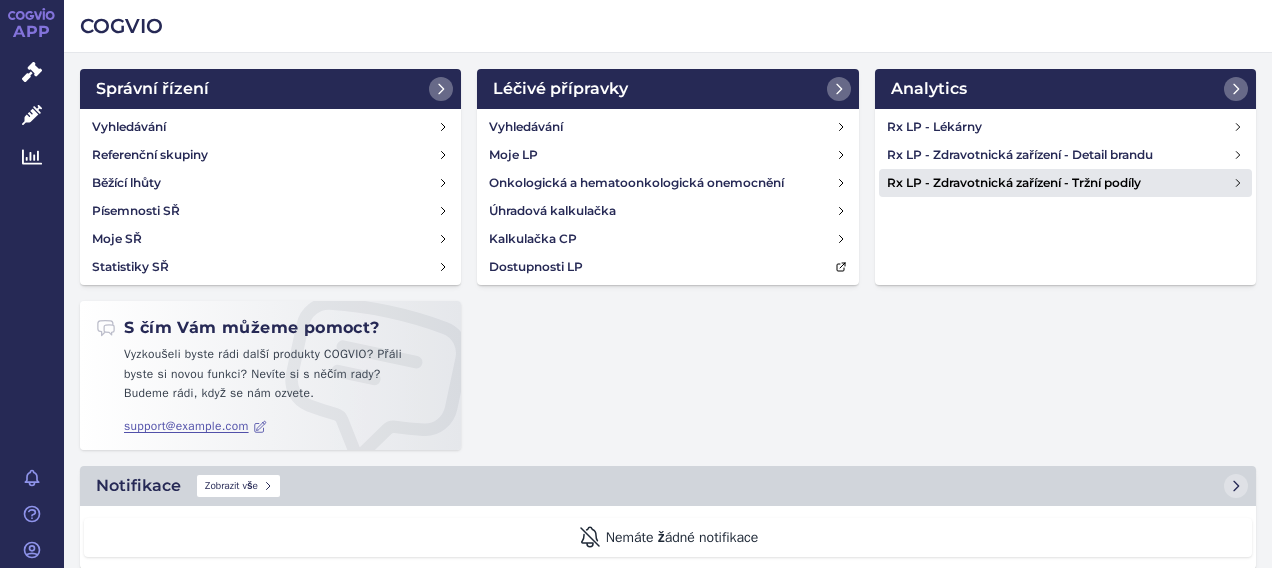 click on "Rx LP - Zdravotnická zařízení - Tržní podíly" at bounding box center (1060, 183) 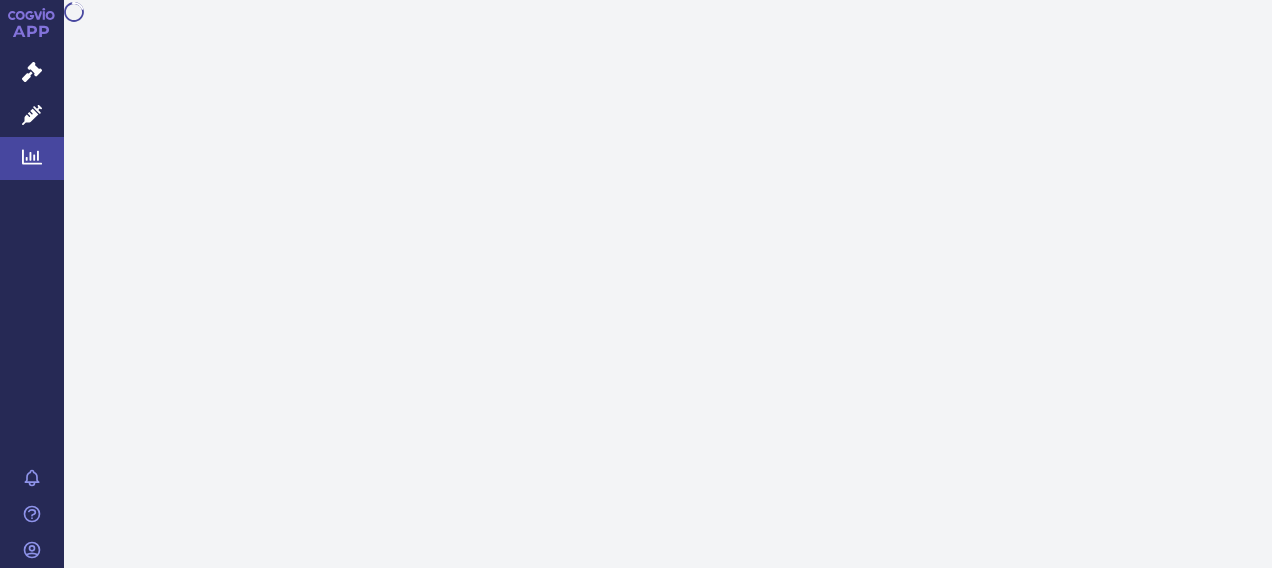 scroll, scrollTop: 0, scrollLeft: 0, axis: both 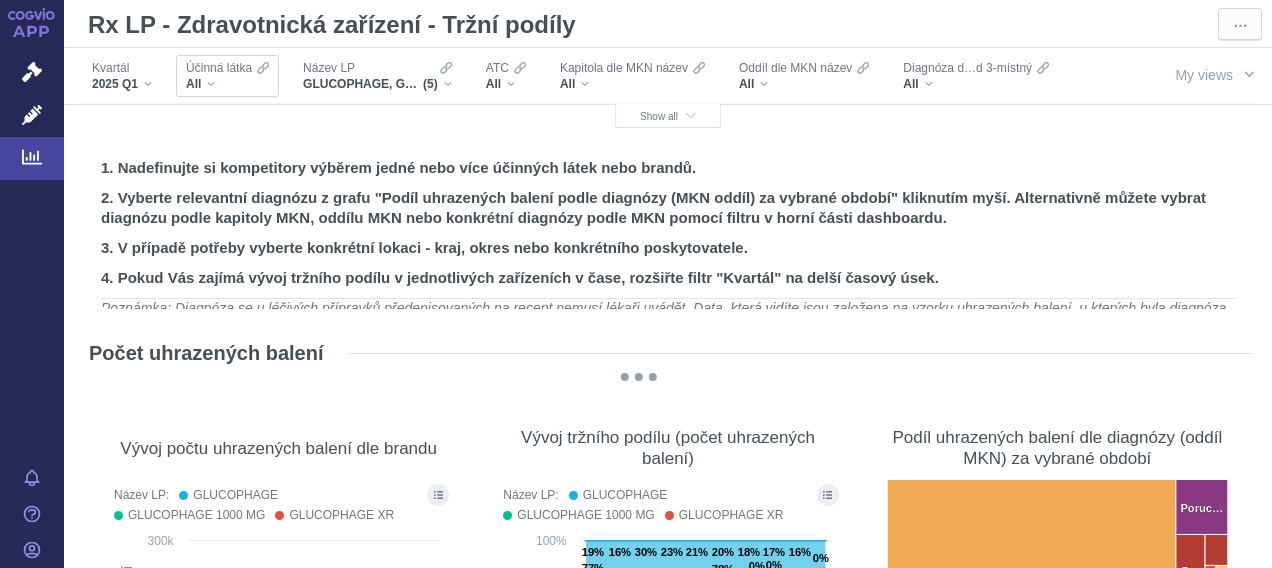 click on "All" at bounding box center [227, 84] 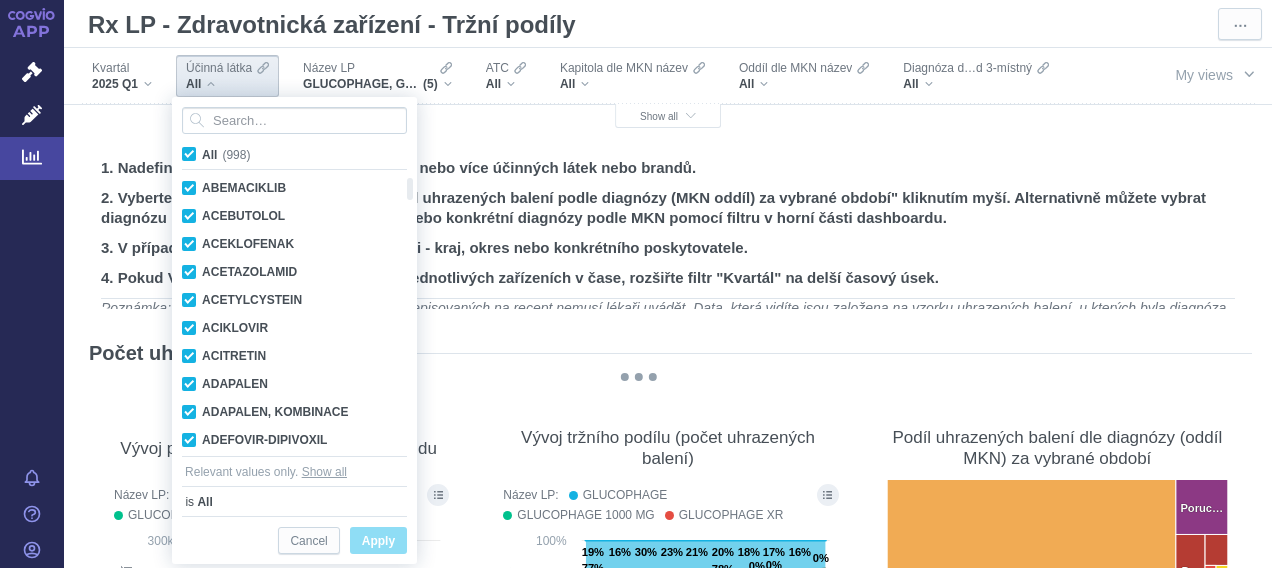 click on "All (998)" at bounding box center (226, 155) 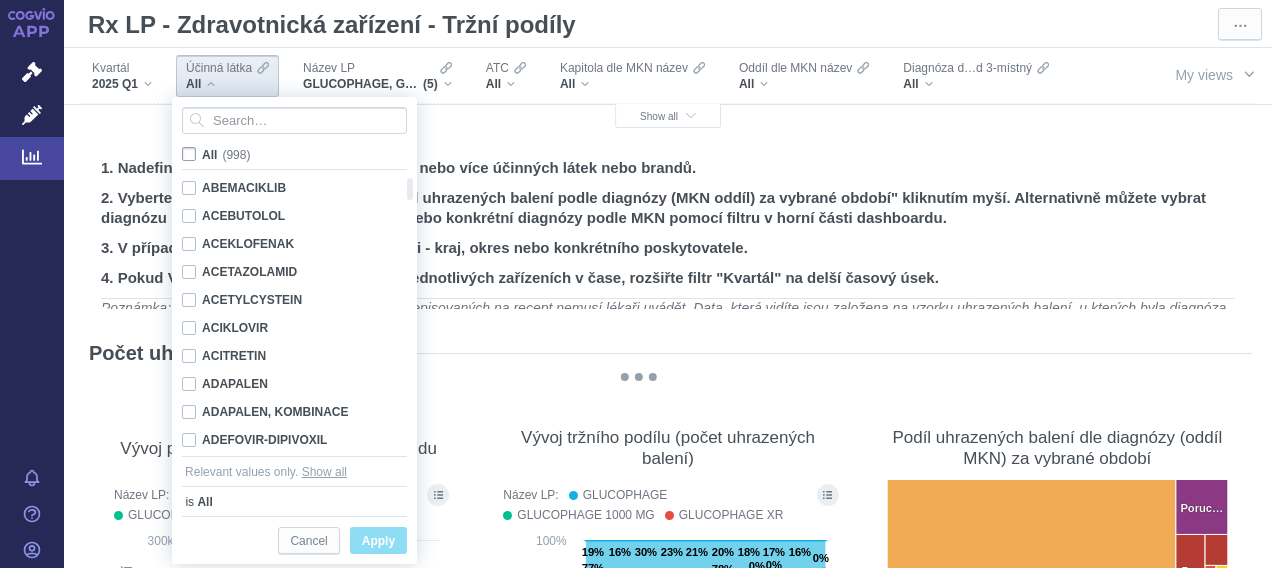 checkbox on "false" 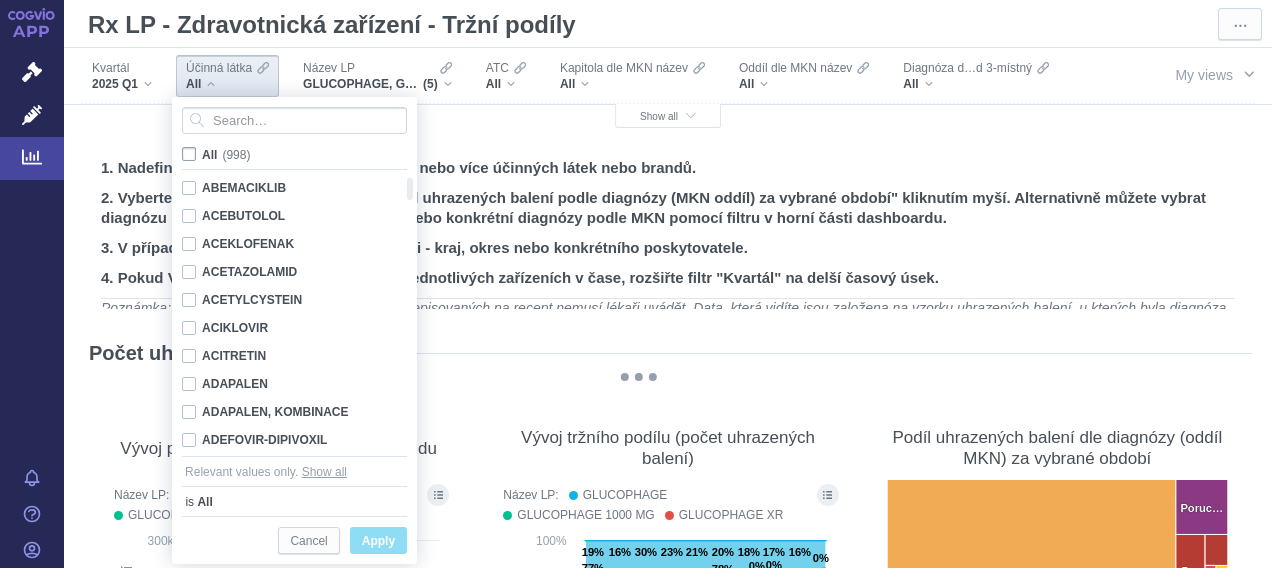 checkbox on "false" 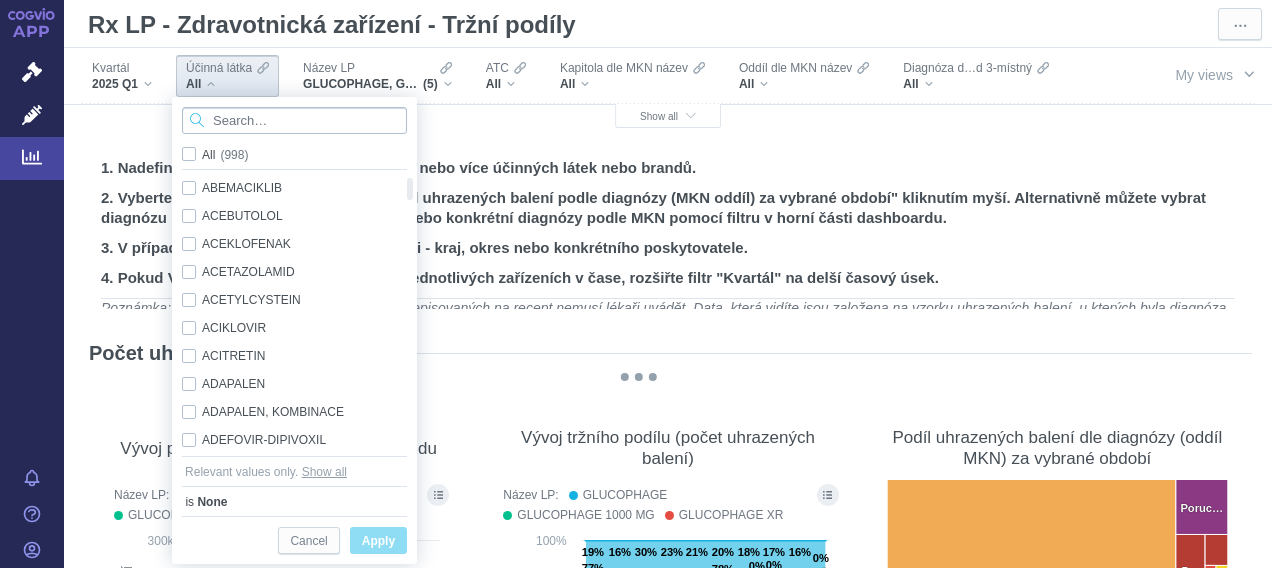 click at bounding box center [294, 120] 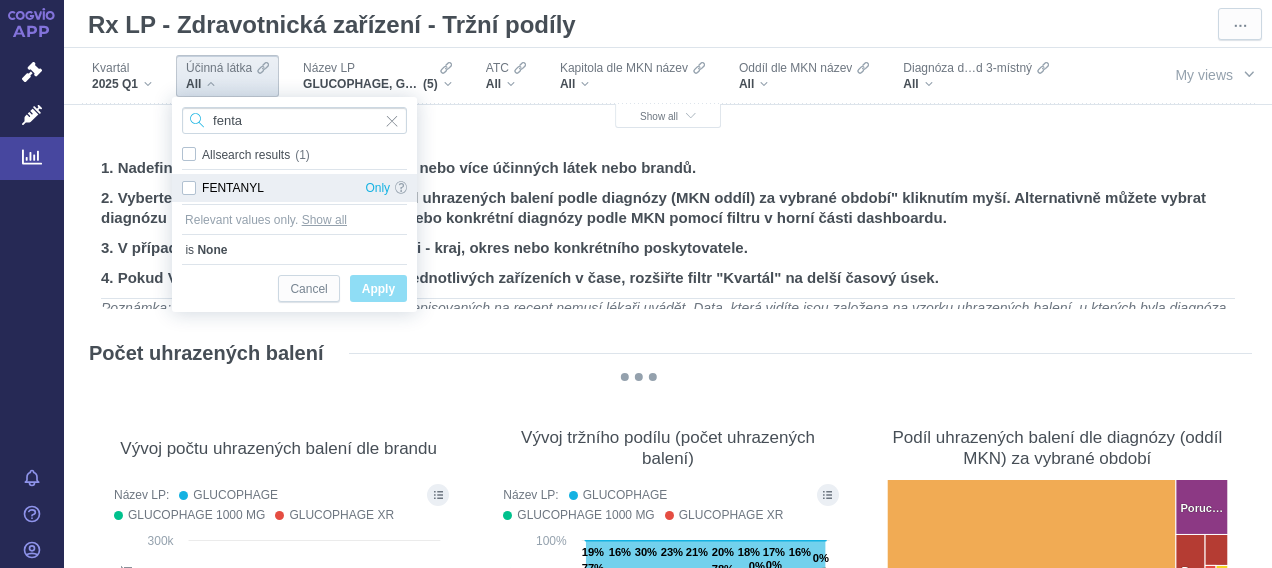 type on "fenta" 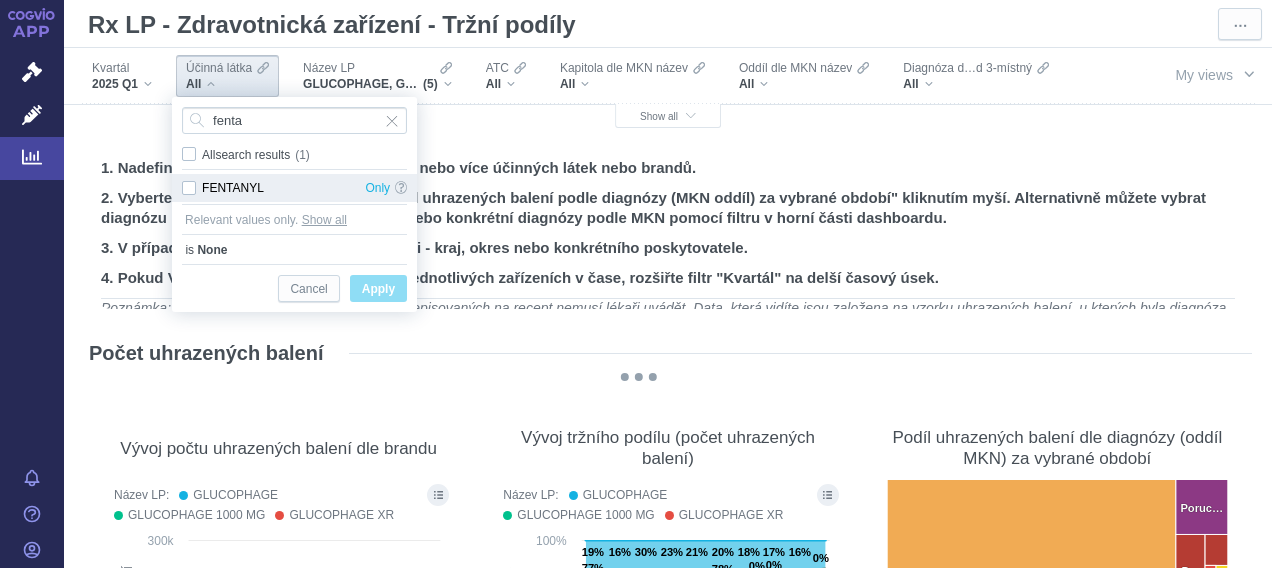 click on "FENTANYL Only" at bounding box center [294, 188] 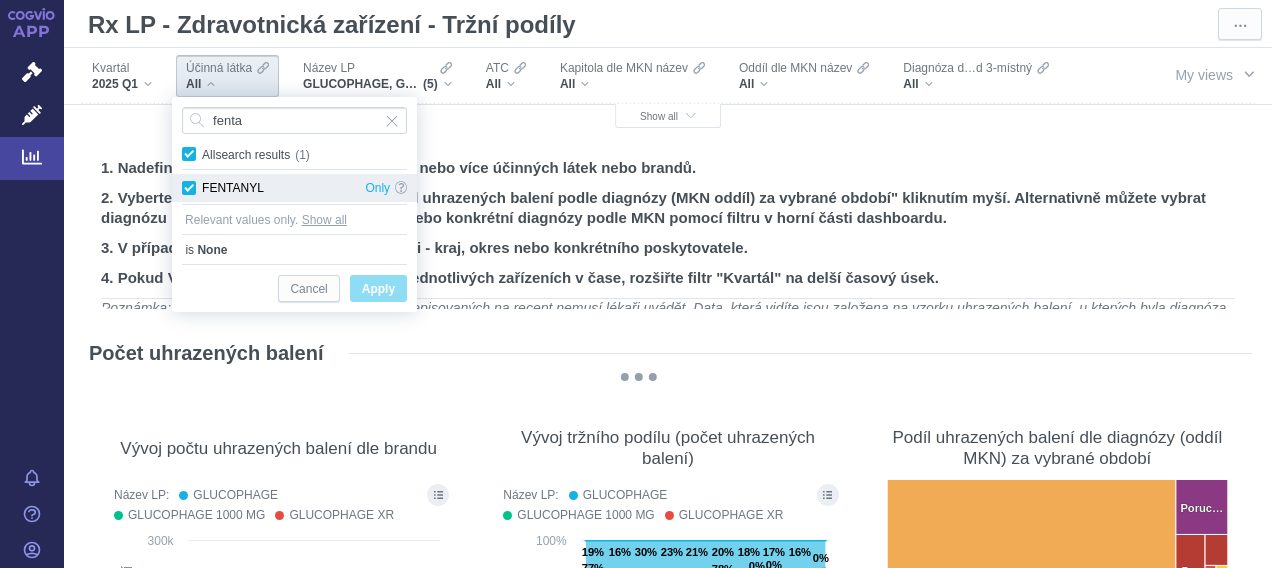 checkbox on "true" 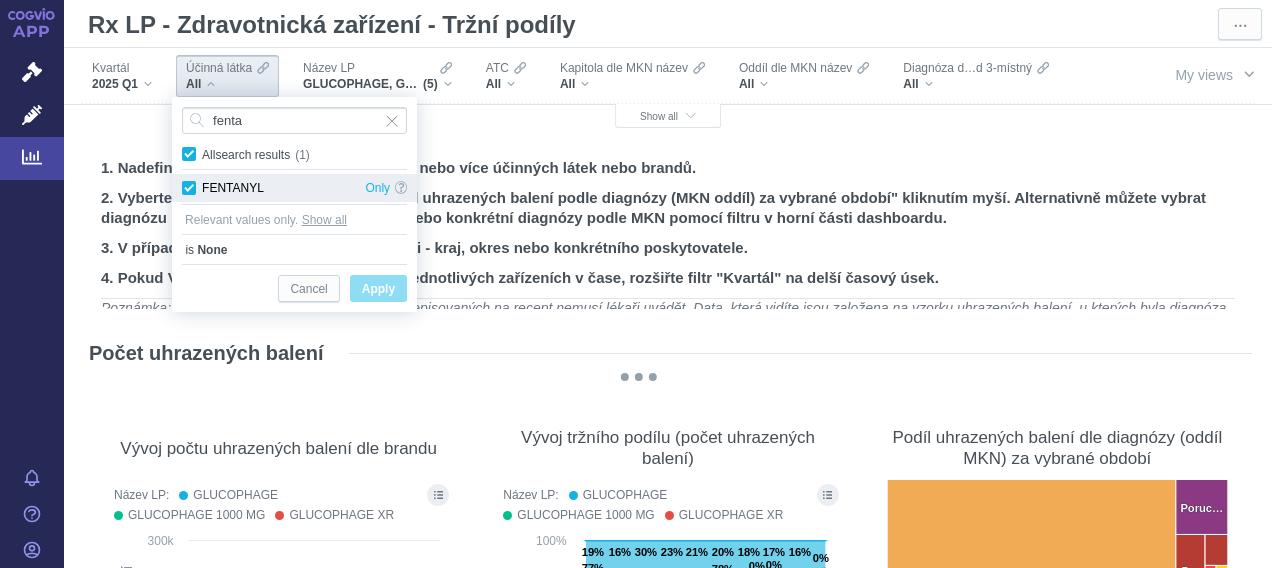 checkbox on "true" 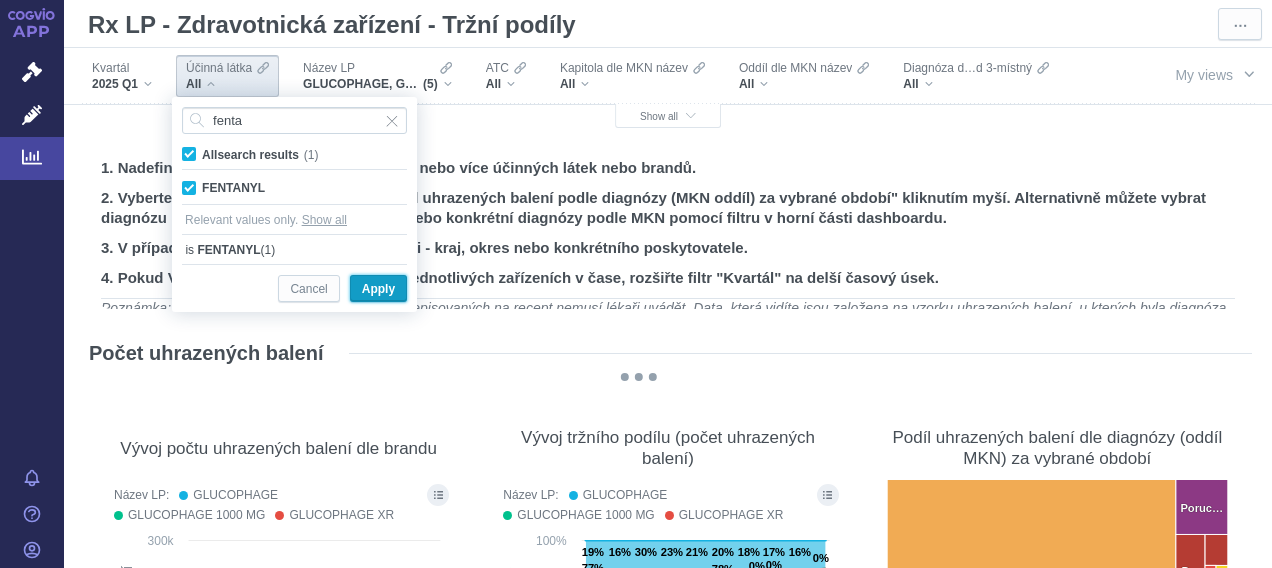 click on "Apply" at bounding box center (378, 289) 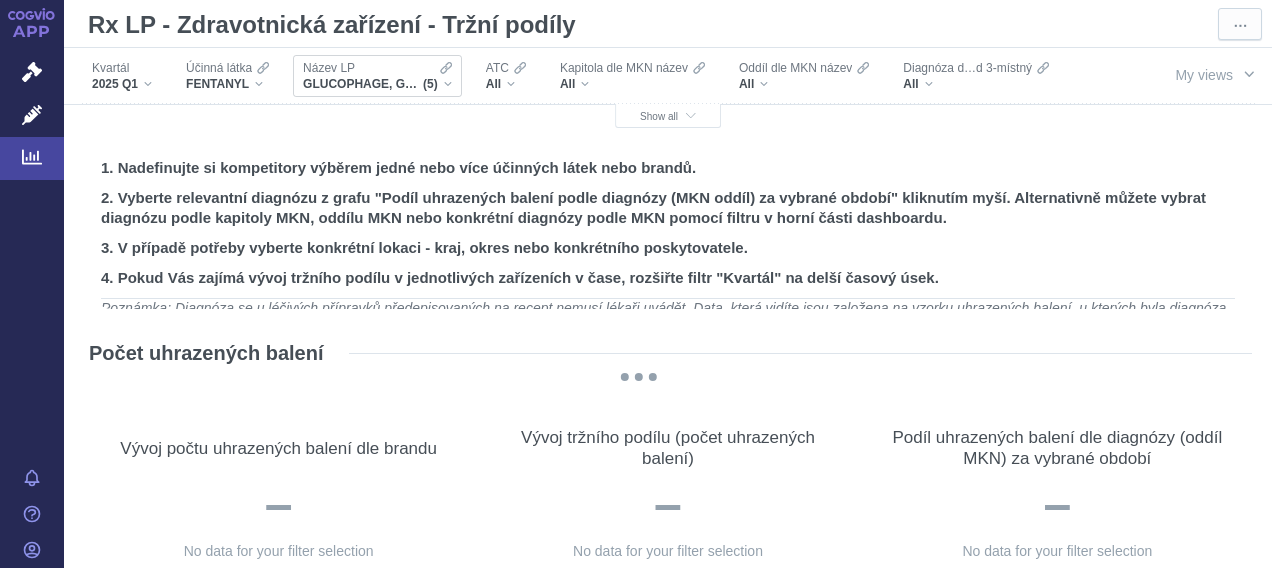 click on "GLUCOPHAGE, GLUCOPHAGE 1000 MG, GLUCOPHAGE XR, METFOGAMMA, METFOGAMMA 500 (5)" at bounding box center (377, 84) 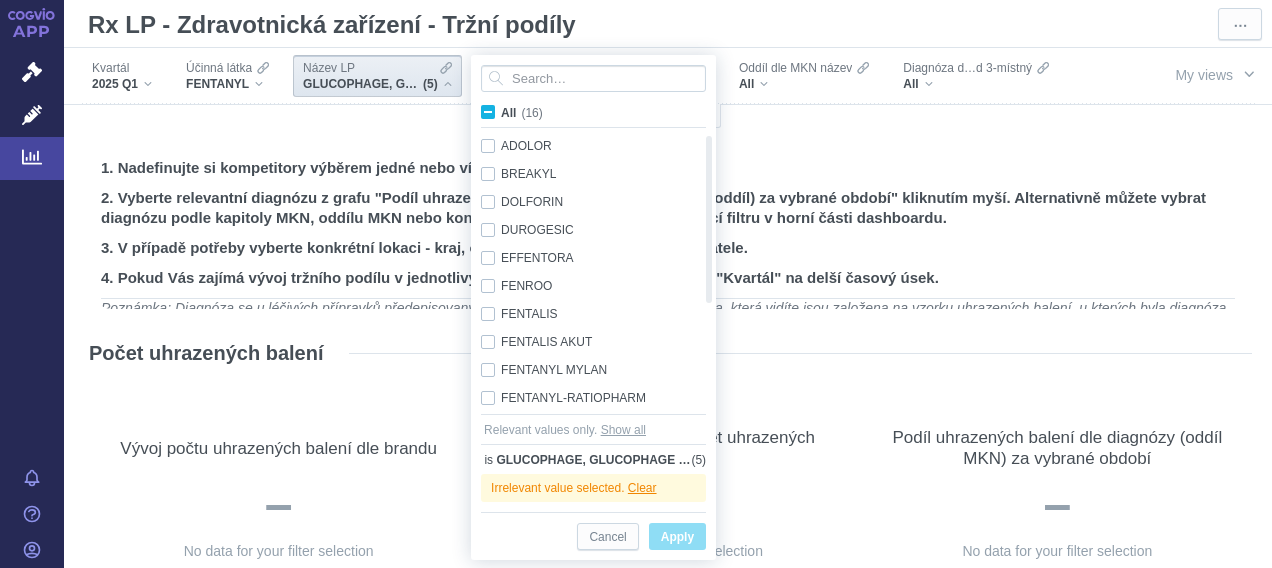 click on "All (16)" at bounding box center (522, 113) 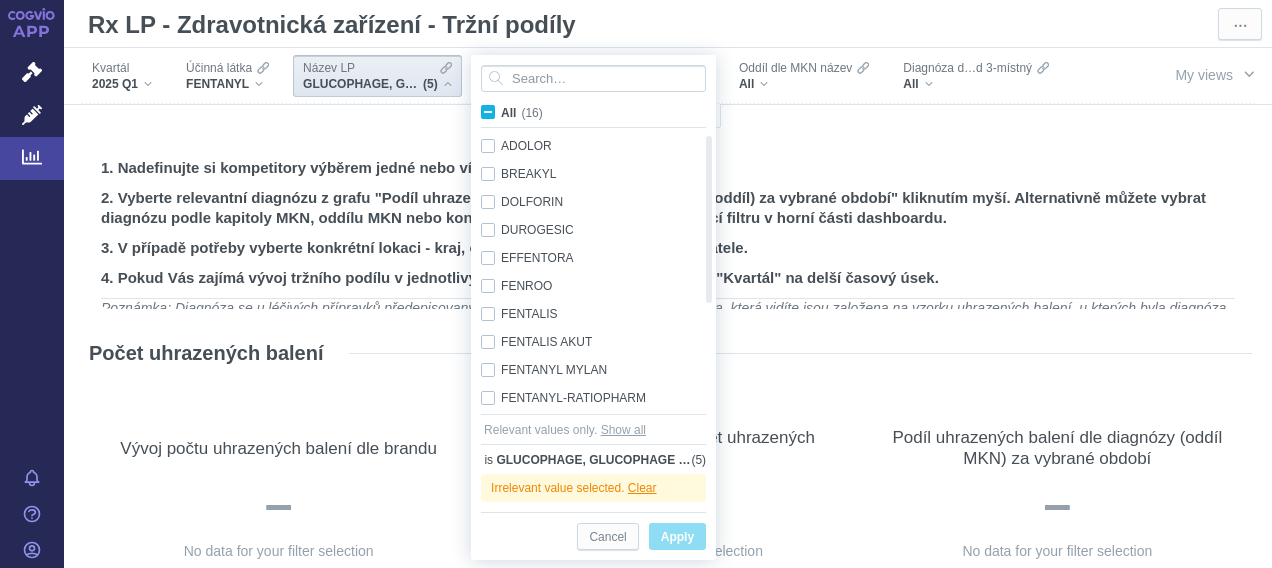 click on "All (16)" at bounding box center (507, 108) 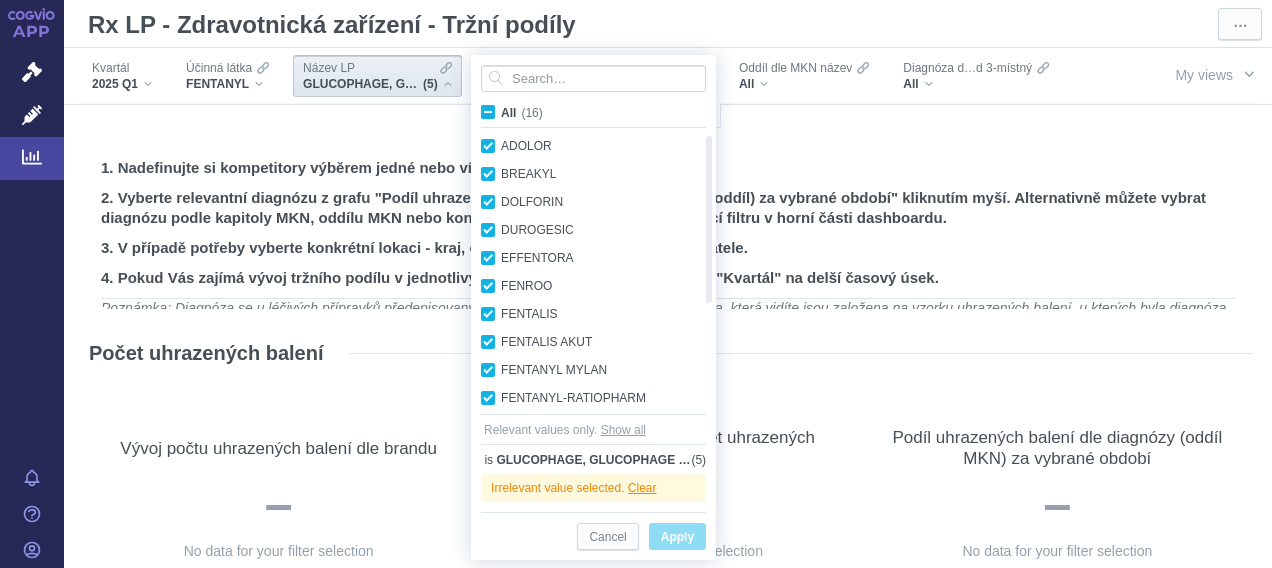checkbox on "true" 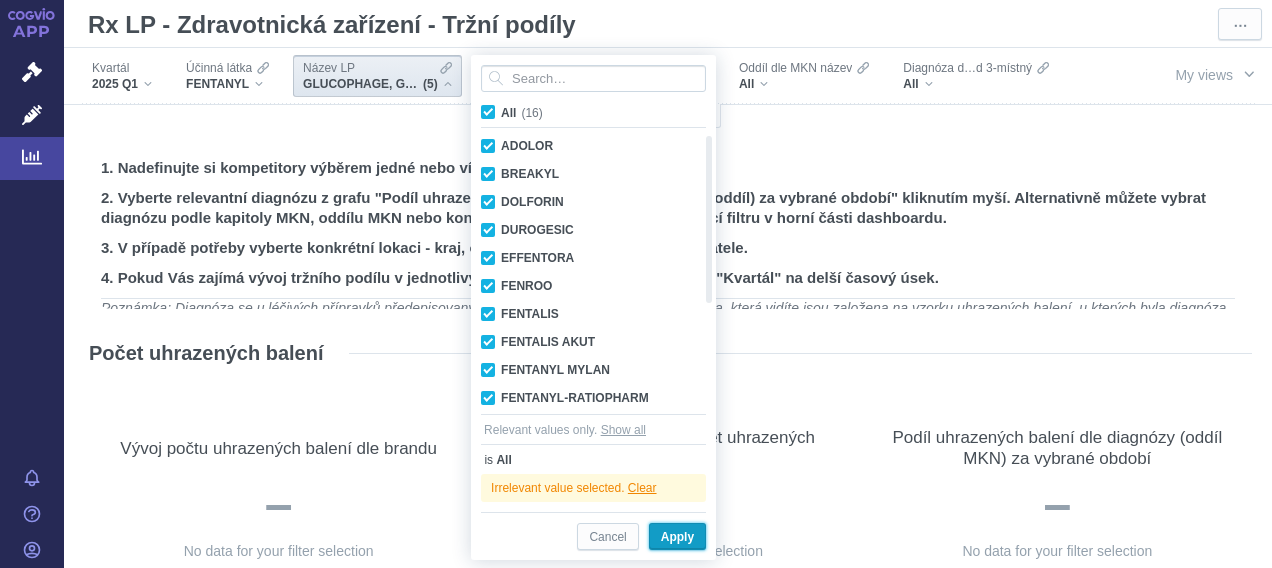 click on "Apply" at bounding box center (677, 537) 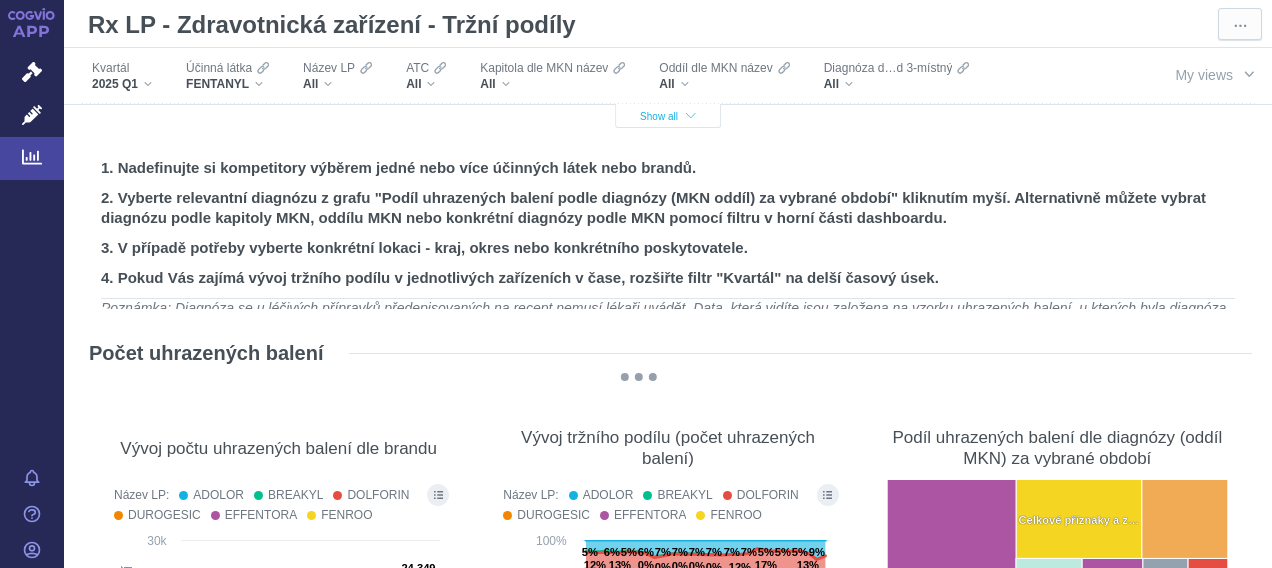 click on "Show all" at bounding box center (668, 116) 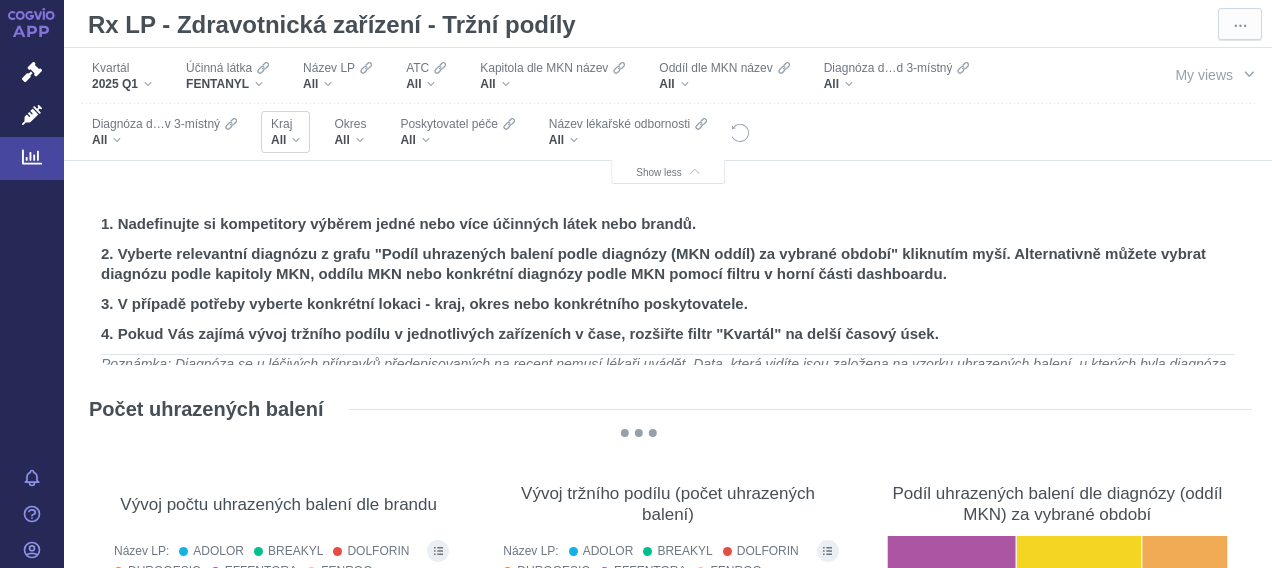click on "All" at bounding box center (285, 140) 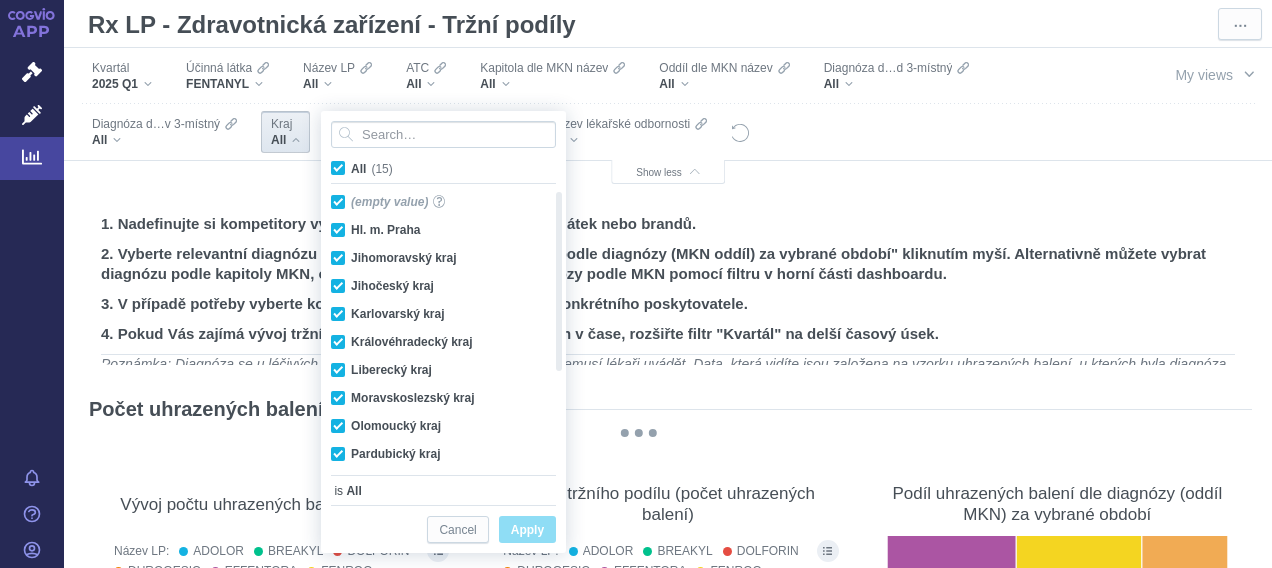 click on "All (15)" at bounding box center (372, 169) 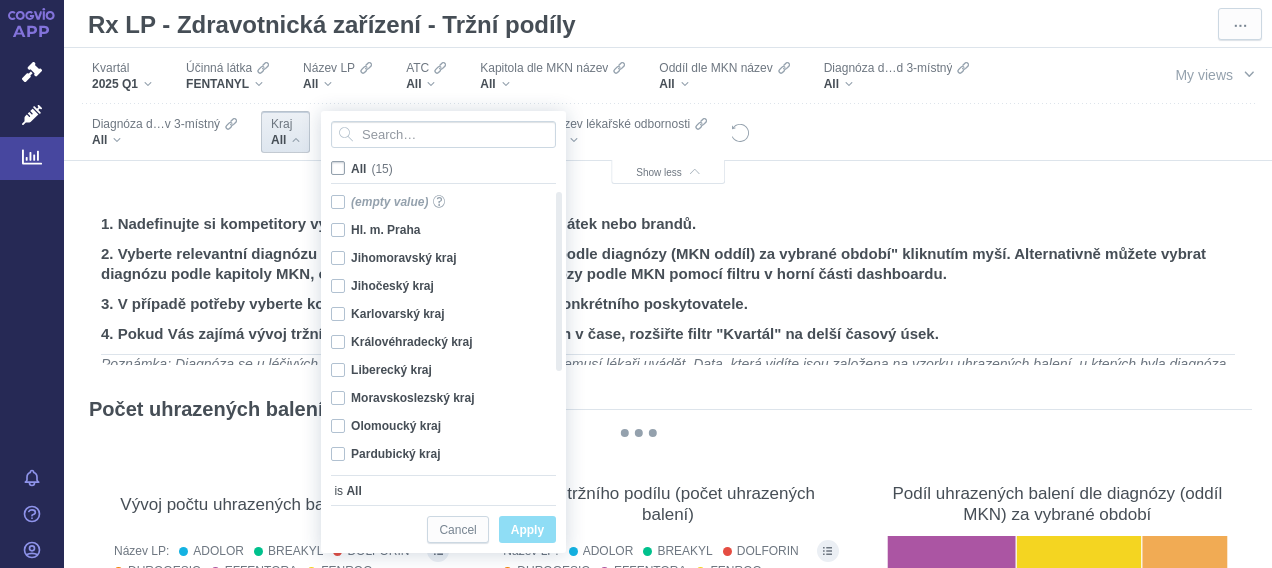 checkbox on "false" 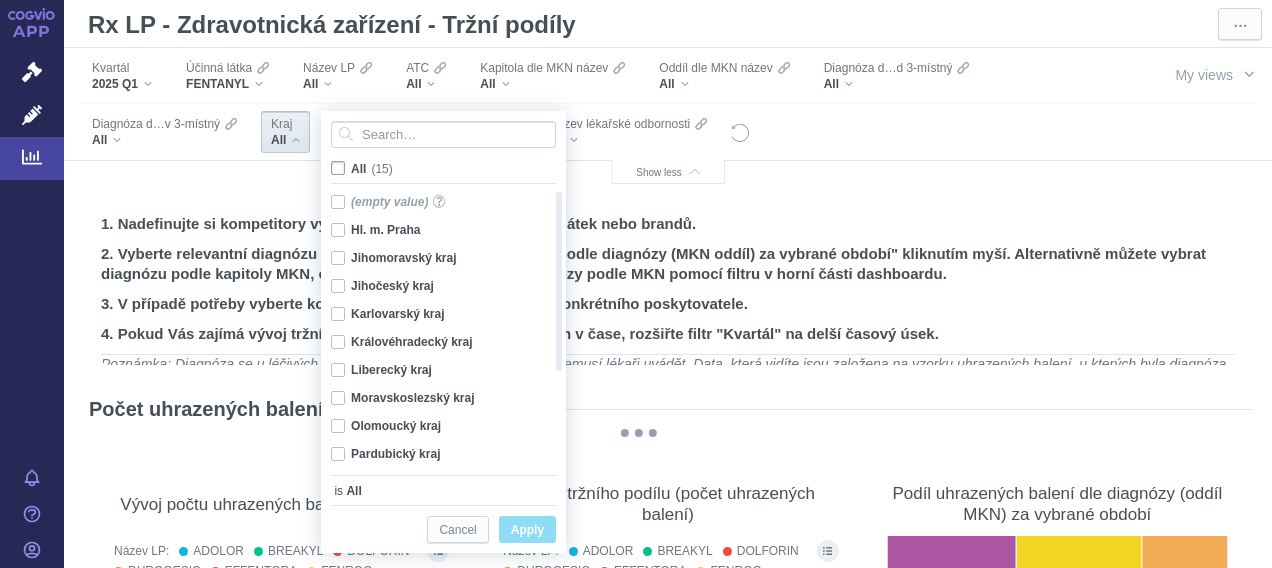 checkbox on "false" 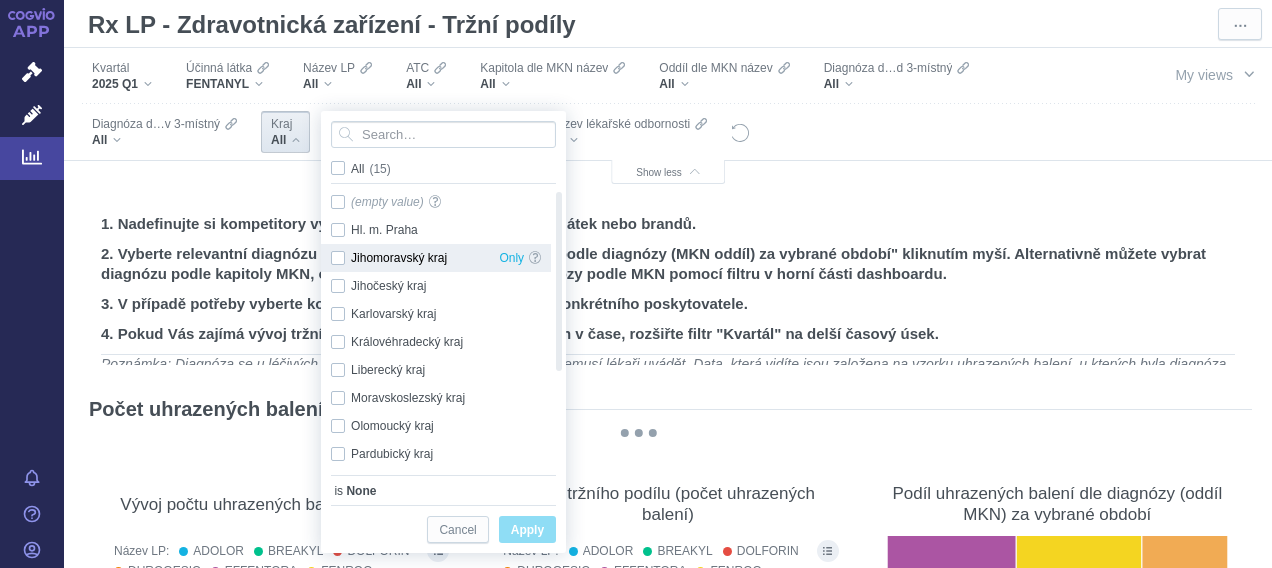 click on "Jihomoravský kraj Only" at bounding box center [436, 258] 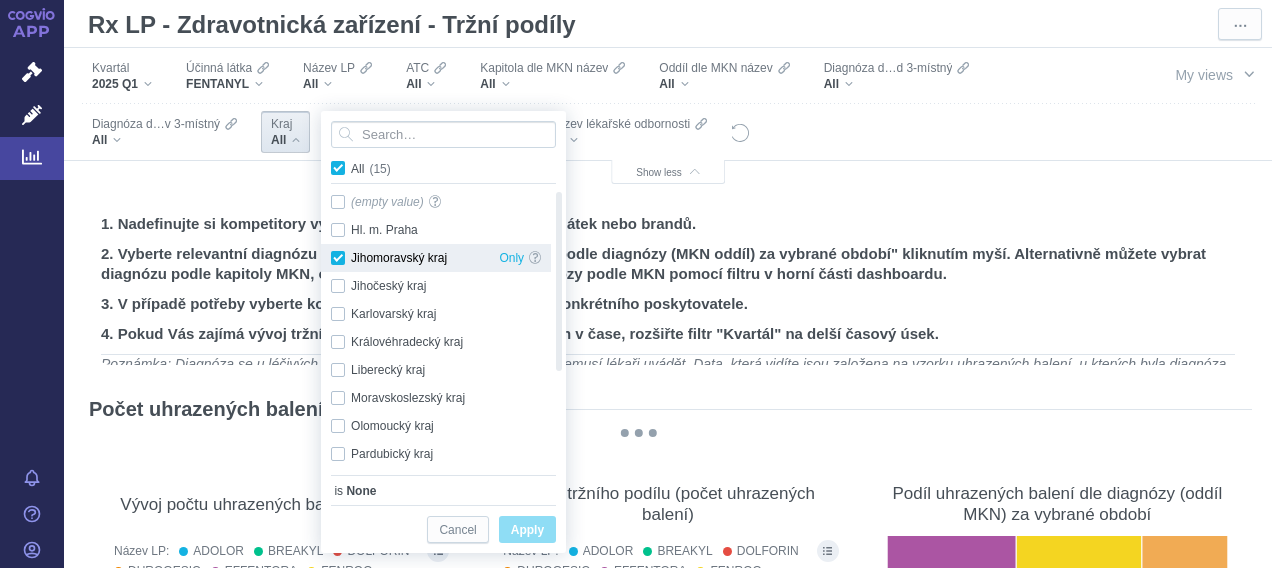 checkbox on "true" 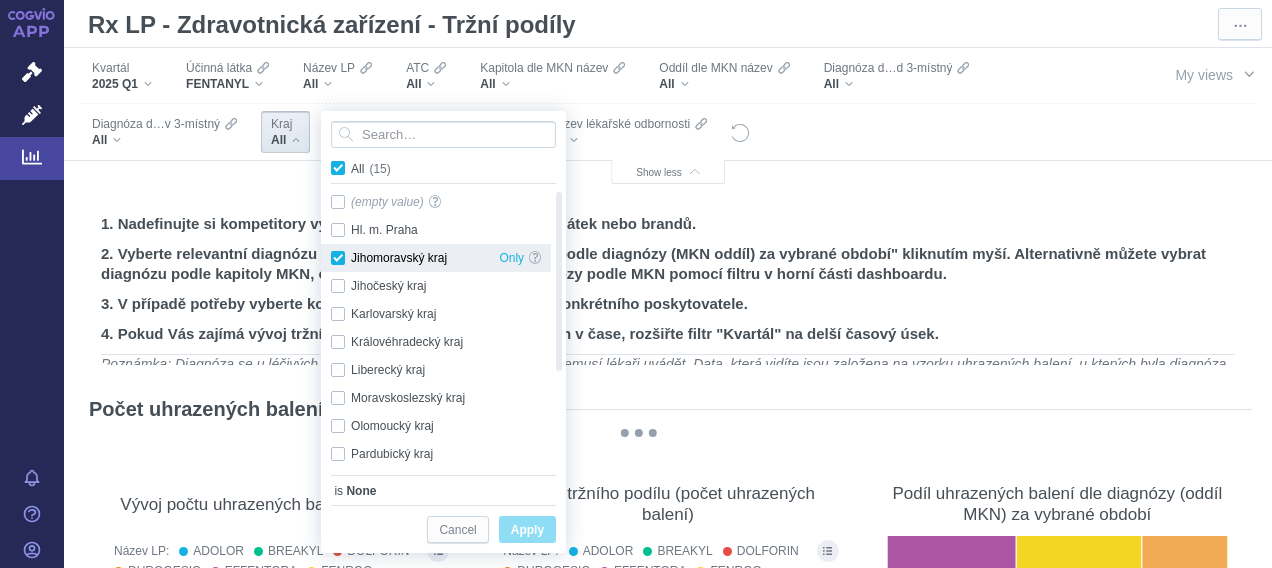 checkbox on "true" 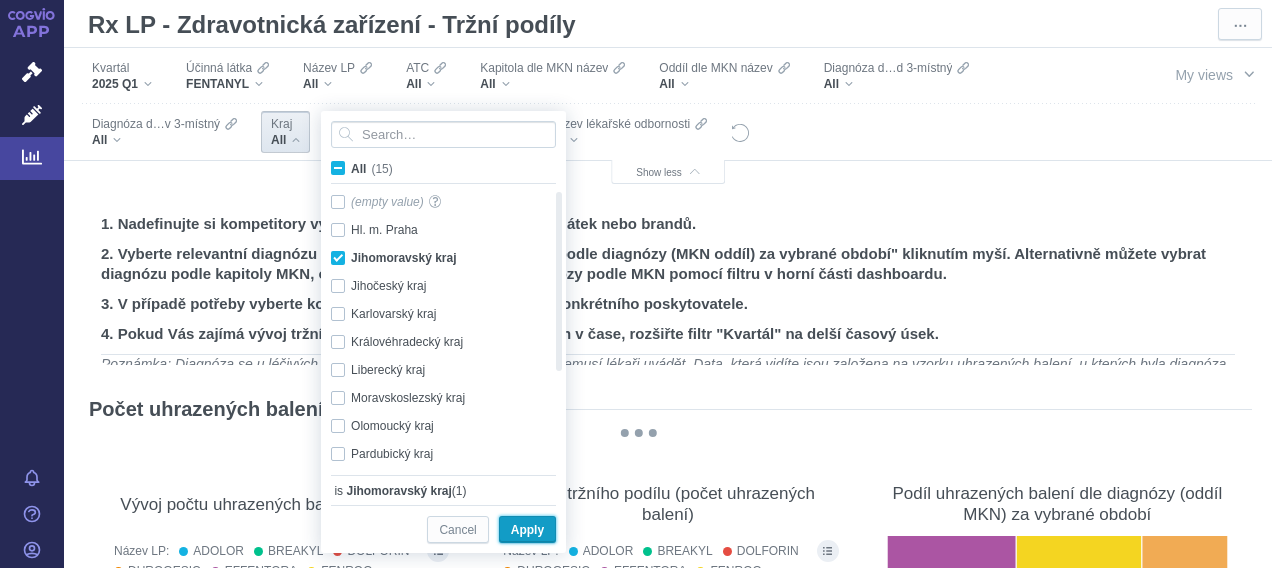 click on "Apply" at bounding box center (527, 530) 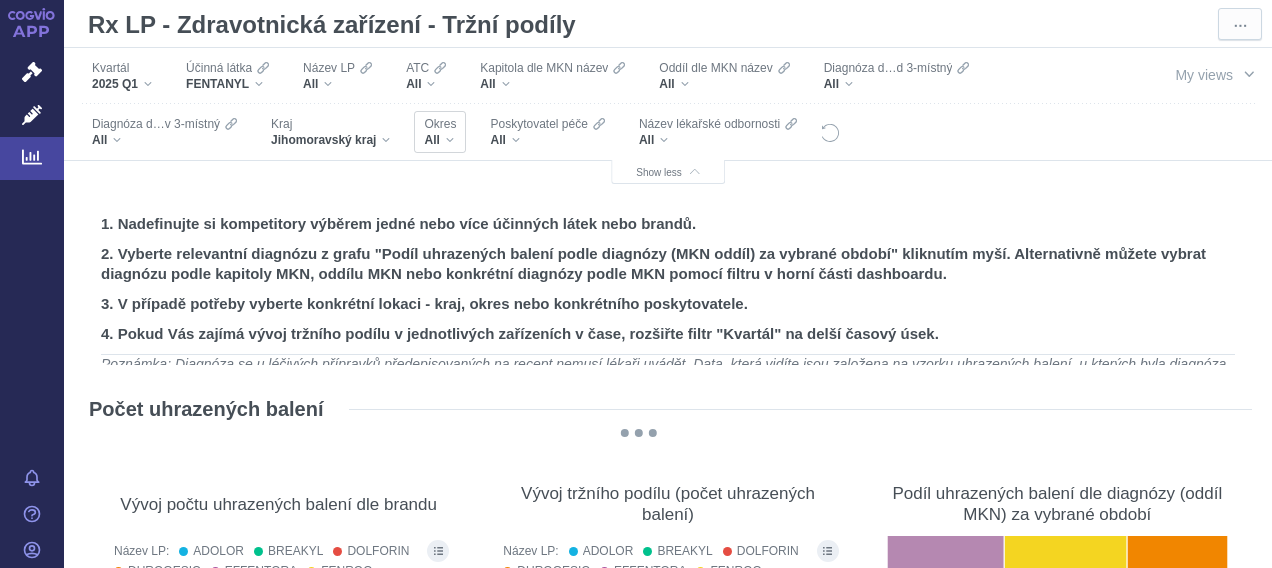 click on "All" at bounding box center (440, 140) 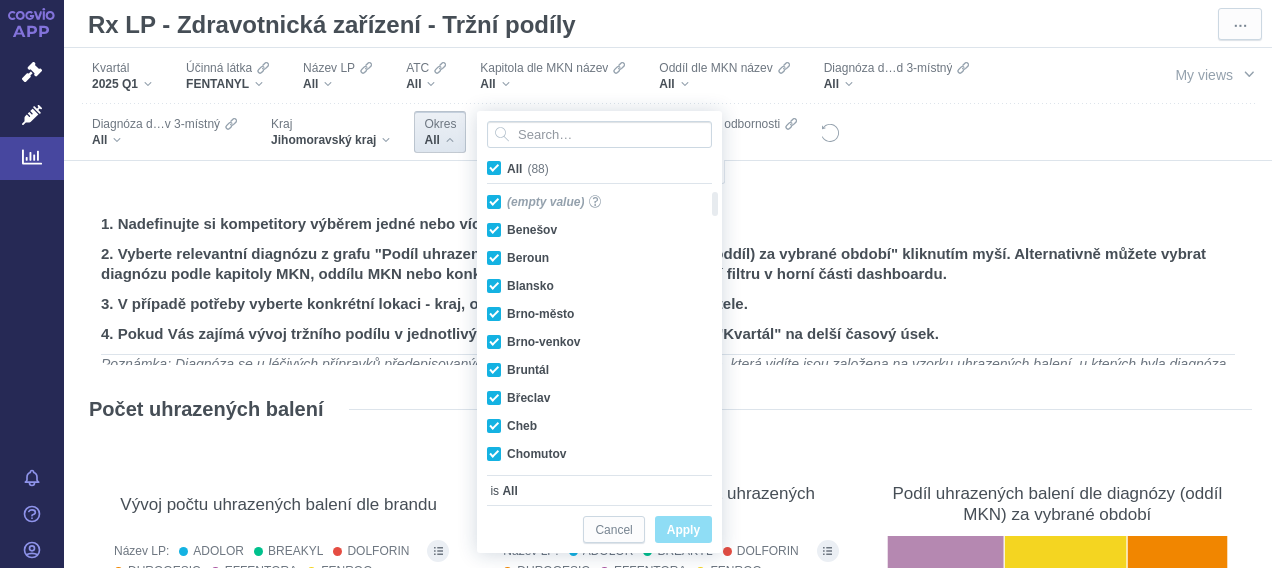 click on "All (88)" at bounding box center (528, 169) 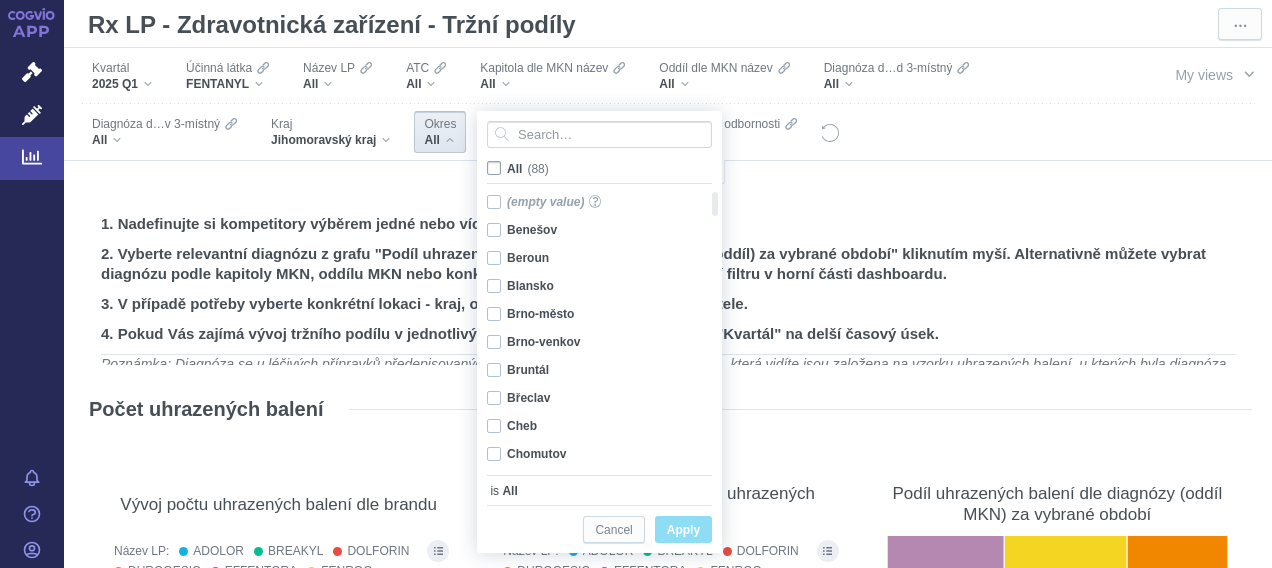 checkbox on "false" 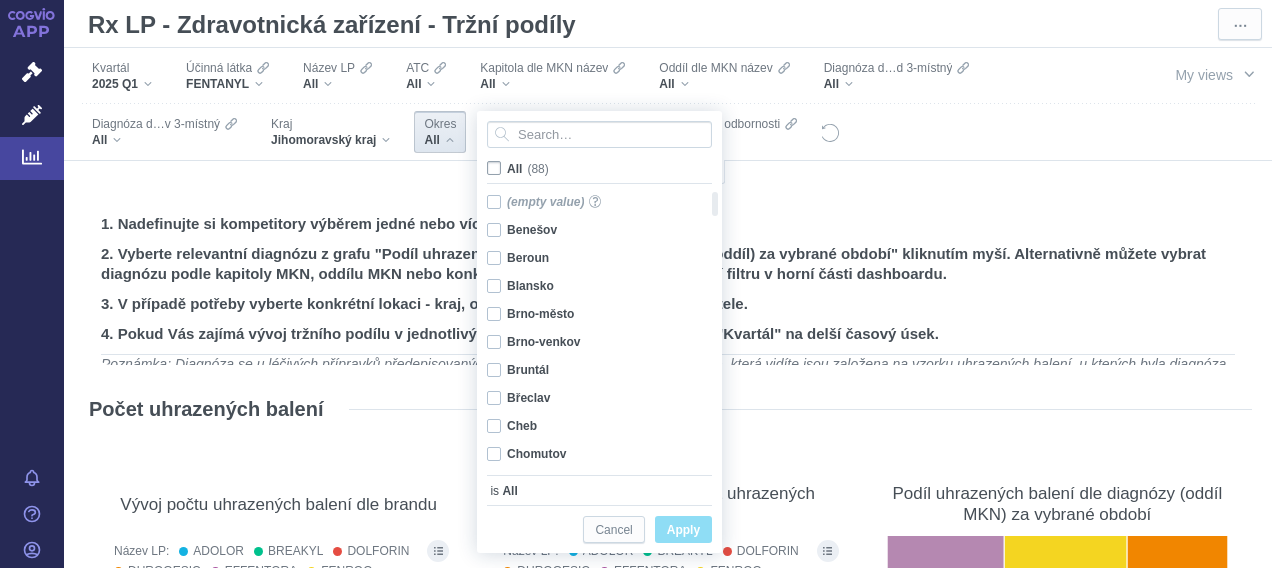checkbox on "false" 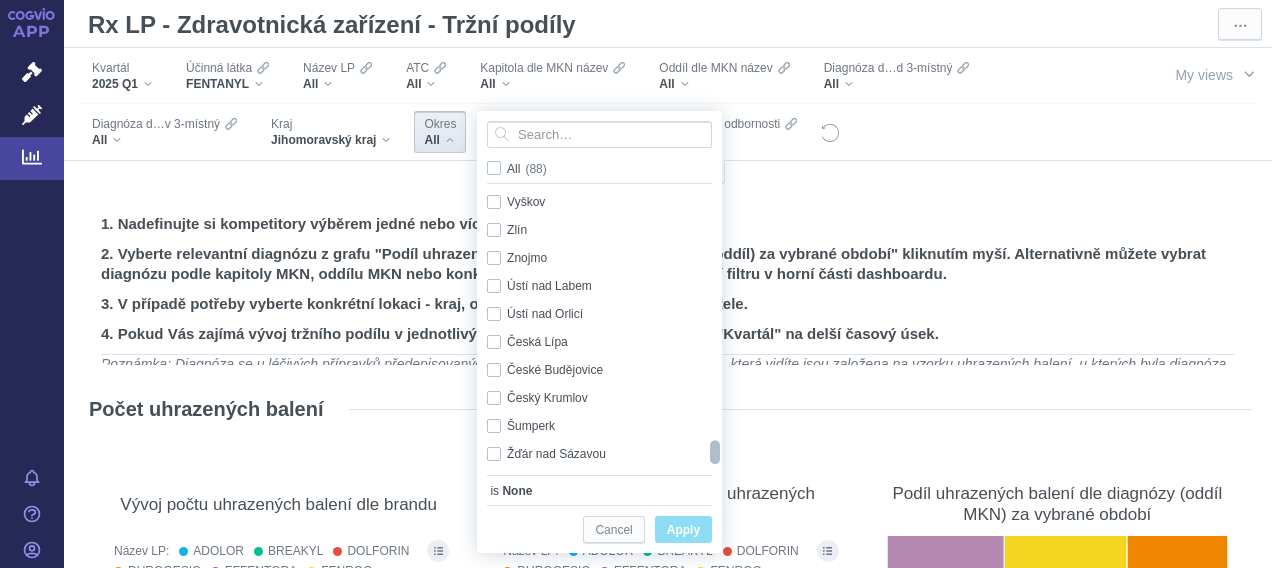 drag, startPoint x: 713, startPoint y: 210, endPoint x: 696, endPoint y: 482, distance: 272.53073 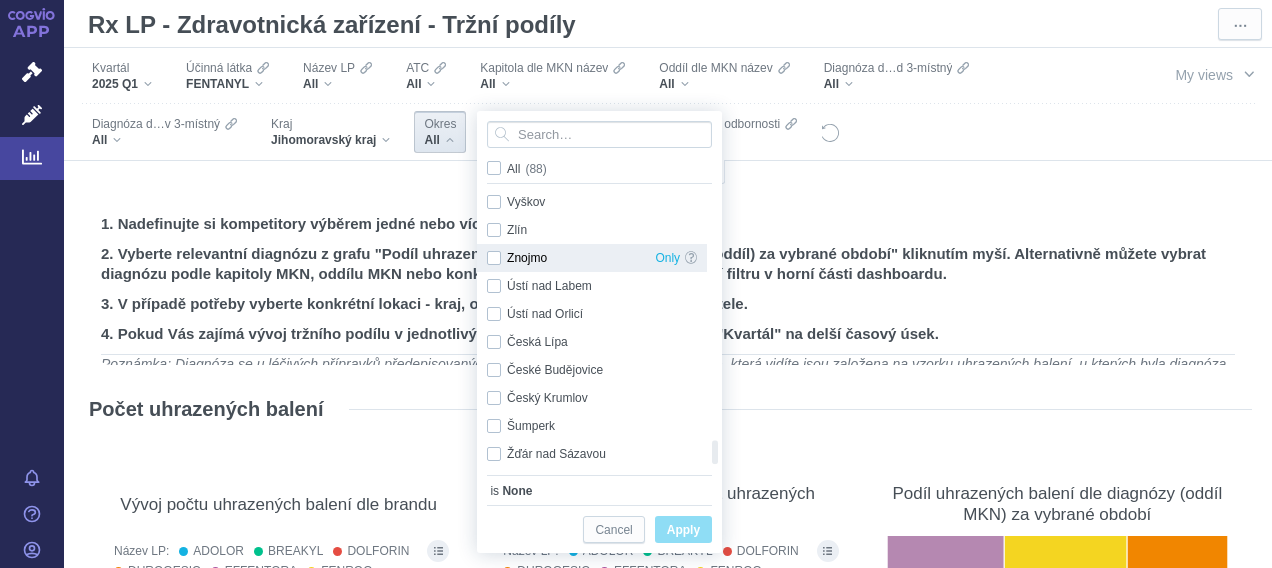 click on "Znojmo Only" at bounding box center [592, 258] 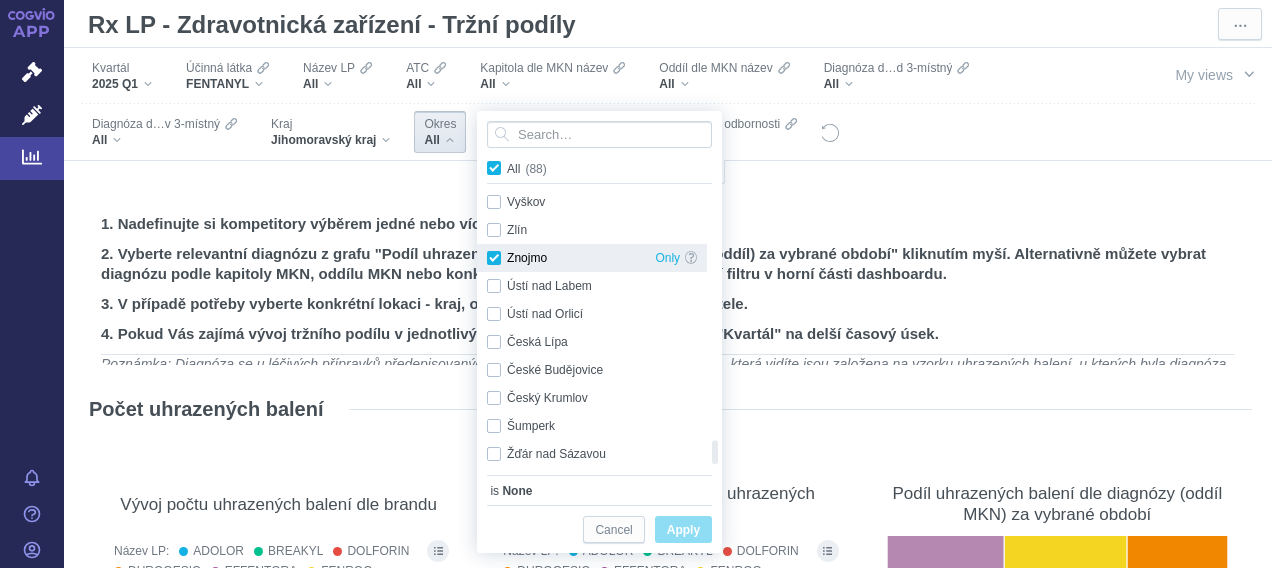checkbox on "true" 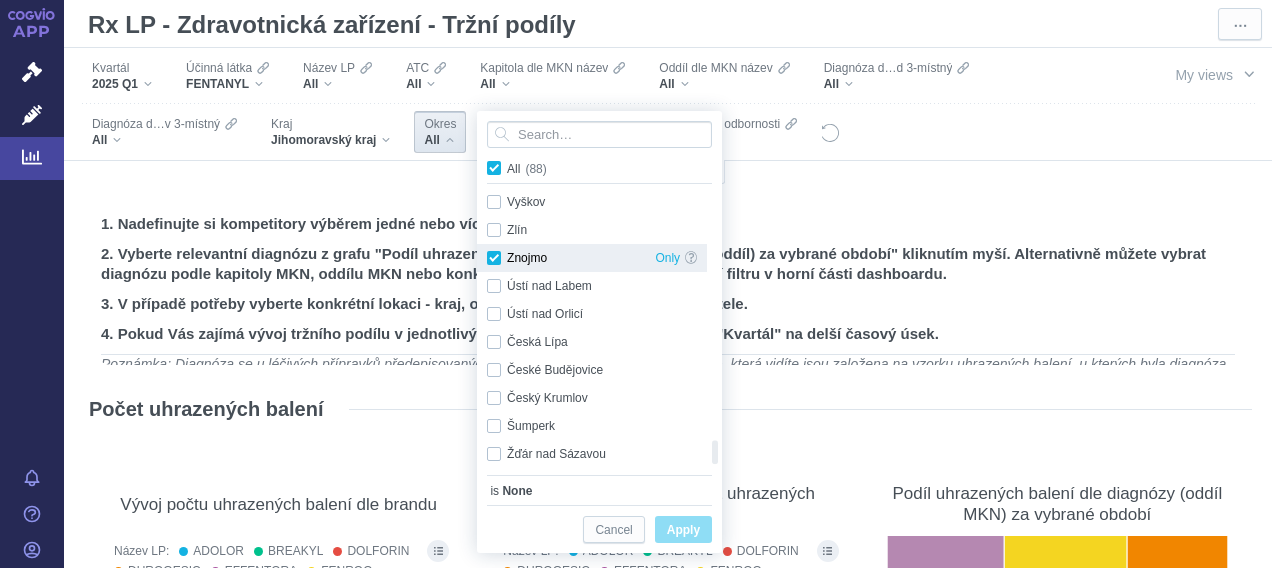 checkbox on "true" 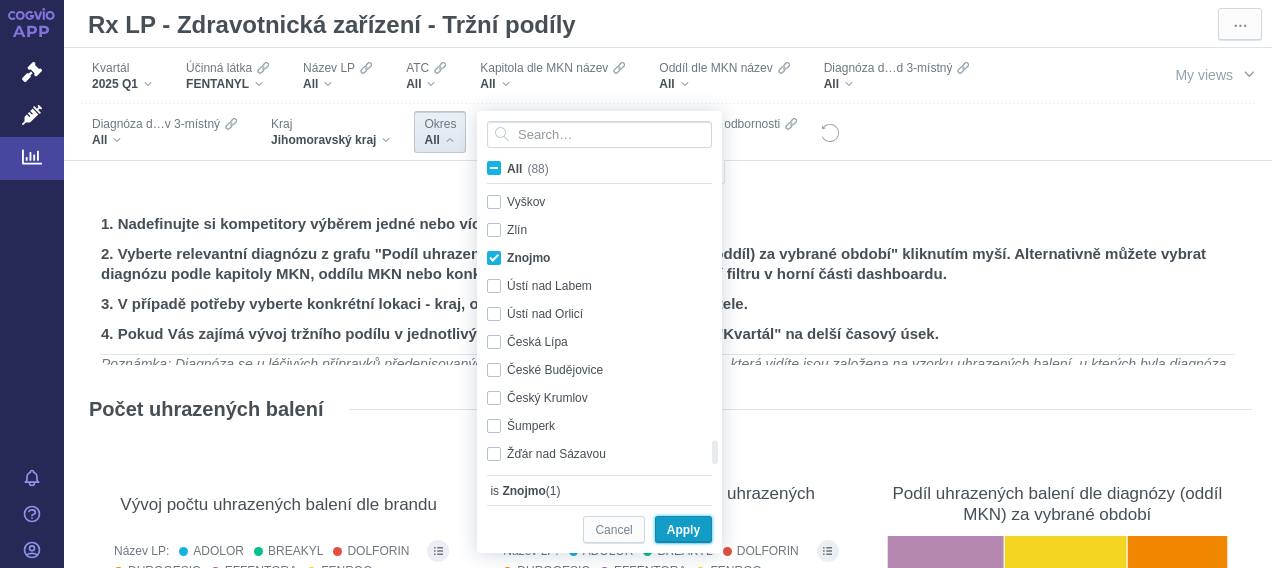 click on "Apply" at bounding box center [683, 530] 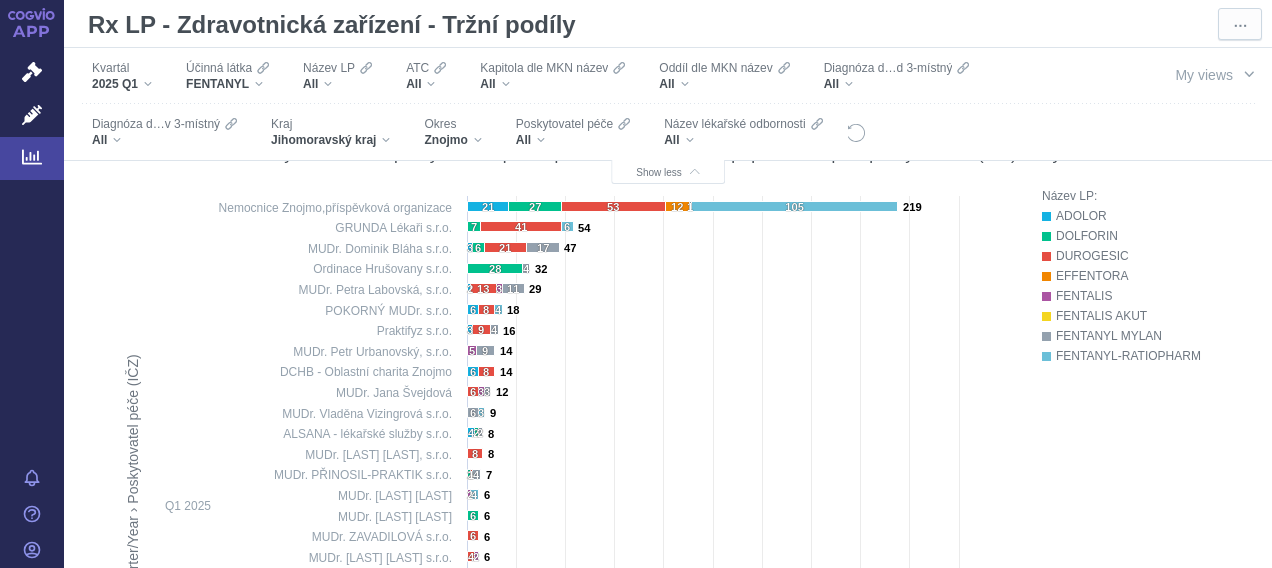scroll, scrollTop: 745, scrollLeft: 0, axis: vertical 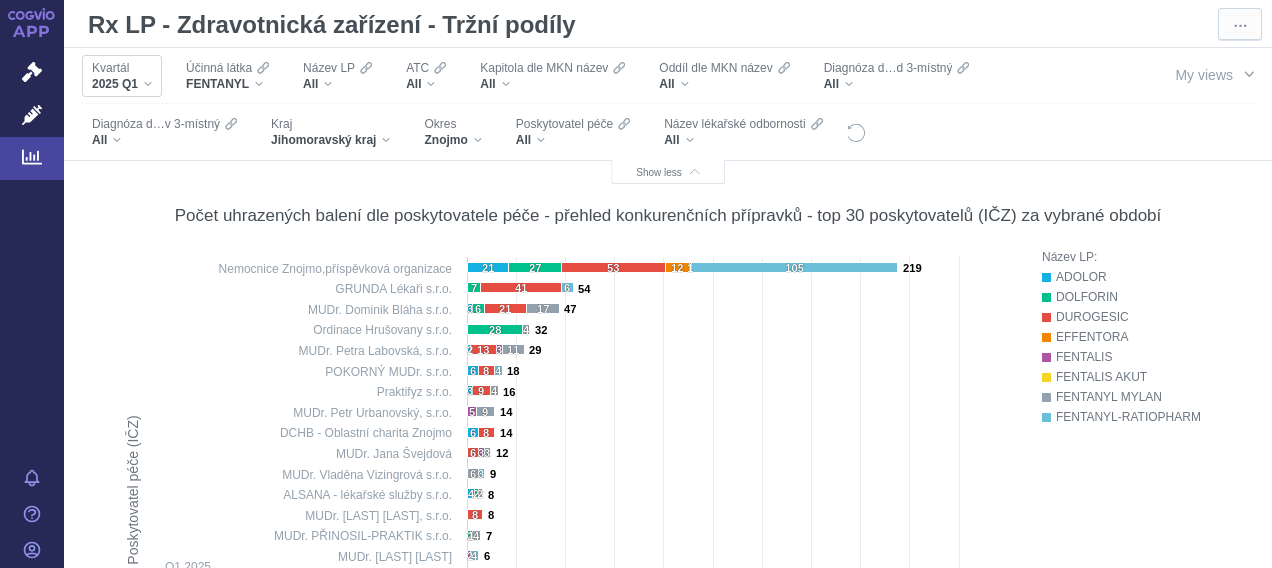 click on "2025 Q1" at bounding box center [122, 84] 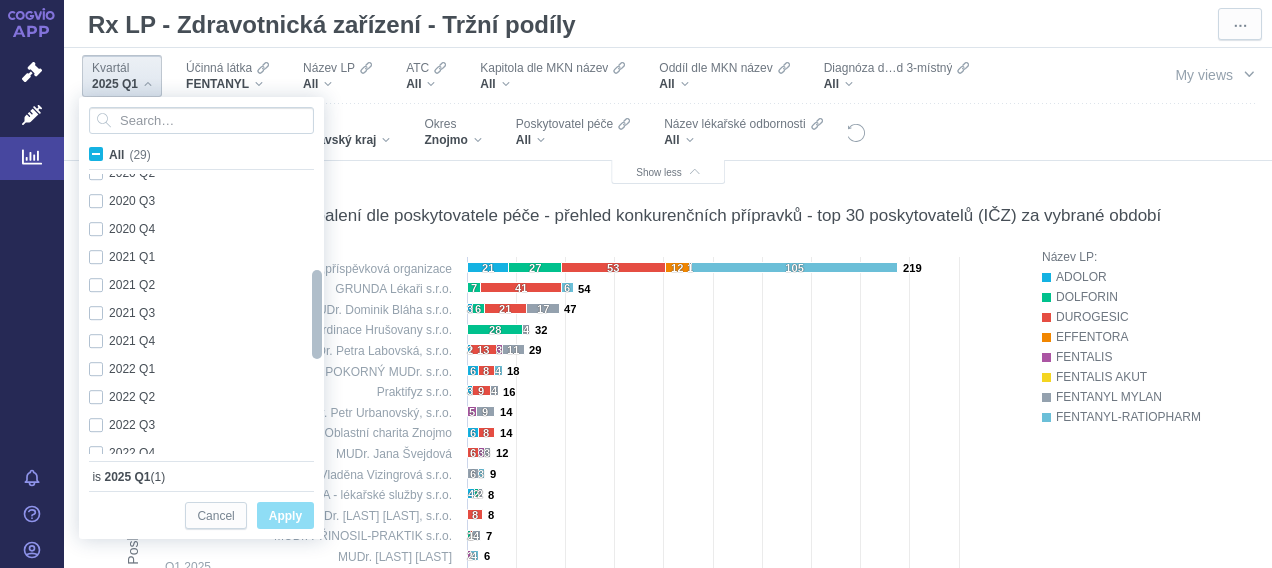 checkbox on "true" 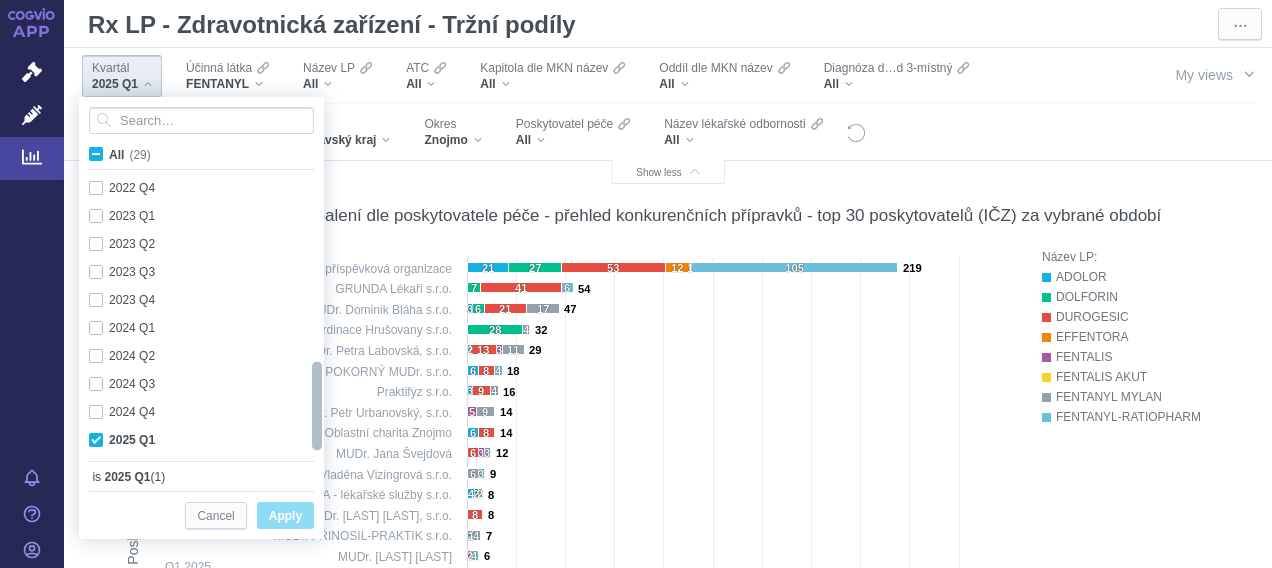 drag, startPoint x: 312, startPoint y: 222, endPoint x: 287, endPoint y: 502, distance: 281.11386 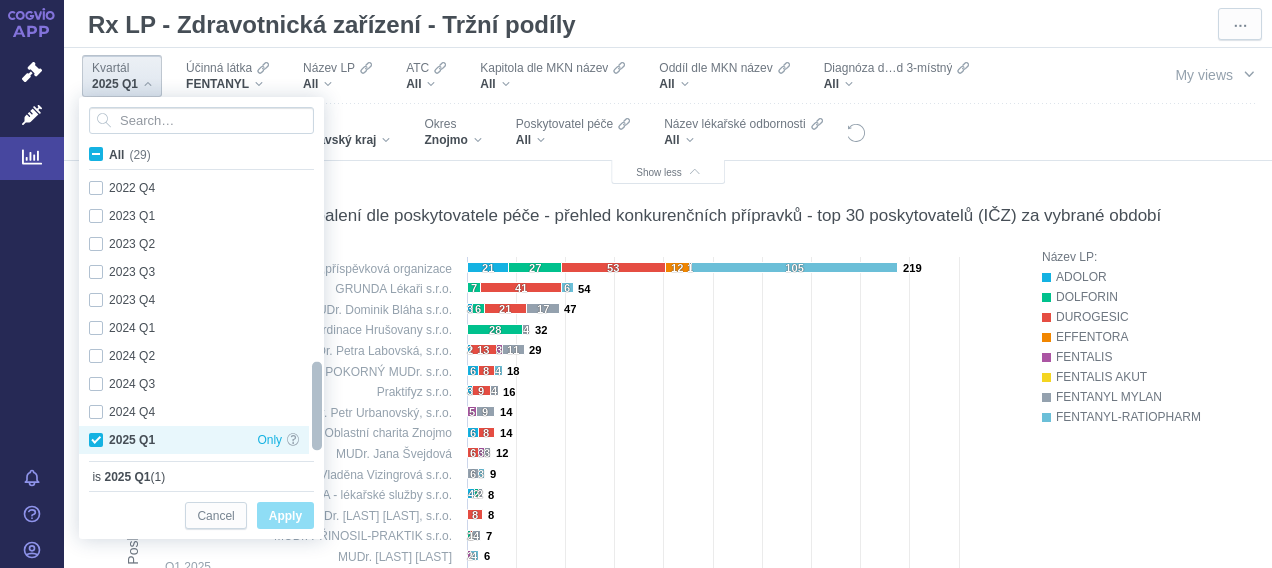 click on "2025 Q1 Only" at bounding box center [194, 440] 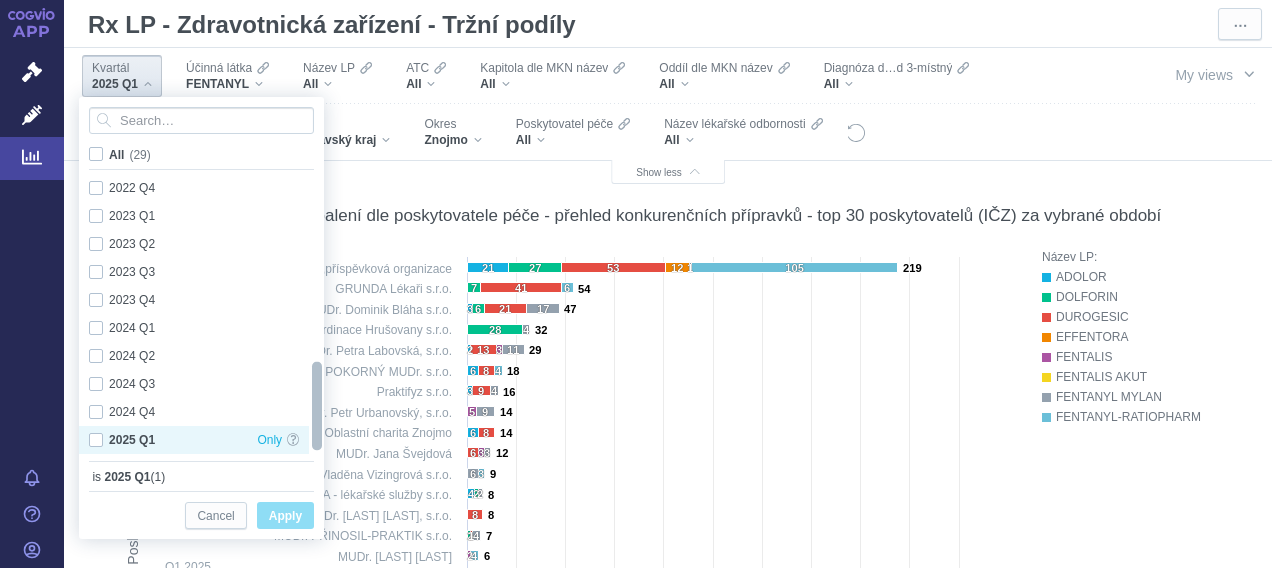 checkbox on "false" 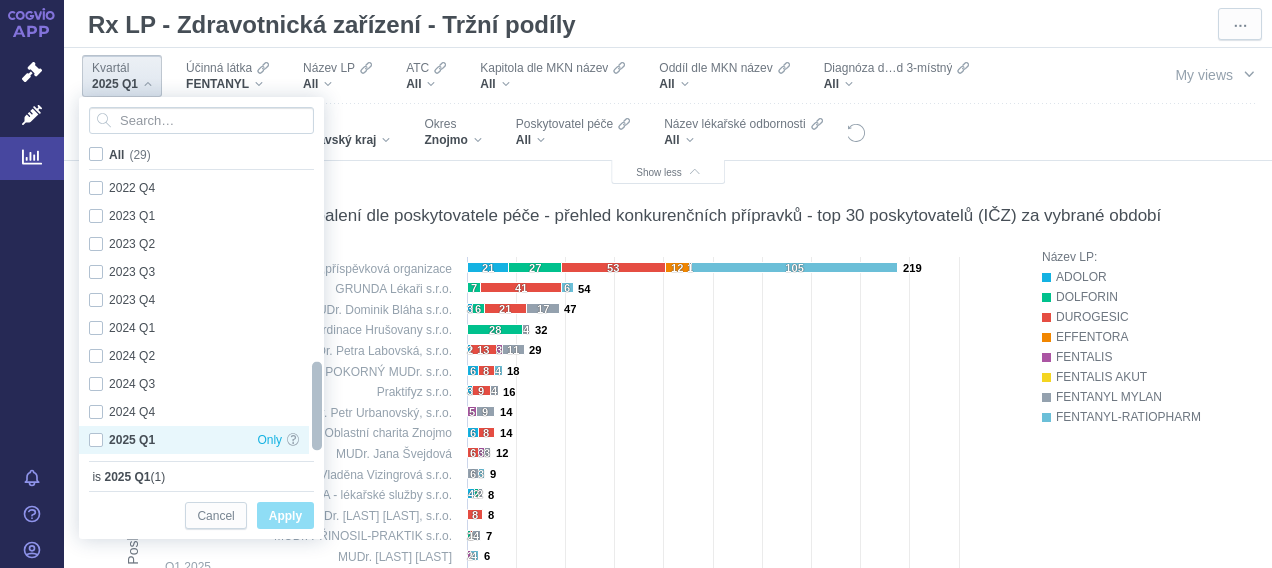 checkbox on "false" 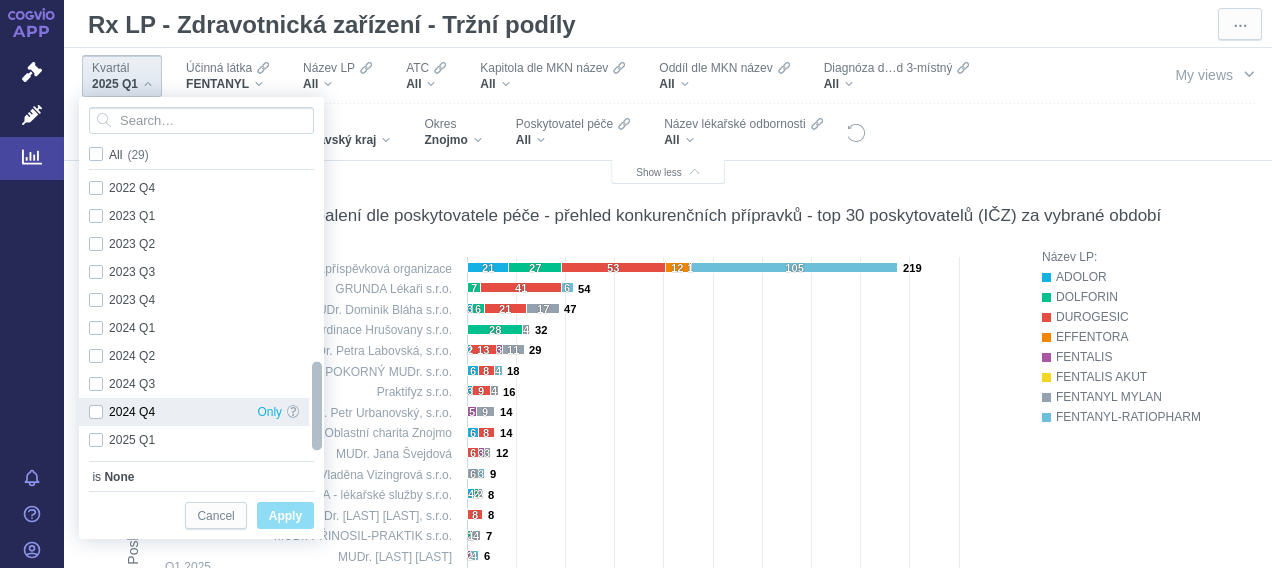click on "2024 Q4 Only" at bounding box center [194, 412] 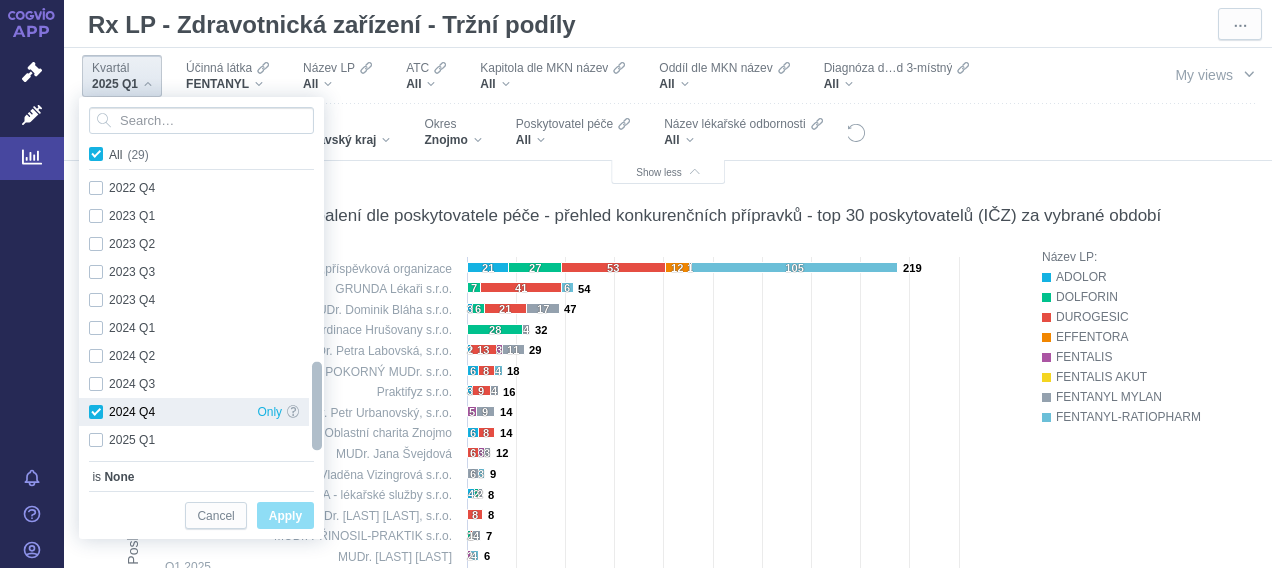 checkbox on "true" 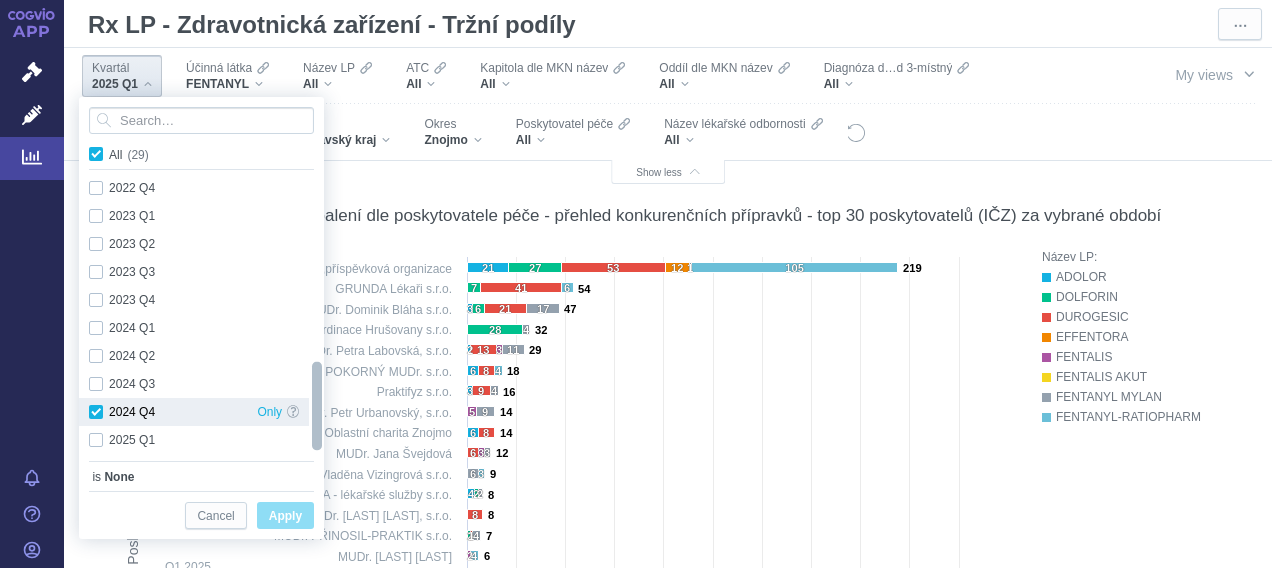 checkbox on "true" 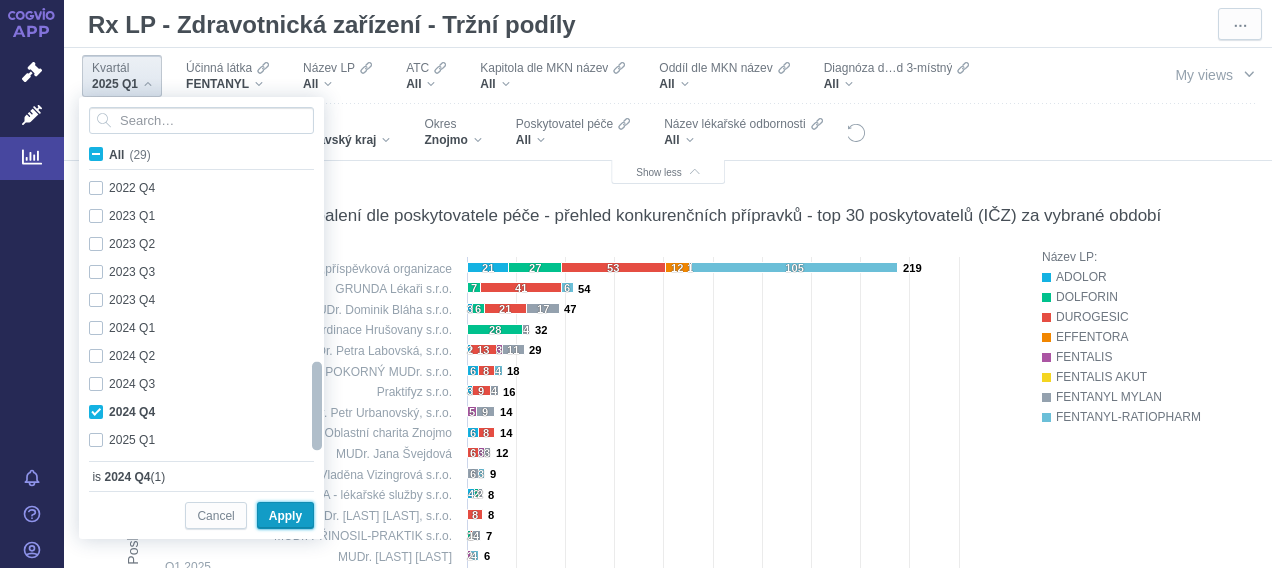 click on "Apply" at bounding box center (285, 516) 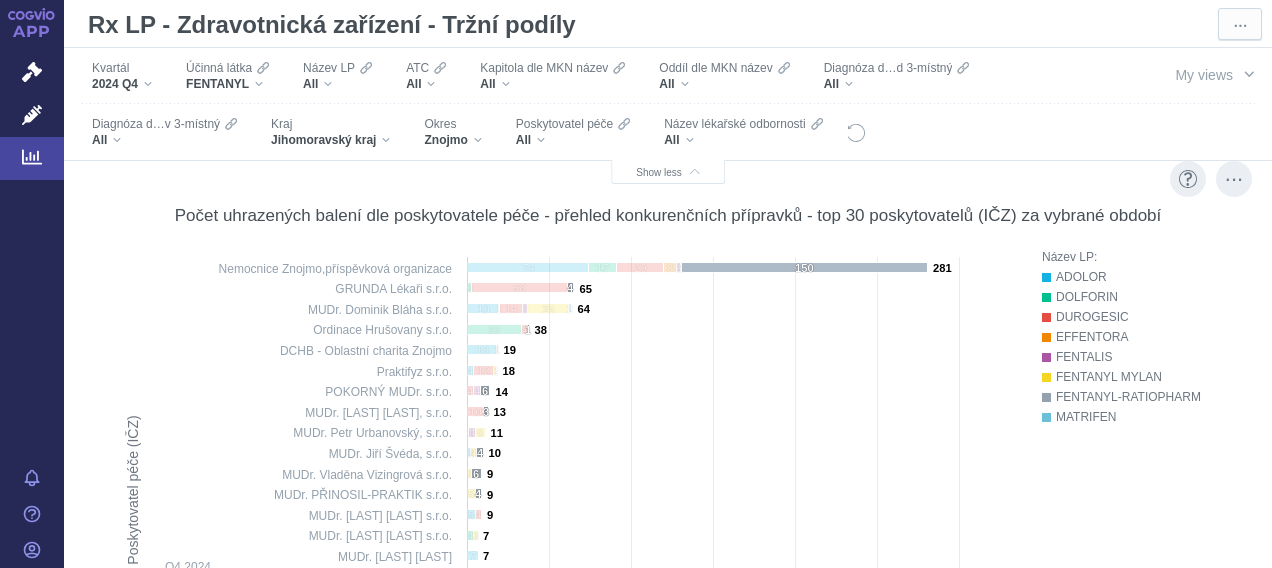 drag, startPoint x: 610, startPoint y: 352, endPoint x: 738, endPoint y: 269, distance: 152.5549 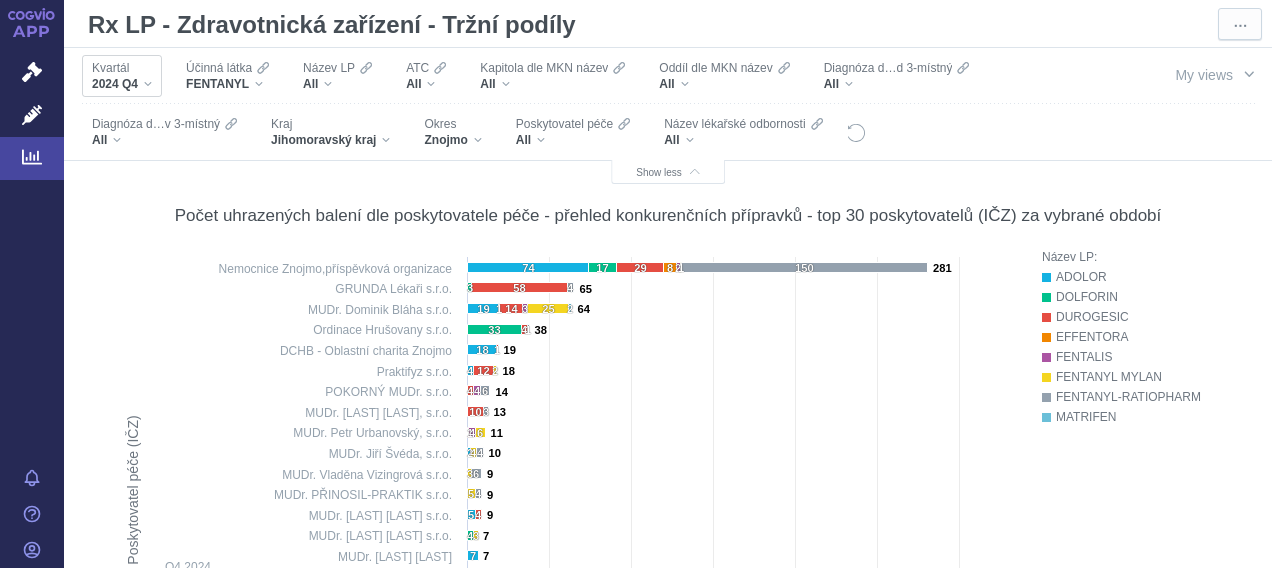 click on "2024 Q4" at bounding box center [122, 84] 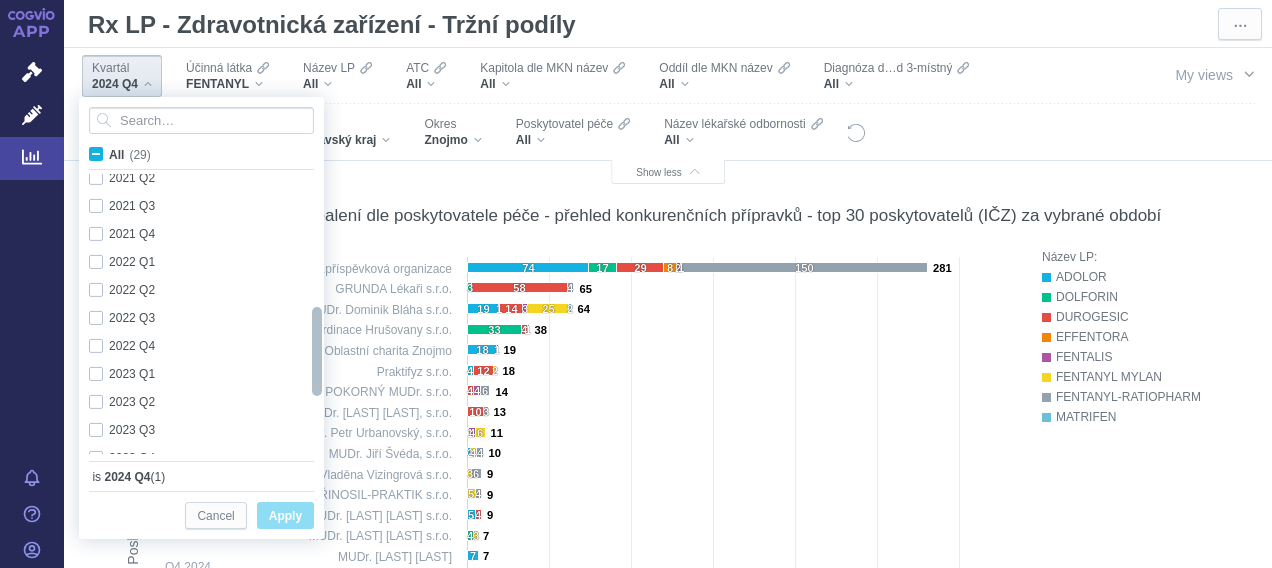 checkbox on "true" 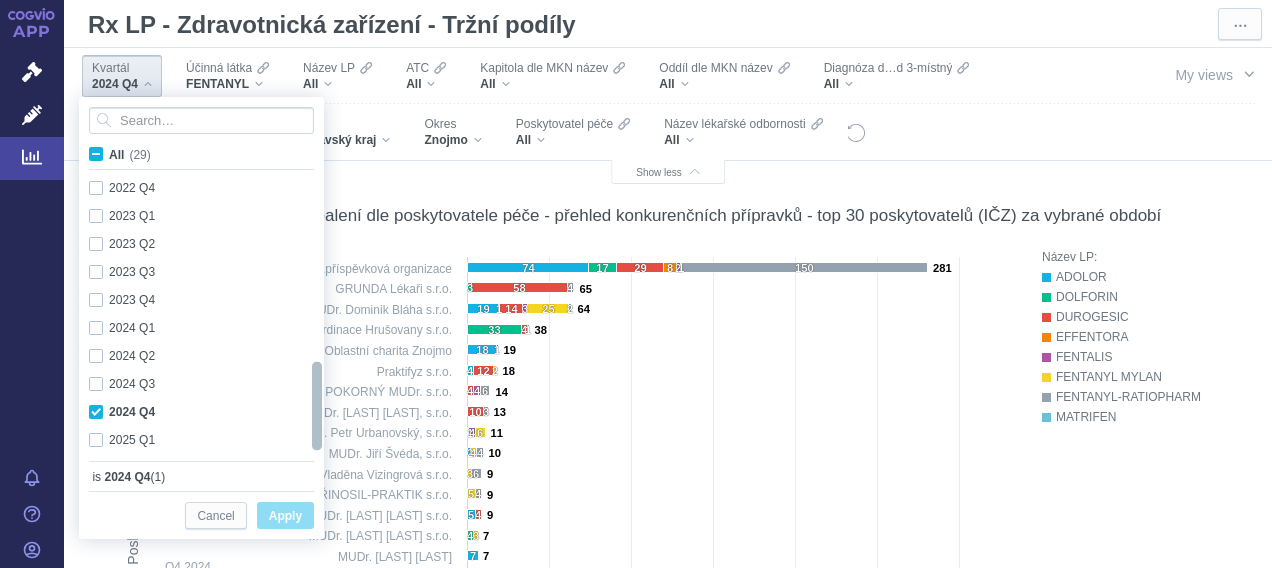 drag, startPoint x: 316, startPoint y: 207, endPoint x: 308, endPoint y: 456, distance: 249.12848 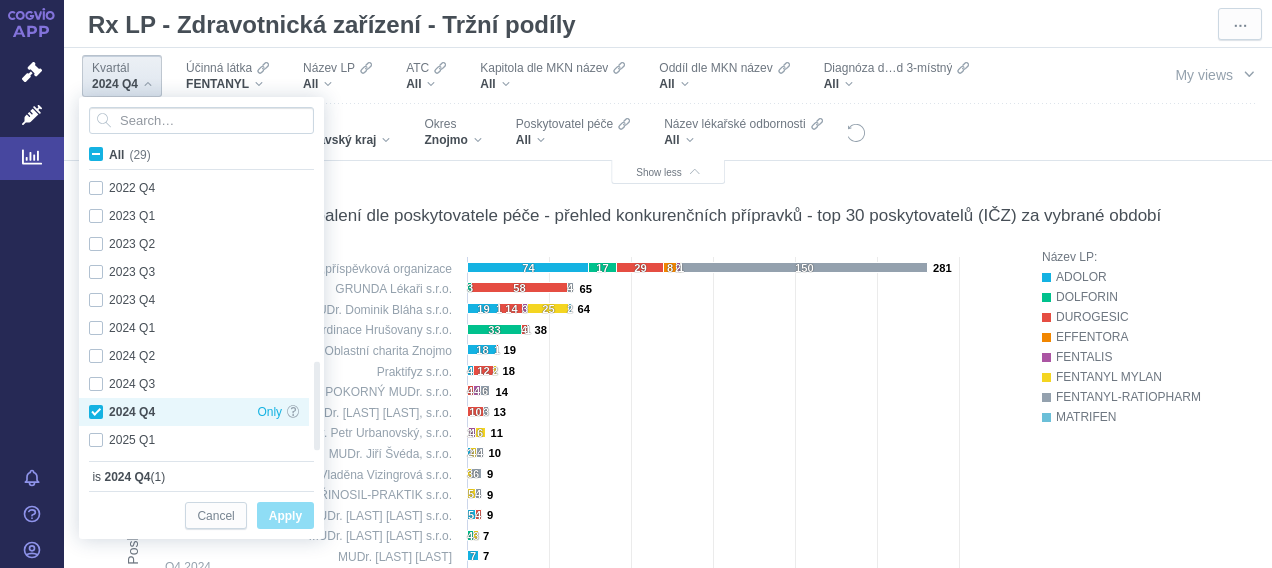 click on "2024 Q4 Only" at bounding box center (194, 412) 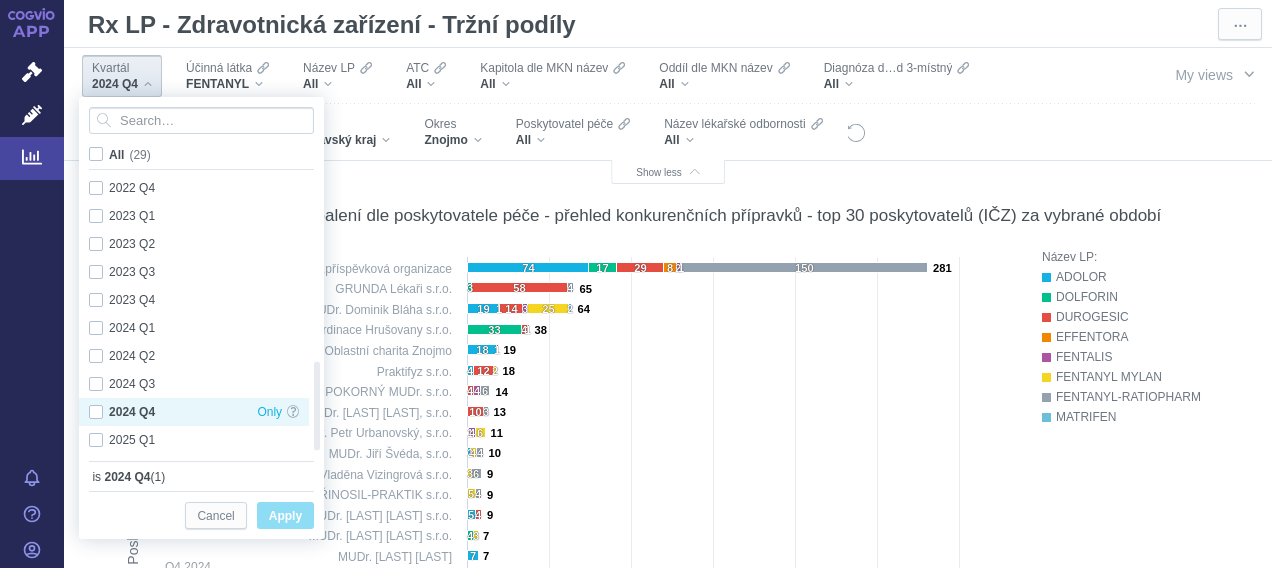 checkbox on "false" 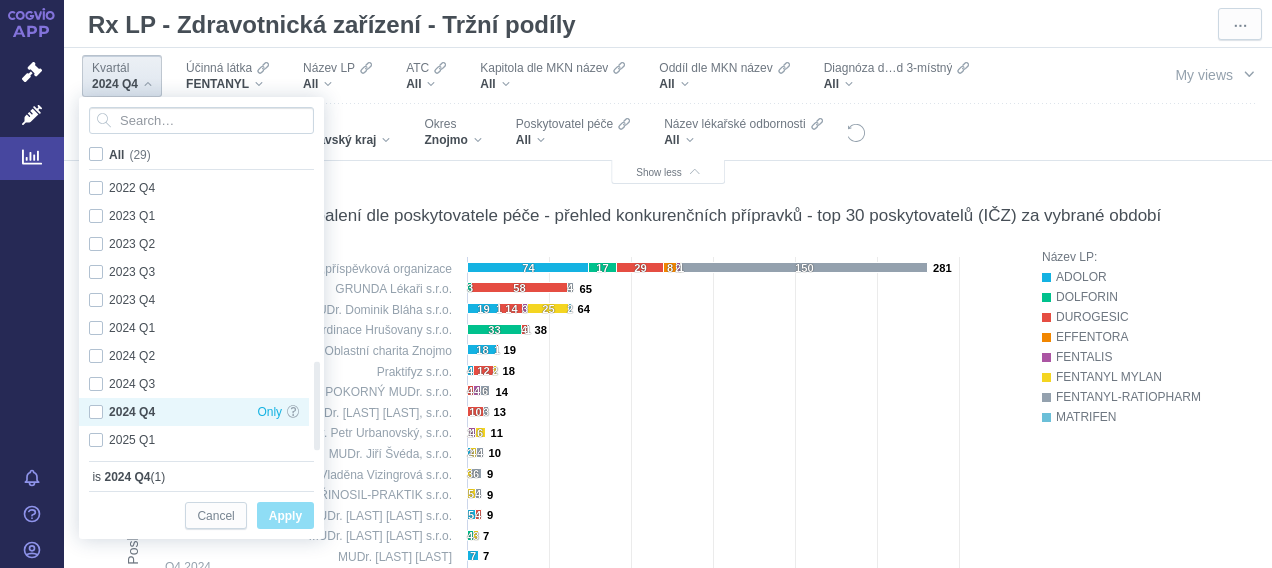 checkbox on "false" 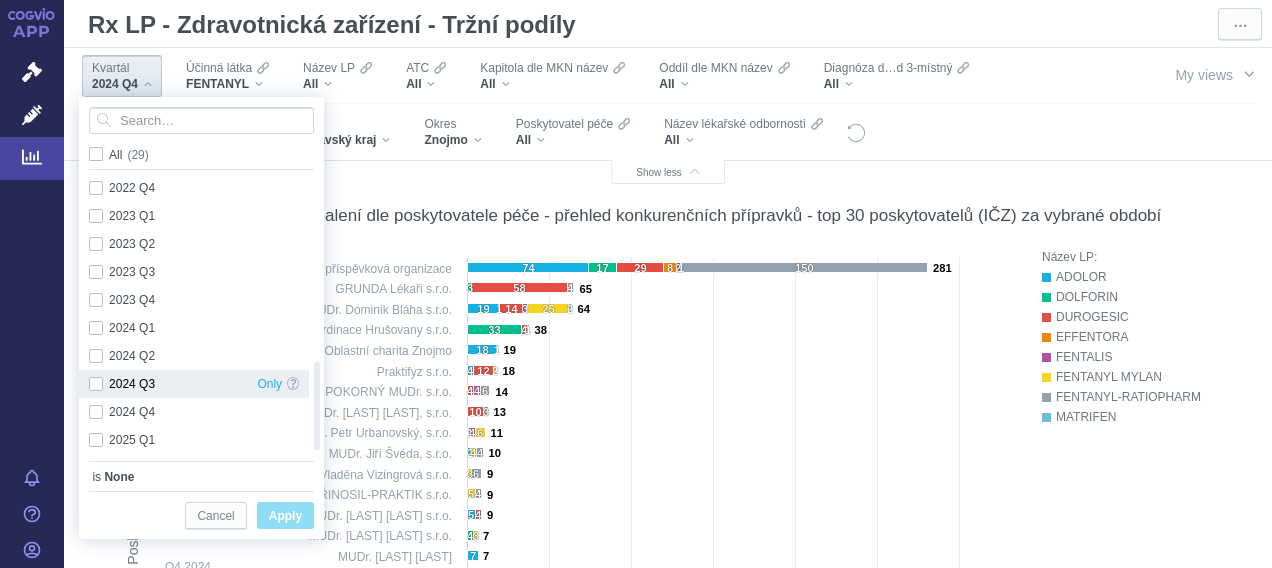 click on "2024 Q3 Only" at bounding box center (194, 384) 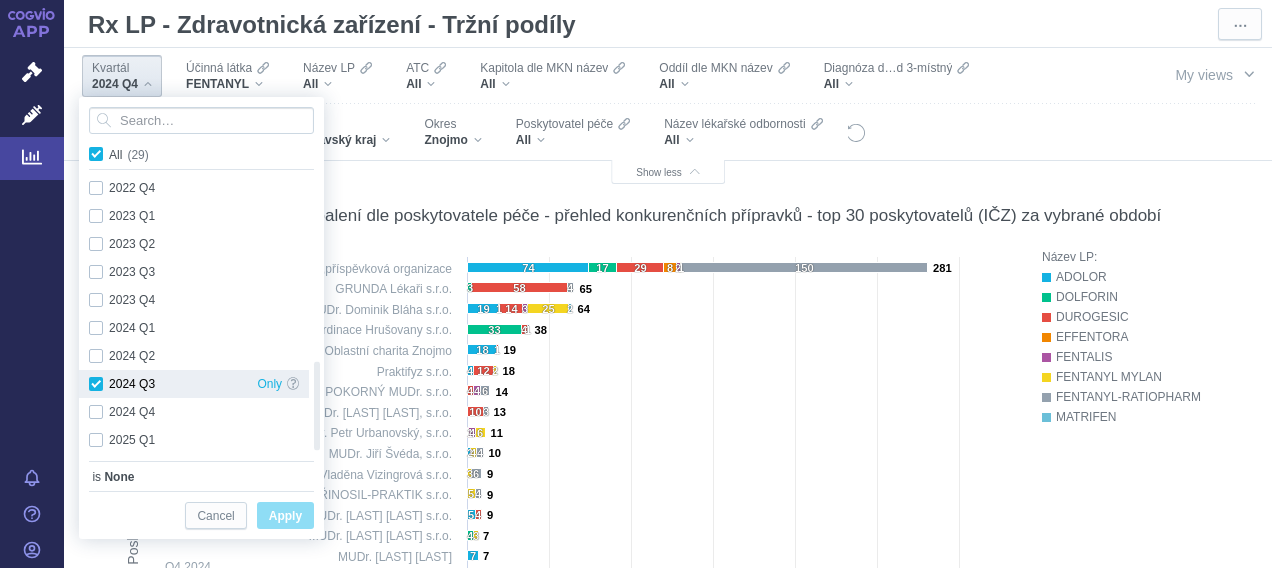 checkbox on "true" 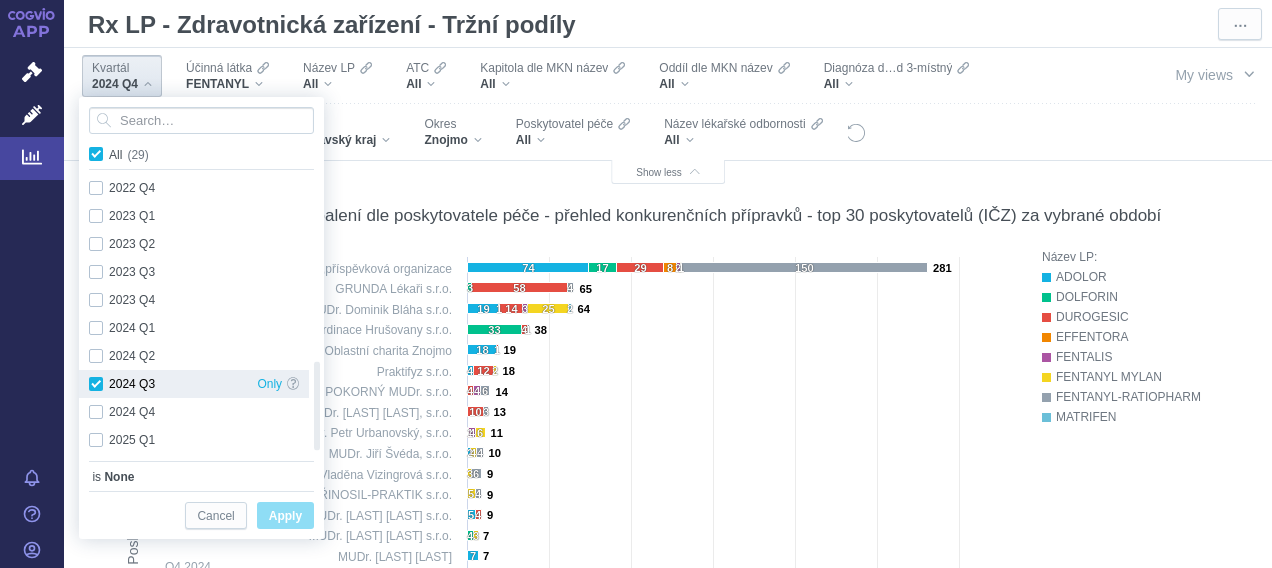 checkbox on "true" 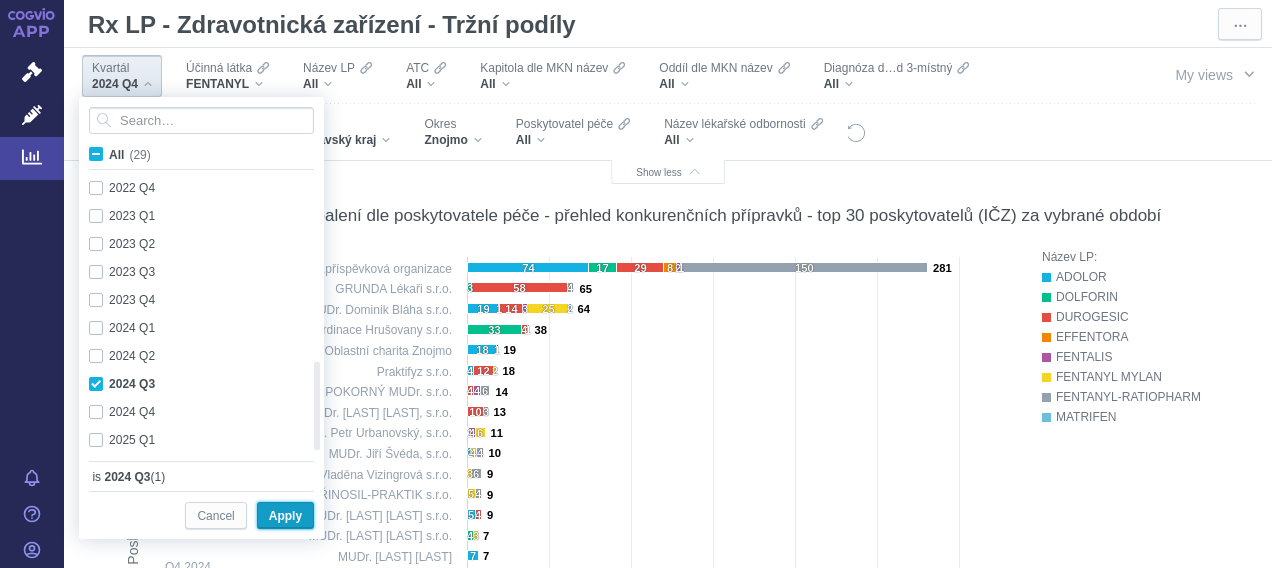 click on "Apply" at bounding box center (285, 516) 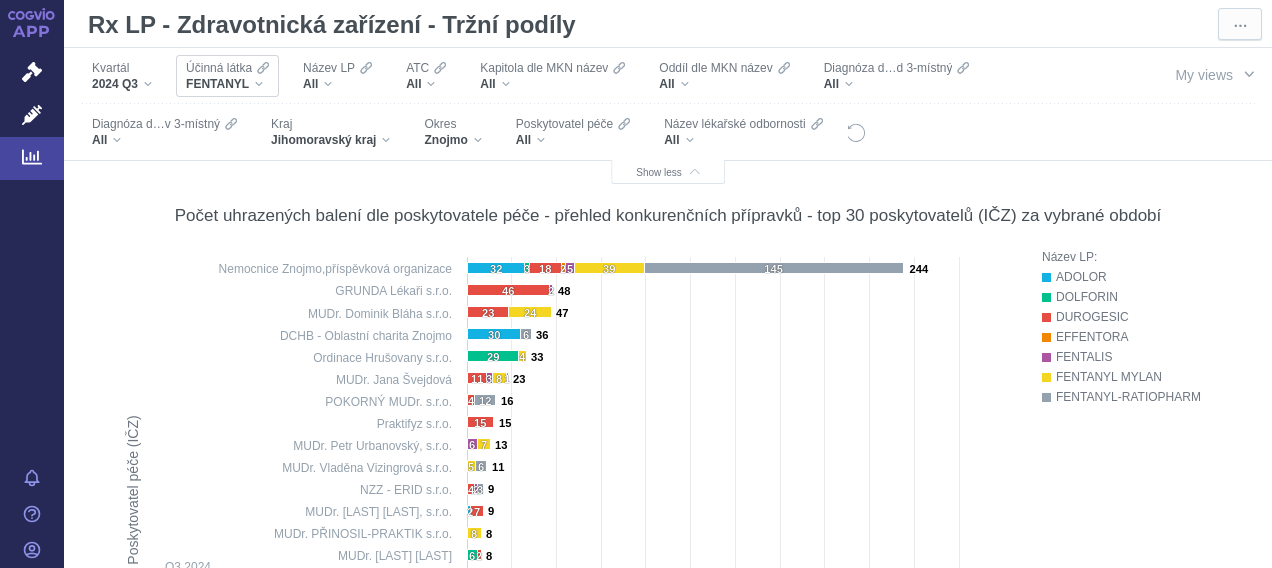 click on "FENTANYL" at bounding box center (227, 84) 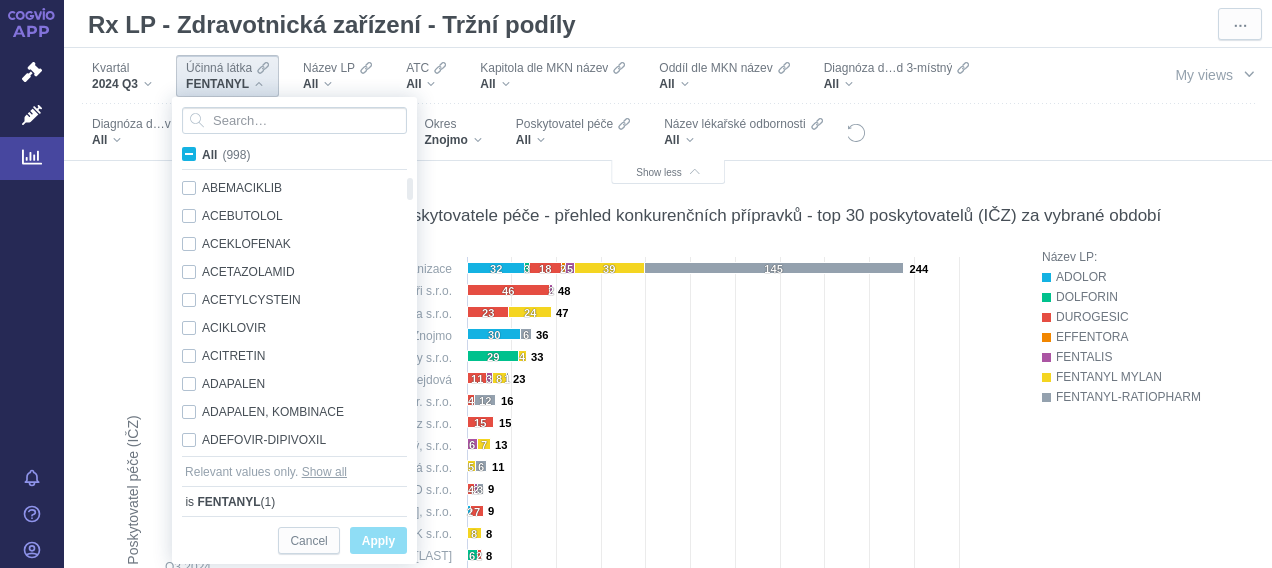 click on "All (998)" at bounding box center [226, 155] 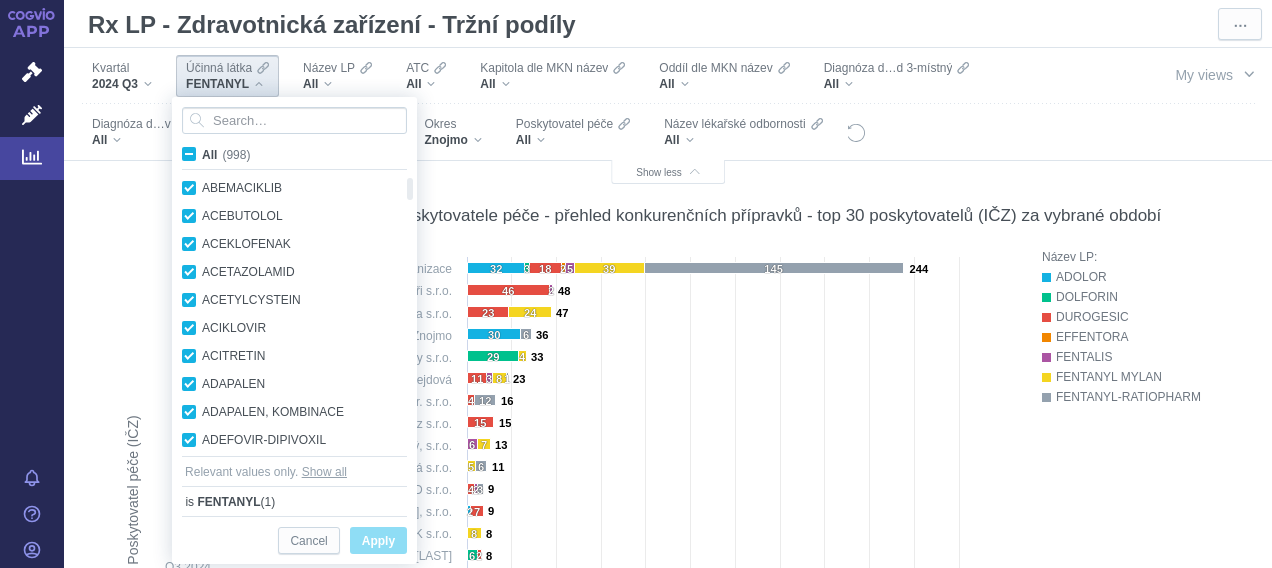 checkbox on "true" 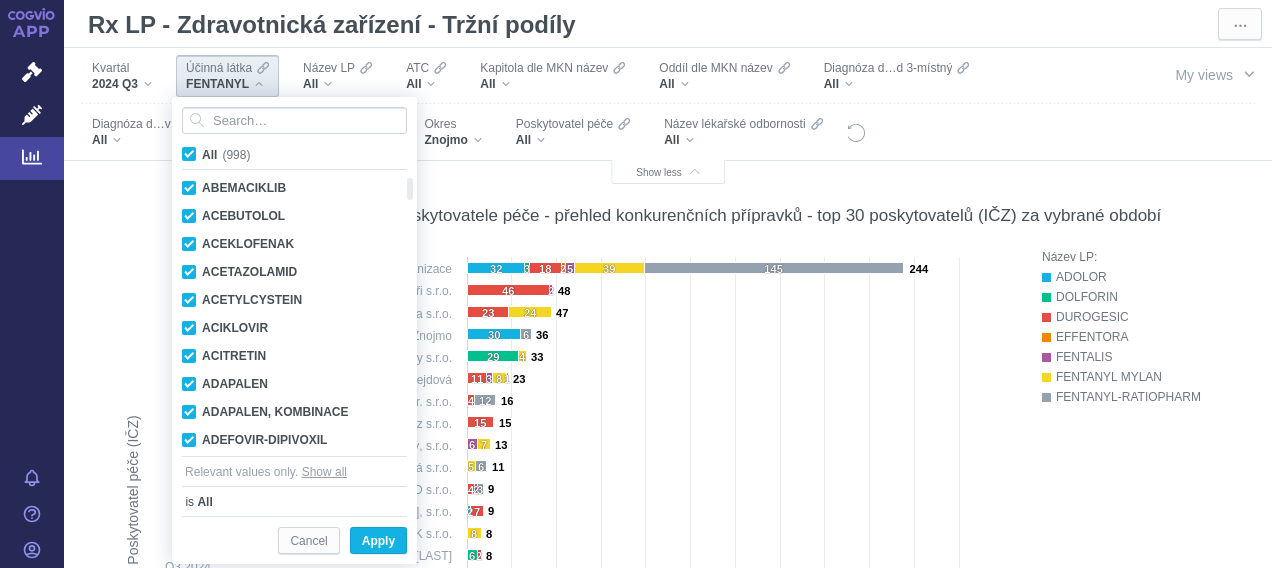 click on "All (998)" at bounding box center (226, 155) 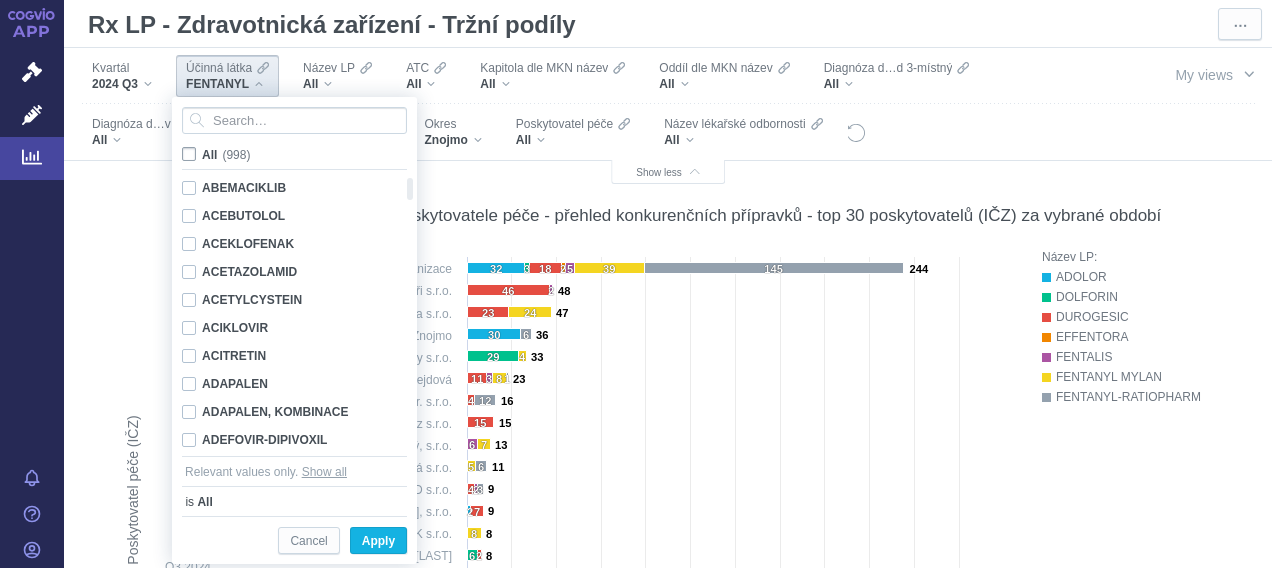 checkbox on "false" 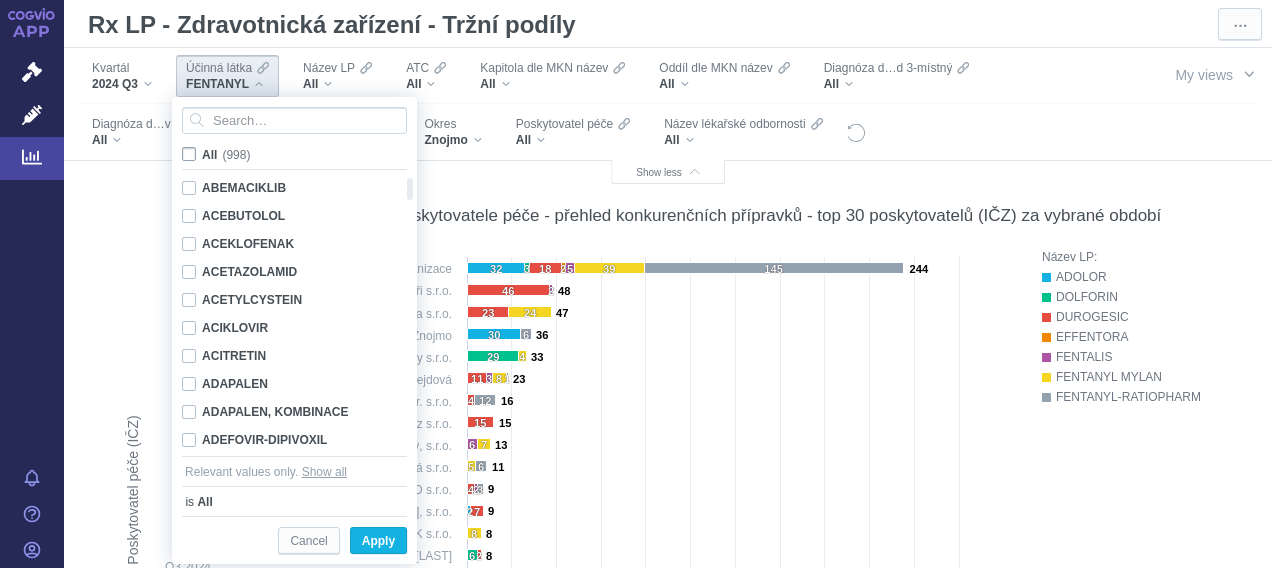 checkbox on "false" 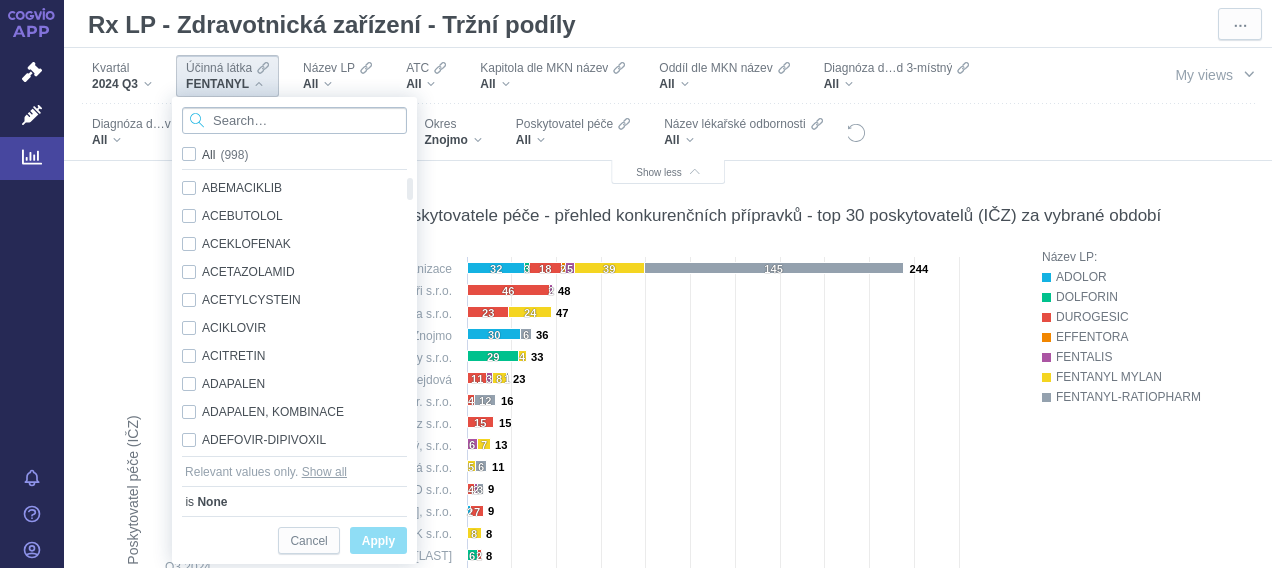 click at bounding box center (294, 120) 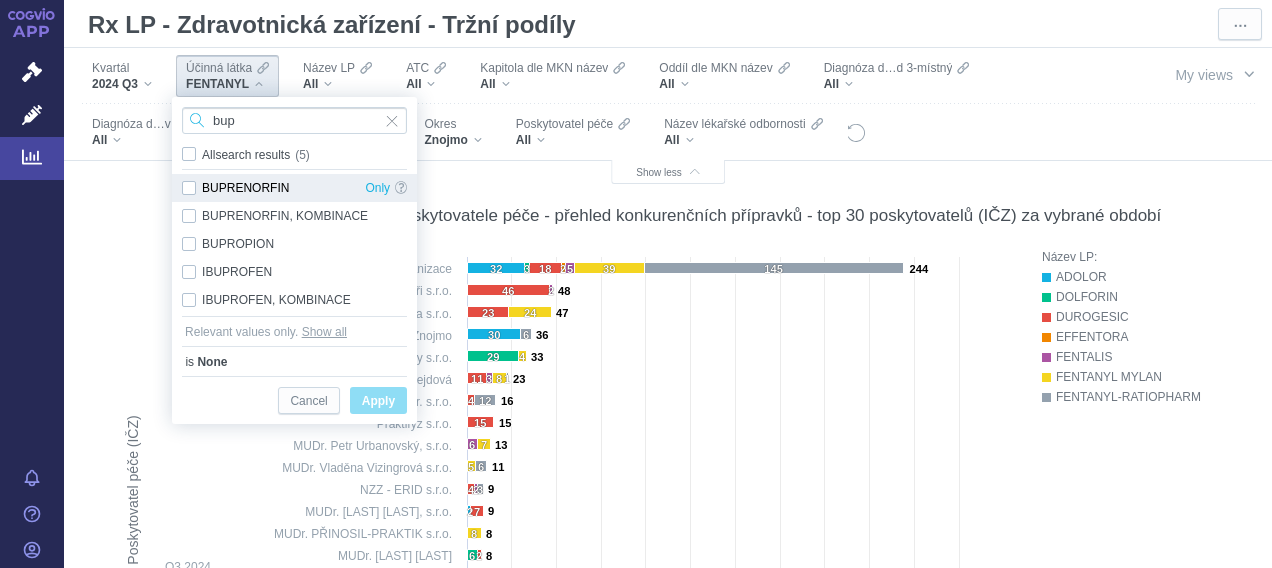 type on "bup" 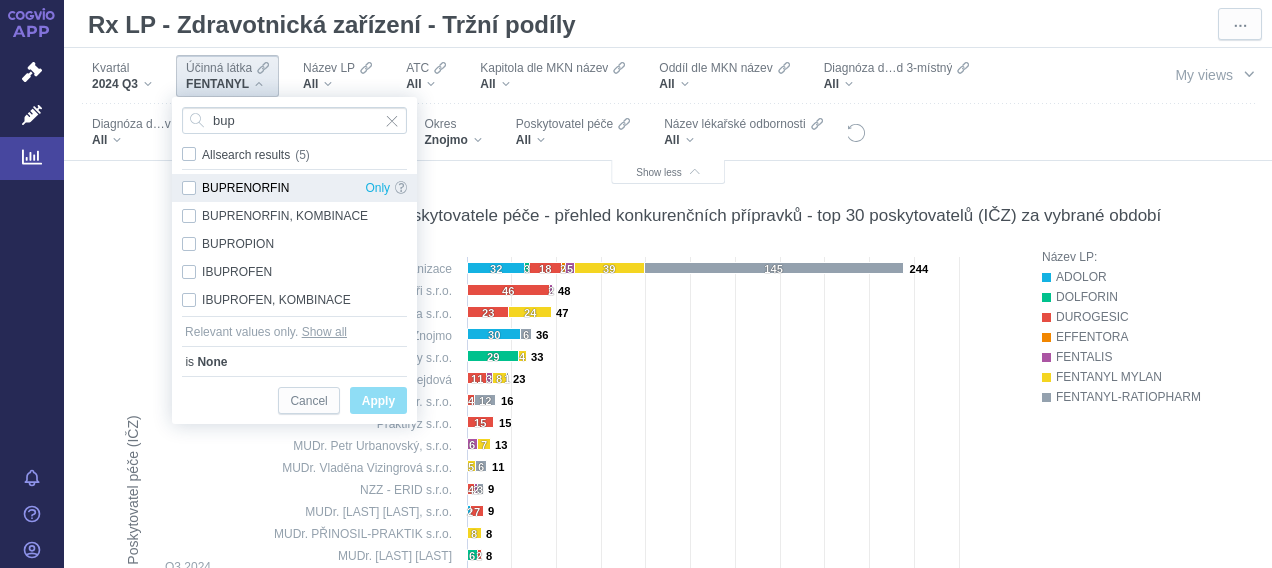 click on "BUPRENORFIN Only" at bounding box center [294, 188] 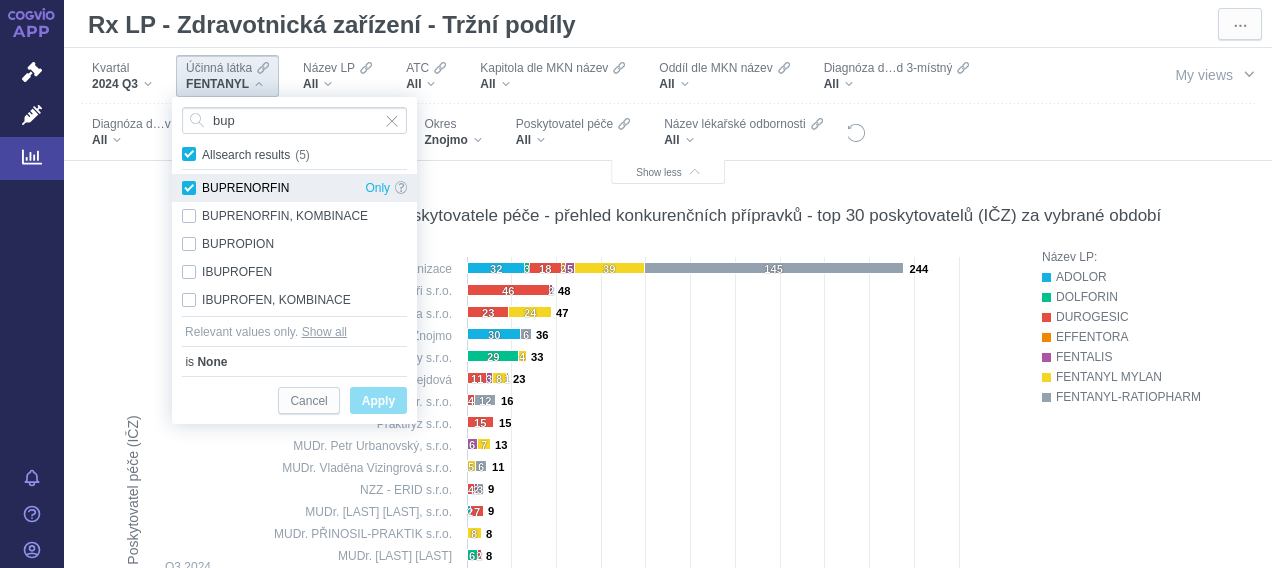 checkbox on "true" 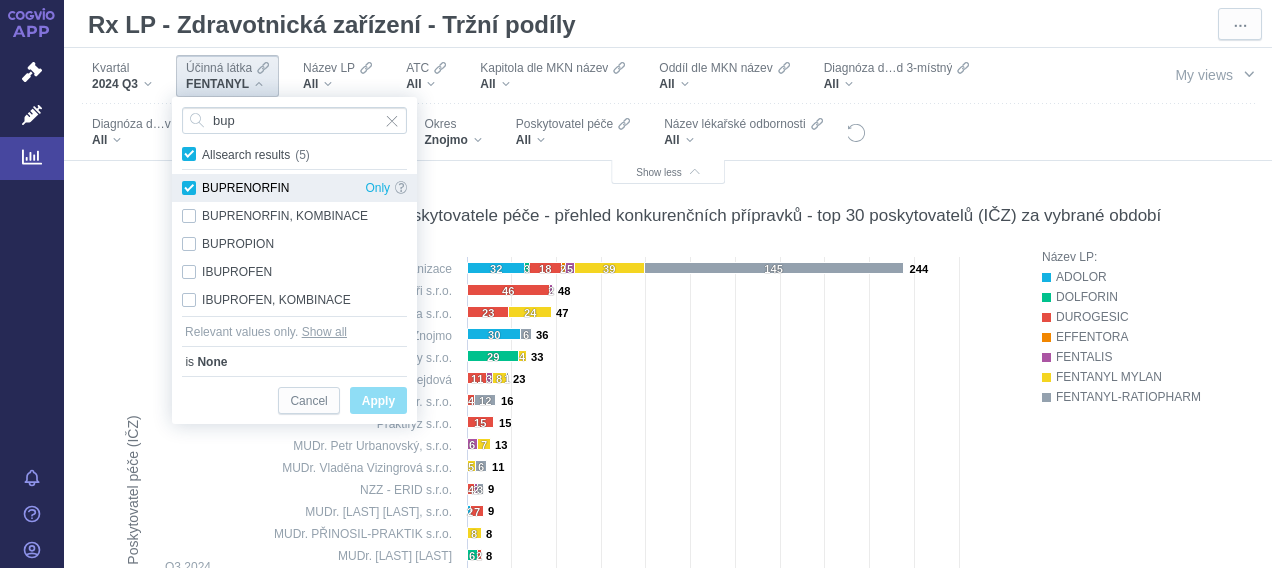 checkbox on "true" 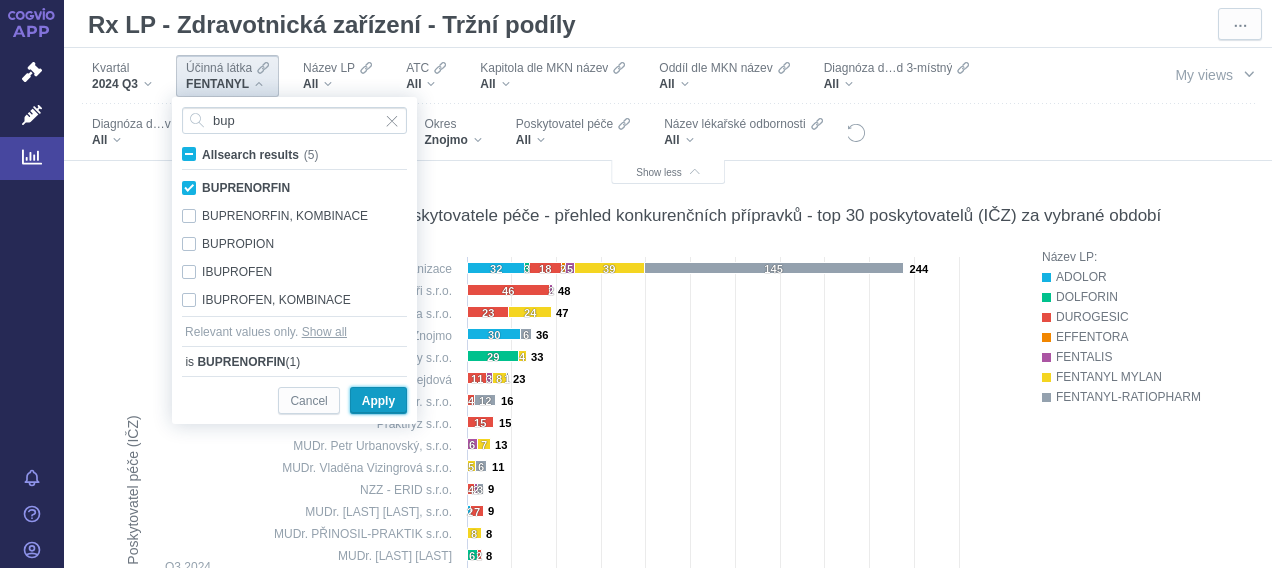 click on "Apply" at bounding box center (378, 401) 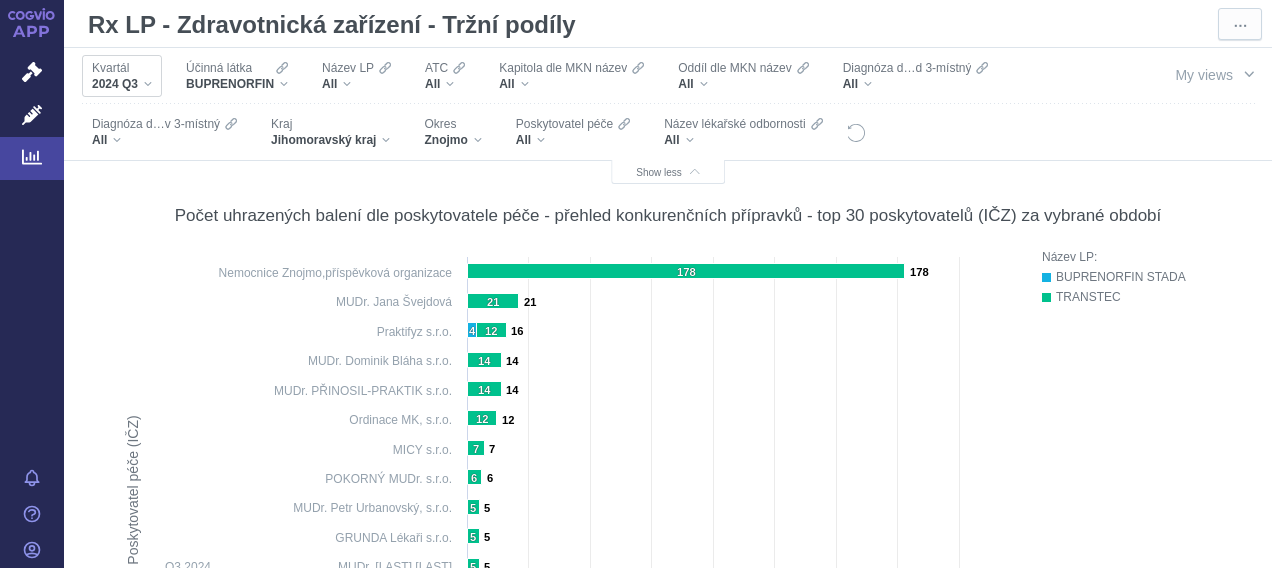 click on "2024 Q3" at bounding box center [122, 84] 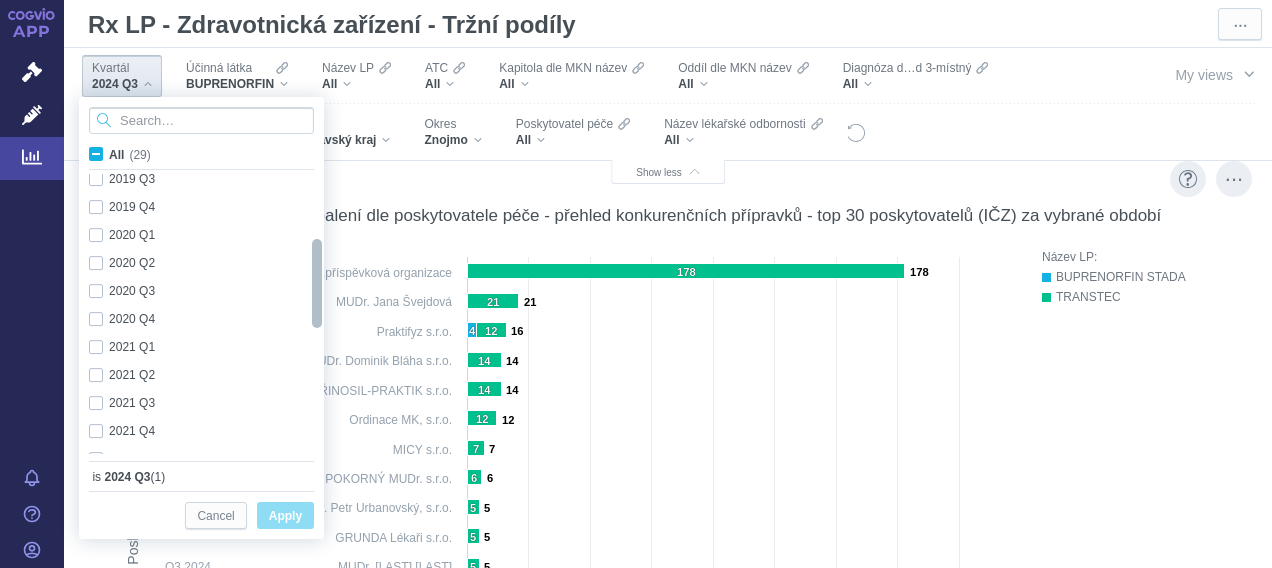 checkbox on "true" 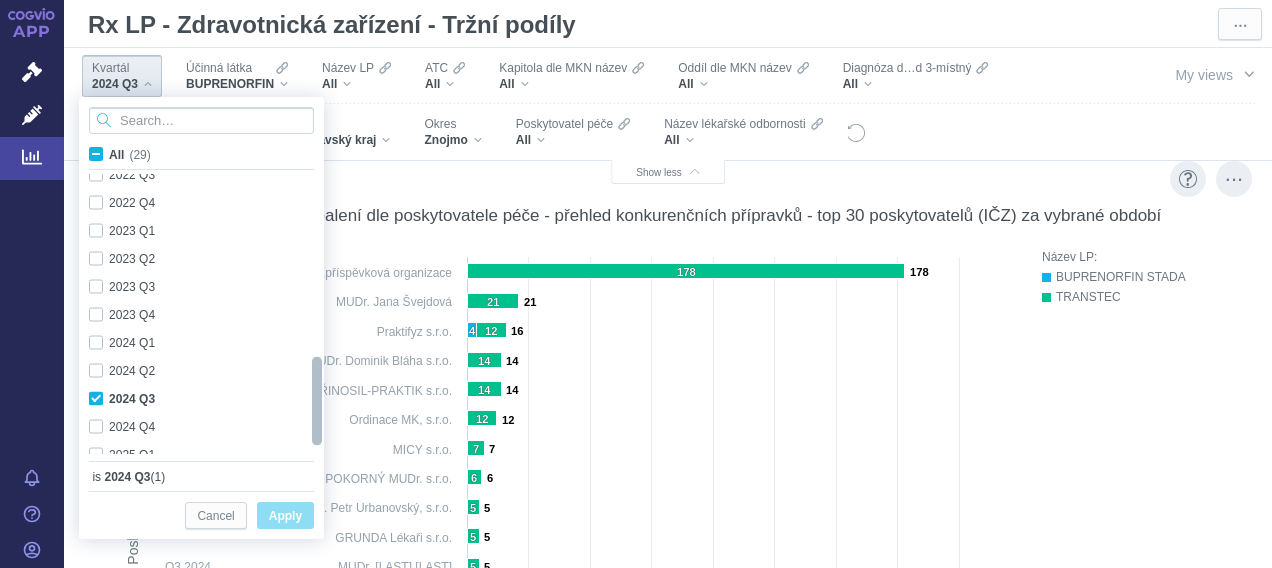 drag, startPoint x: 320, startPoint y: 202, endPoint x: 328, endPoint y: 480, distance: 278.11508 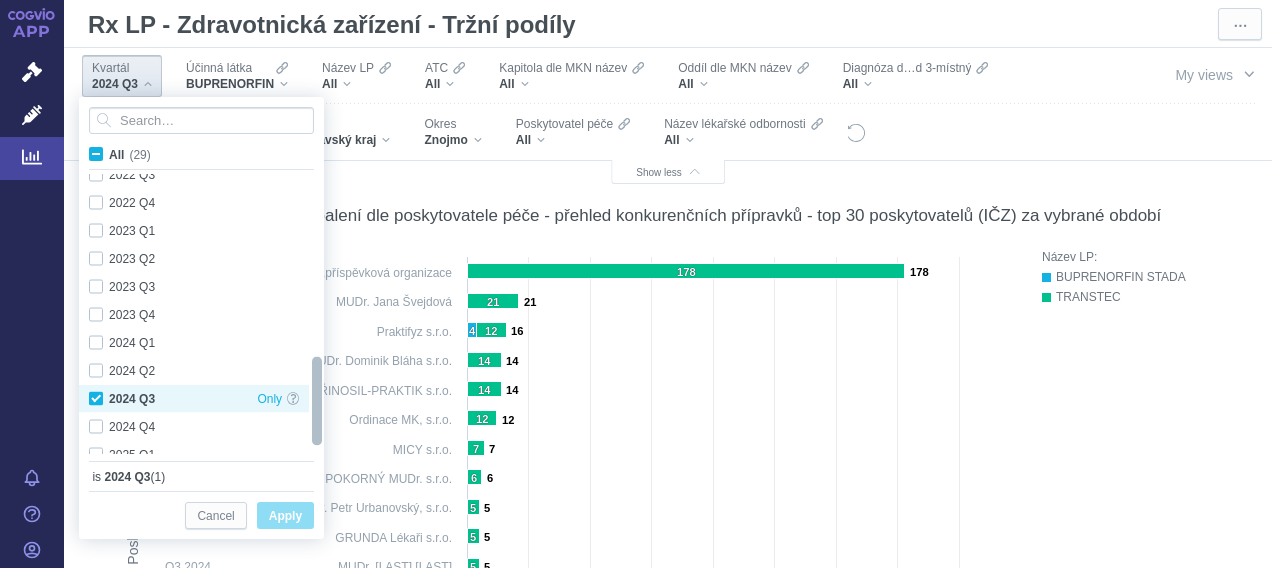 click on "2024 Q3 Only" at bounding box center [194, 399] 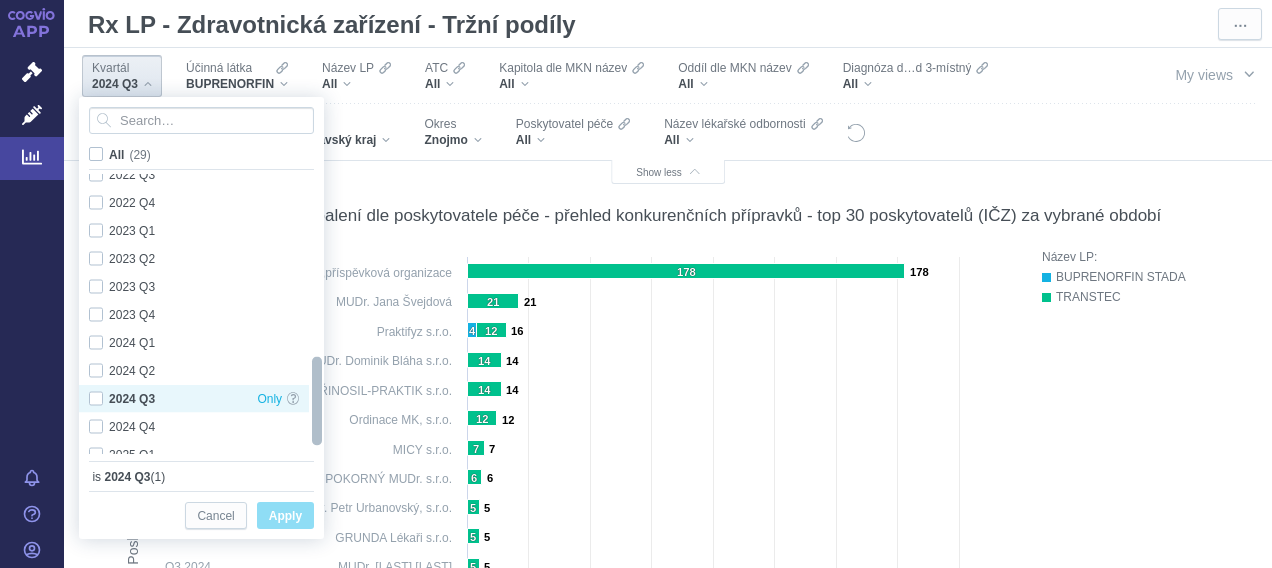 checkbox on "false" 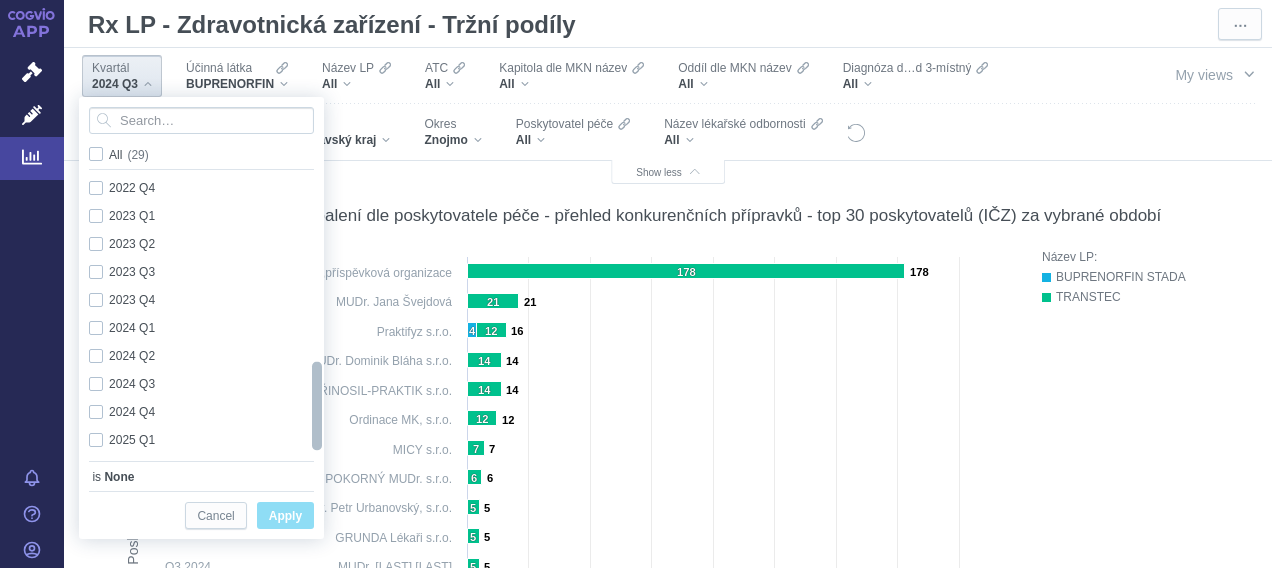 drag, startPoint x: 316, startPoint y: 398, endPoint x: 312, endPoint y: 426, distance: 28.284271 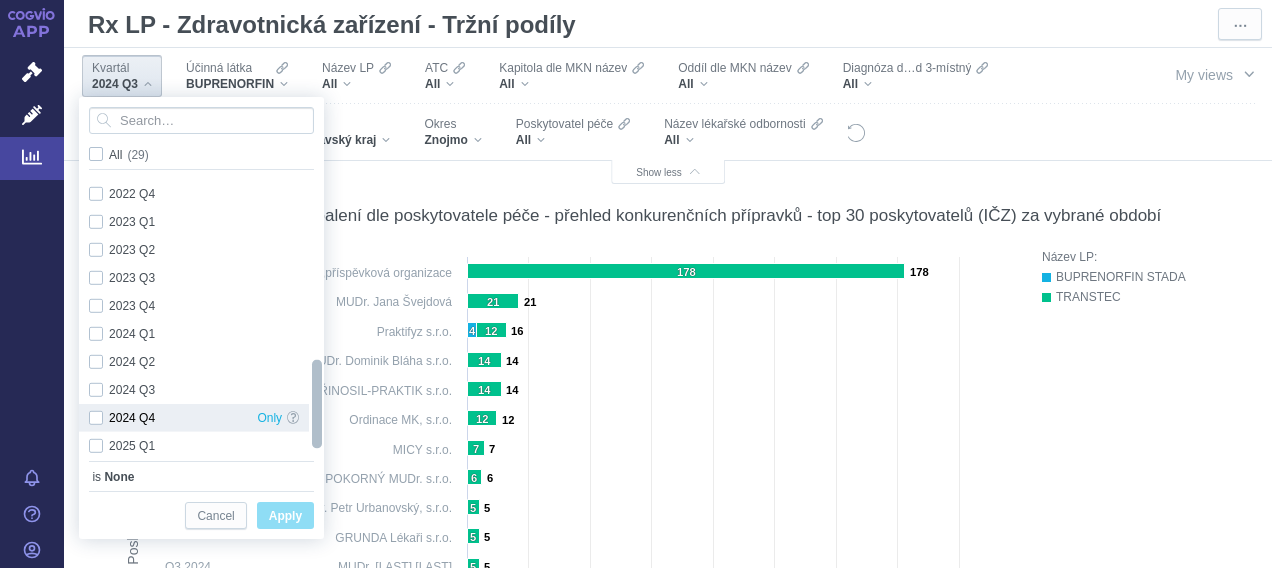 click on "2024 Q4 Only" at bounding box center [194, 418] 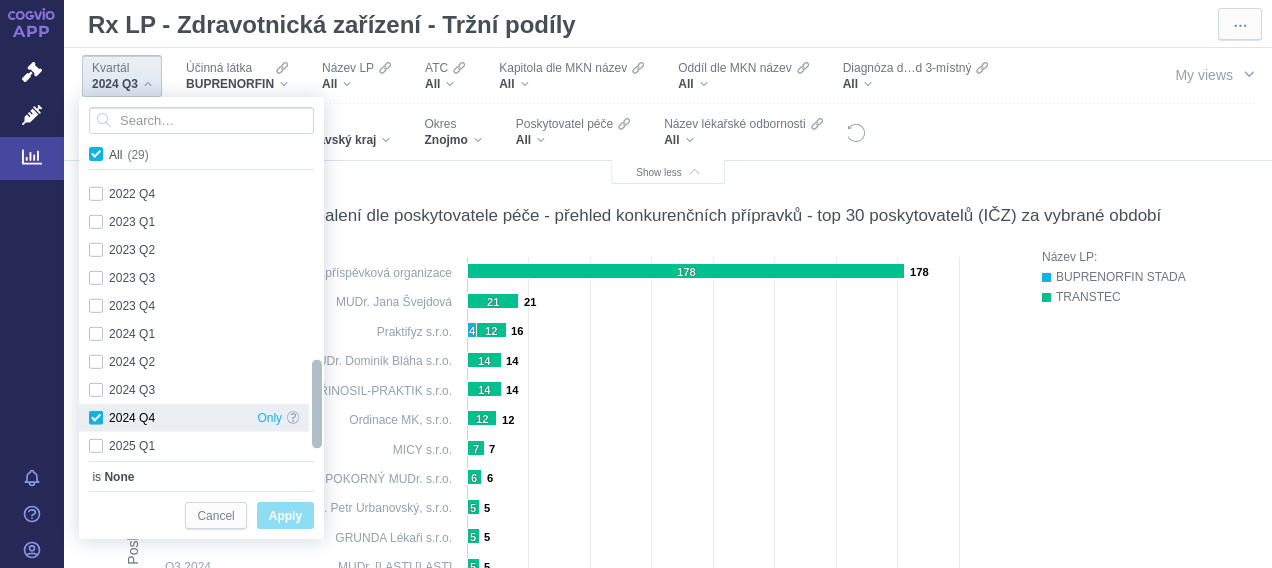 checkbox on "true" 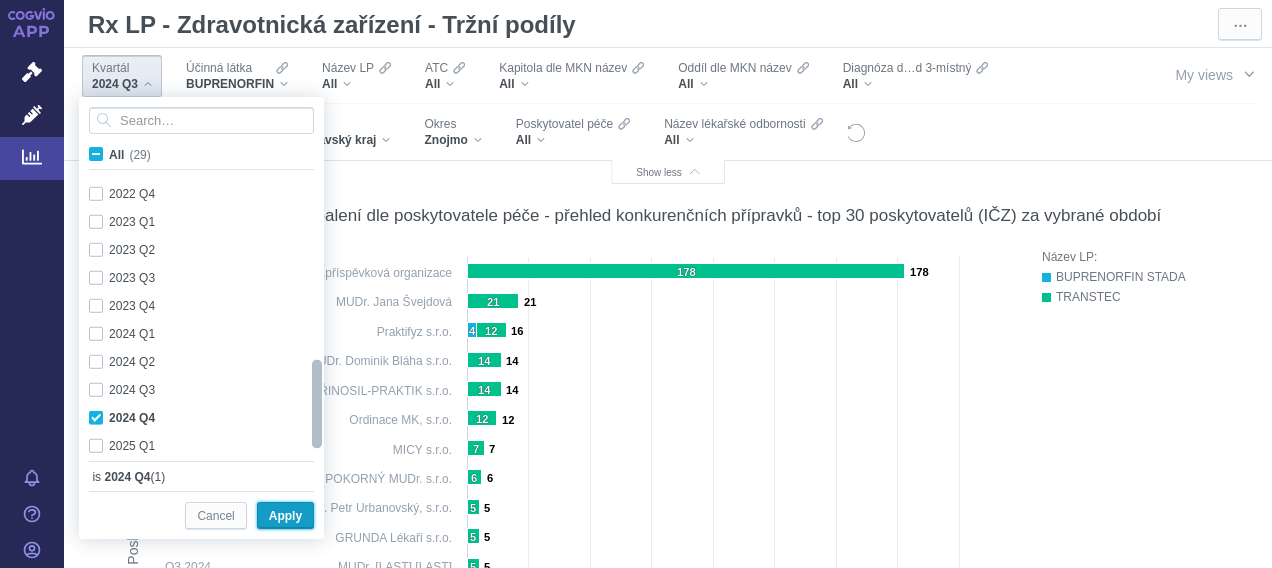 click on "Apply" at bounding box center (285, 516) 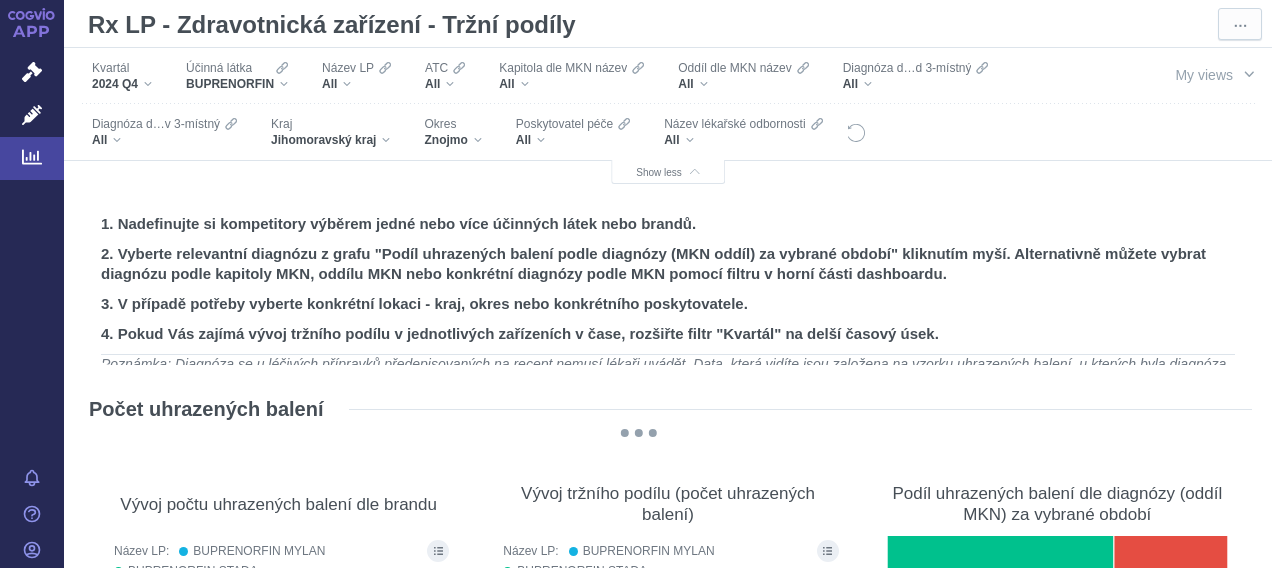 scroll, scrollTop: 0, scrollLeft: 0, axis: both 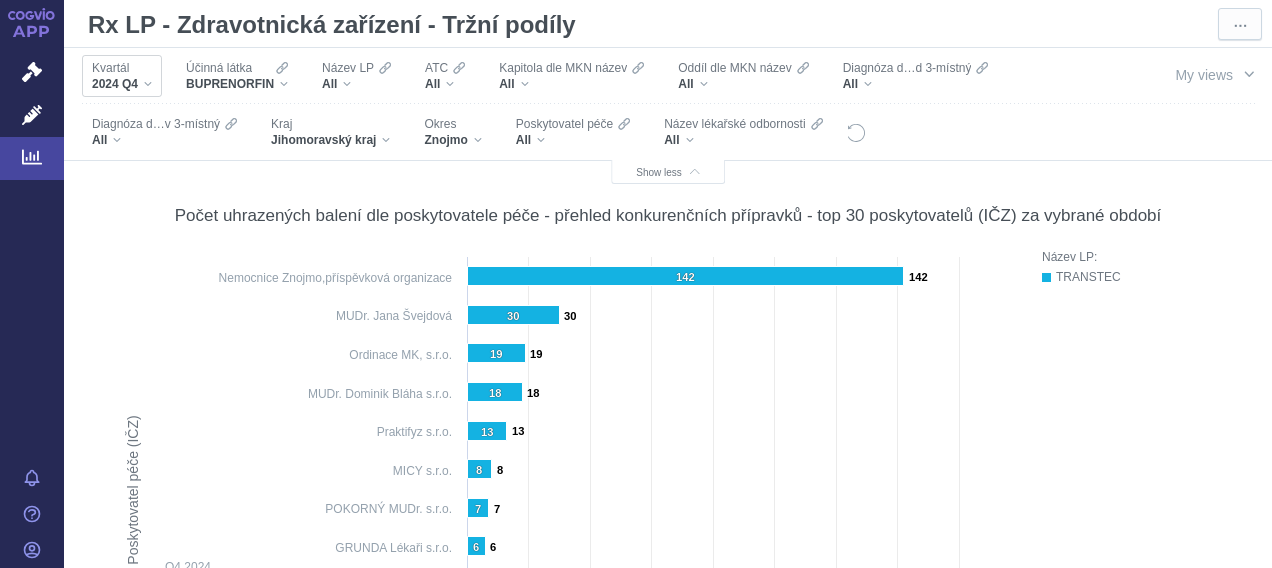 click on "Kvartál" at bounding box center (122, 68) 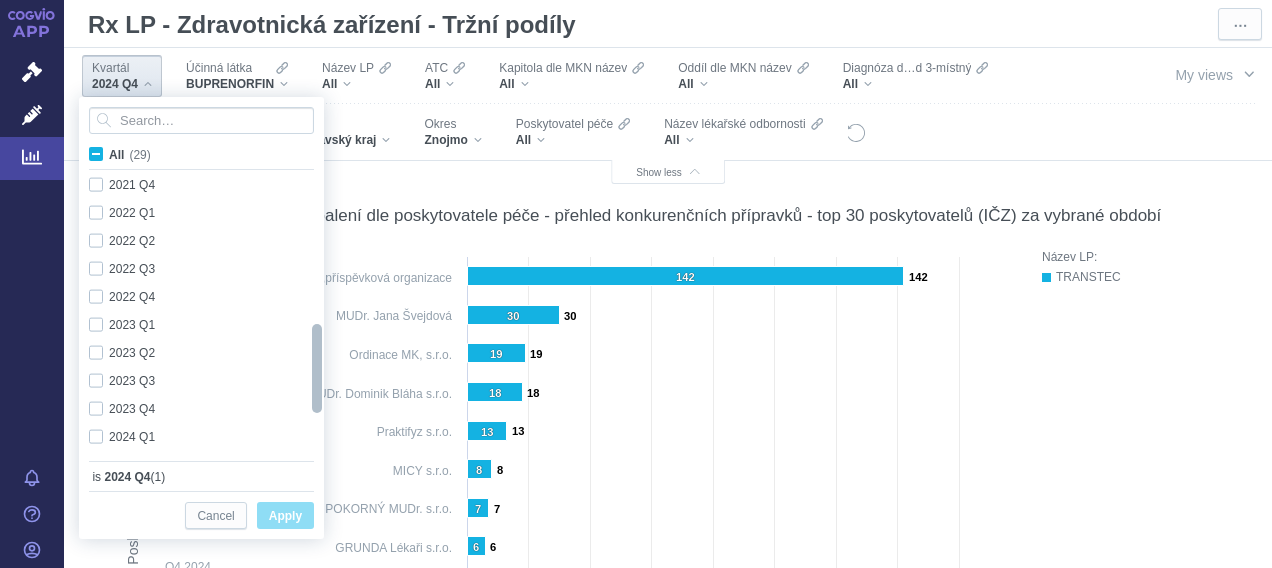 checkbox on "true" 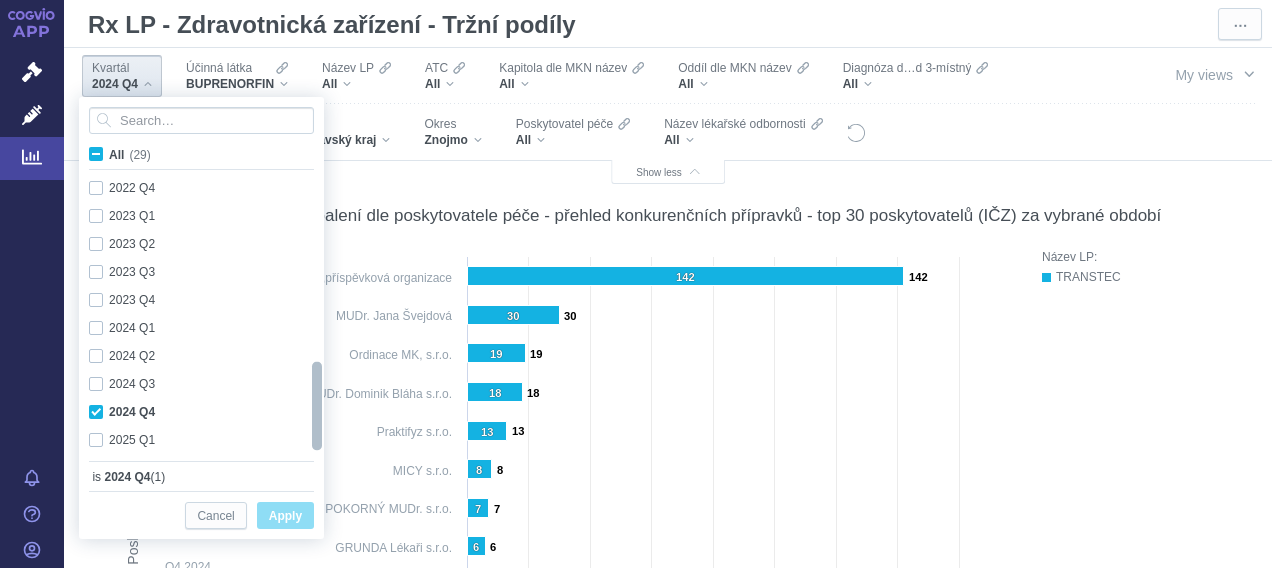 drag, startPoint x: 317, startPoint y: 226, endPoint x: 314, endPoint y: 477, distance: 251.01793 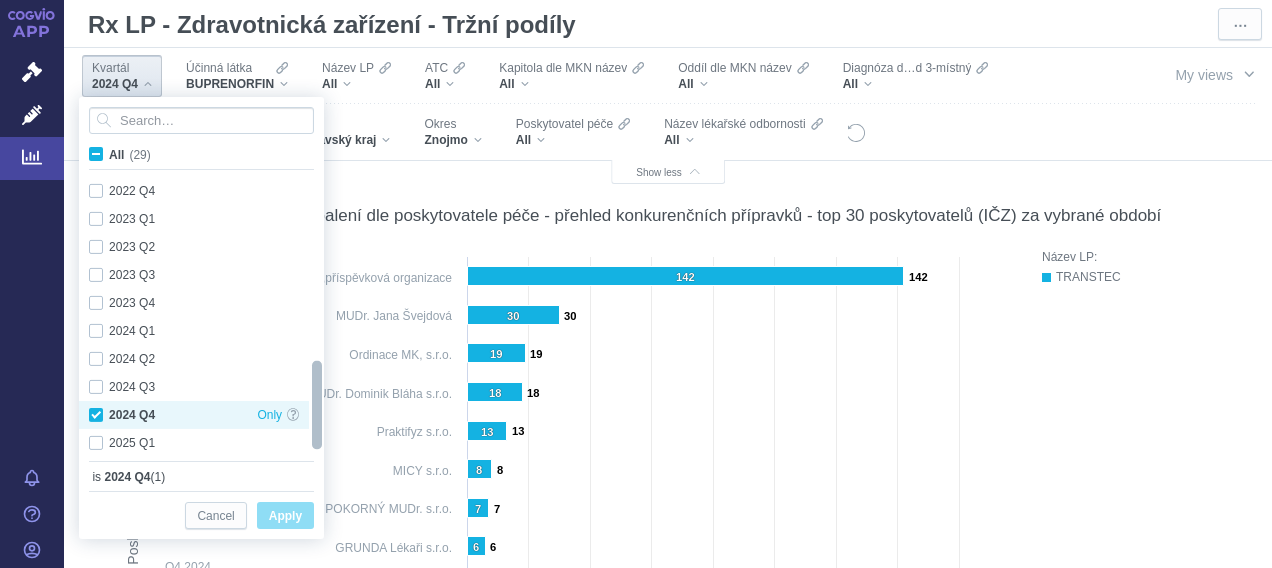 click on "2024 Q4 Only" at bounding box center (194, 415) 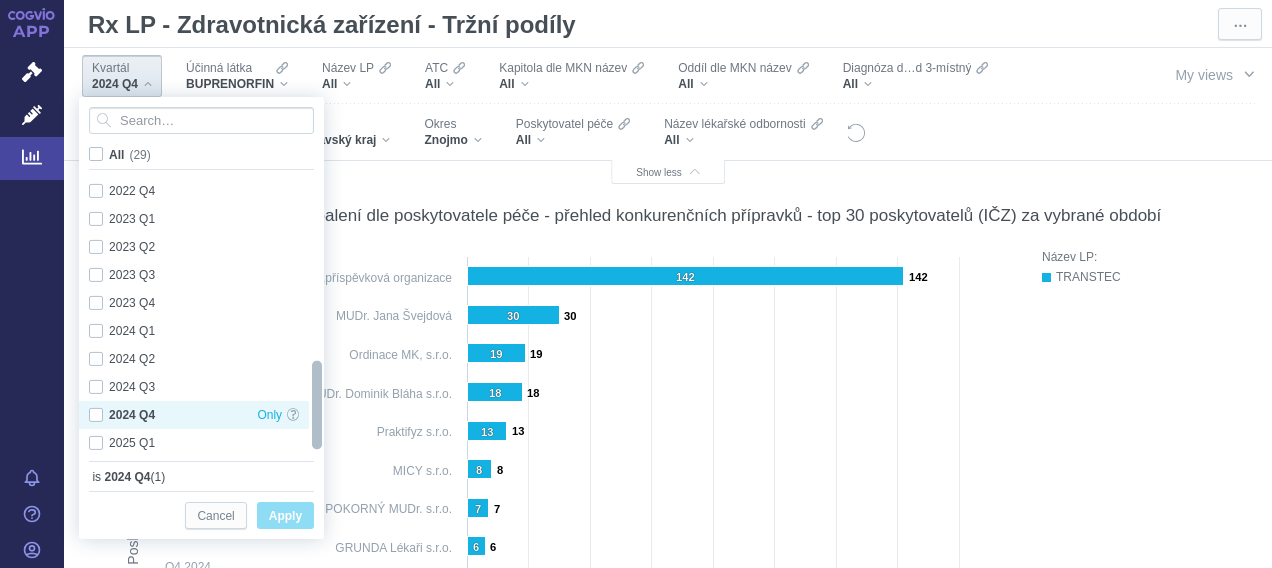 checkbox on "false" 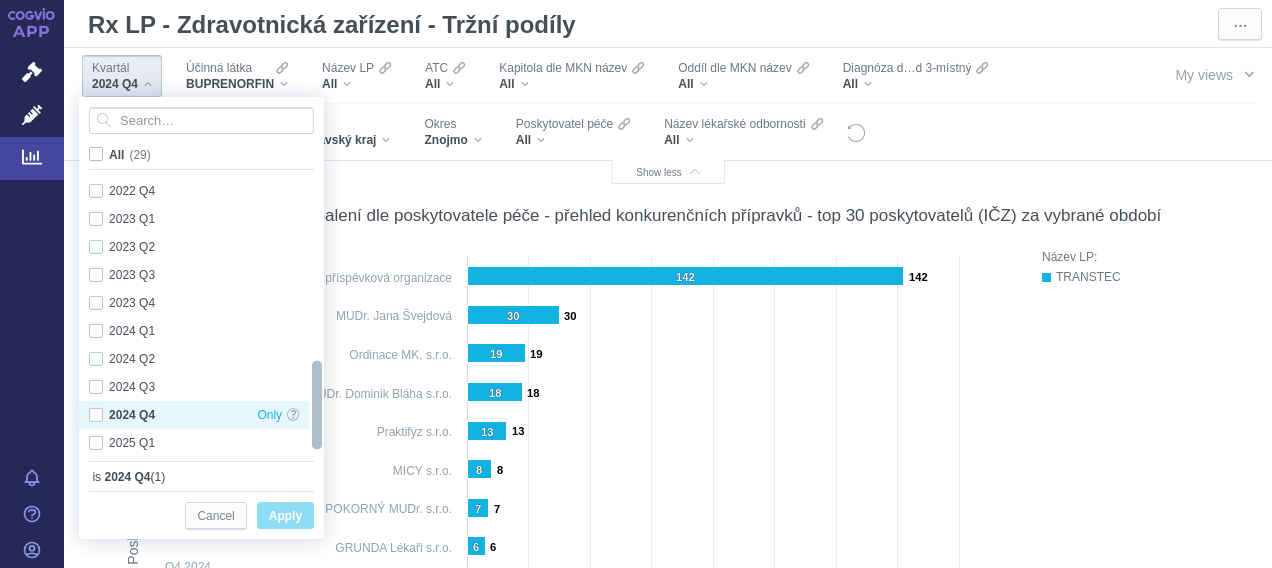 checkbox on "false" 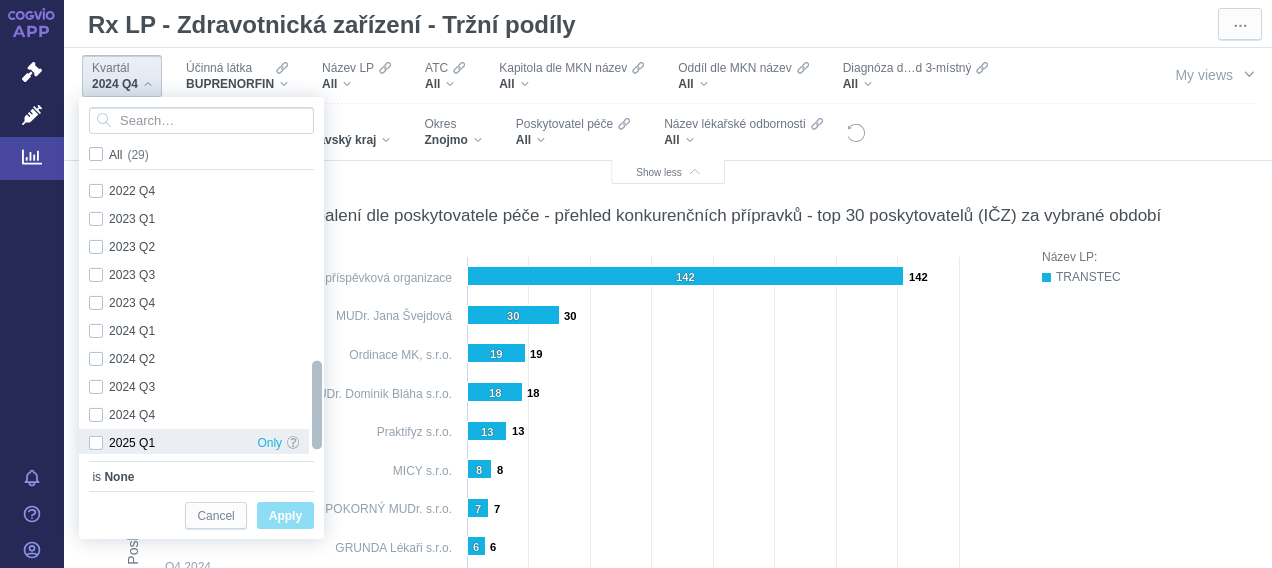 click on "2025 Q1 Only" at bounding box center (194, 443) 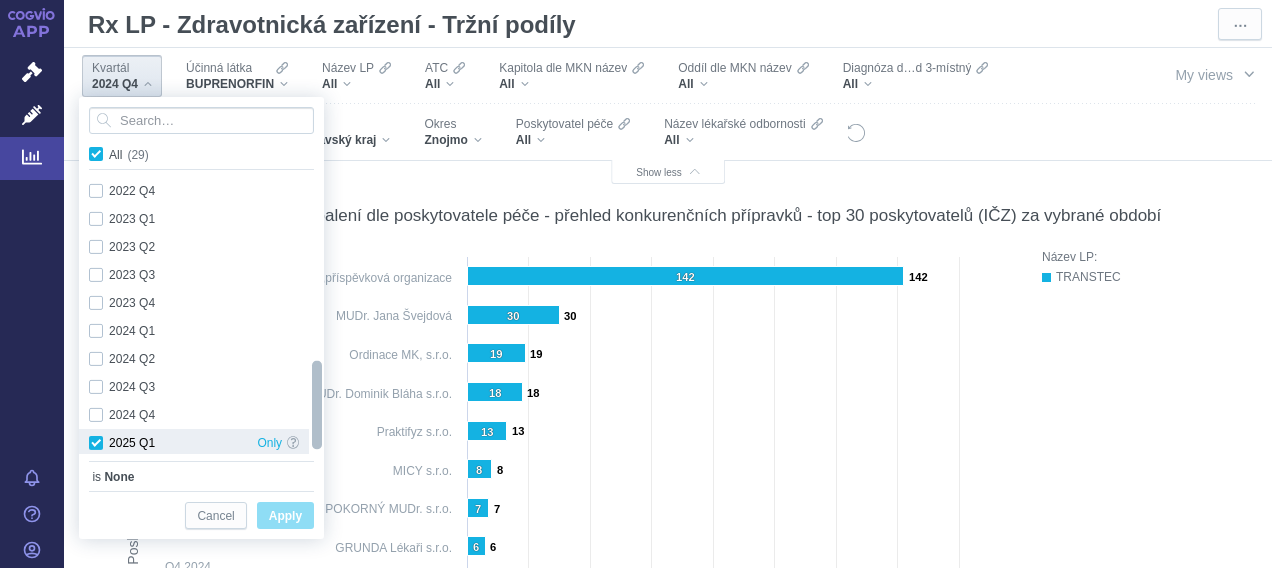 checkbox on "true" 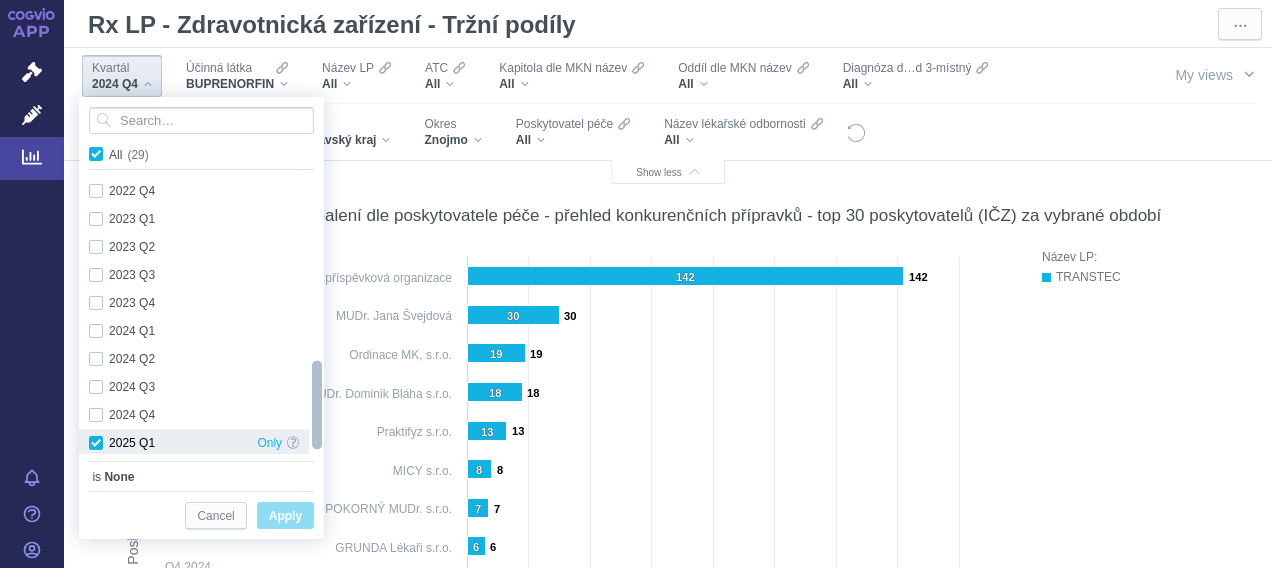 checkbox on "true" 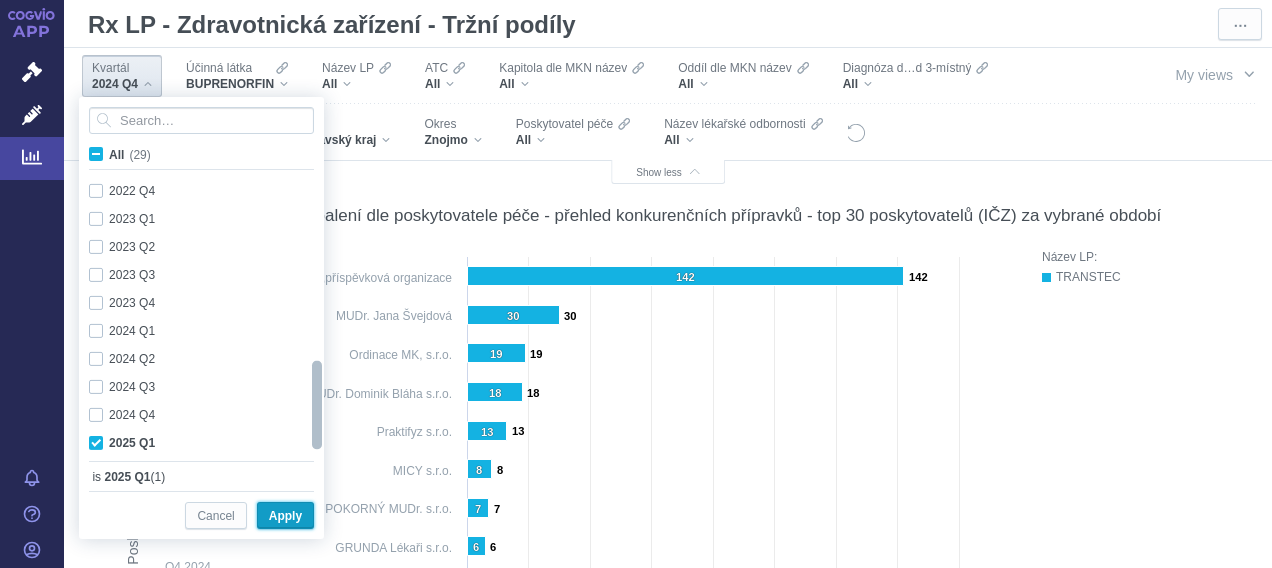 click on "Apply" at bounding box center [285, 516] 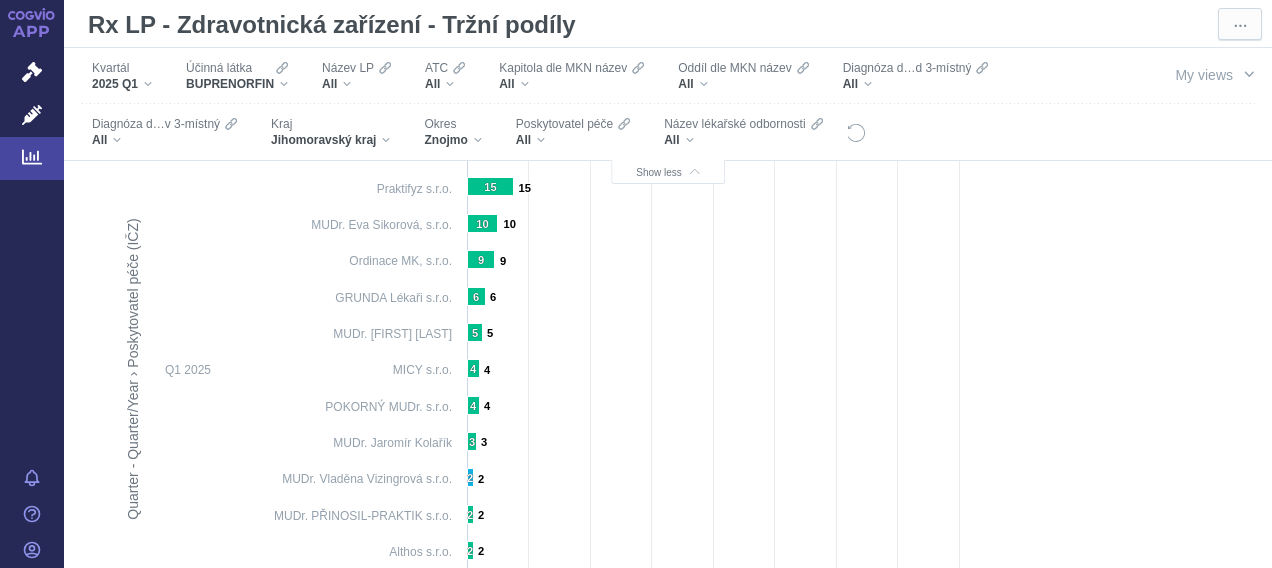 scroll, scrollTop: 985, scrollLeft: 0, axis: vertical 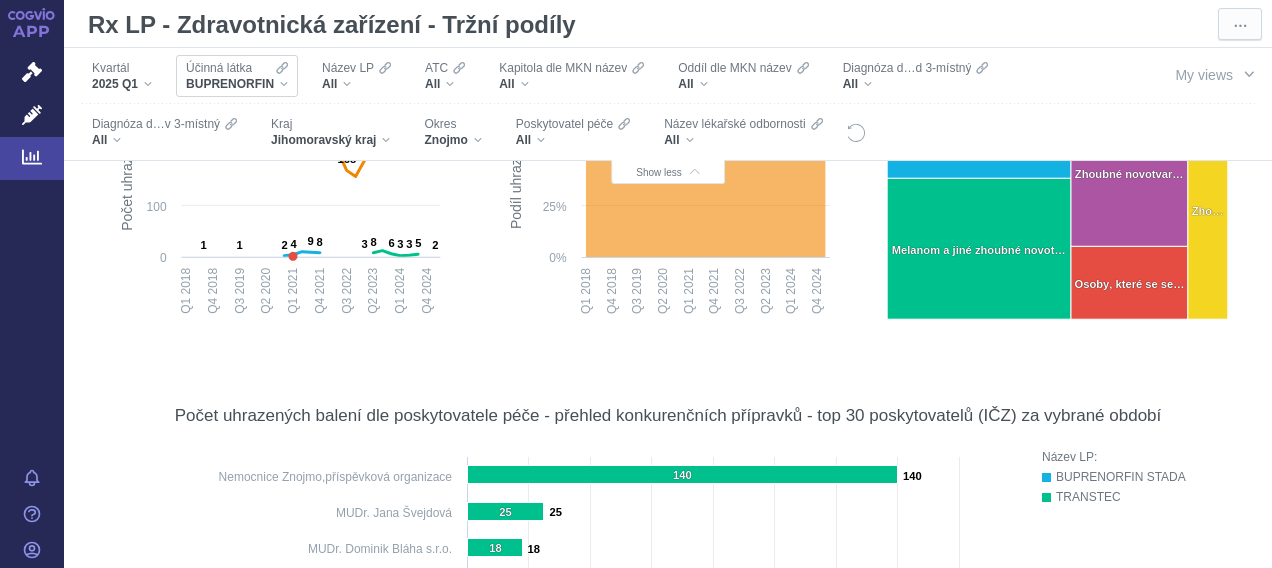 click on "Účinná látka BUPRENORFIN" at bounding box center [237, 76] 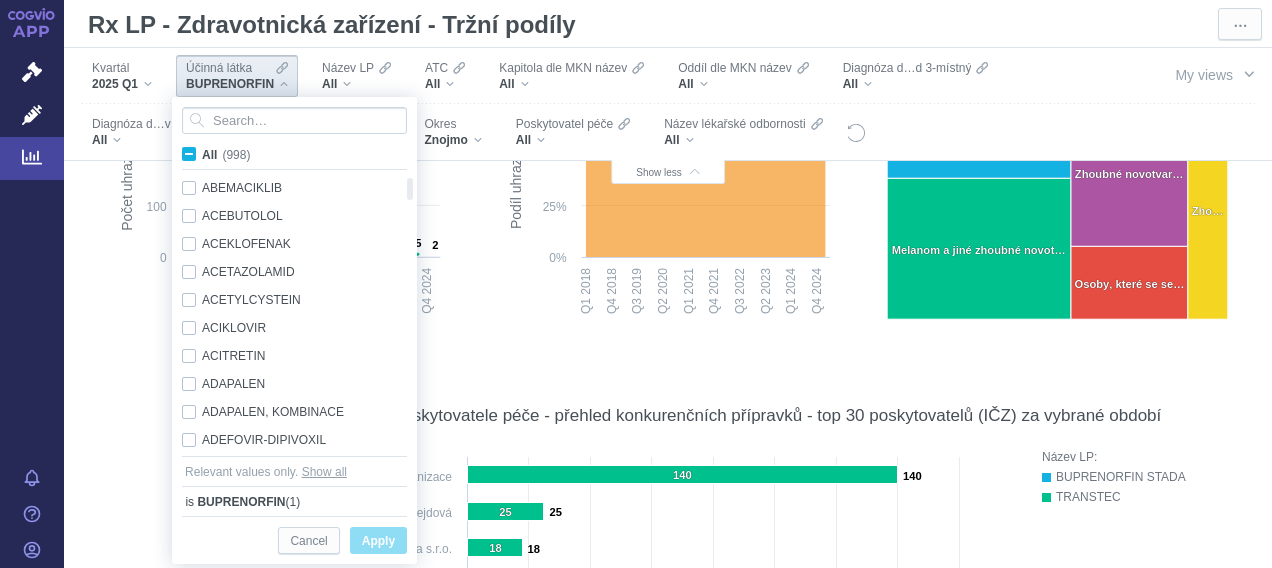 click on "All (998)" at bounding box center [226, 155] 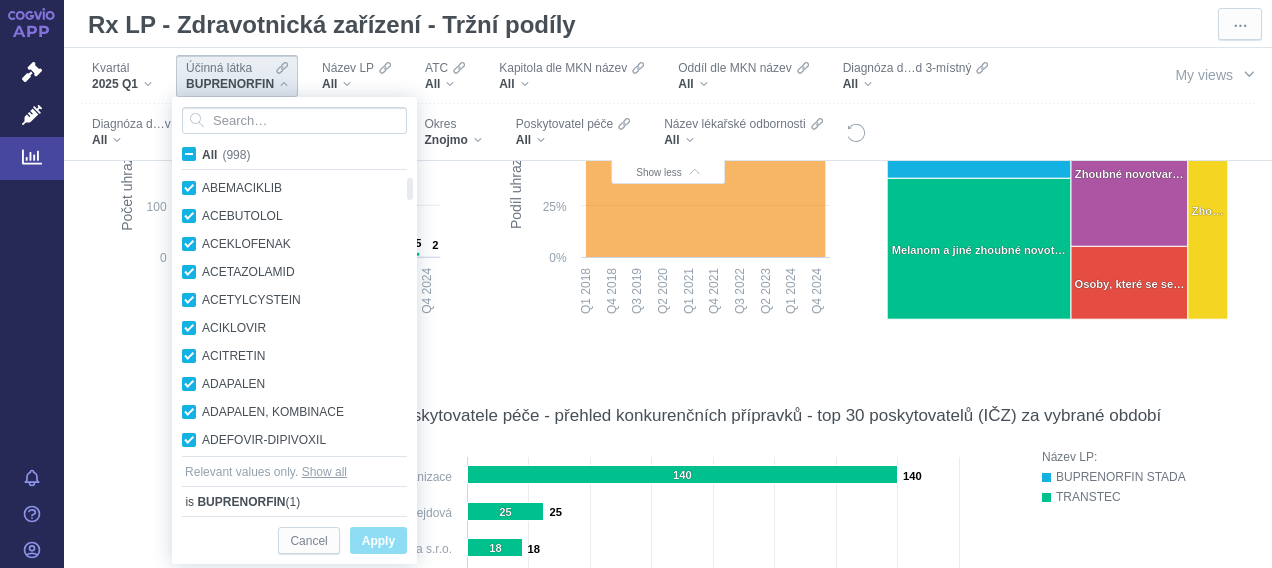 checkbox on "true" 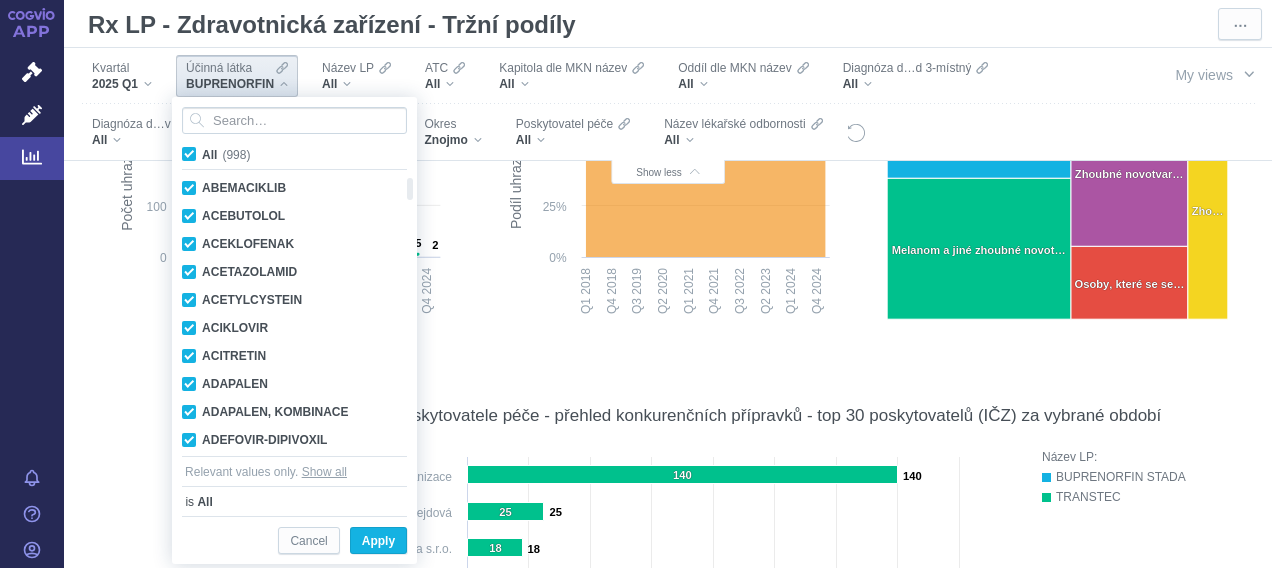 click on "All (998)" at bounding box center (226, 155) 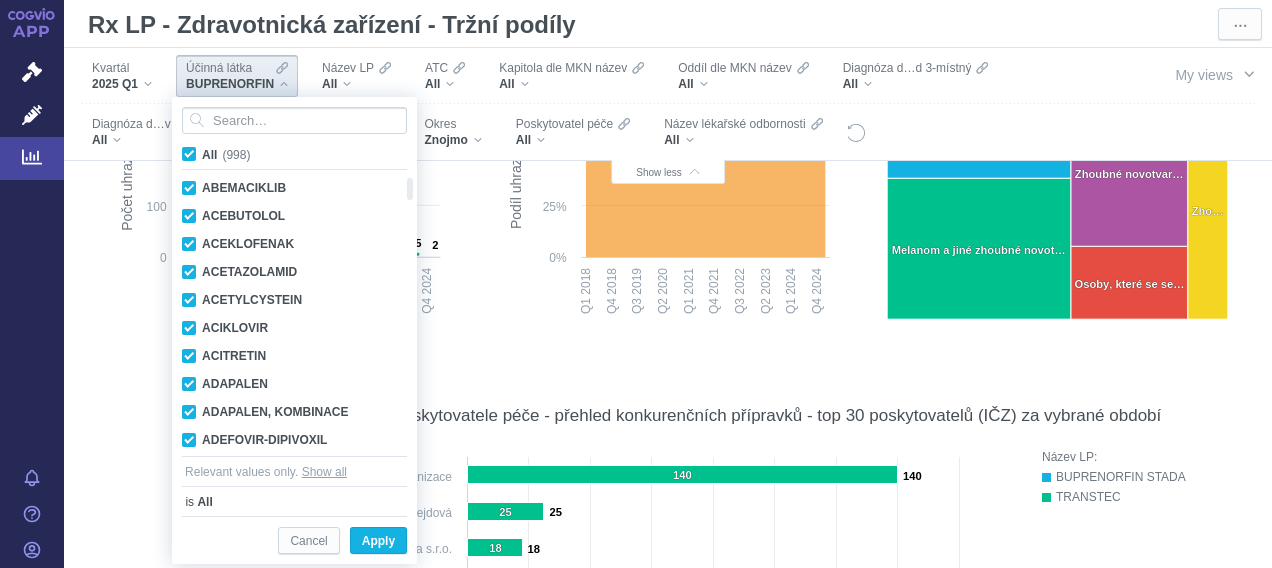 click on "All (998)" at bounding box center [208, 150] 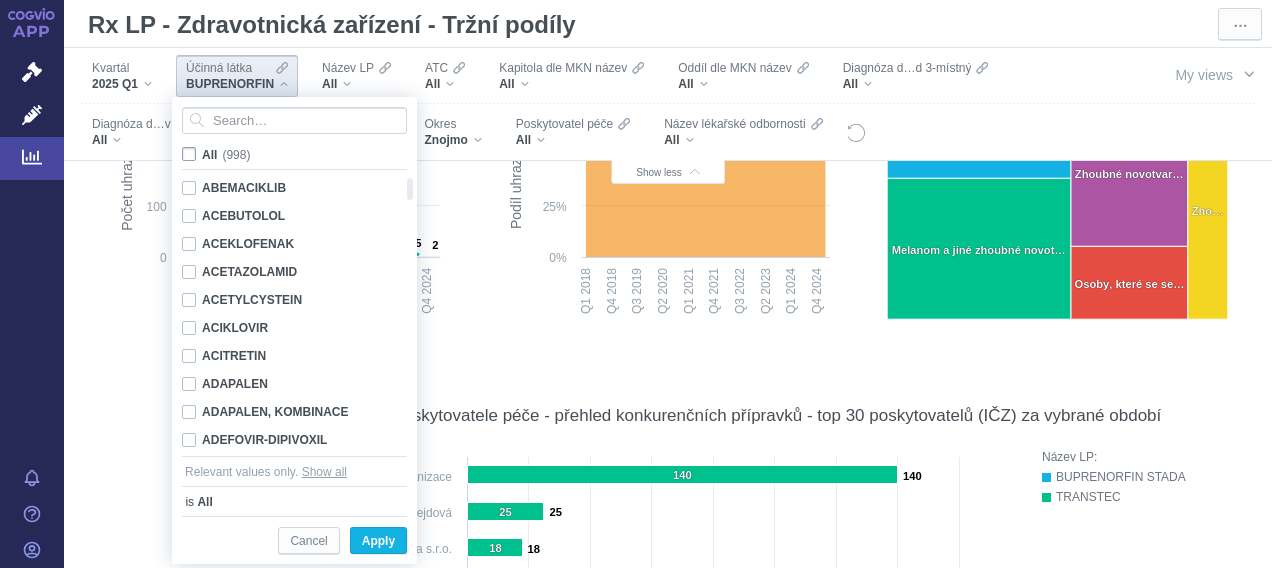 checkbox on "false" 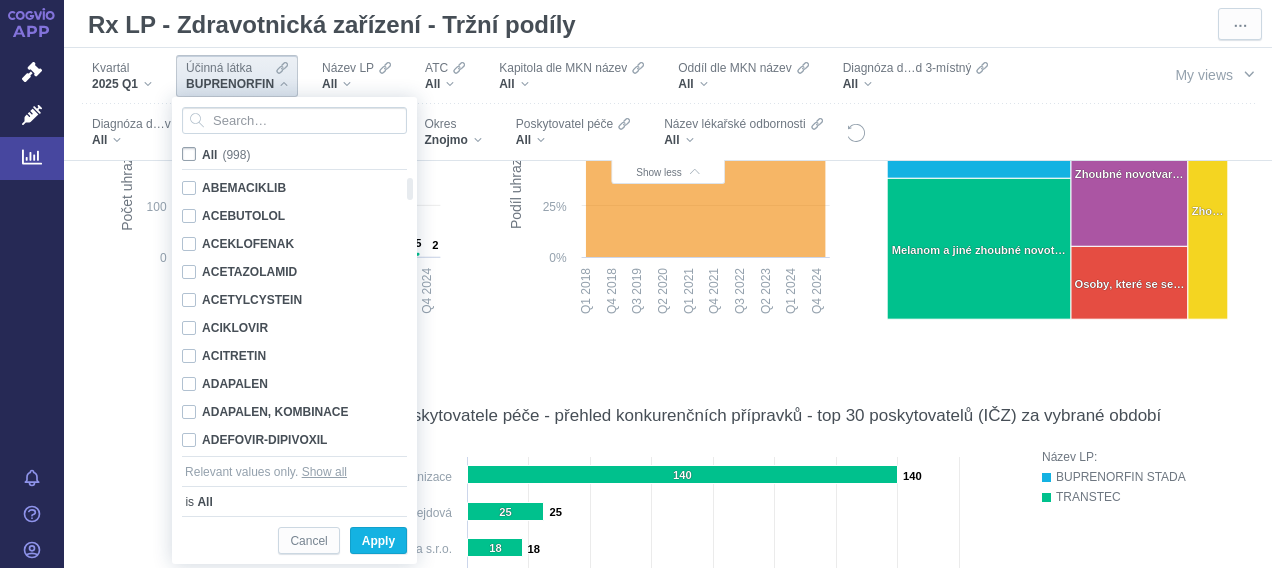 checkbox on "false" 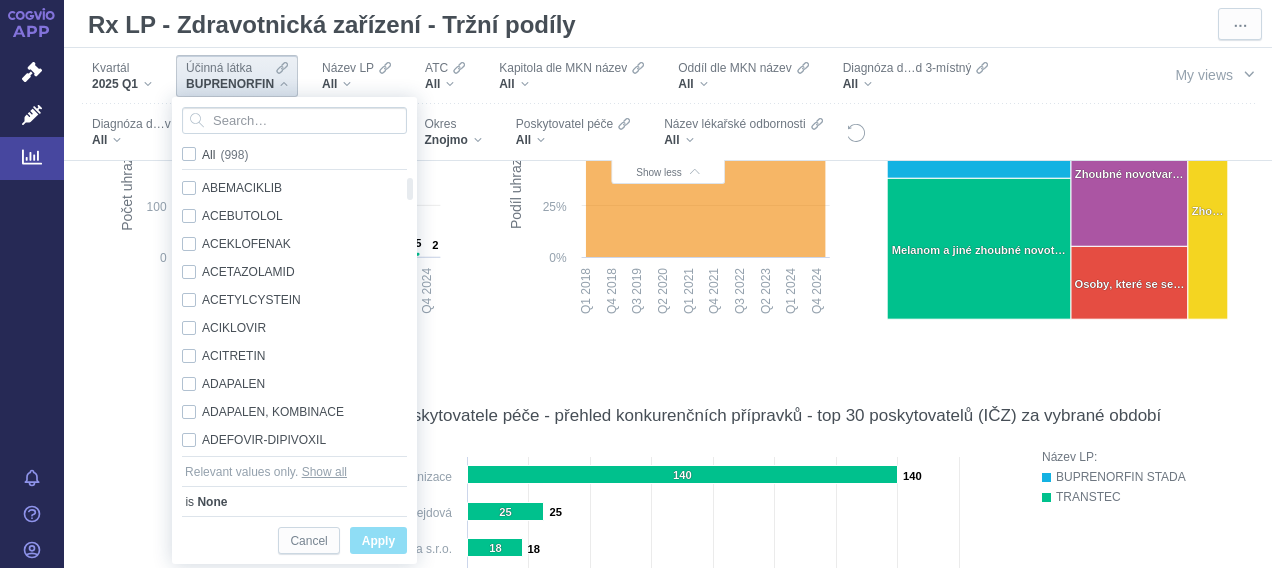 click 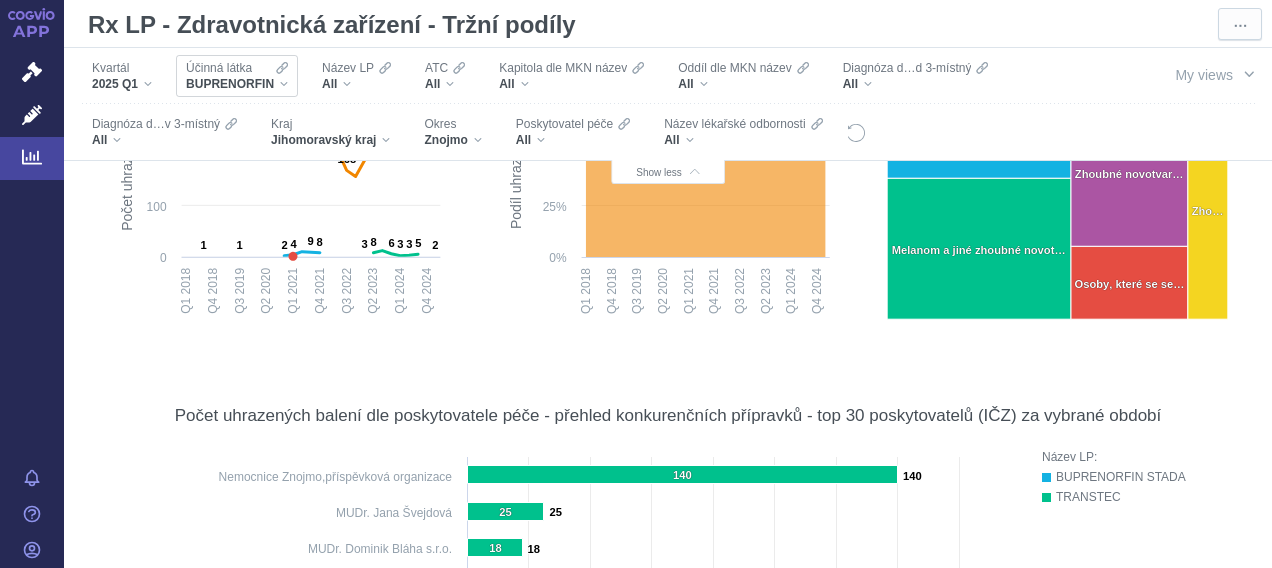 click on "BUPRENORFIN" at bounding box center [237, 84] 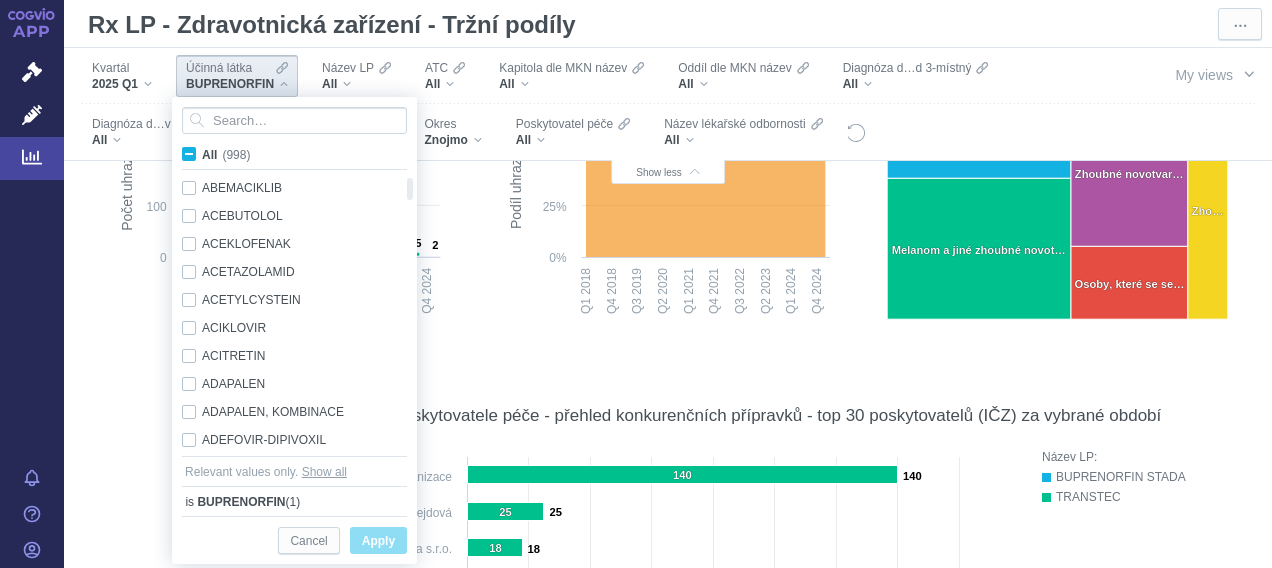 click on "All (998)" at bounding box center (226, 155) 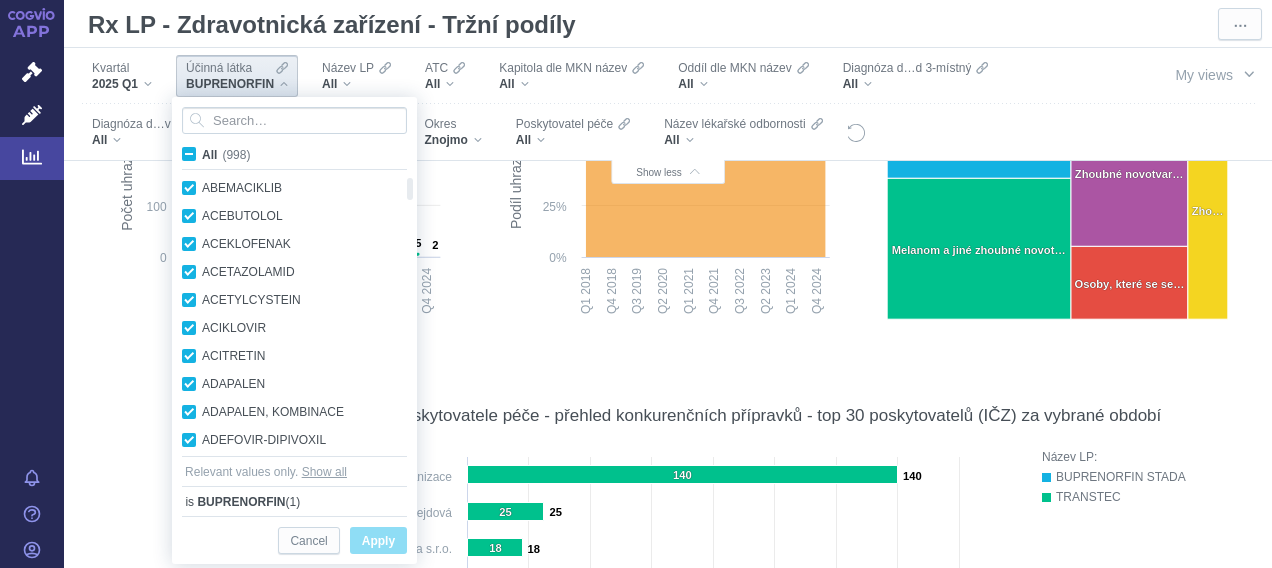 checkbox on "true" 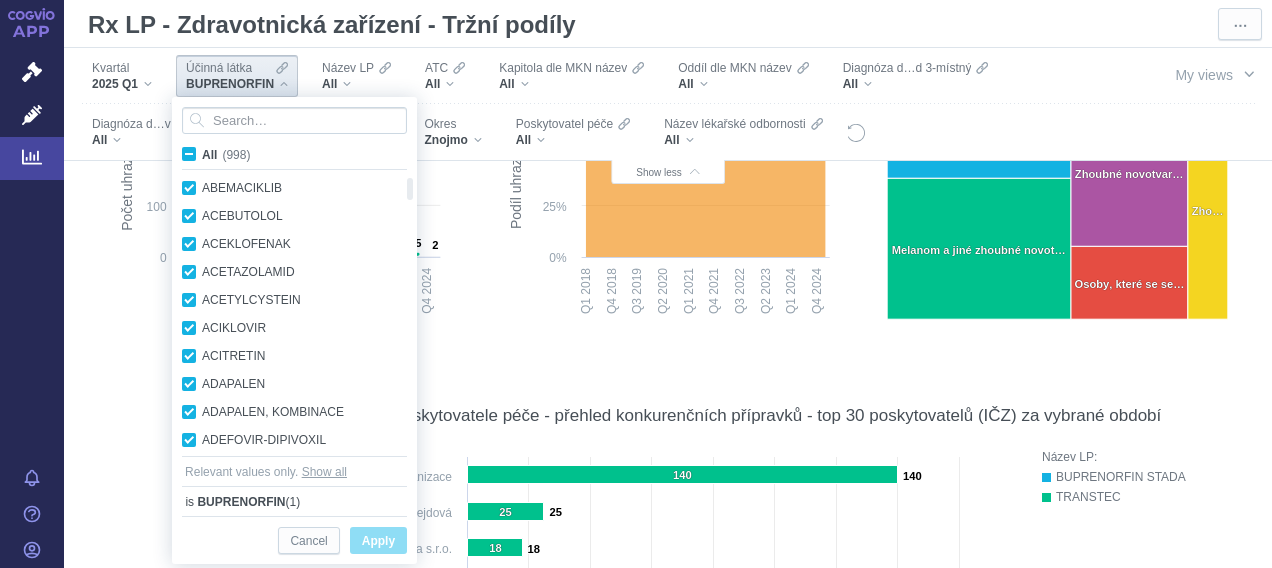 checkbox on "true" 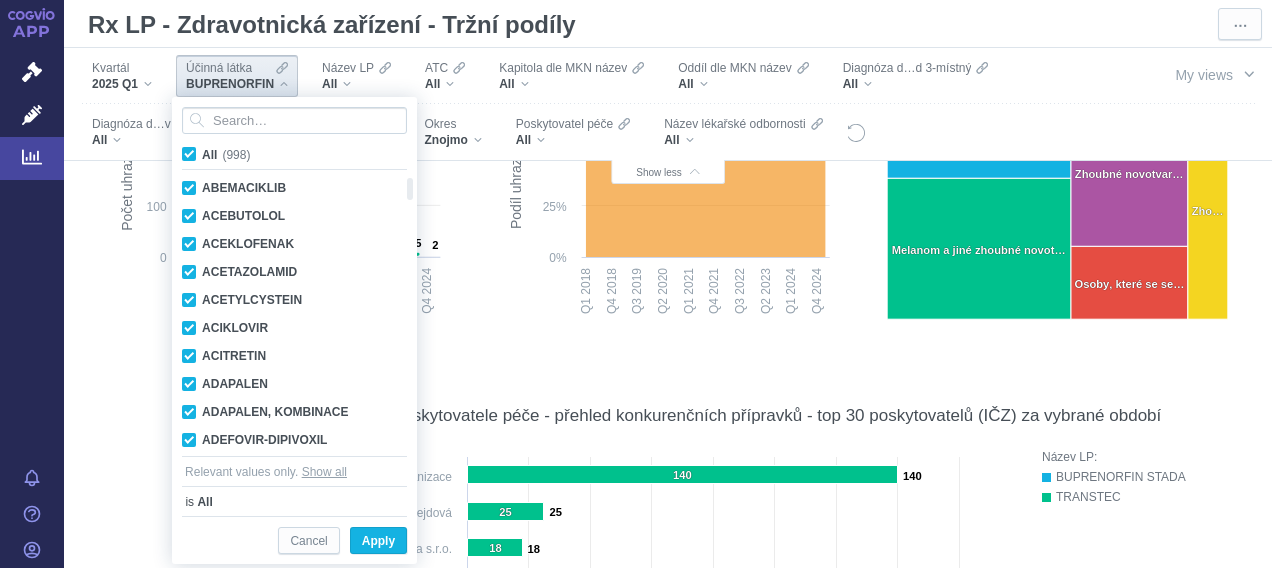 click on "All (998)" at bounding box center (226, 155) 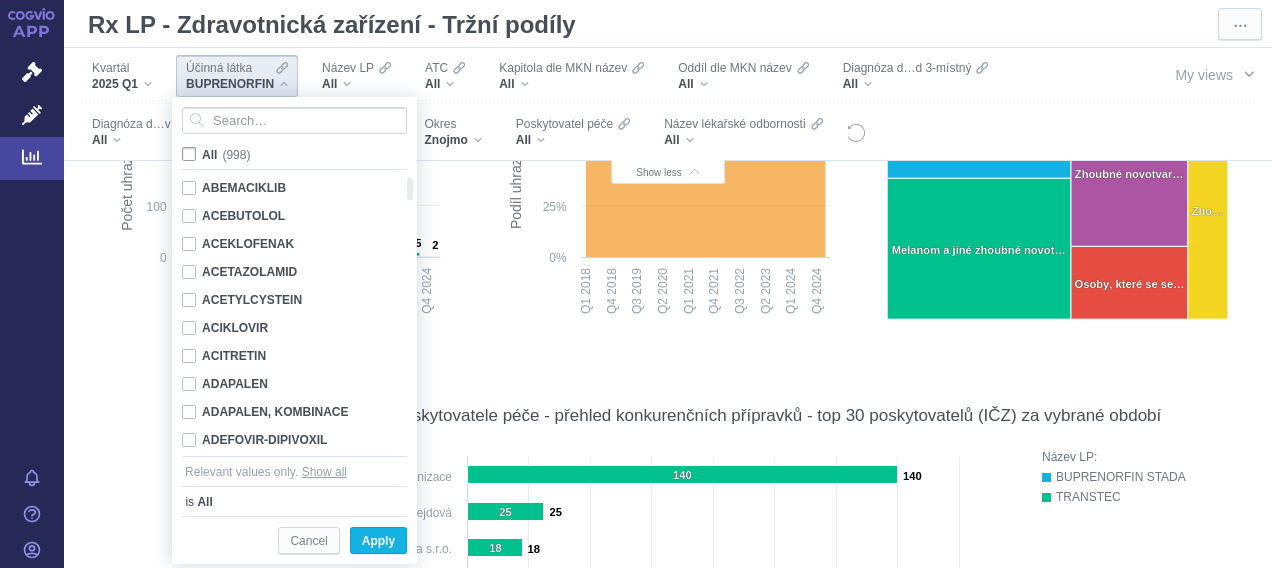checkbox on "false" 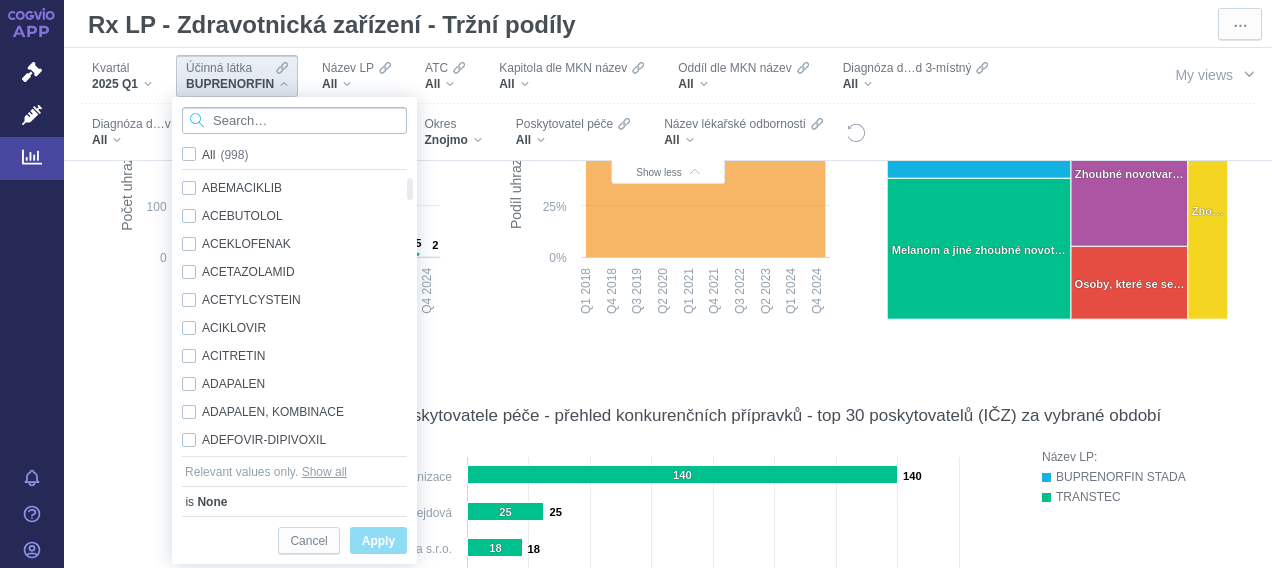 click at bounding box center [294, 120] 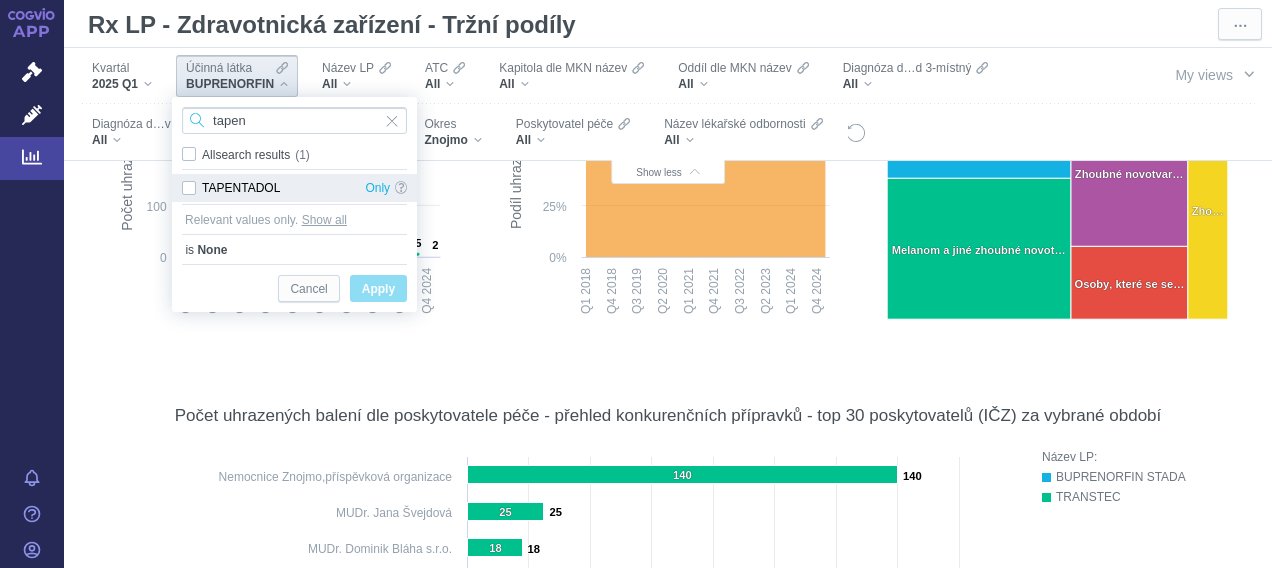 type on "tapen" 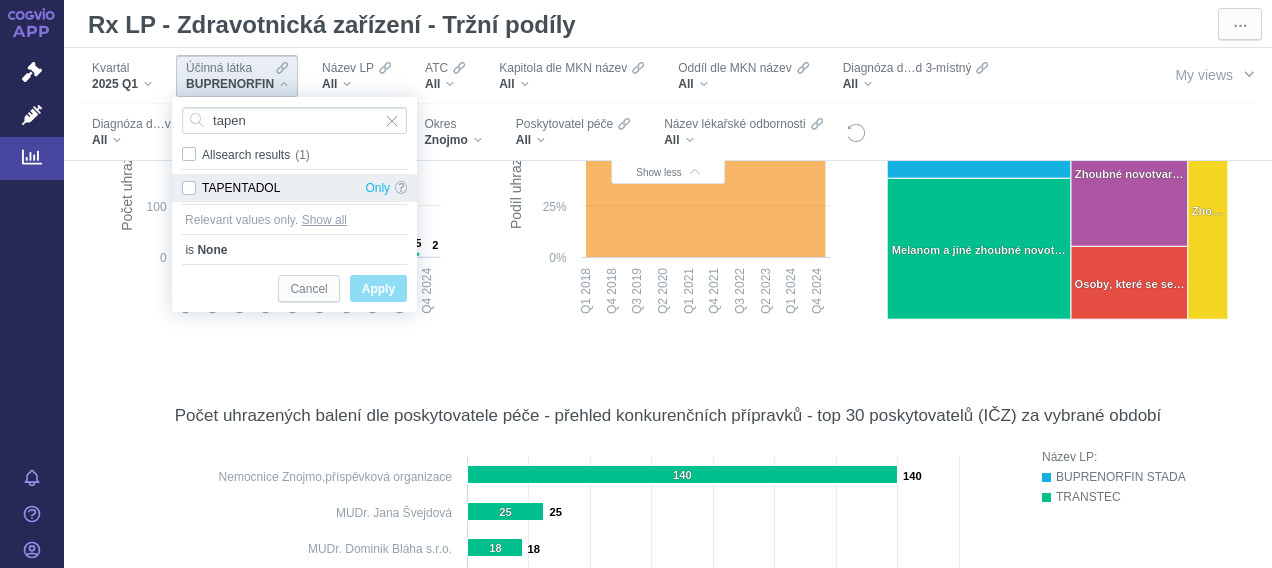 click on "TAPENTADOL Only" at bounding box center [294, 188] 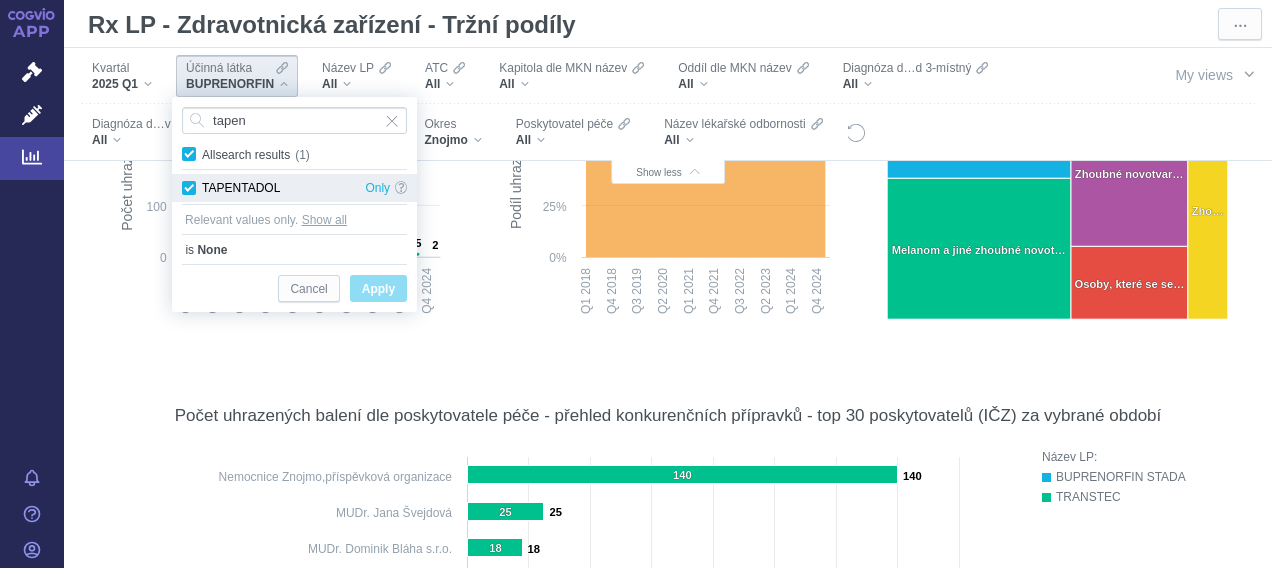 checkbox on "true" 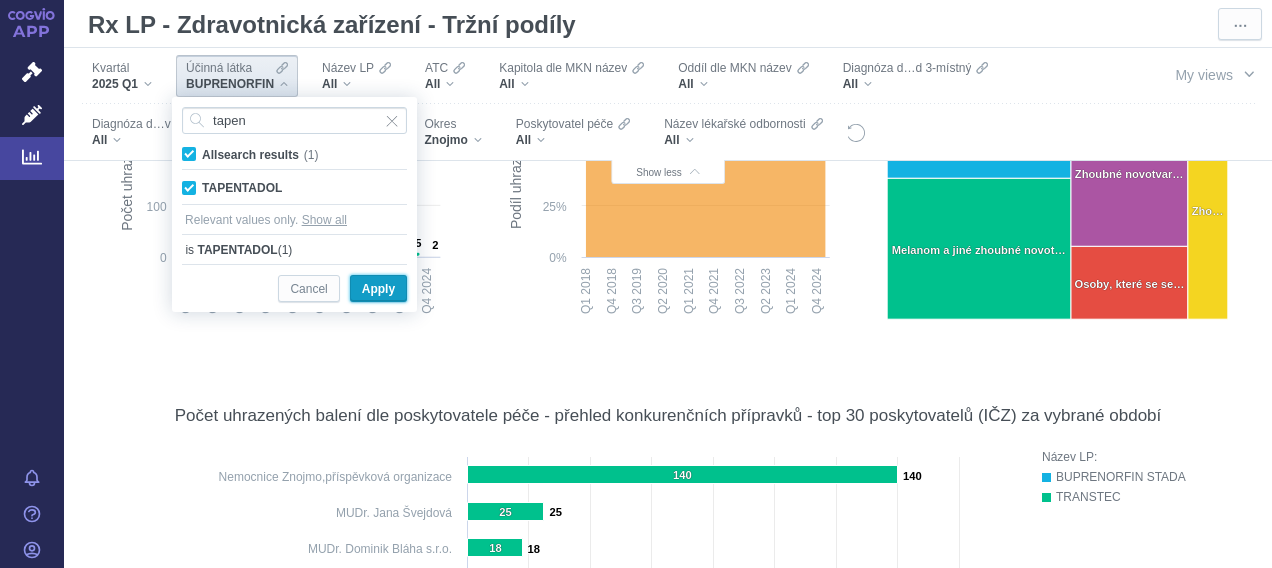 click on "Apply" at bounding box center (378, 289) 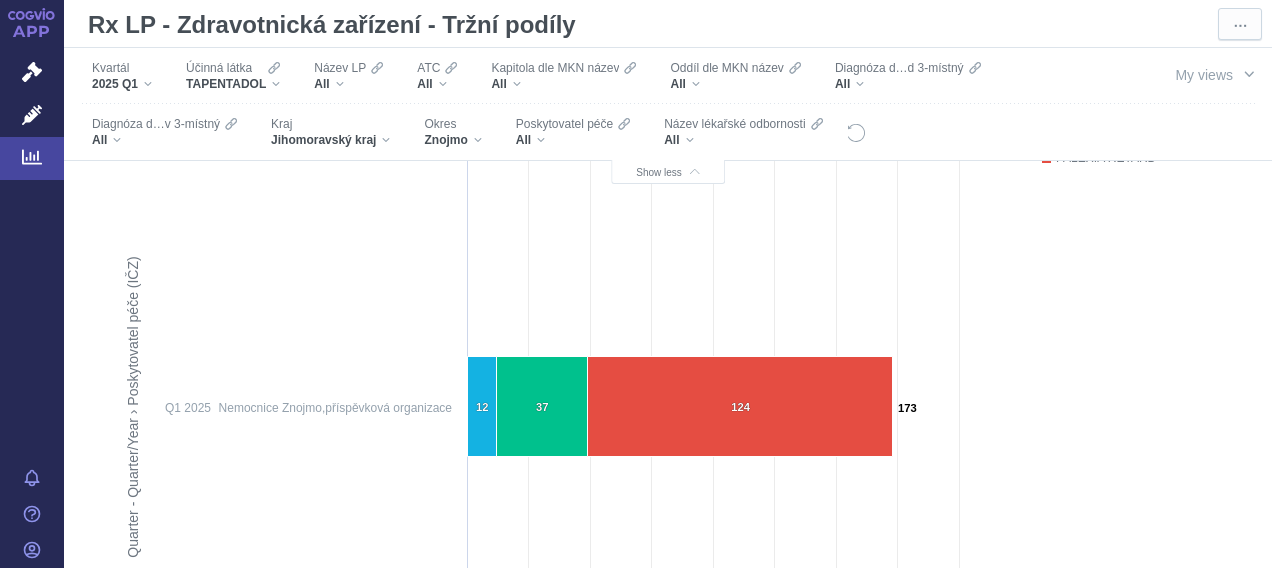 scroll, scrollTop: 945, scrollLeft: 0, axis: vertical 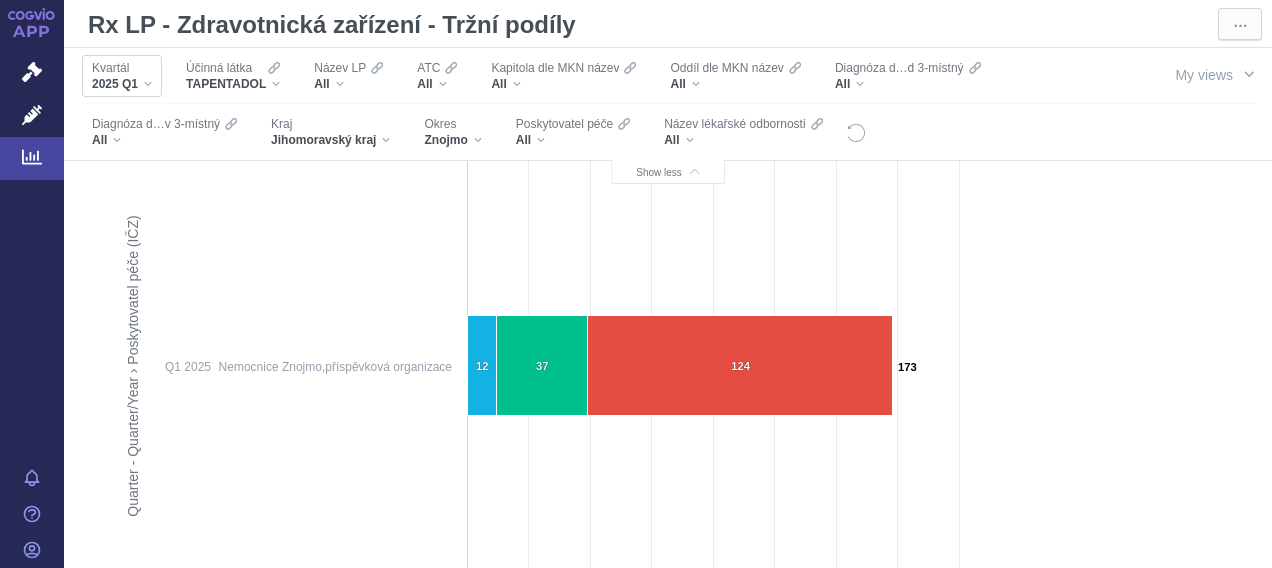 click on "2025 Q1" at bounding box center (122, 84) 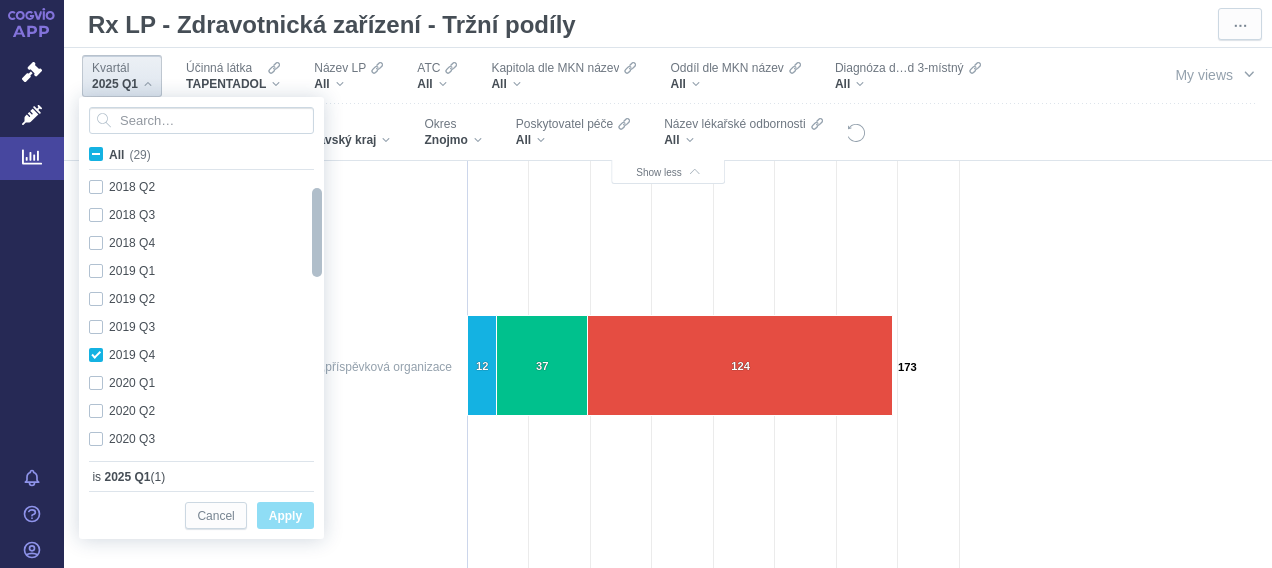 checkbox on "true" 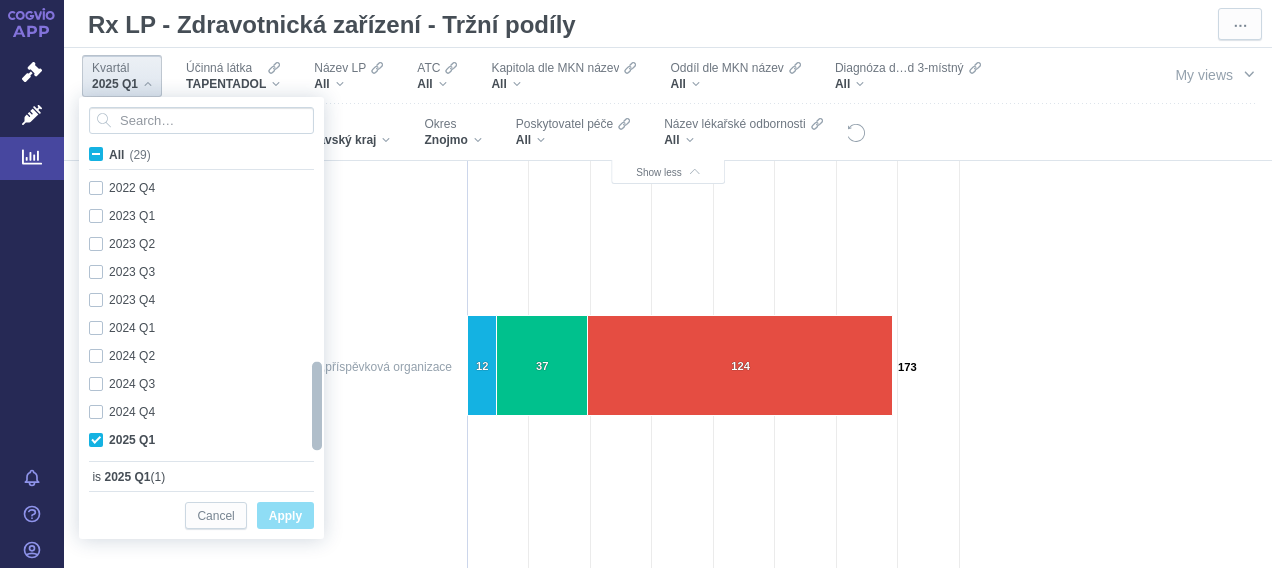drag, startPoint x: 314, startPoint y: 248, endPoint x: 310, endPoint y: 492, distance: 244.03279 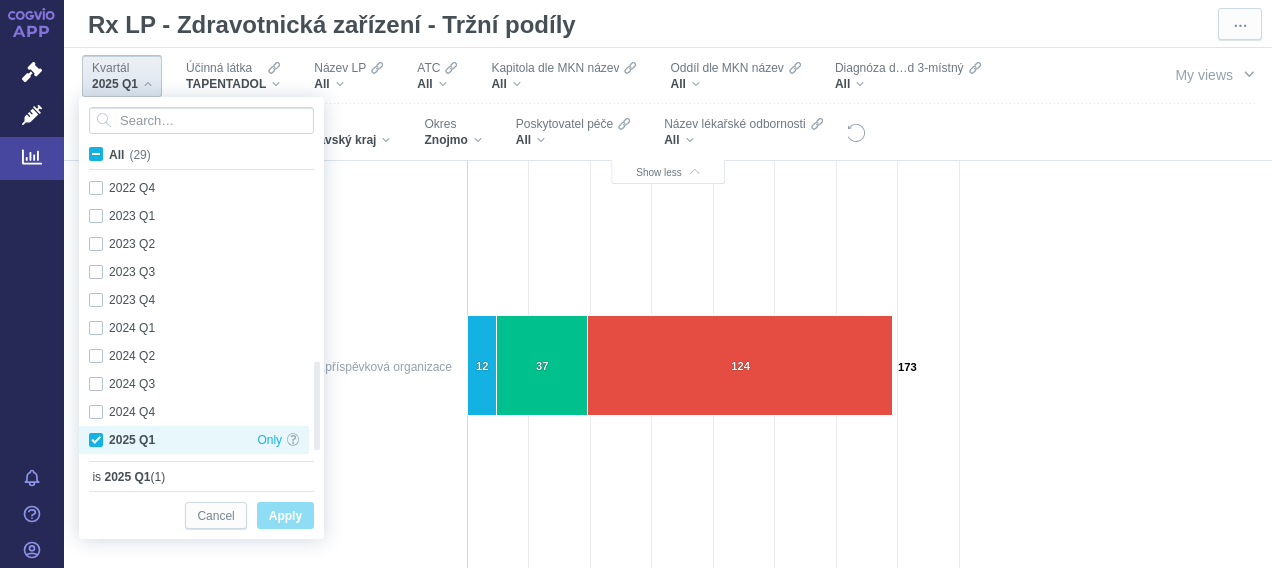 click on "2025 Q1 Only" at bounding box center [194, 440] 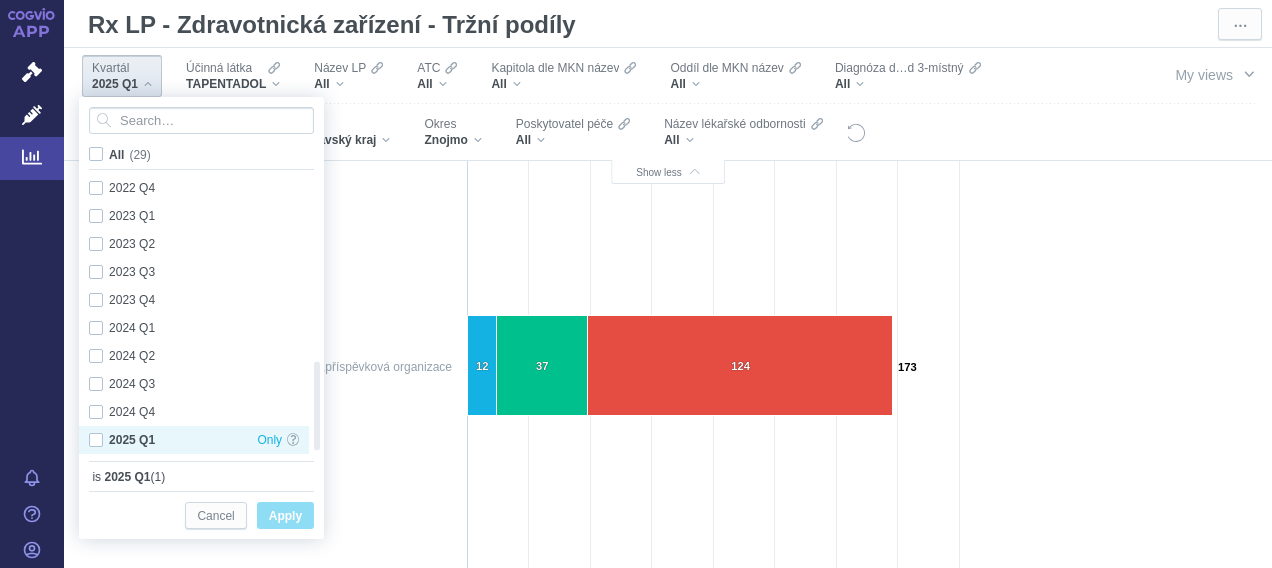 checkbox on "false" 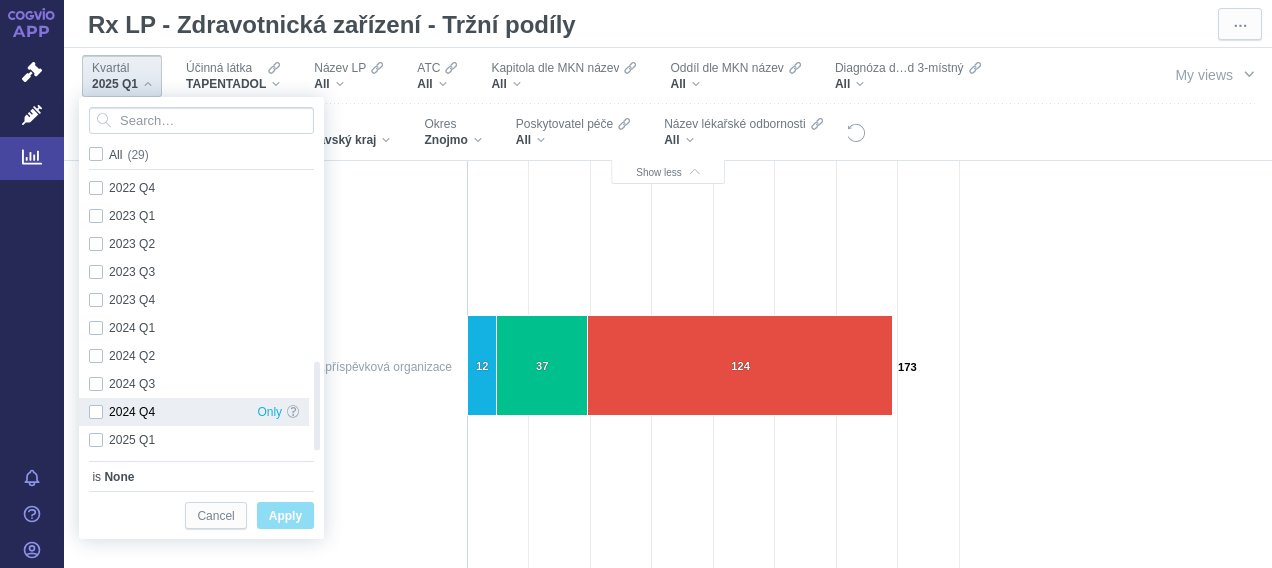 click on "2024 Q4 Only" at bounding box center [194, 412] 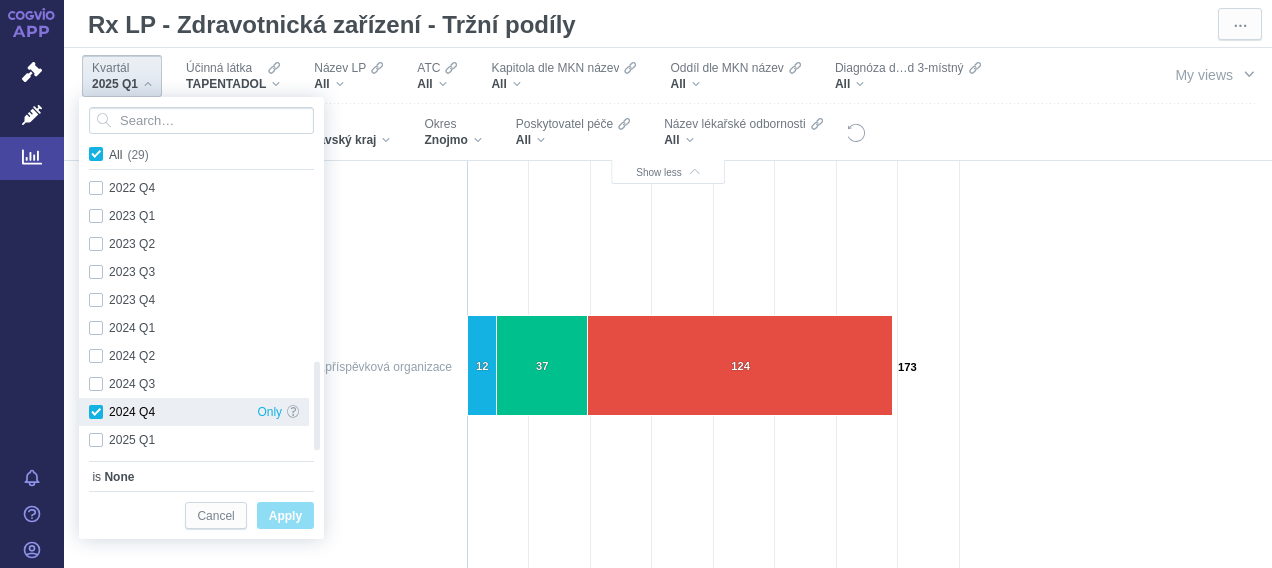 checkbox on "true" 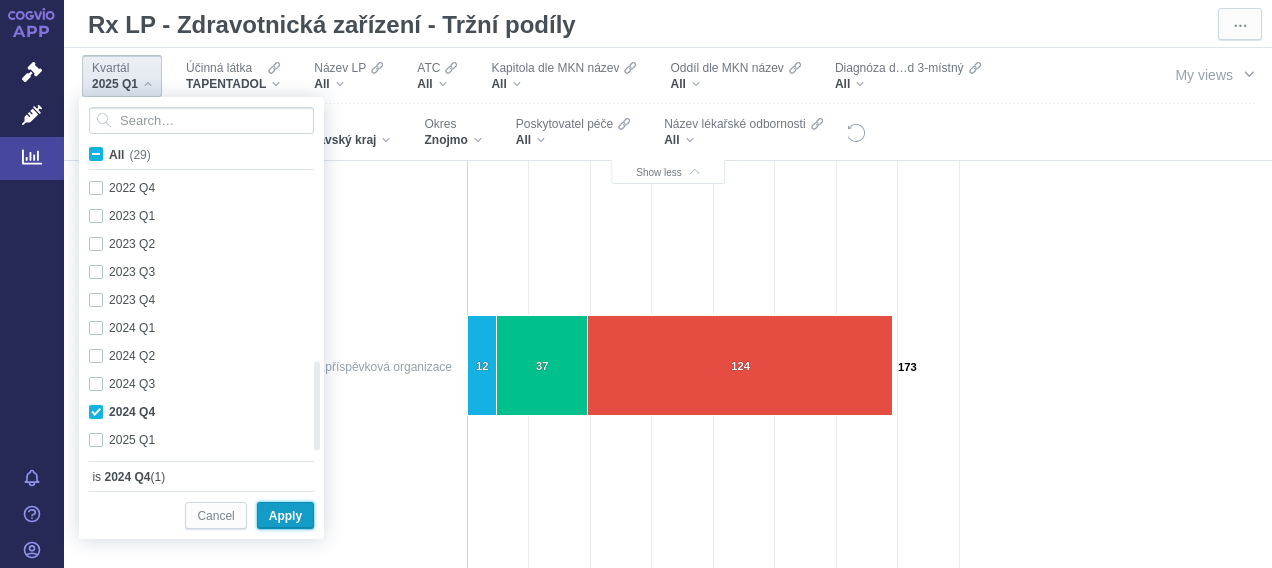 click on "Apply" at bounding box center [285, 515] 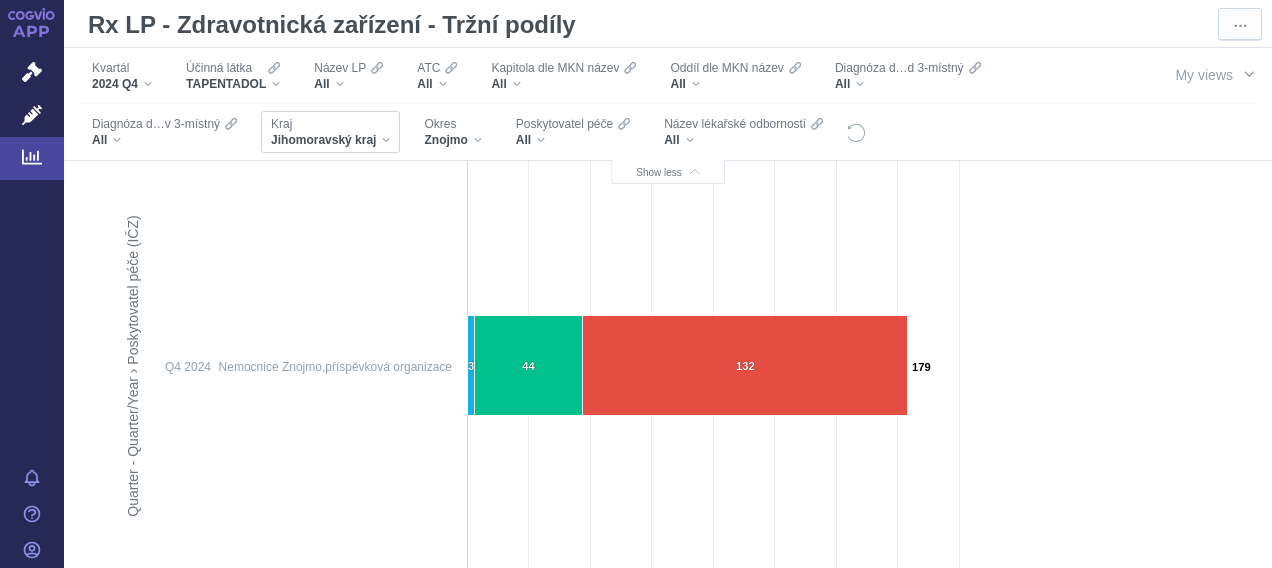 click on "Jihomoravský kraj" at bounding box center (330, 140) 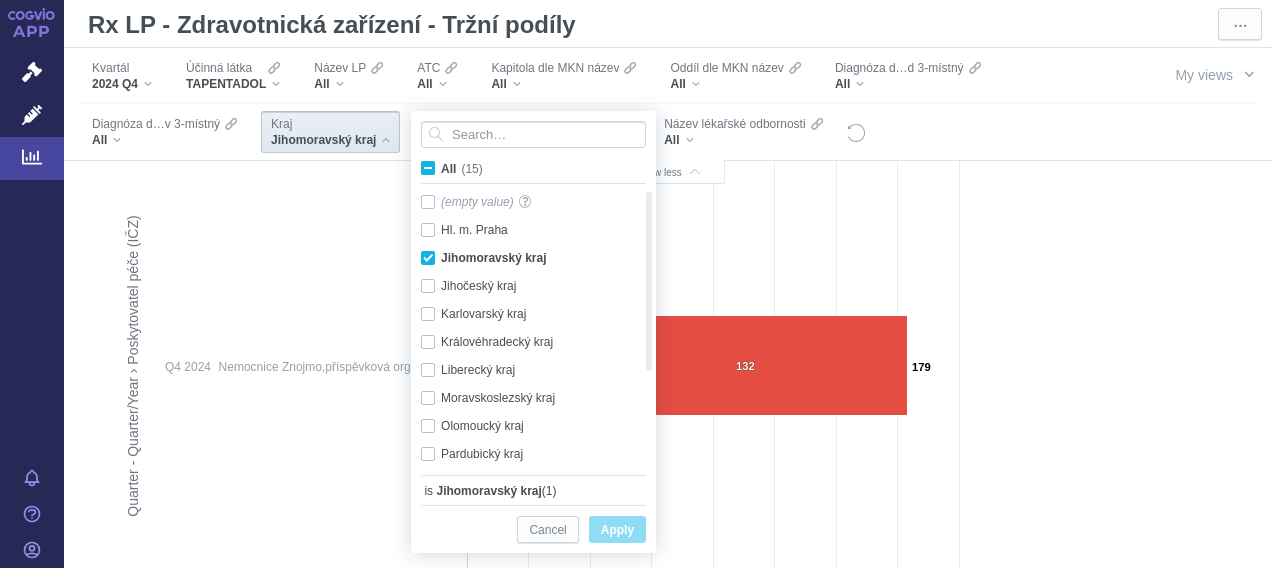click on "All (15)" at bounding box center (462, 169) 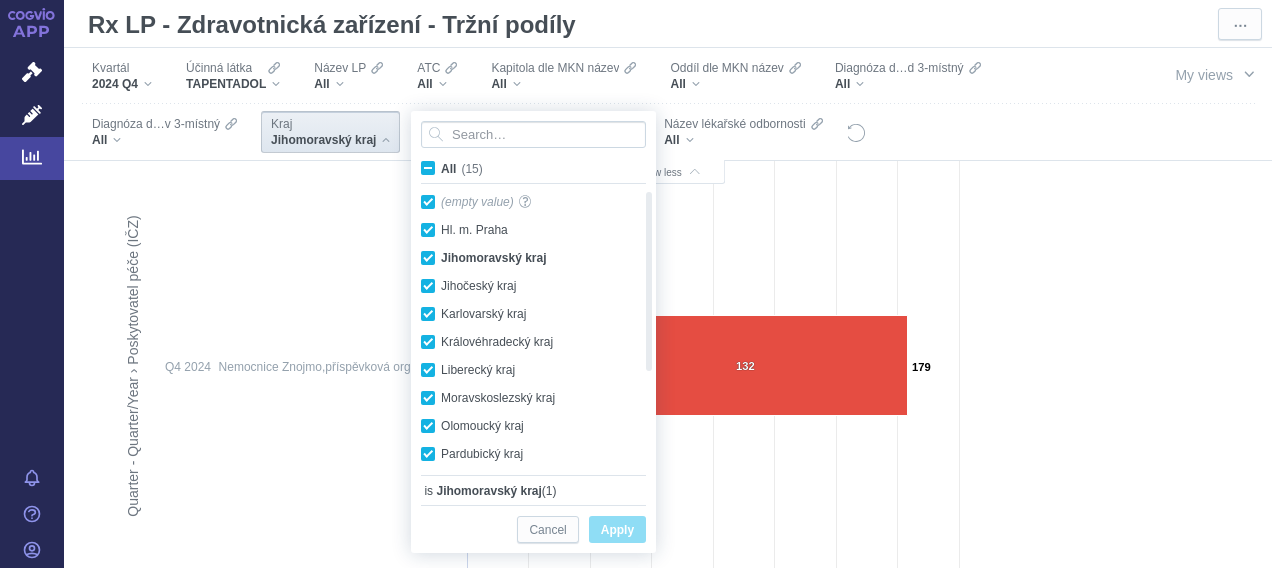 checkbox on "true" 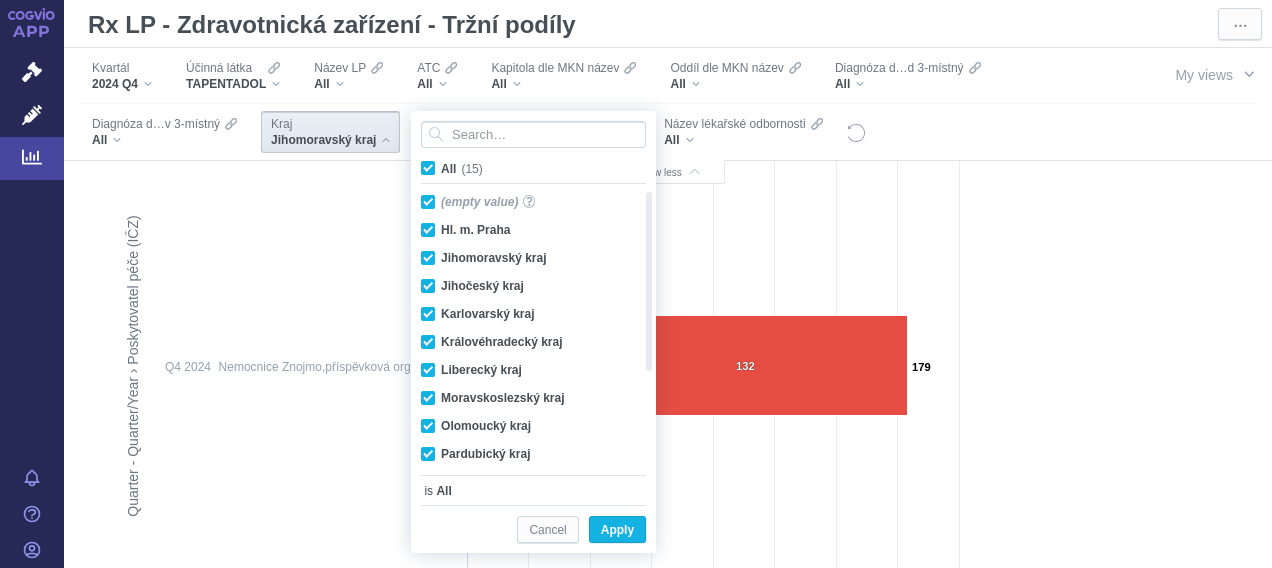 click on "All (15)" at bounding box center [462, 169] 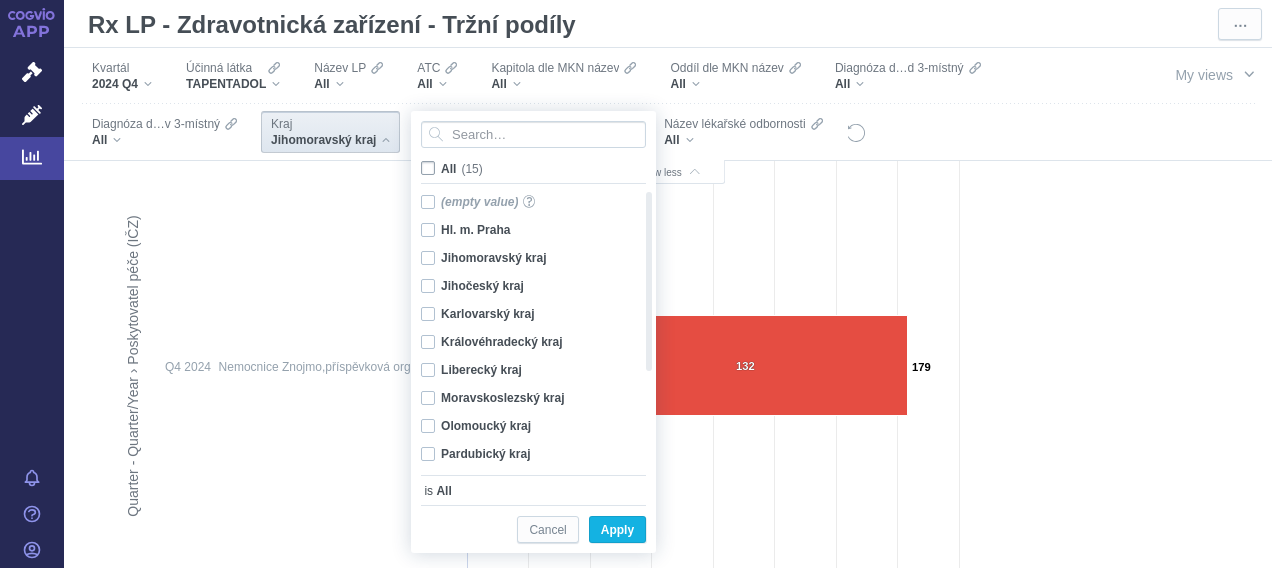 checkbox on "false" 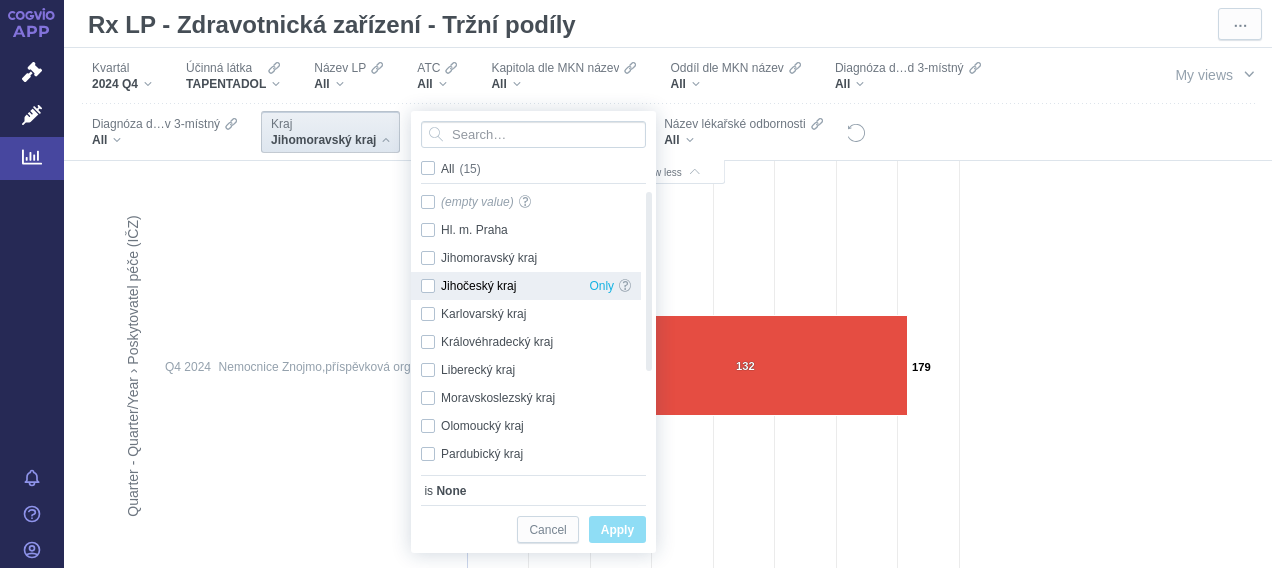 click on "[REGION] Only" at bounding box center (526, 286) 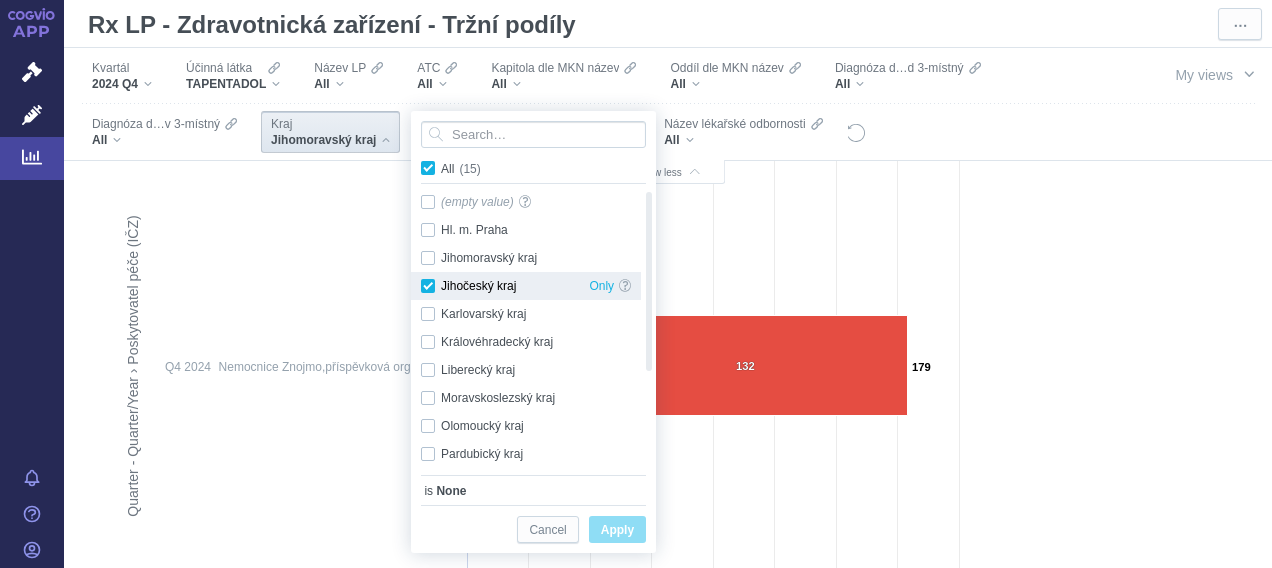 checkbox on "true" 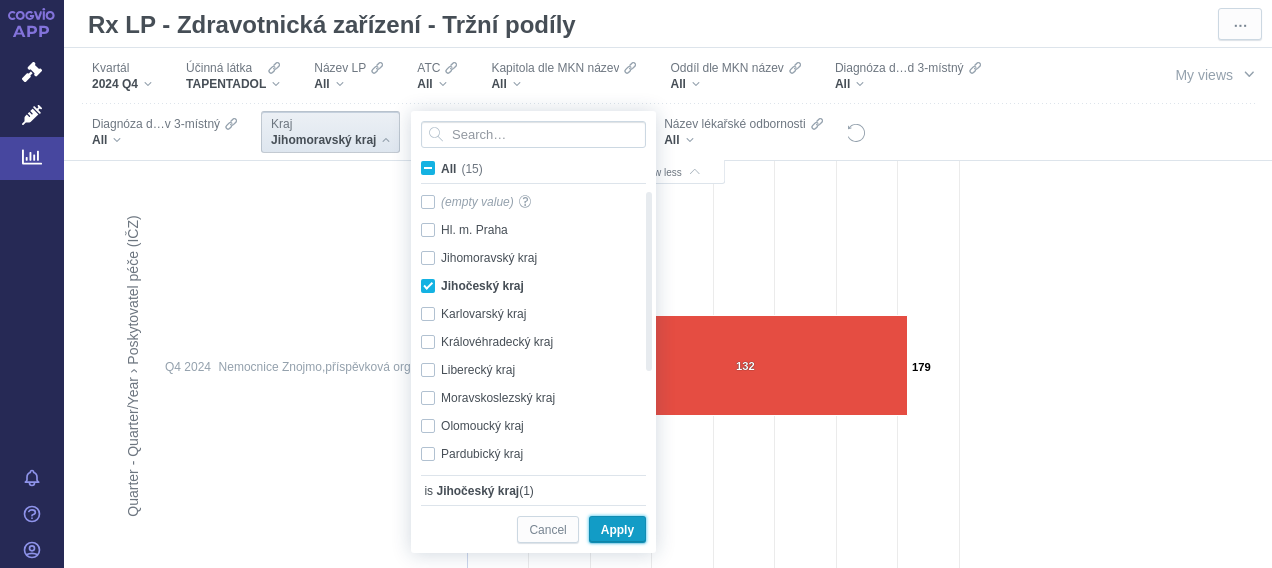 click on "Apply" at bounding box center (617, 530) 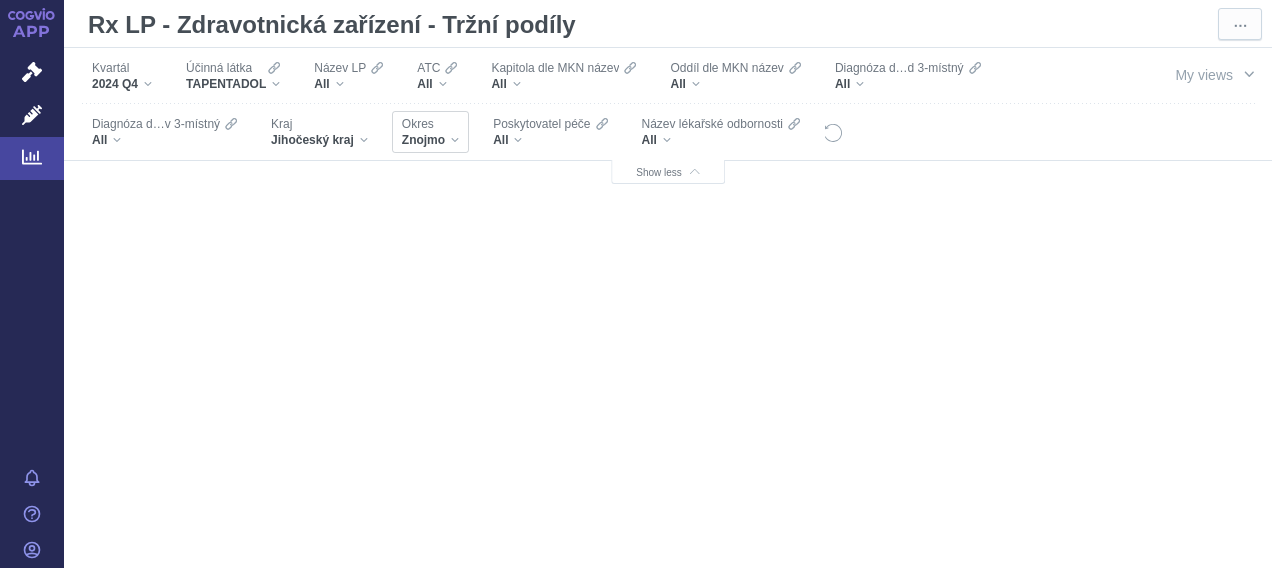click on "Znojmo" at bounding box center (430, 140) 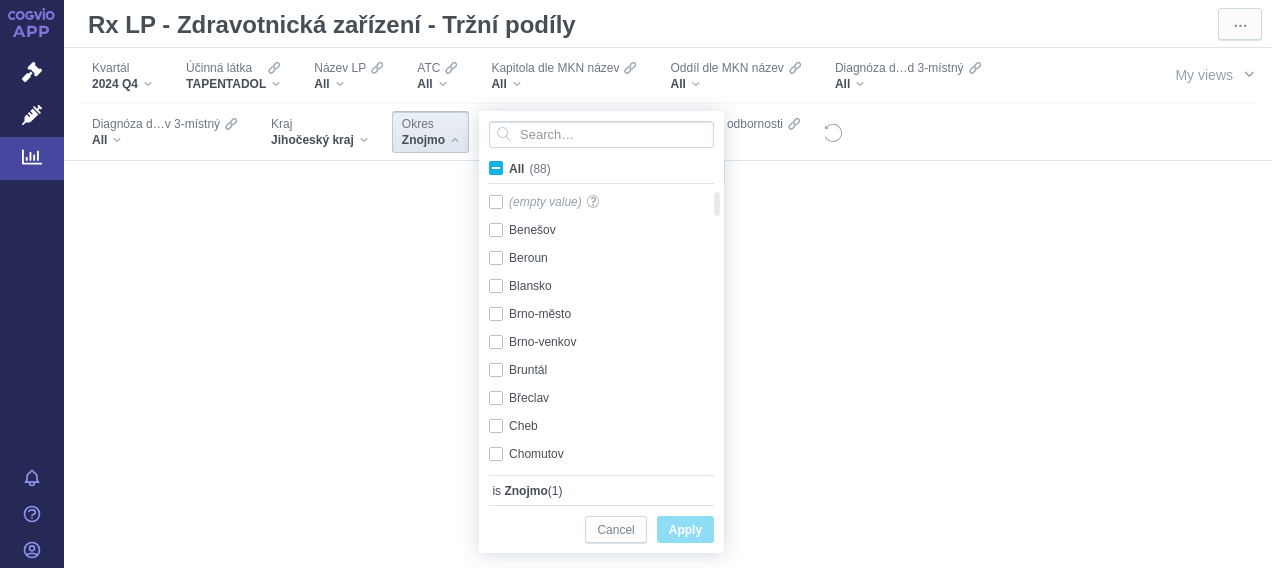 click on "All (88)" at bounding box center [530, 169] 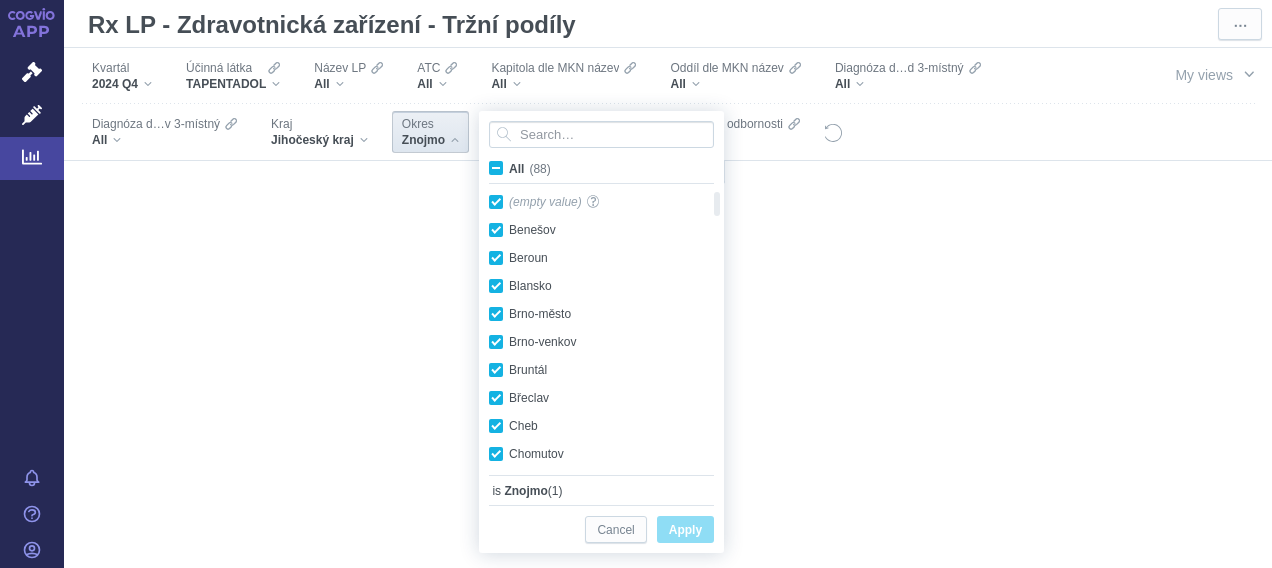 checkbox on "true" 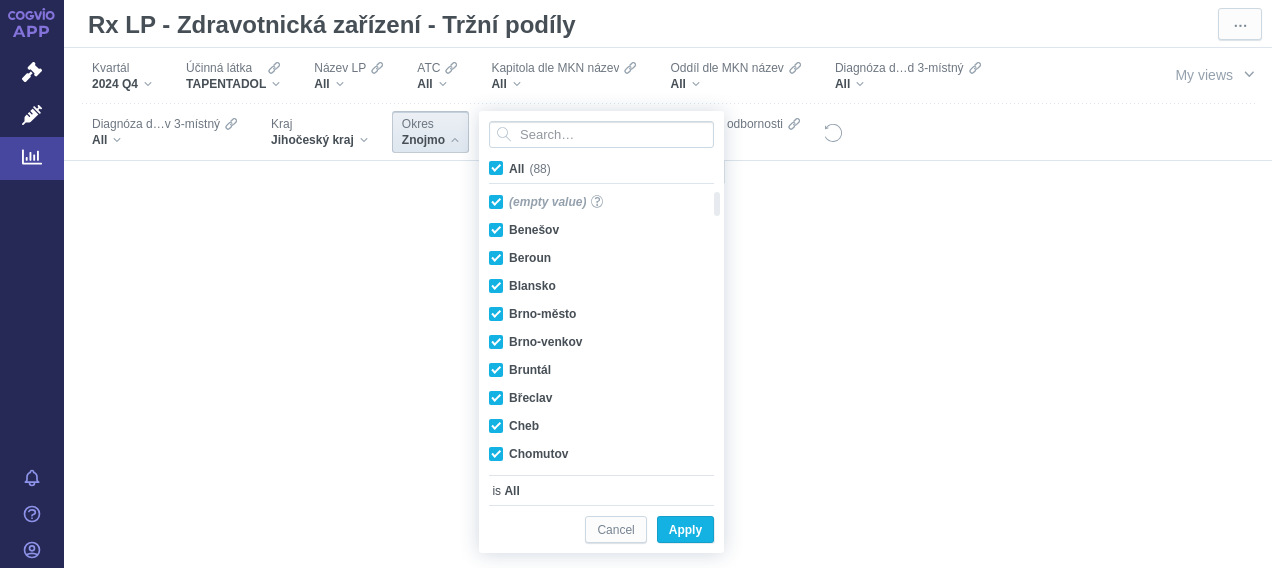 click on "All (88)" at bounding box center (530, 169) 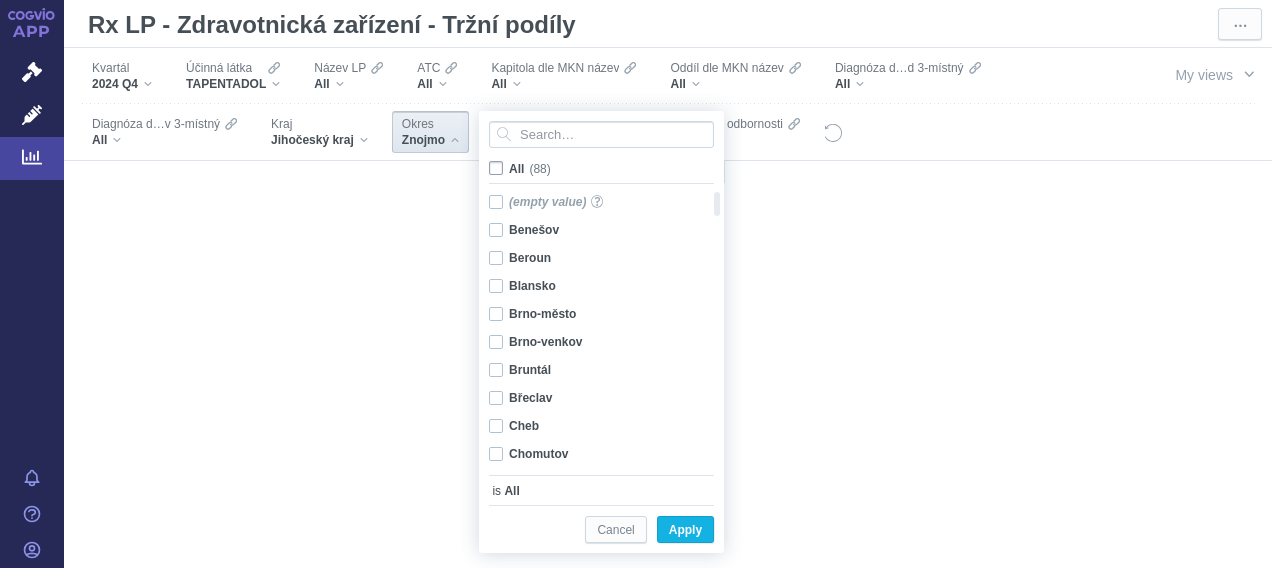 checkbox on "false" 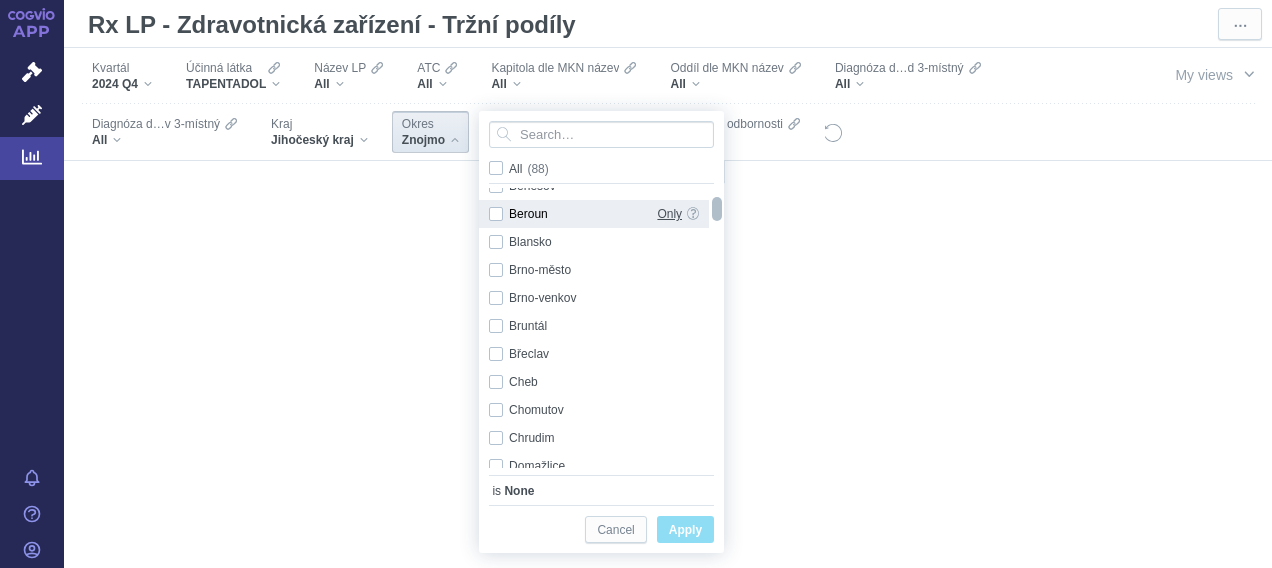 drag, startPoint x: 715, startPoint y: 206, endPoint x: 671, endPoint y: 211, distance: 44.28318 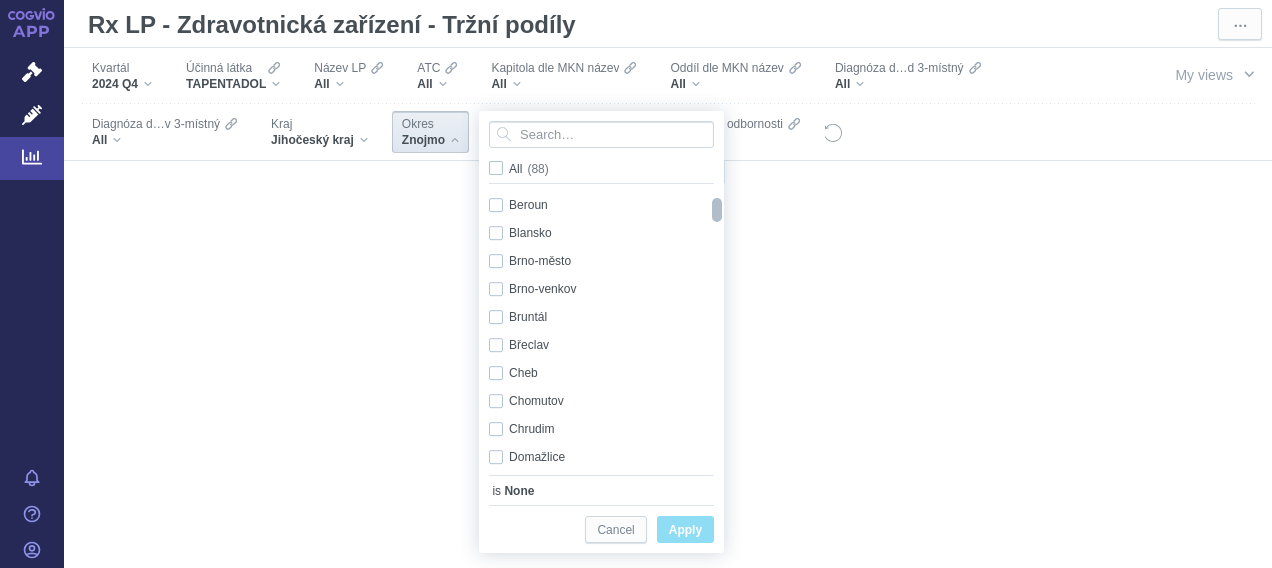 click on "No data for your filter selection" at bounding box center [668, 389] 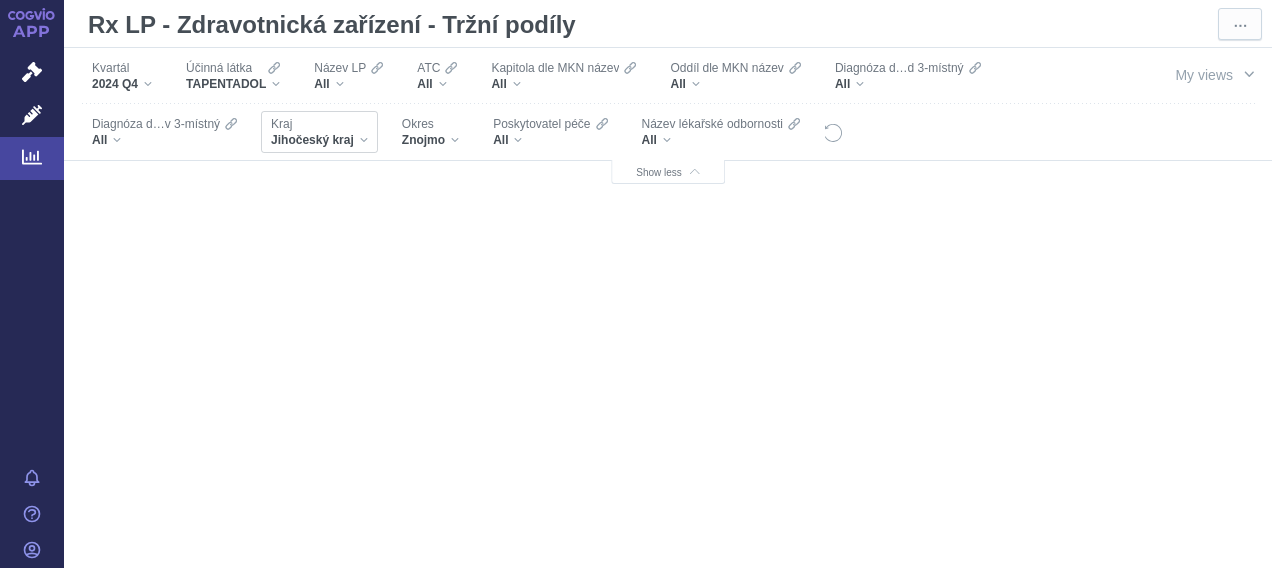 click on "Jihočeský kraj" at bounding box center (319, 140) 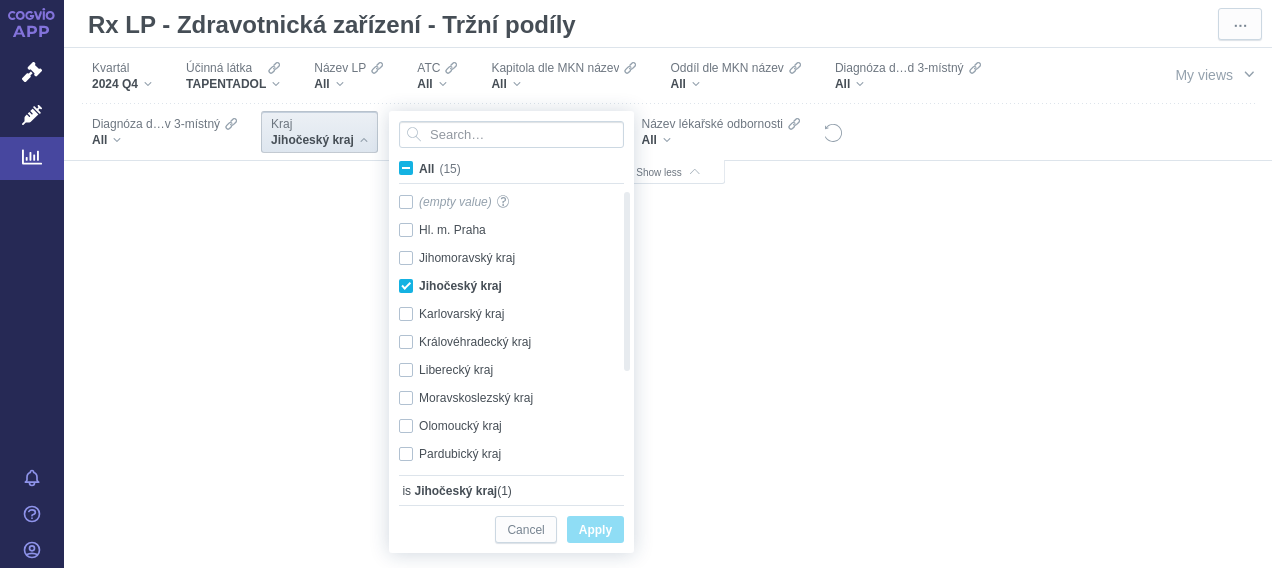 click on "Jihočeský kraj" at bounding box center [319, 140] 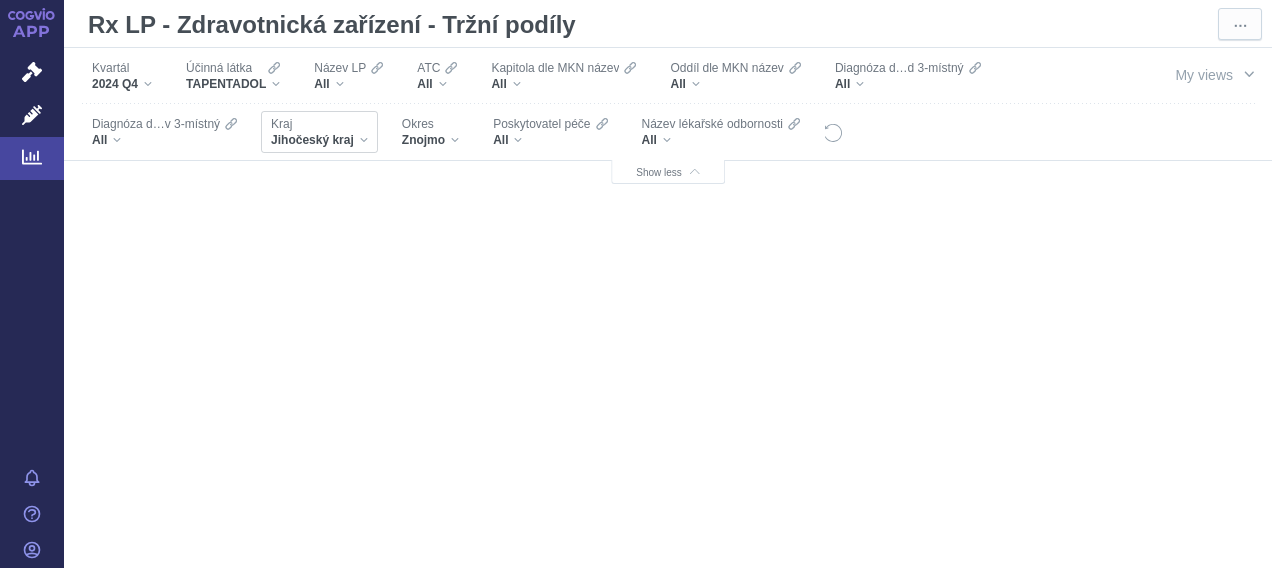 click on "Jihočeský kraj" at bounding box center [319, 140] 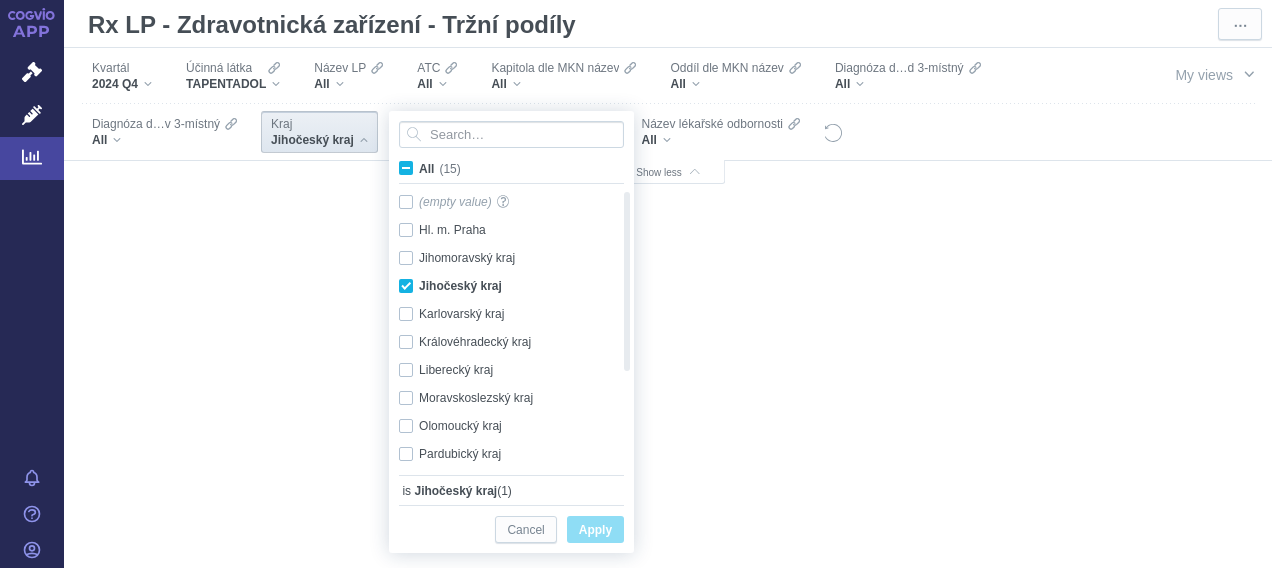 click on "Apply" at bounding box center (595, 530) 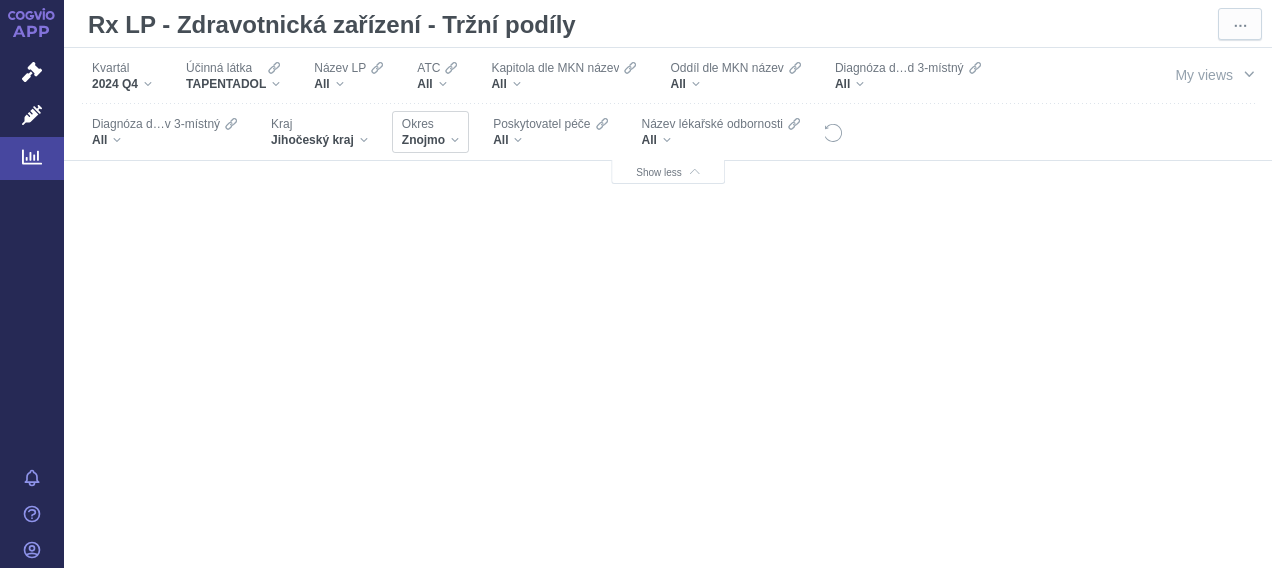 click on "Znojmo" at bounding box center [430, 140] 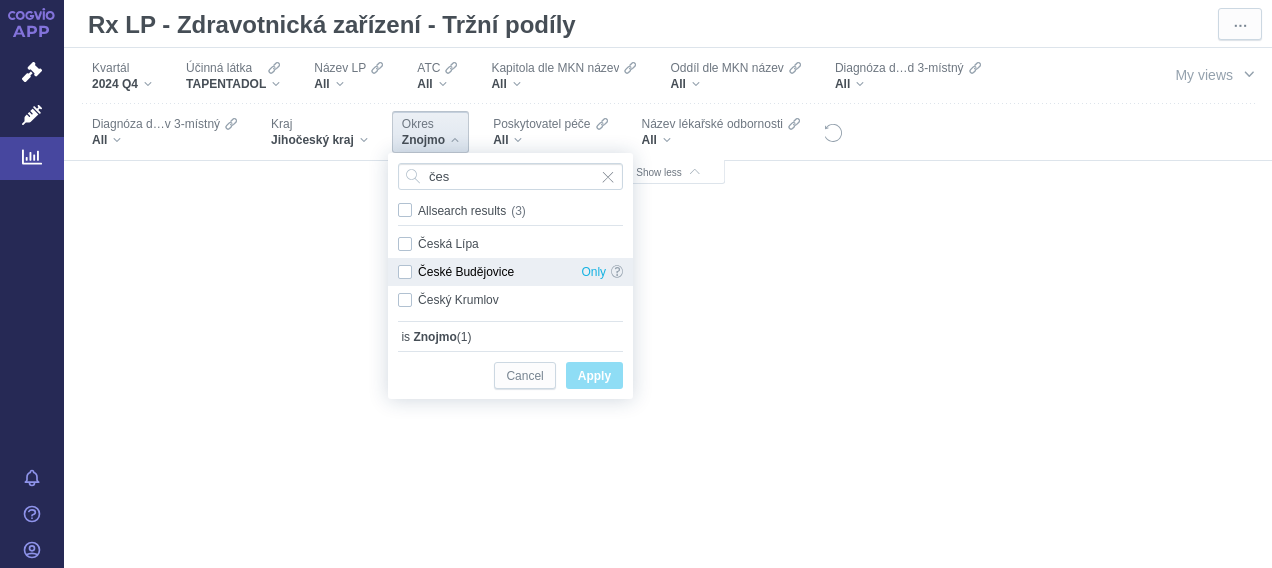 type on "čes" 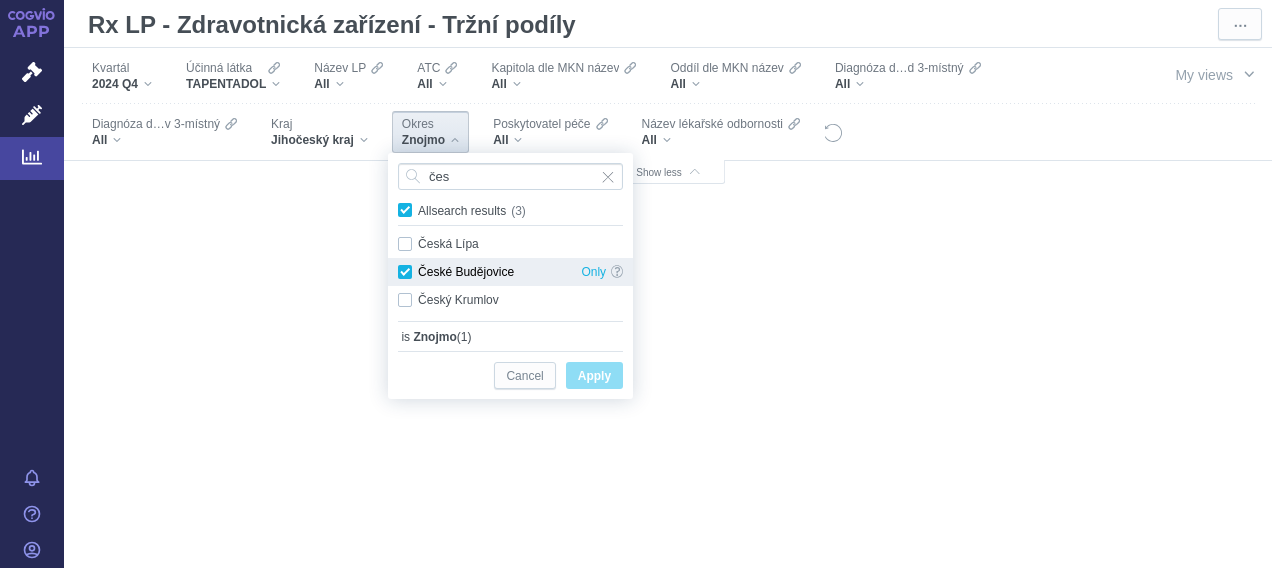 checkbox on "true" 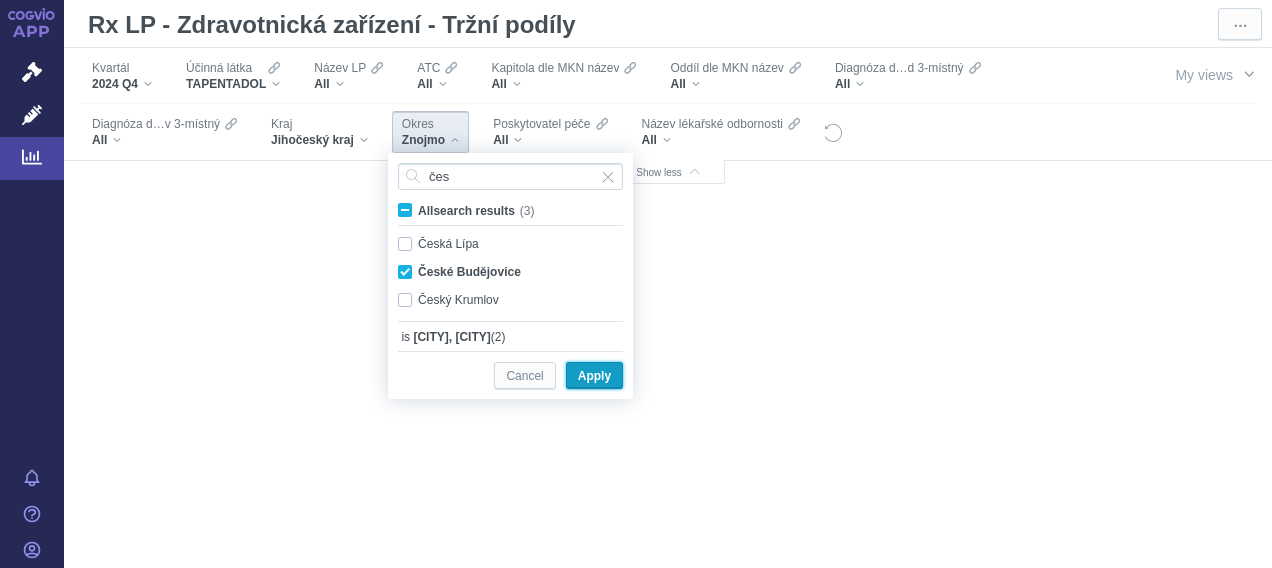click on "Apply" at bounding box center [594, 375] 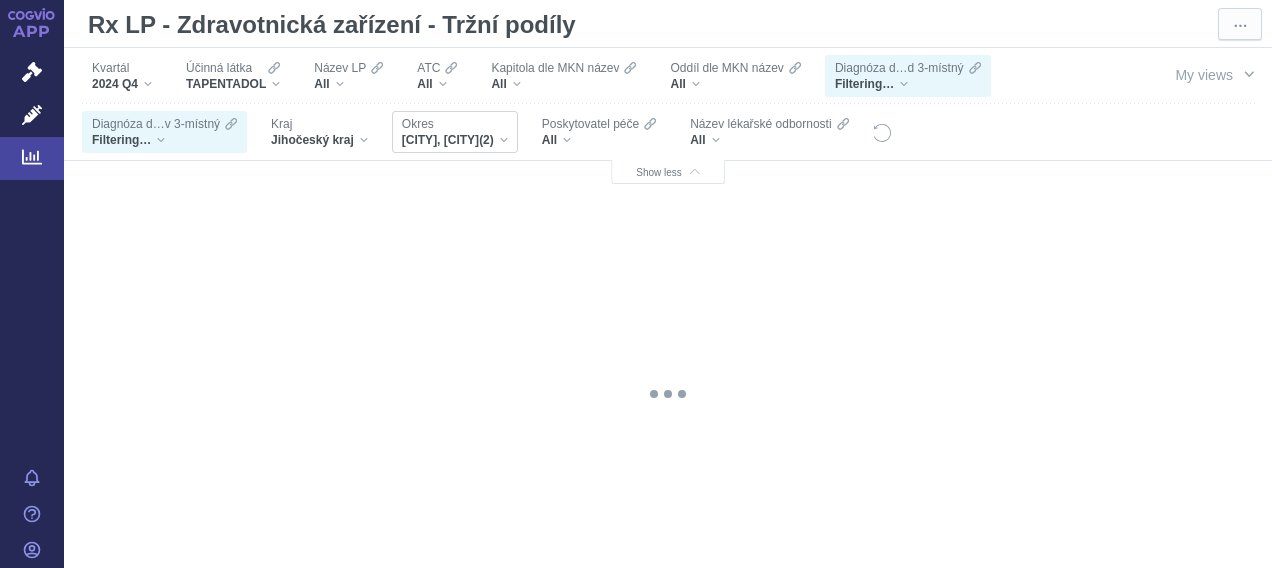 click on "[CITY], [CITY]" at bounding box center (440, 140) 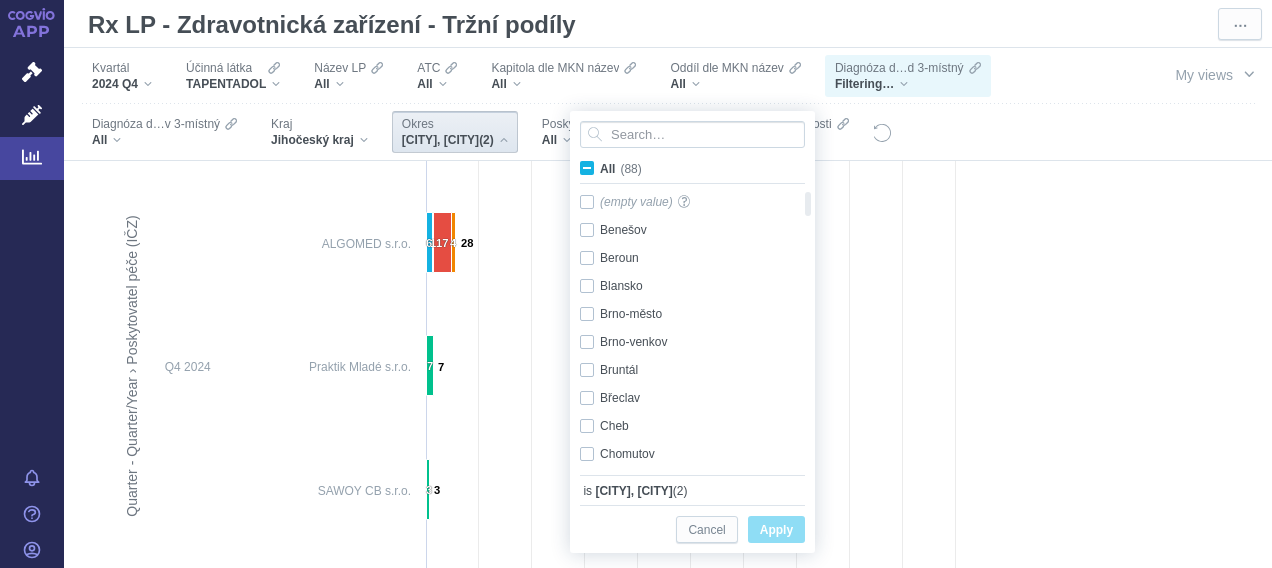 click on "All (88)" at bounding box center [621, 169] 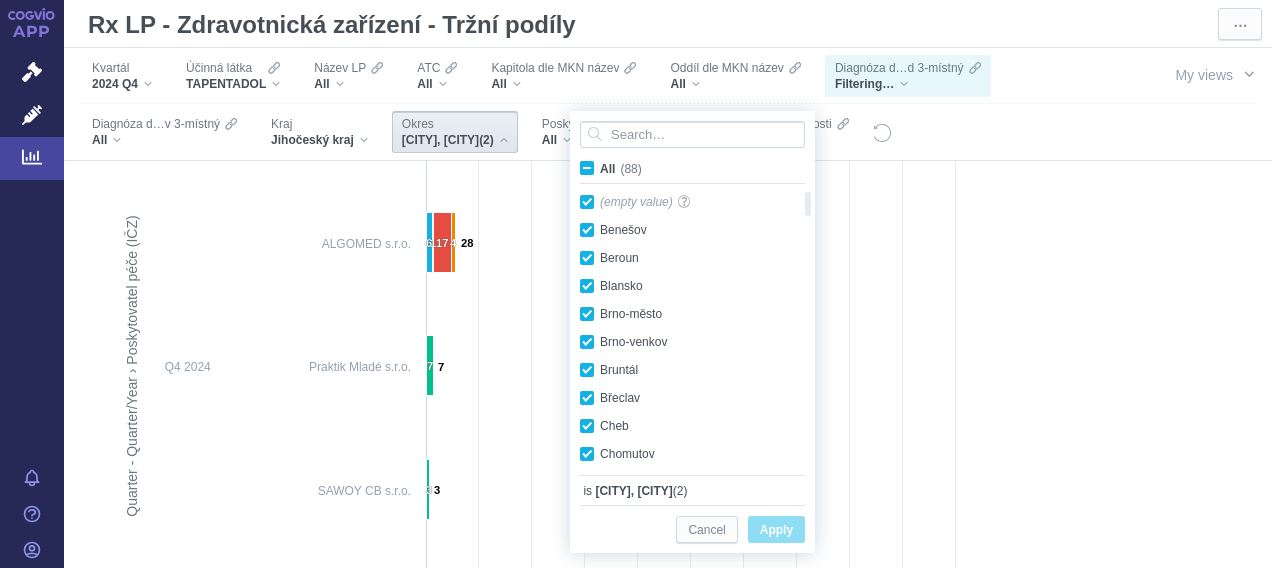 checkbox on "true" 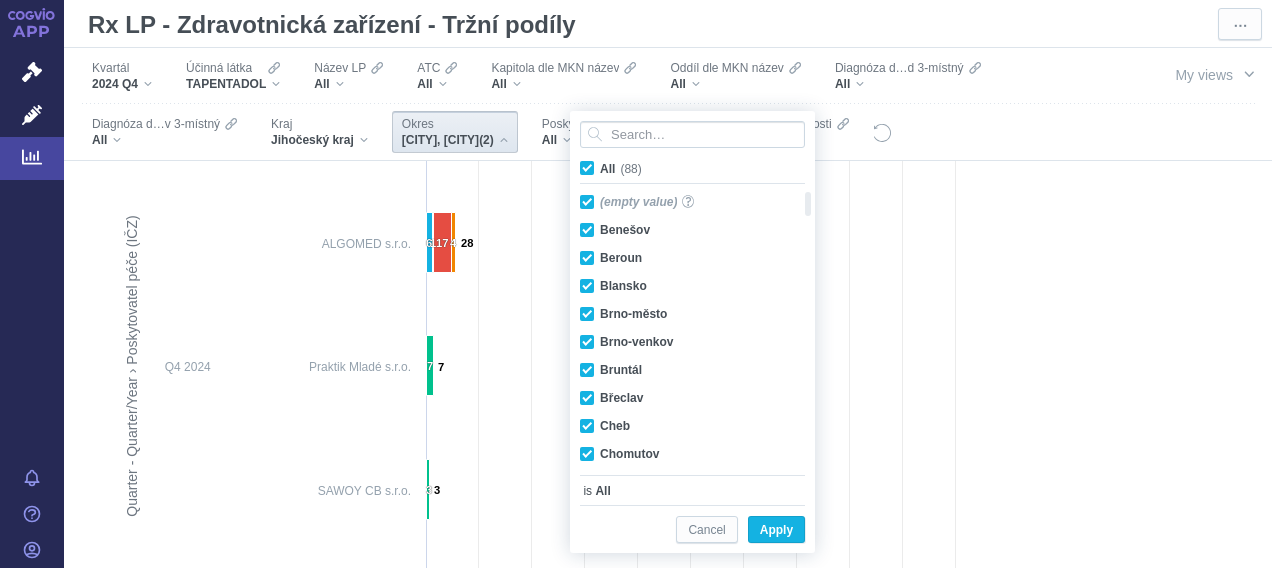 click on "All (88)" at bounding box center [621, 169] 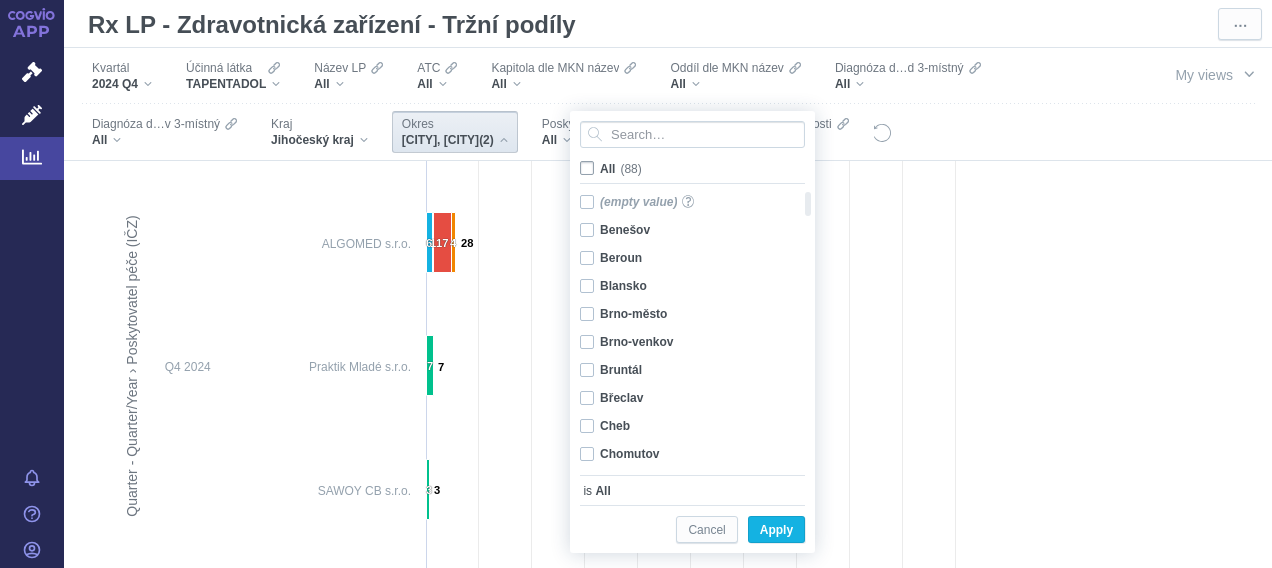 checkbox on "false" 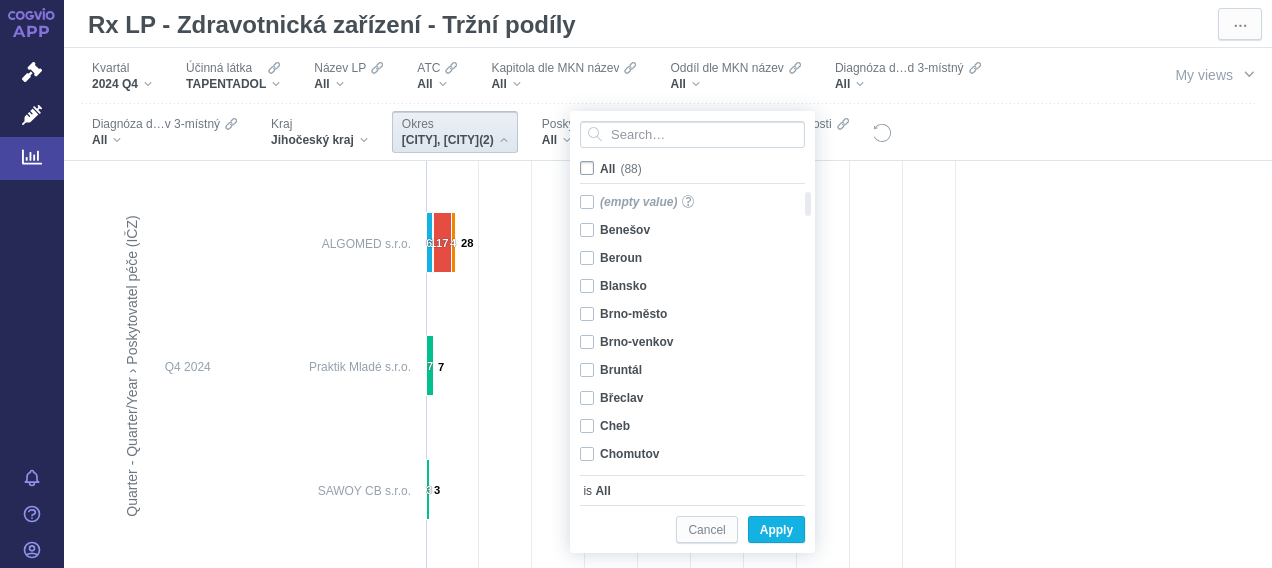 checkbox on "false" 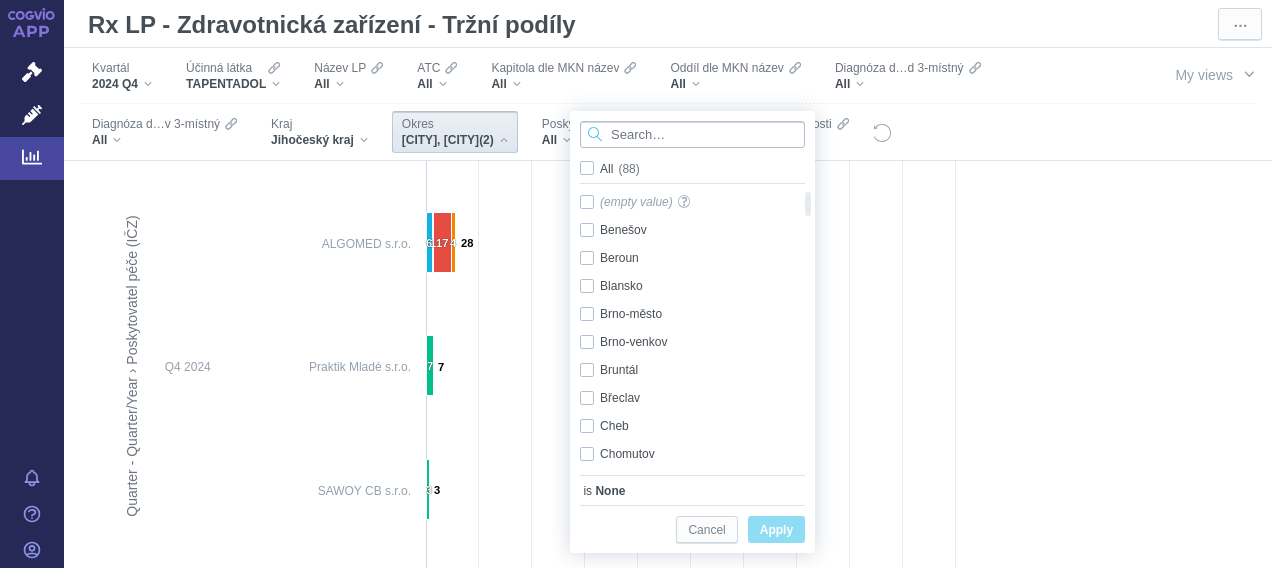 click at bounding box center [692, 134] 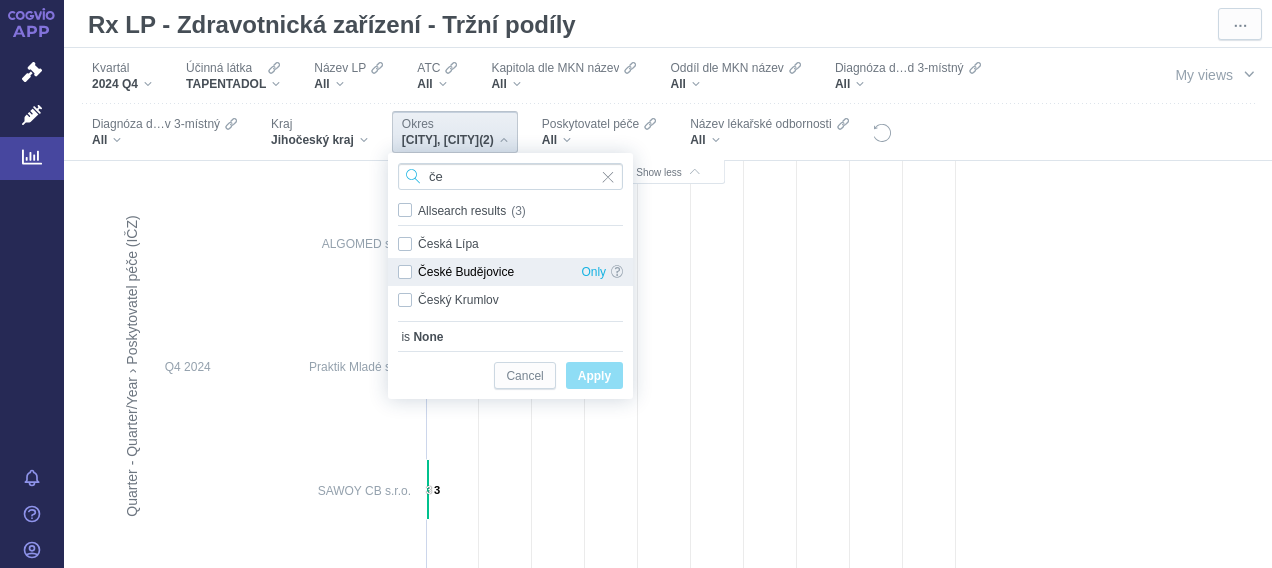 type on "če" 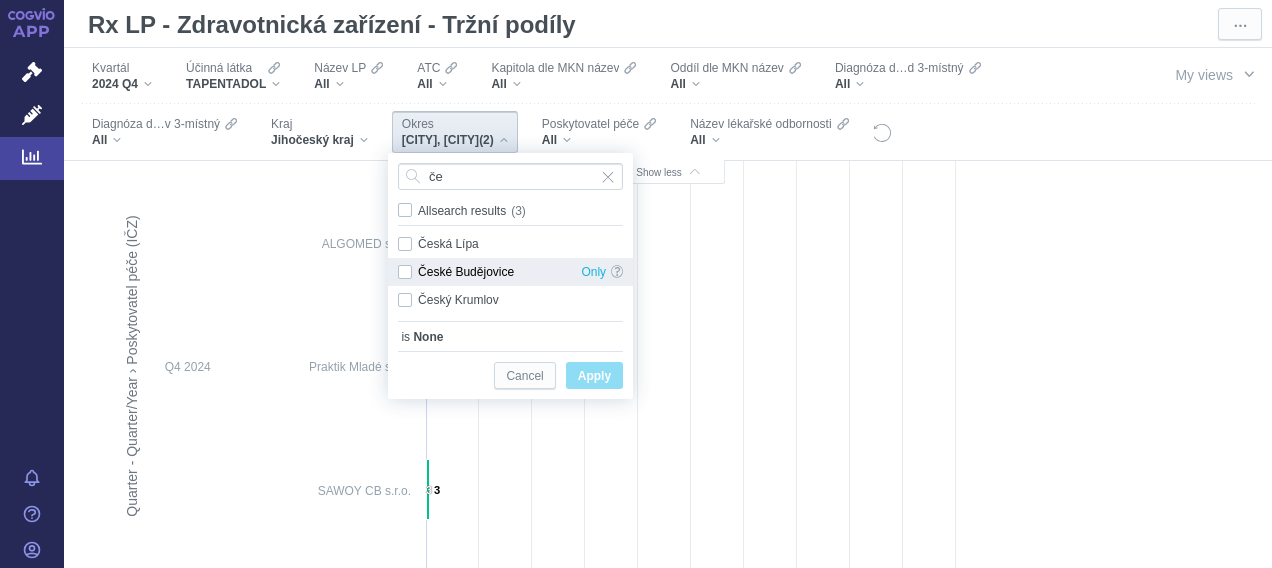 click on "[CITY] Only" at bounding box center [510, 272] 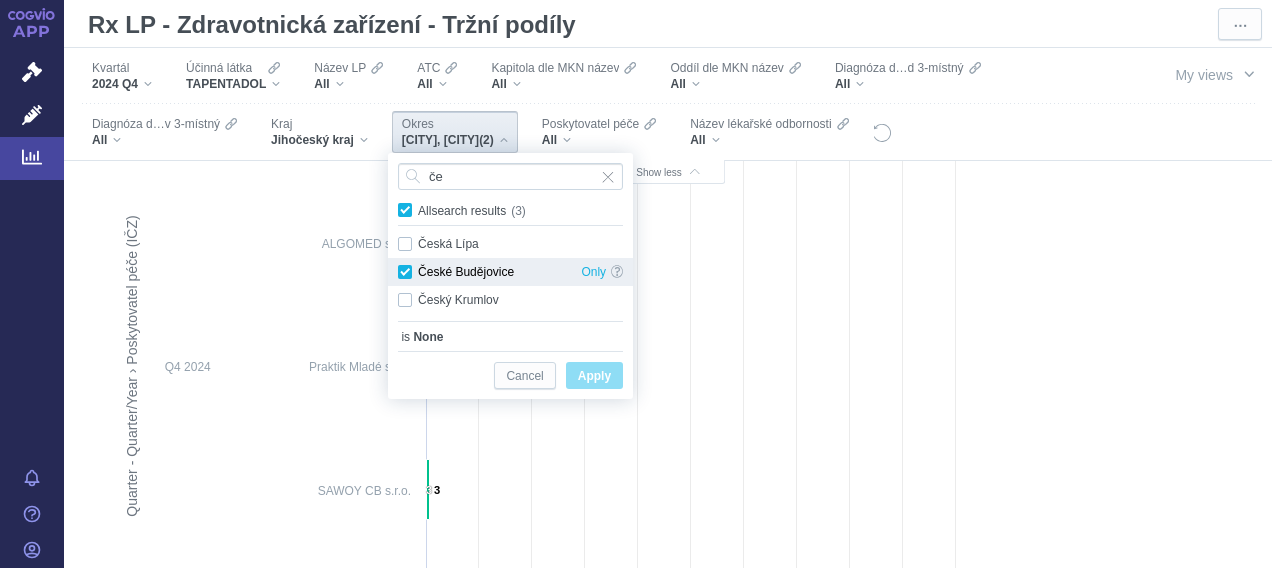 checkbox on "true" 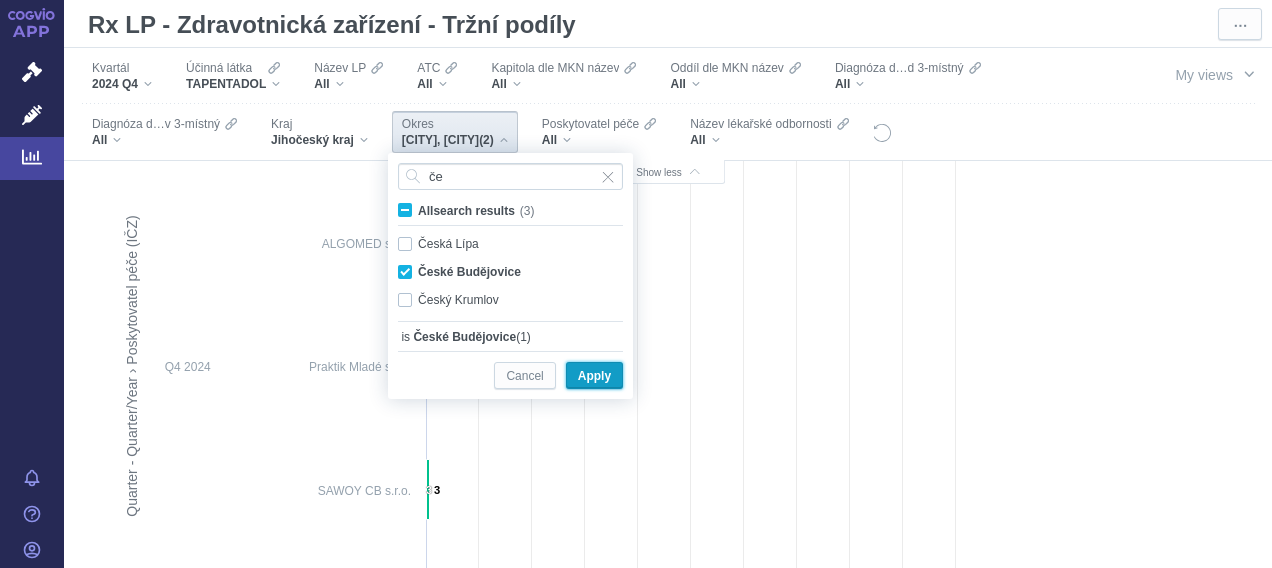 click on "Apply" at bounding box center (594, 376) 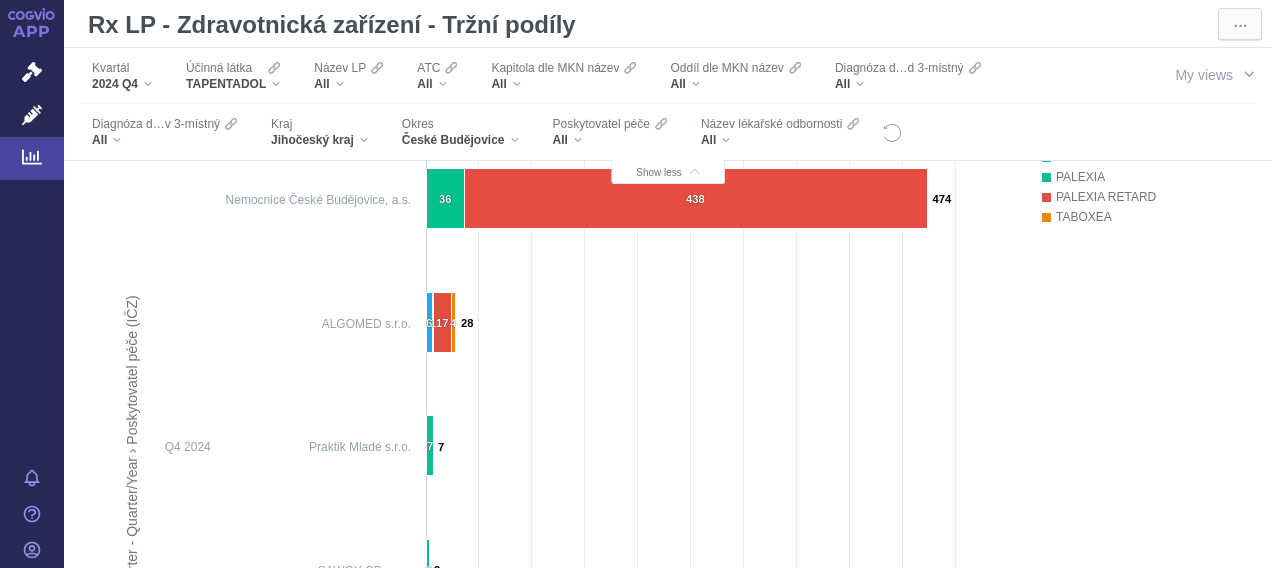 scroll, scrollTop: 744, scrollLeft: 0, axis: vertical 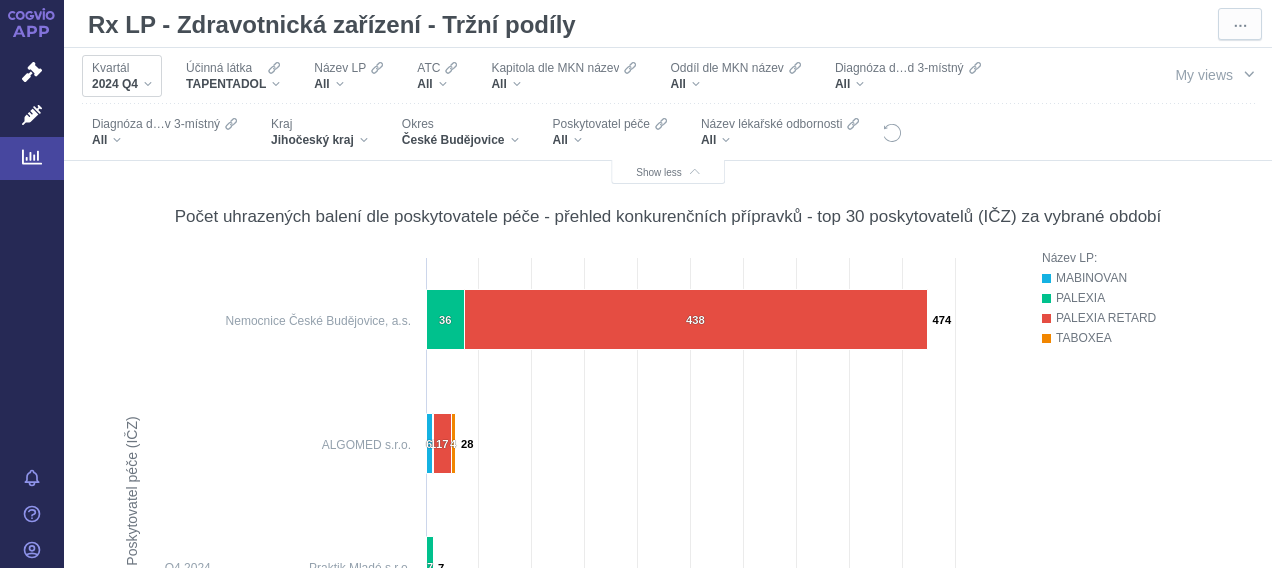 click on "2024 Q4" at bounding box center [122, 84] 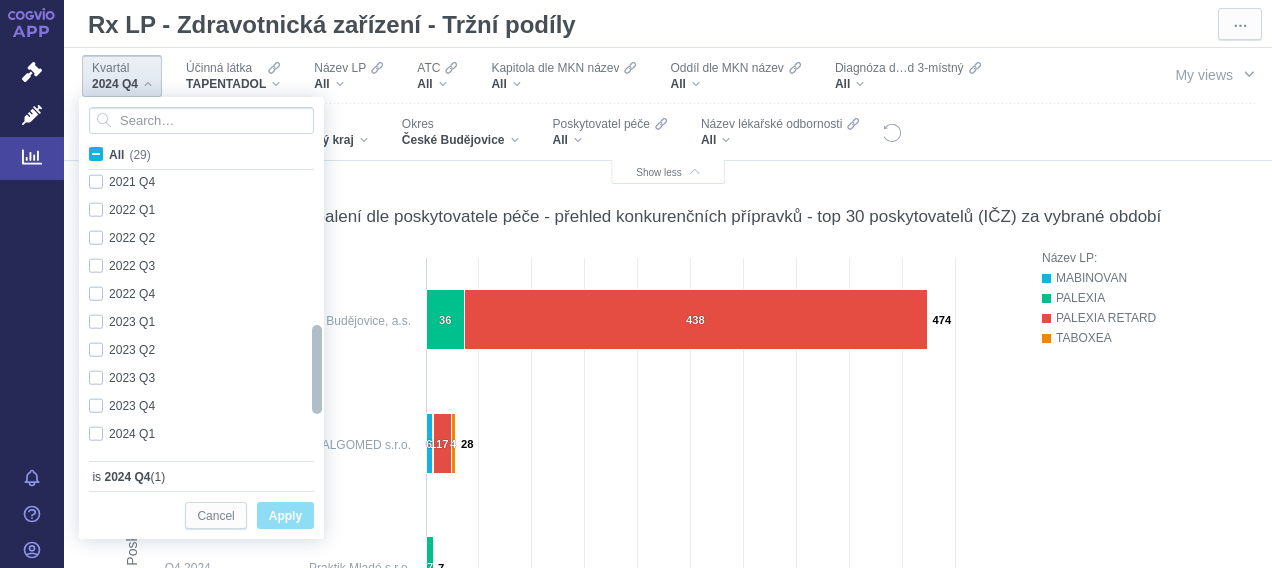 checkbox on "true" 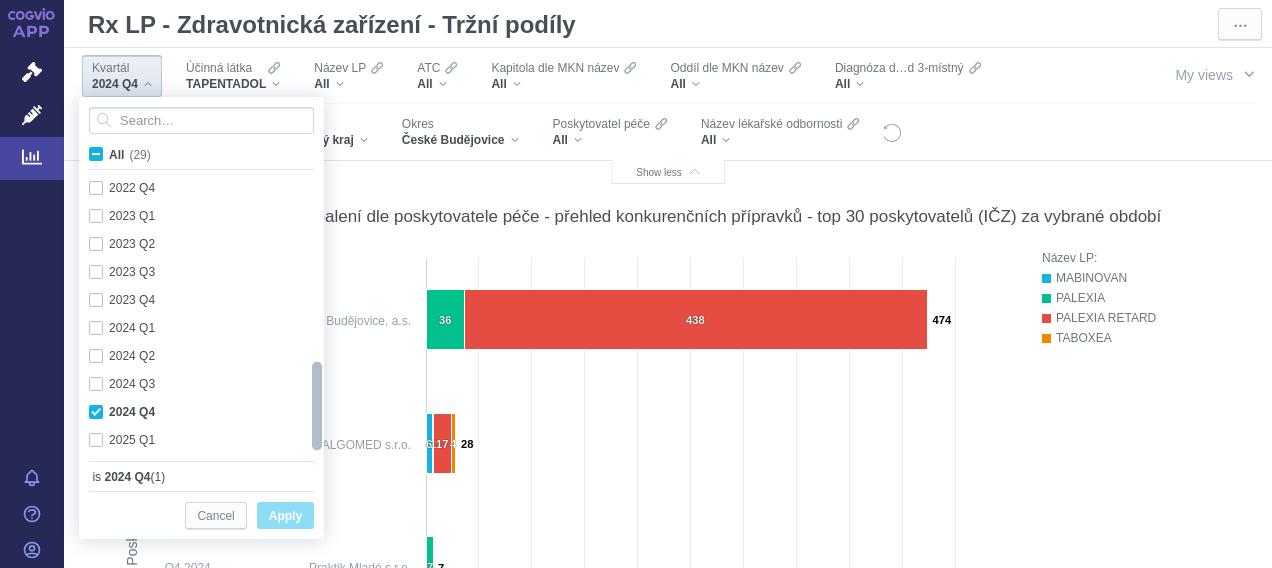 drag, startPoint x: 318, startPoint y: 213, endPoint x: 301, endPoint y: 478, distance: 265.5447 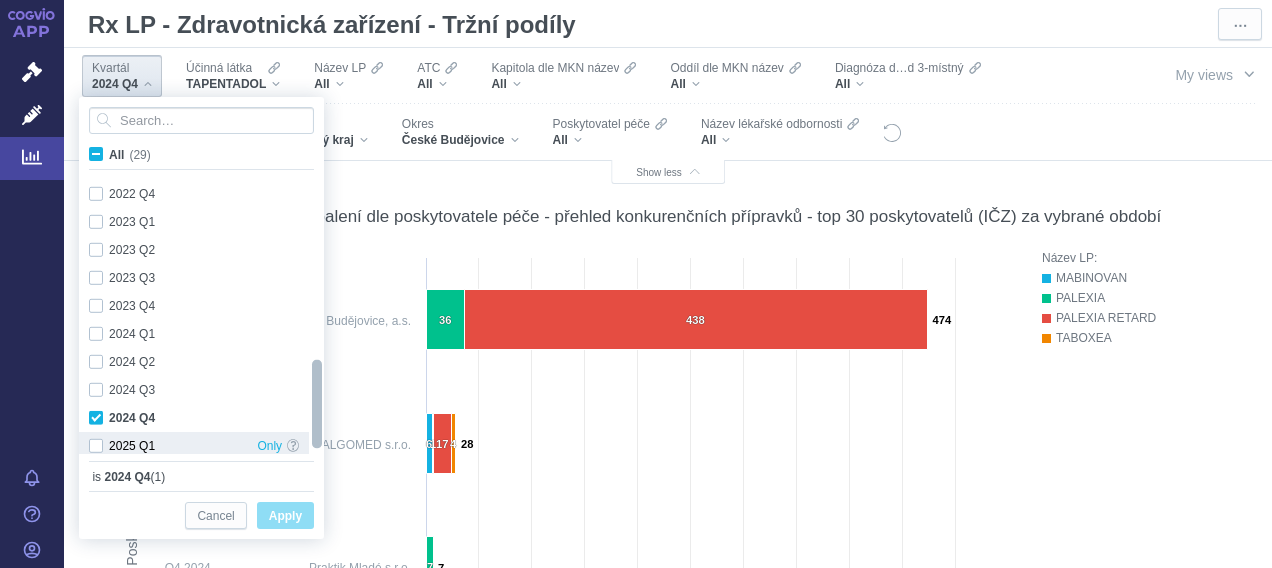 click on "2025 Q1 Only" at bounding box center [194, 446] 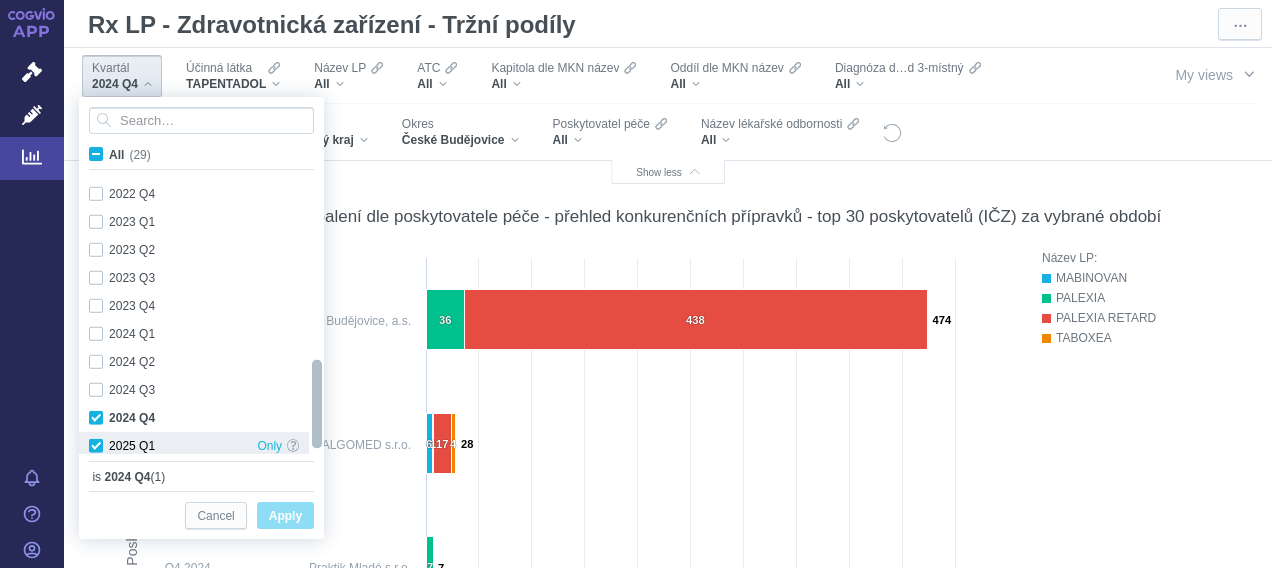 checkbox on "true" 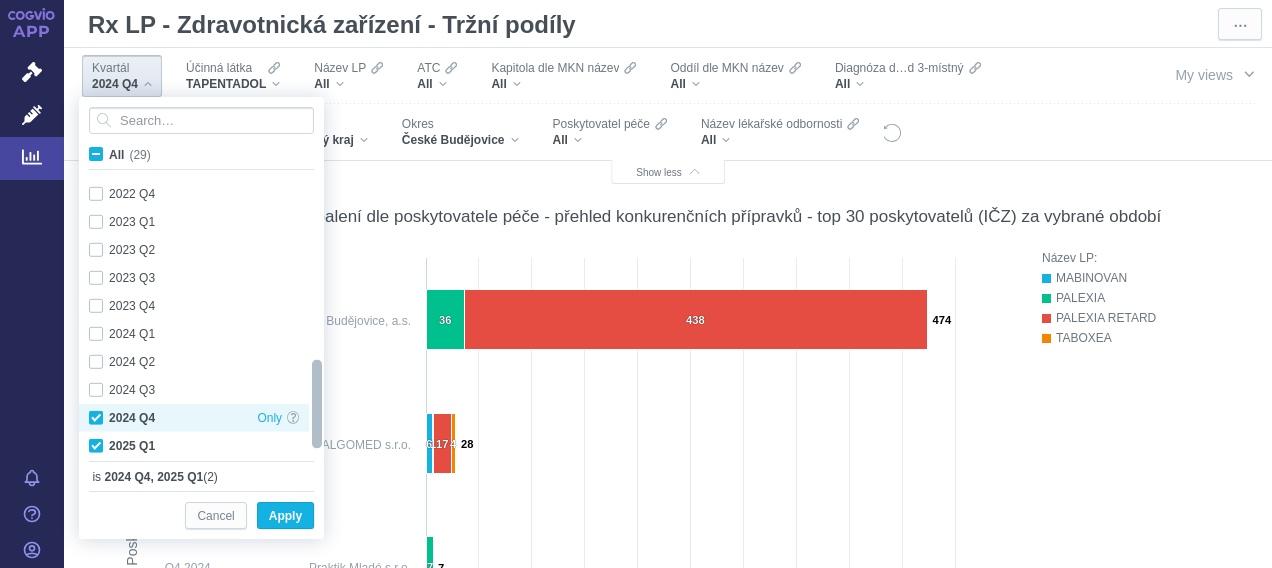 click on "2024 Q4 Only" at bounding box center [194, 418] 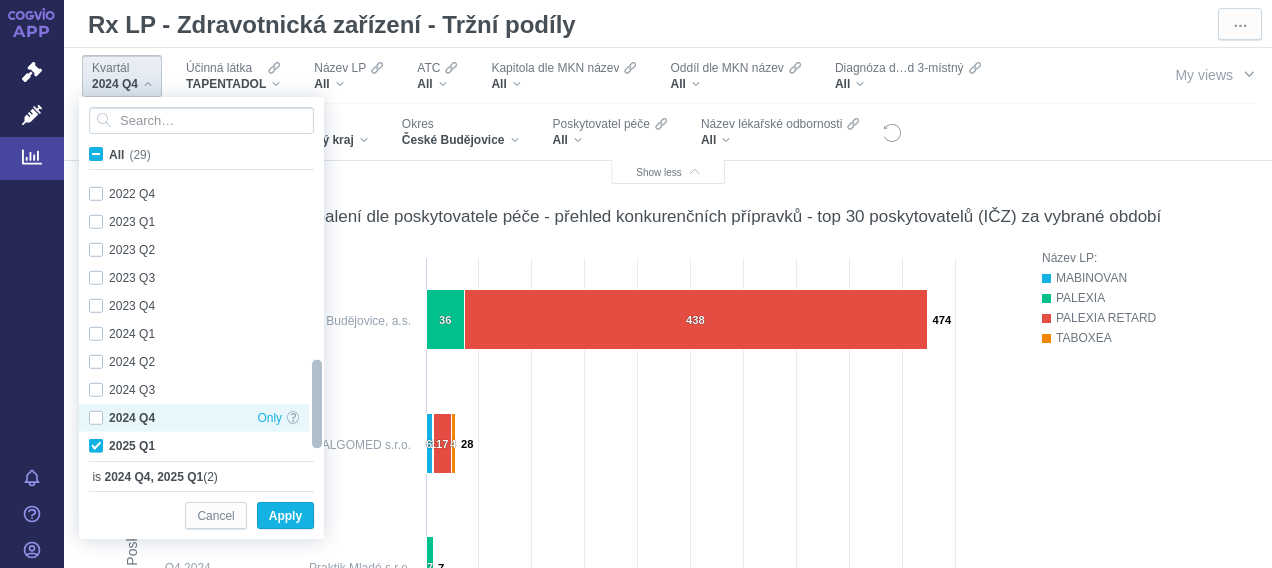 checkbox on "false" 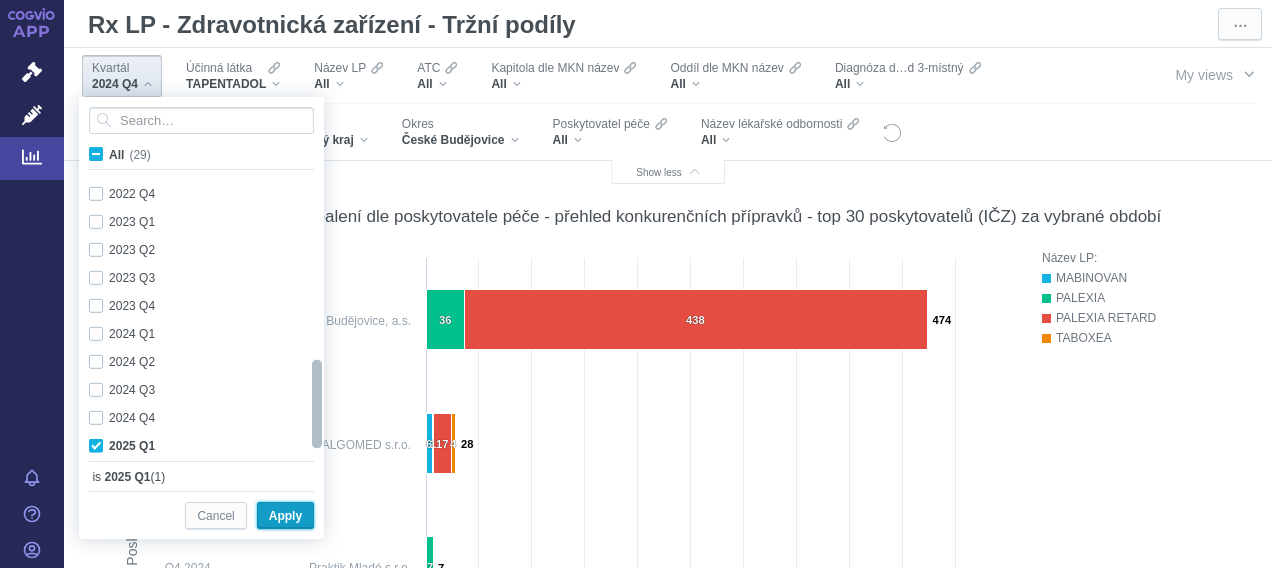 click on "Apply" at bounding box center (285, 516) 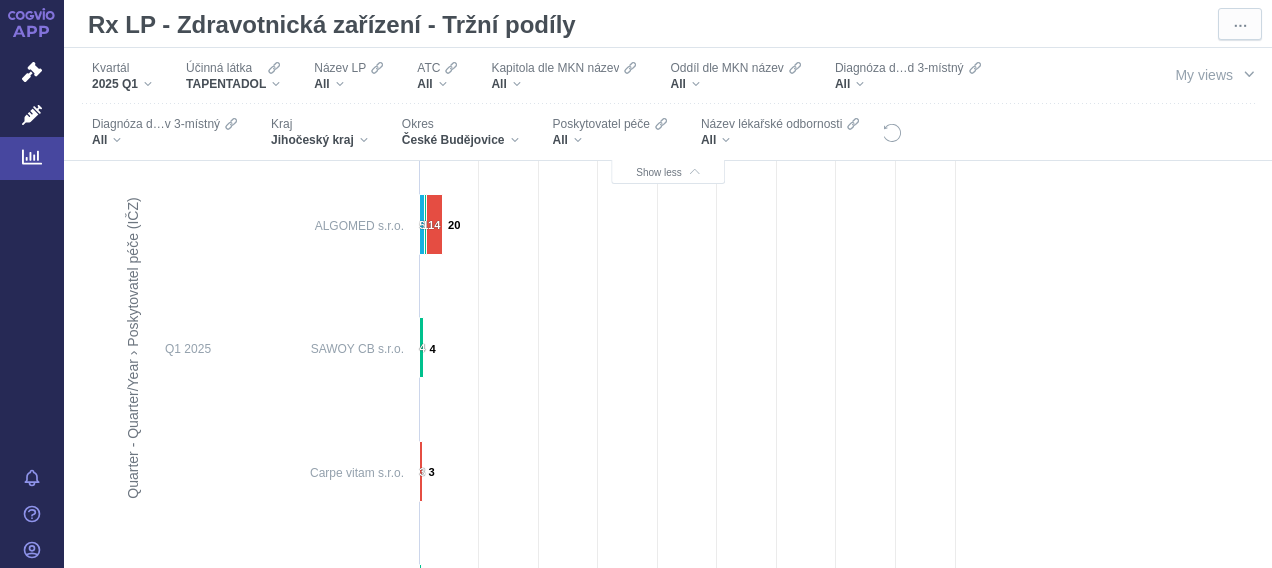 scroll, scrollTop: 984, scrollLeft: 0, axis: vertical 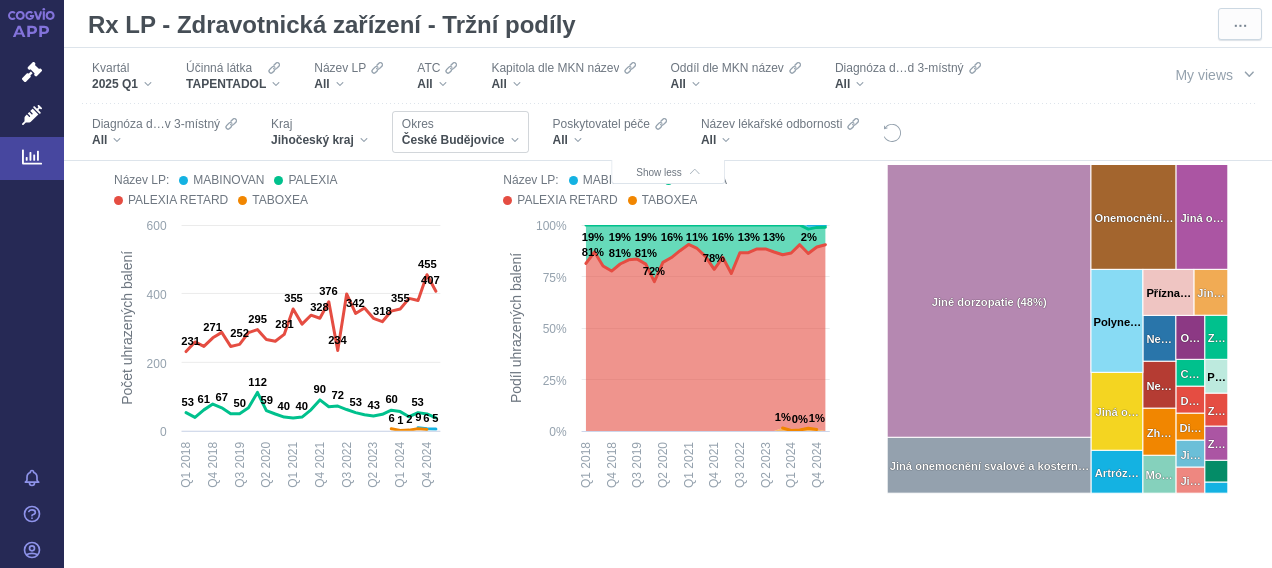 click on "České Budějovice" at bounding box center [460, 140] 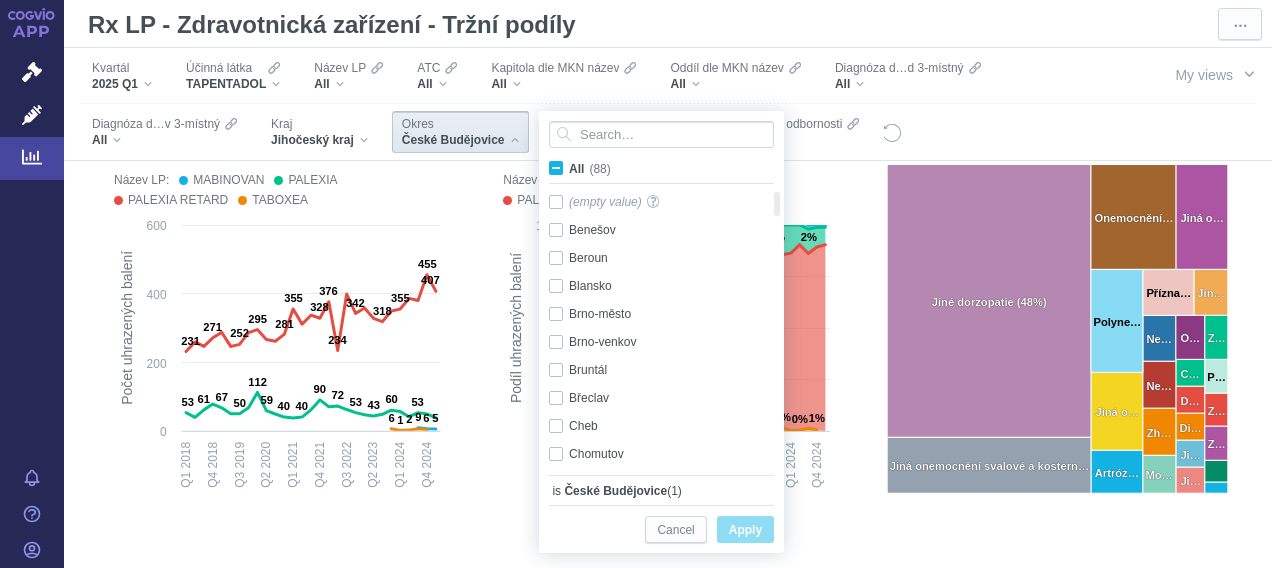 click on "All (88)" at bounding box center [590, 169] 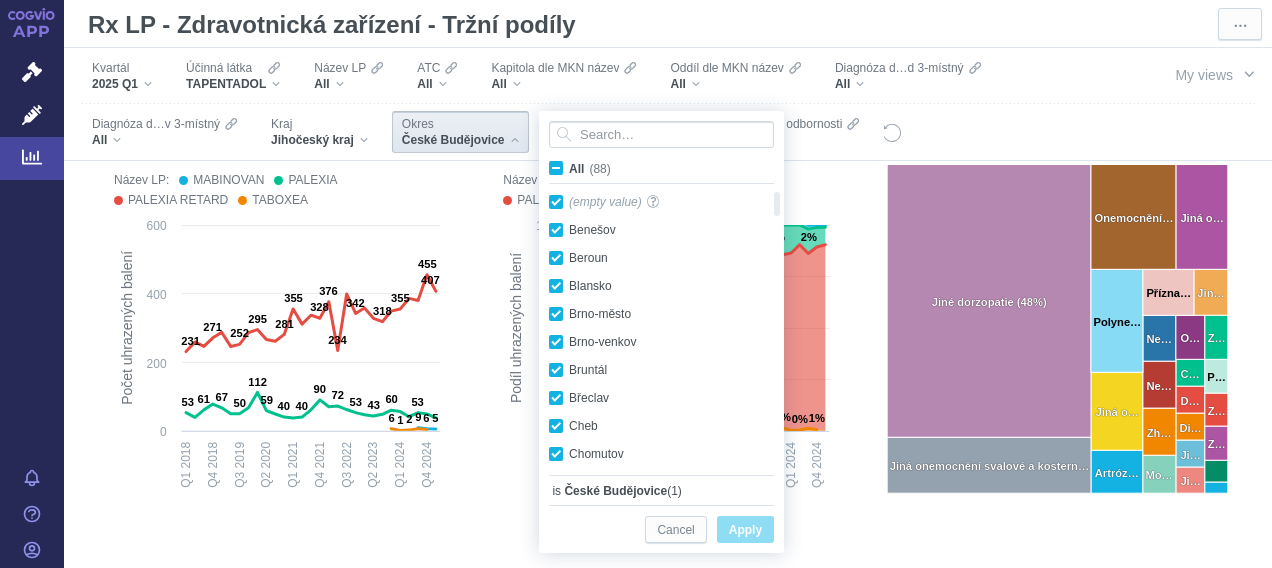 checkbox on "true" 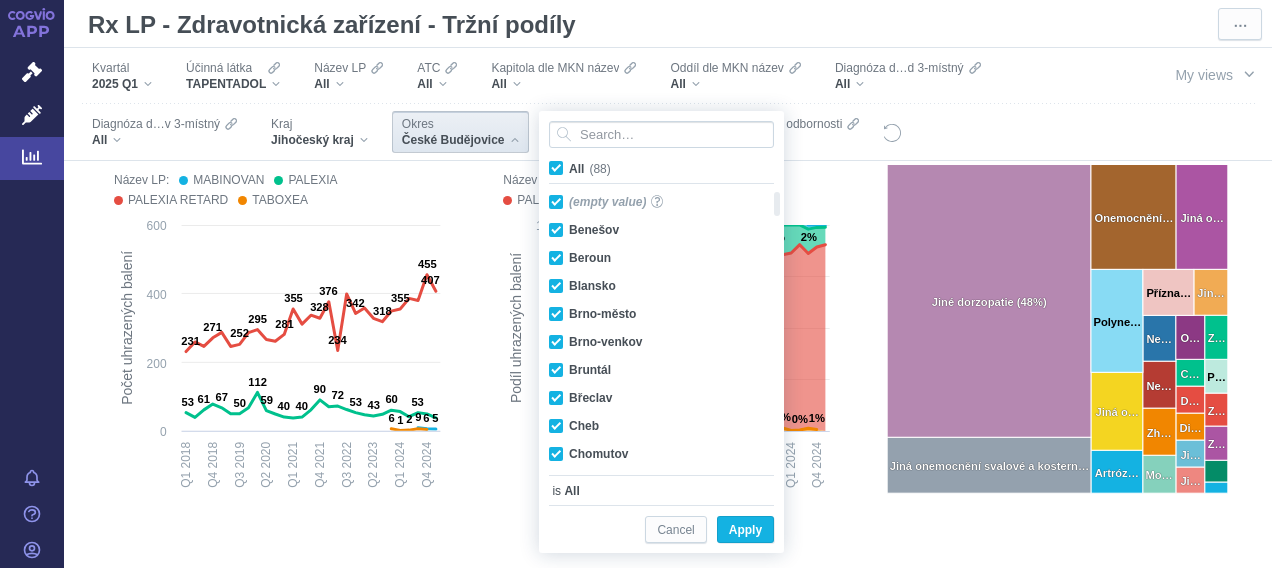 click on "All (88)" at bounding box center (590, 169) 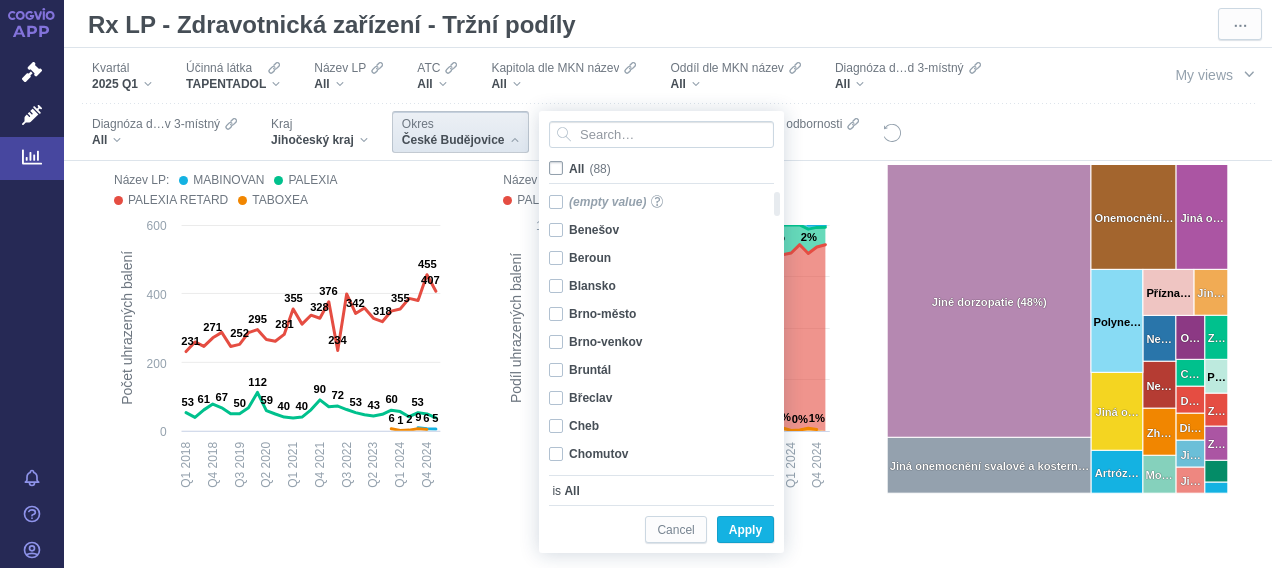 checkbox on "false" 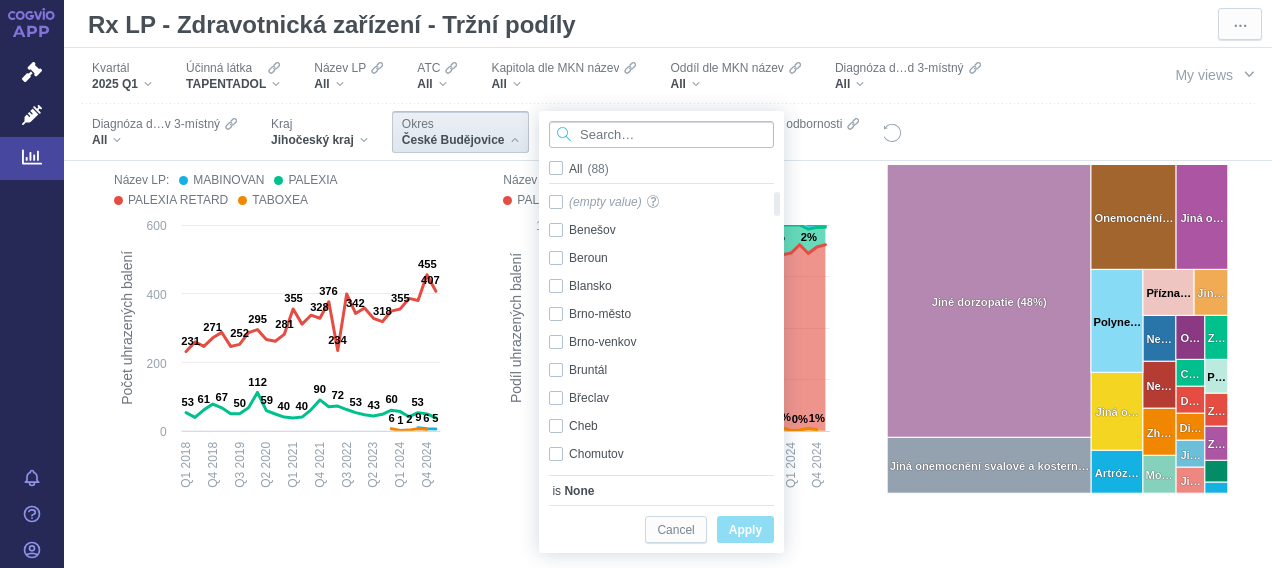 click at bounding box center [661, 134] 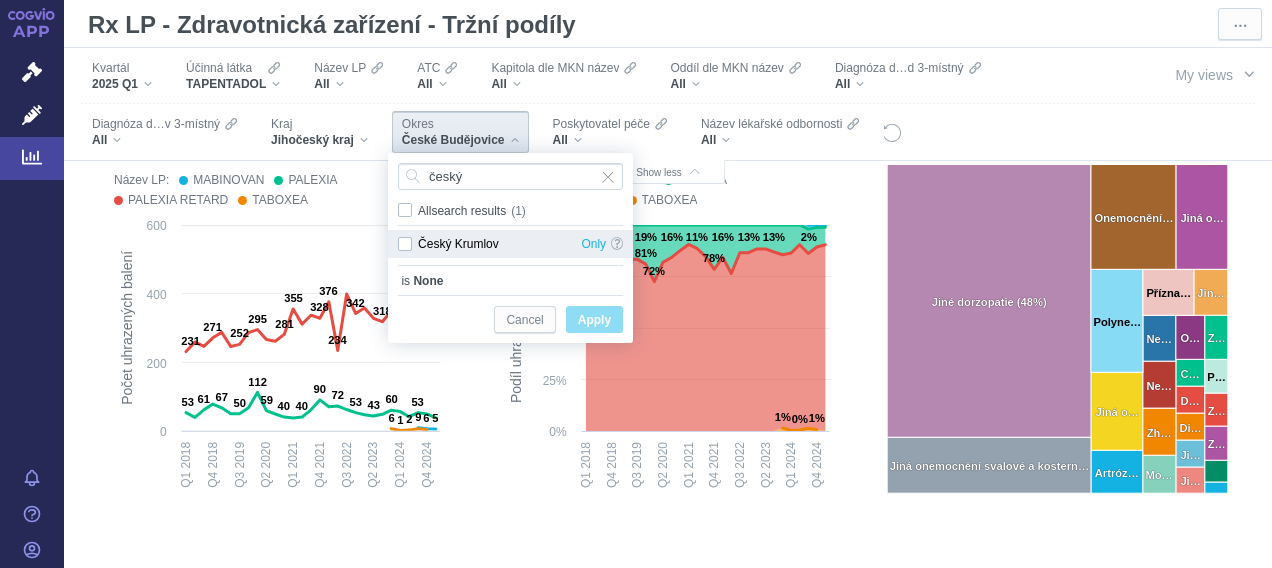 click on "[CITY] Only" at bounding box center [510, 244] 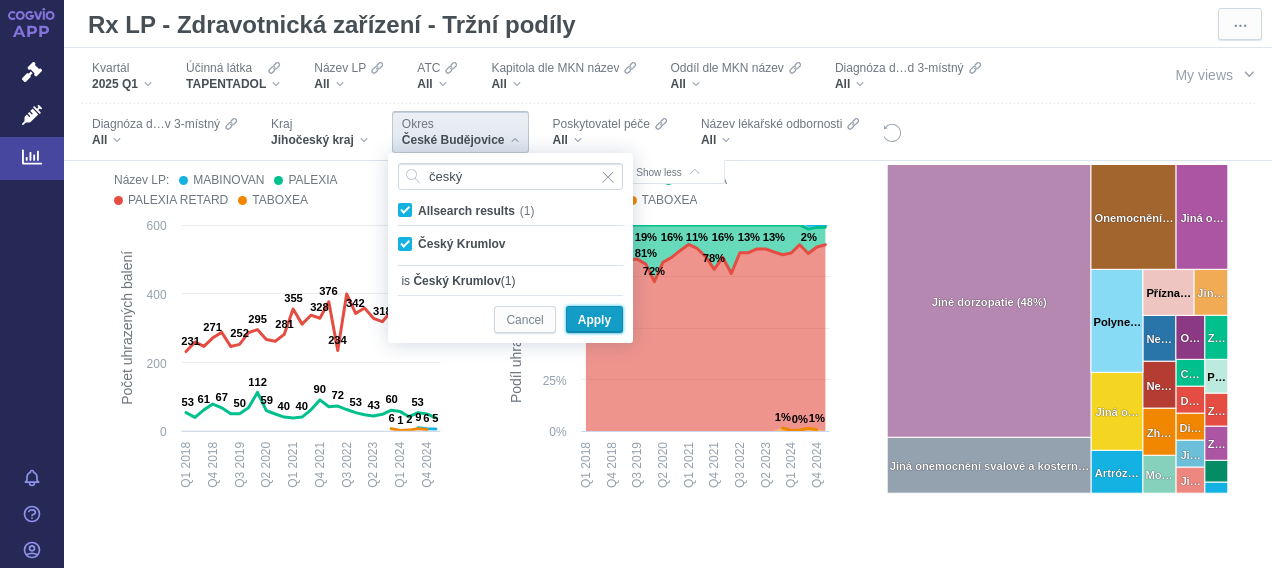 click on "Apply" at bounding box center [594, 320] 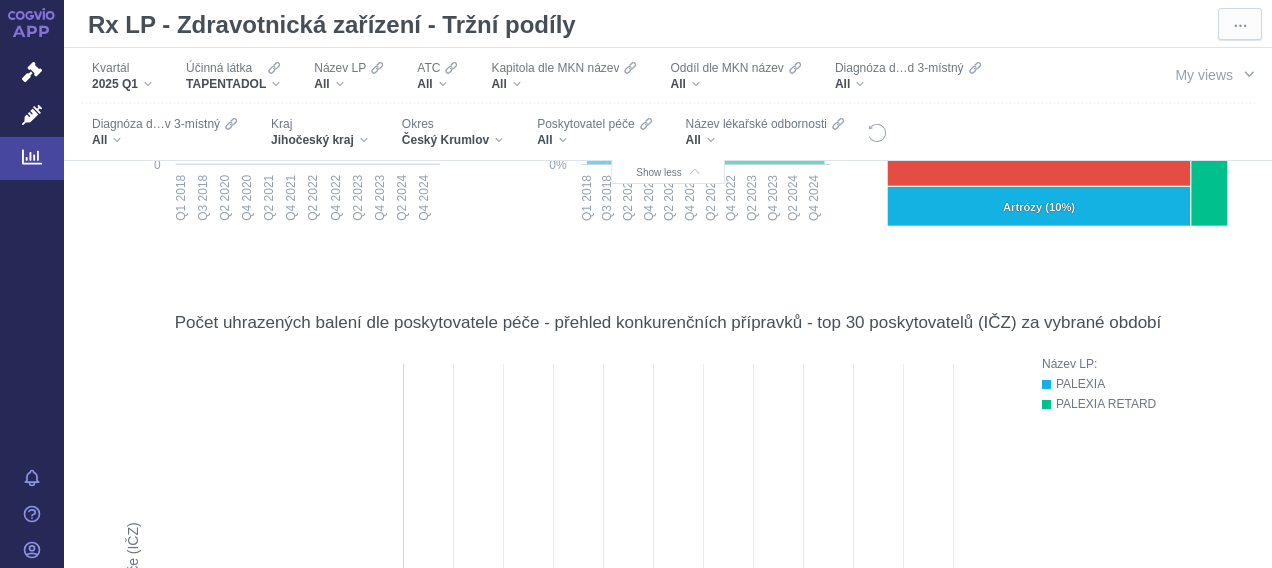 scroll, scrollTop: 651, scrollLeft: 0, axis: vertical 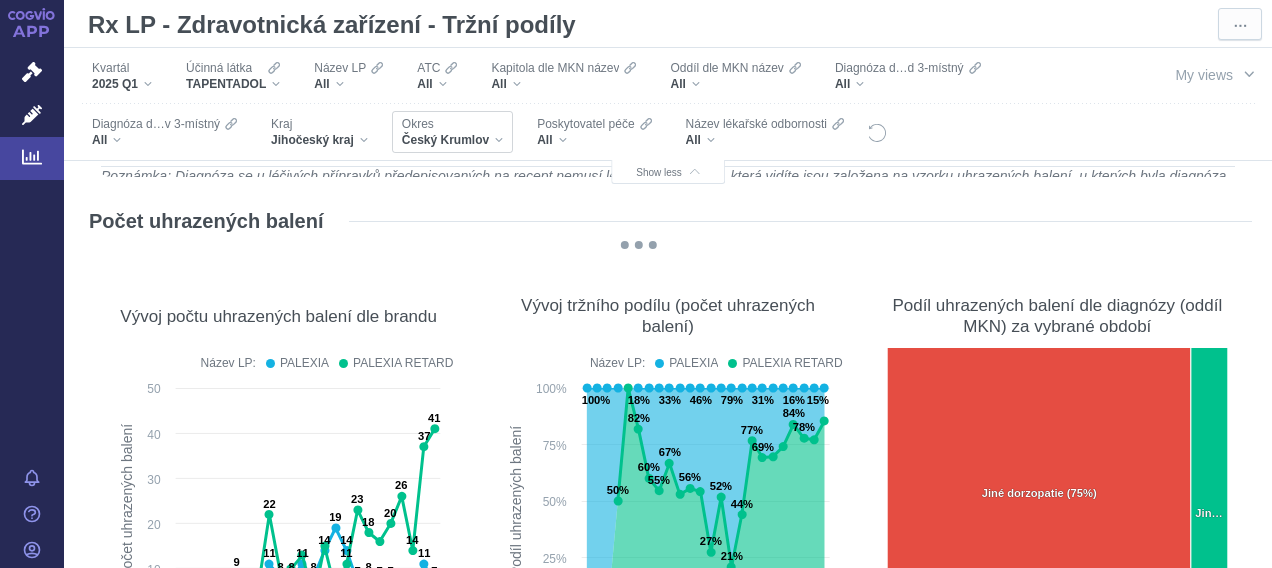 click on "Český Krumlov" at bounding box center [452, 140] 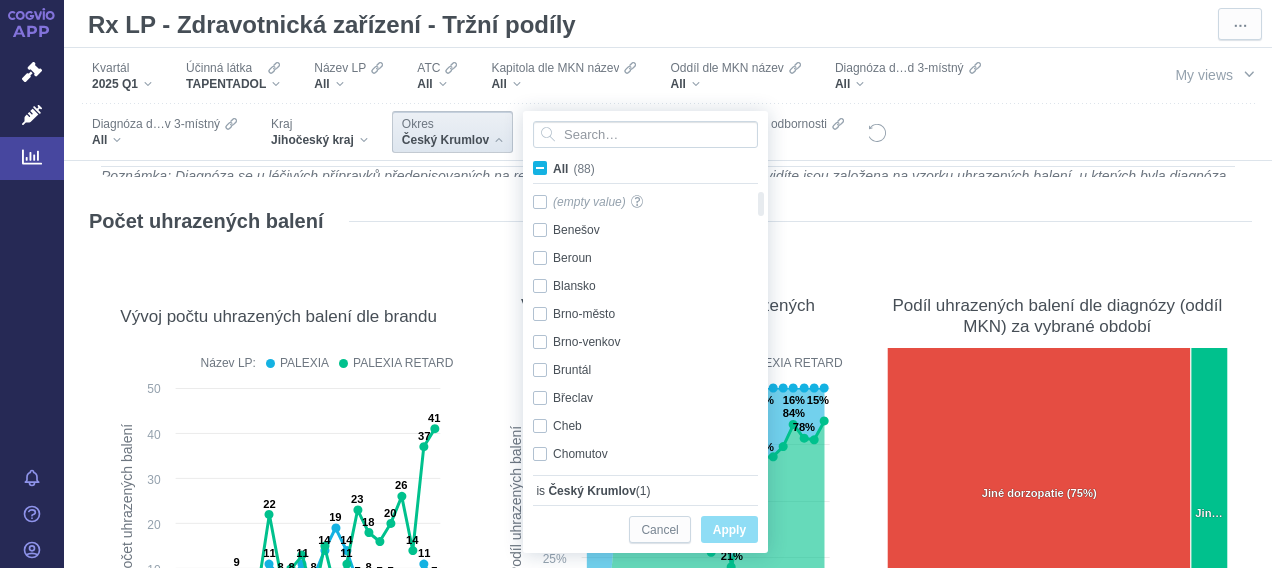 click on "All (88)" at bounding box center (574, 169) 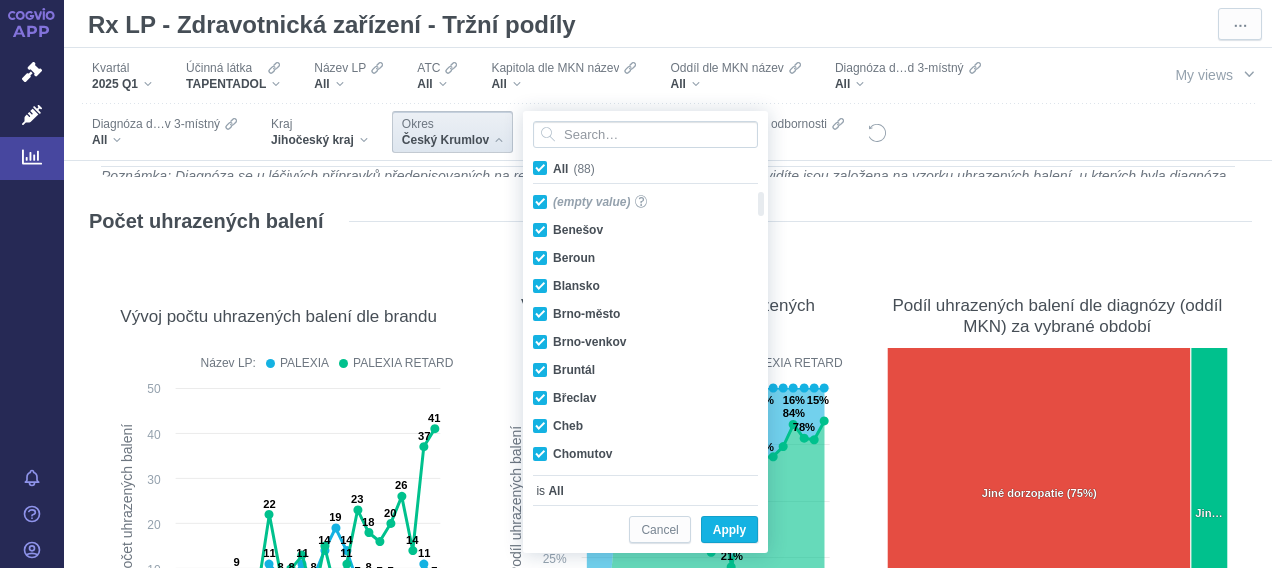 click on "All (88)" at bounding box center (574, 169) 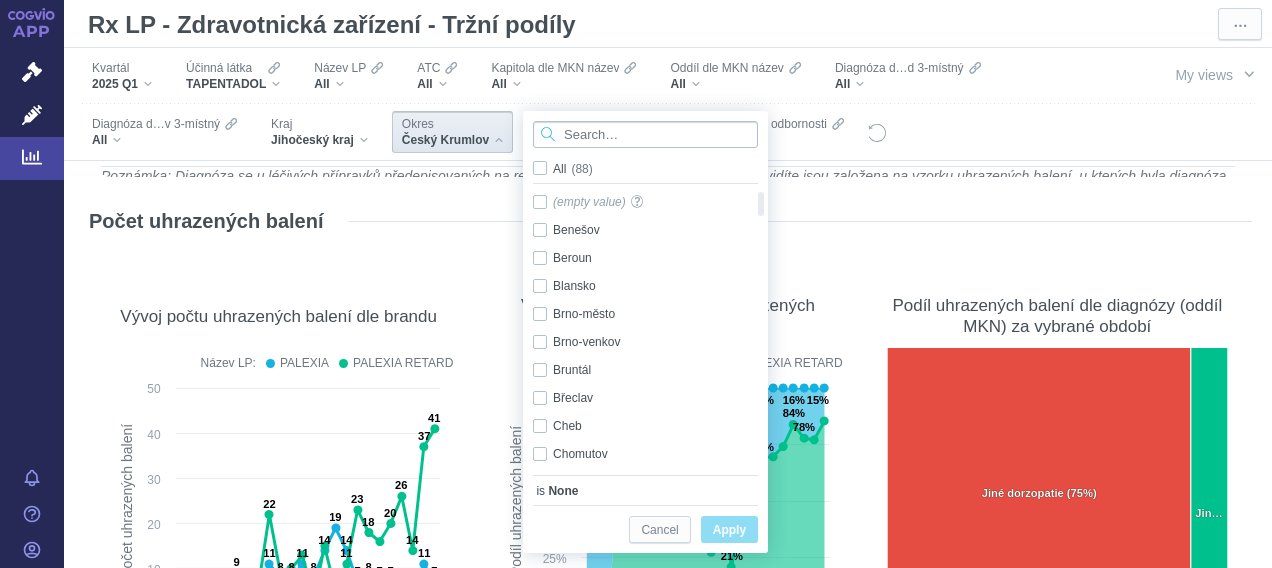 click at bounding box center (645, 134) 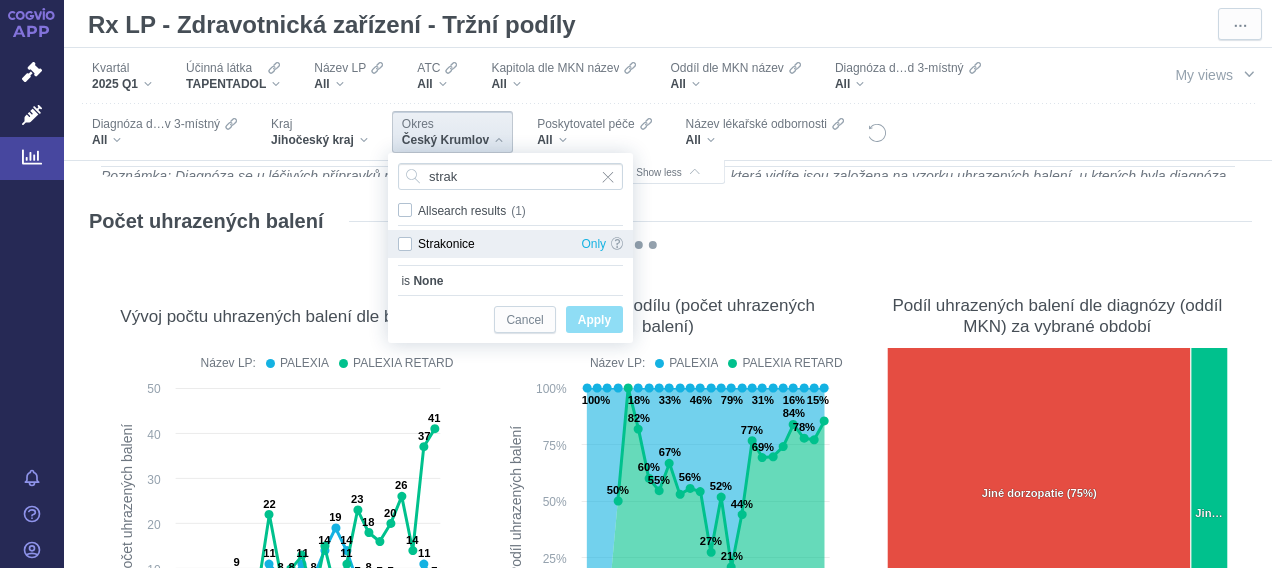 click on "[CITY] Only" at bounding box center [510, 244] 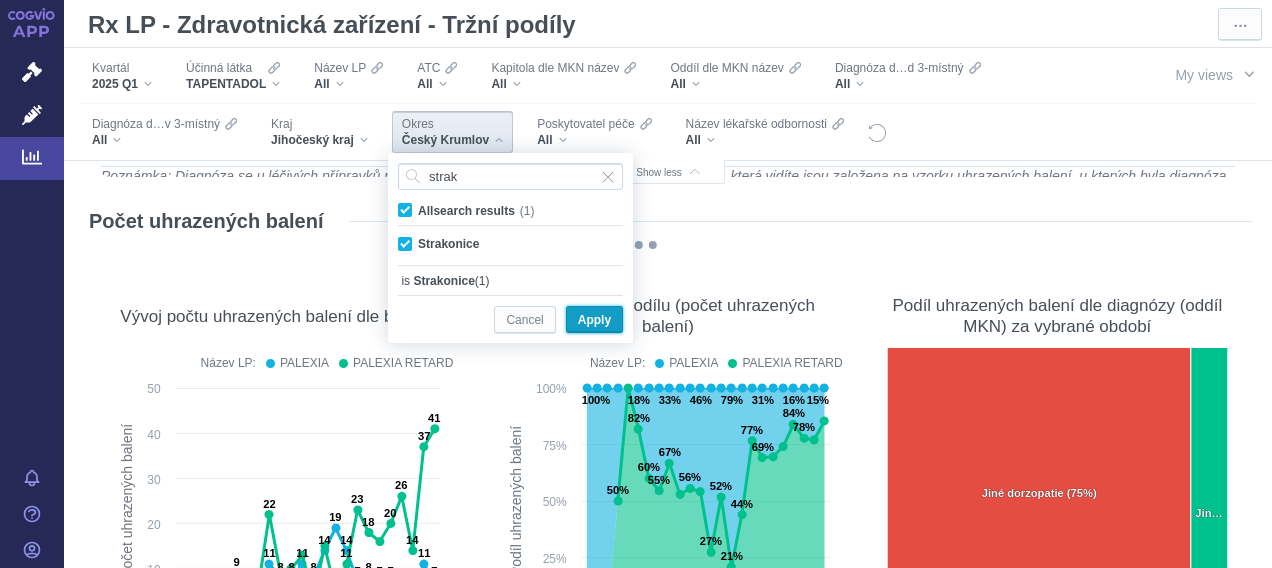 click on "Apply" at bounding box center (594, 320) 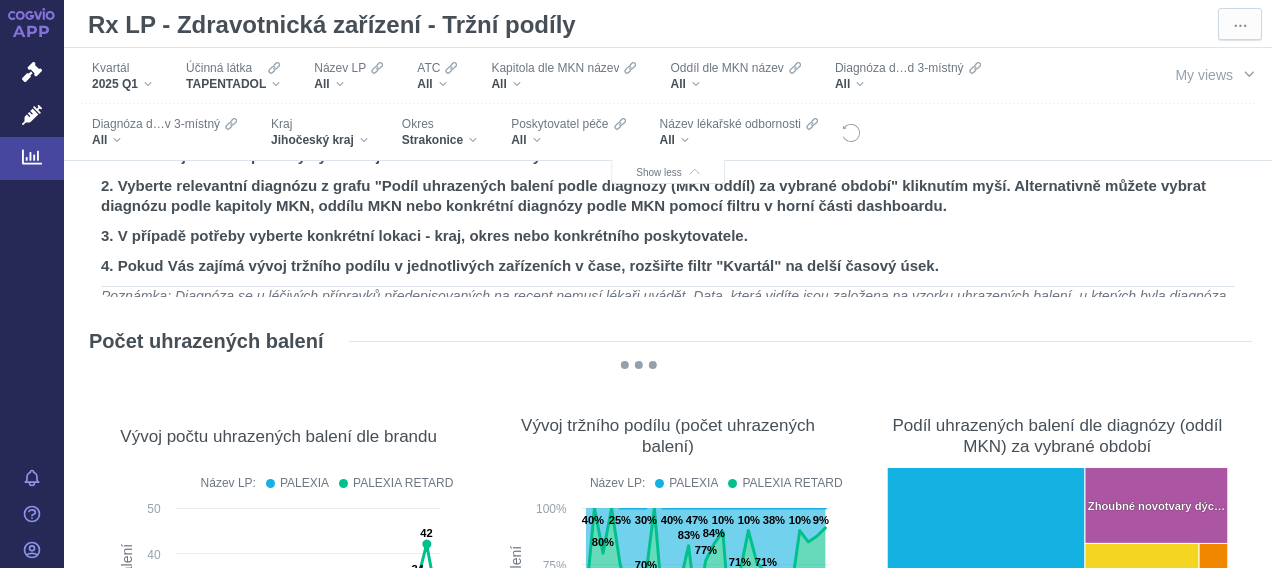 scroll, scrollTop: 0, scrollLeft: 0, axis: both 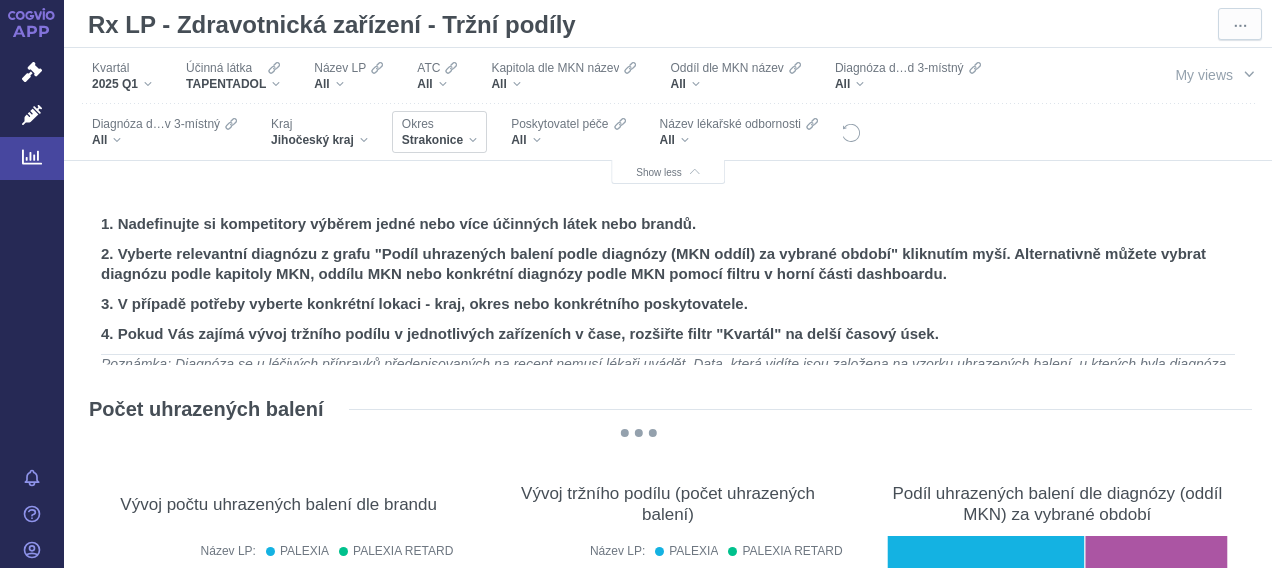 click on "Strakonice" at bounding box center [439, 140] 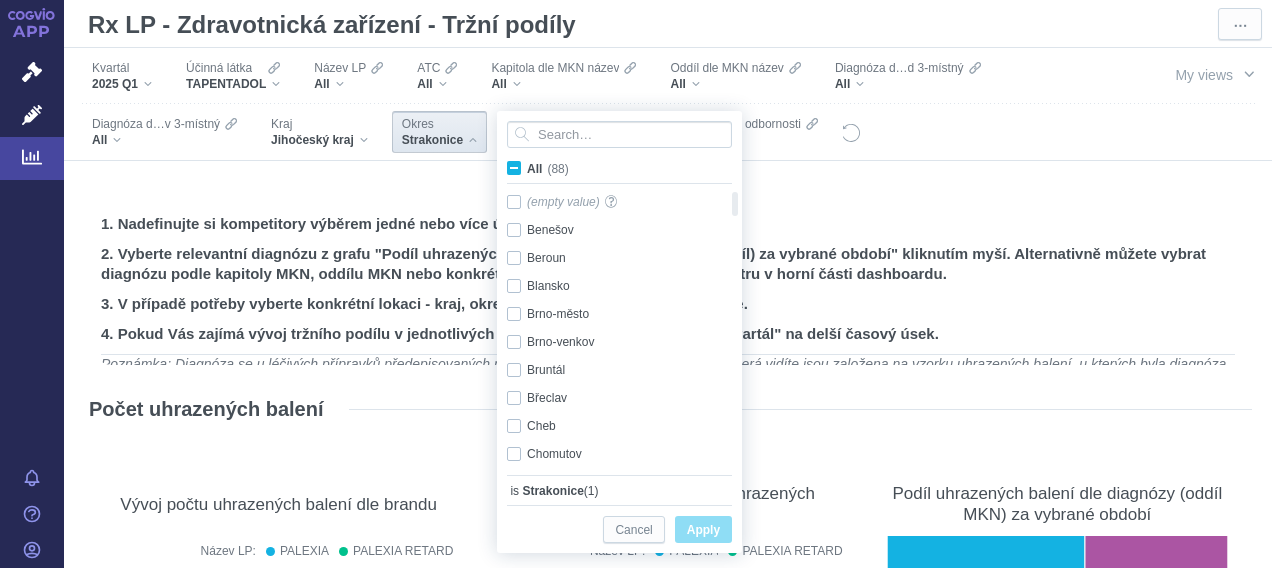 click on "All (88)" at bounding box center (548, 169) 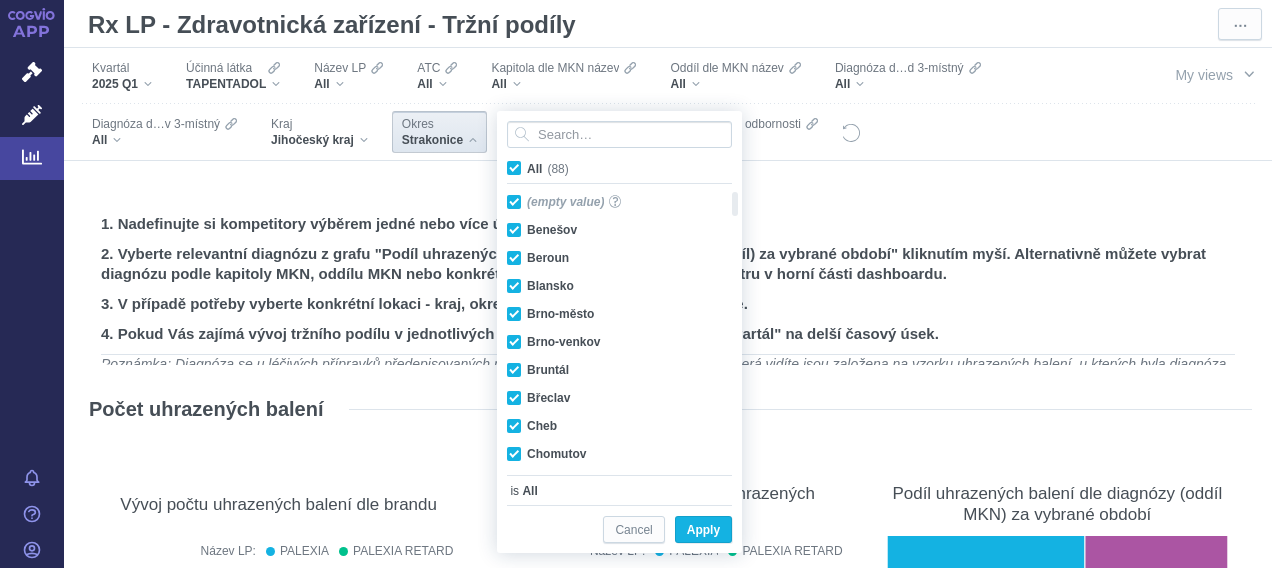 click on "All (88)" at bounding box center [548, 169] 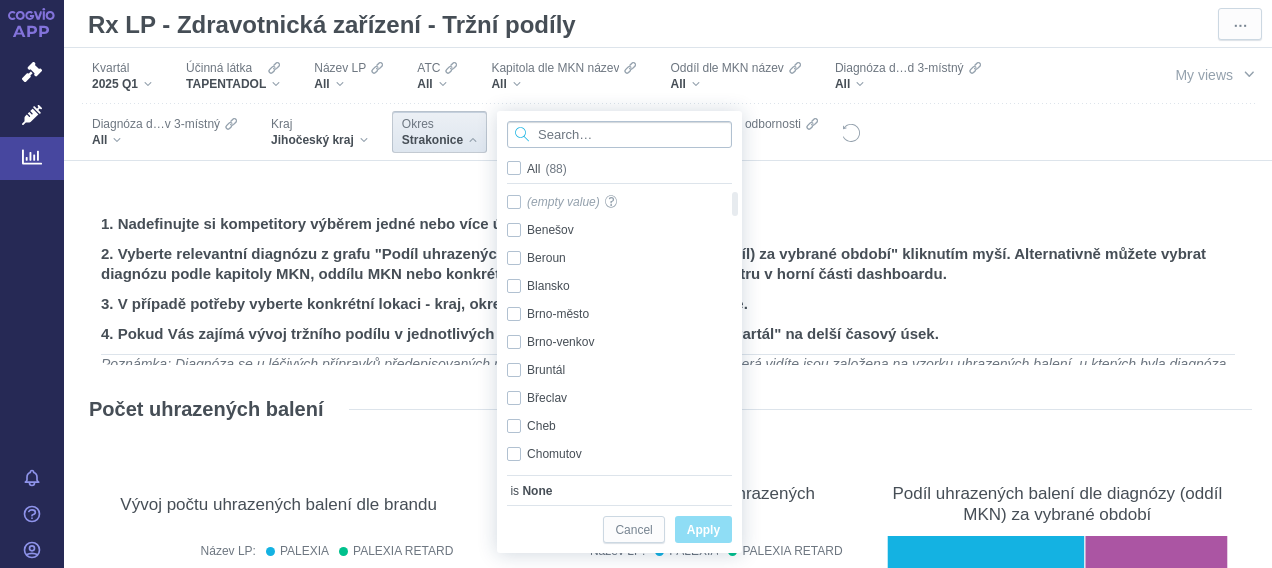 click at bounding box center (619, 134) 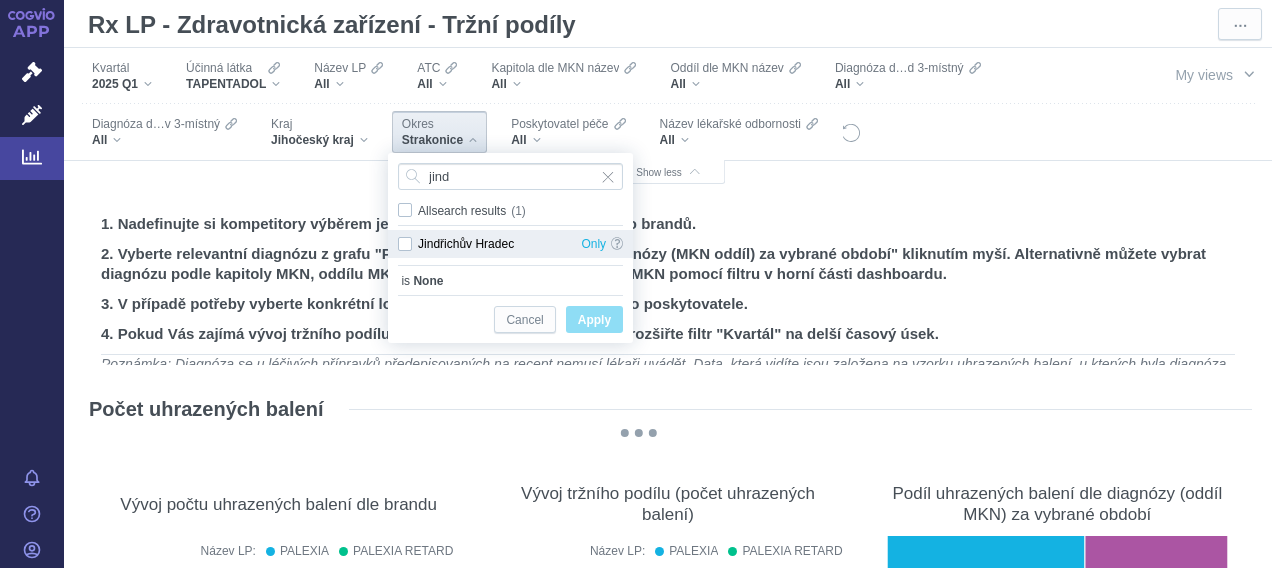 click on "[CITY] Only" at bounding box center (510, 244) 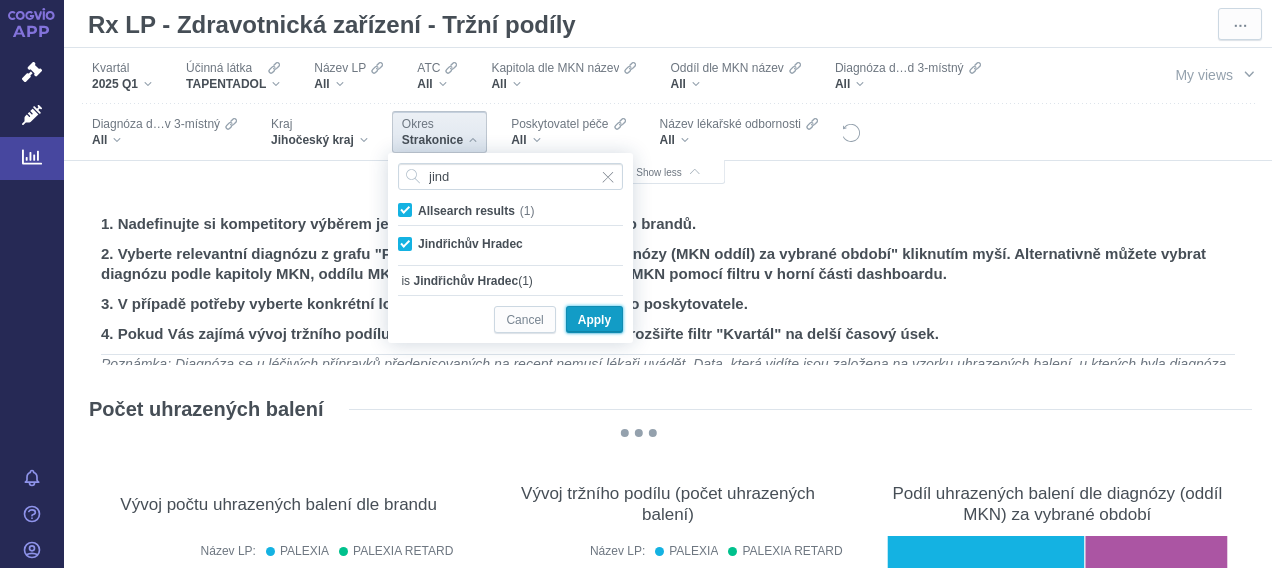click on "Apply" at bounding box center (594, 320) 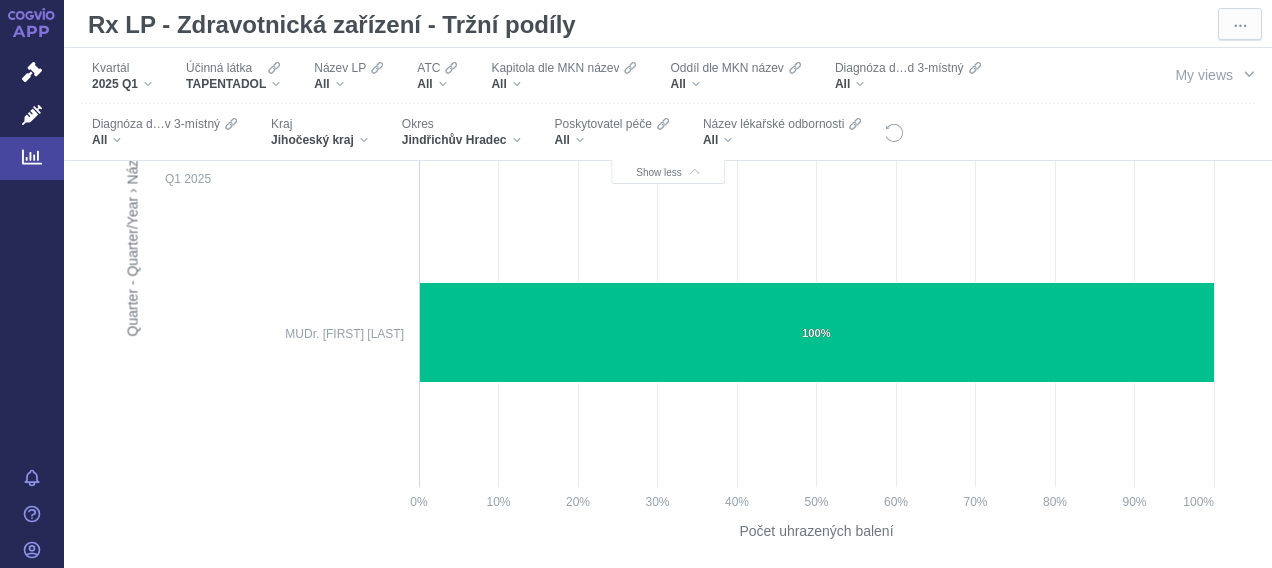 scroll, scrollTop: 0, scrollLeft: 0, axis: both 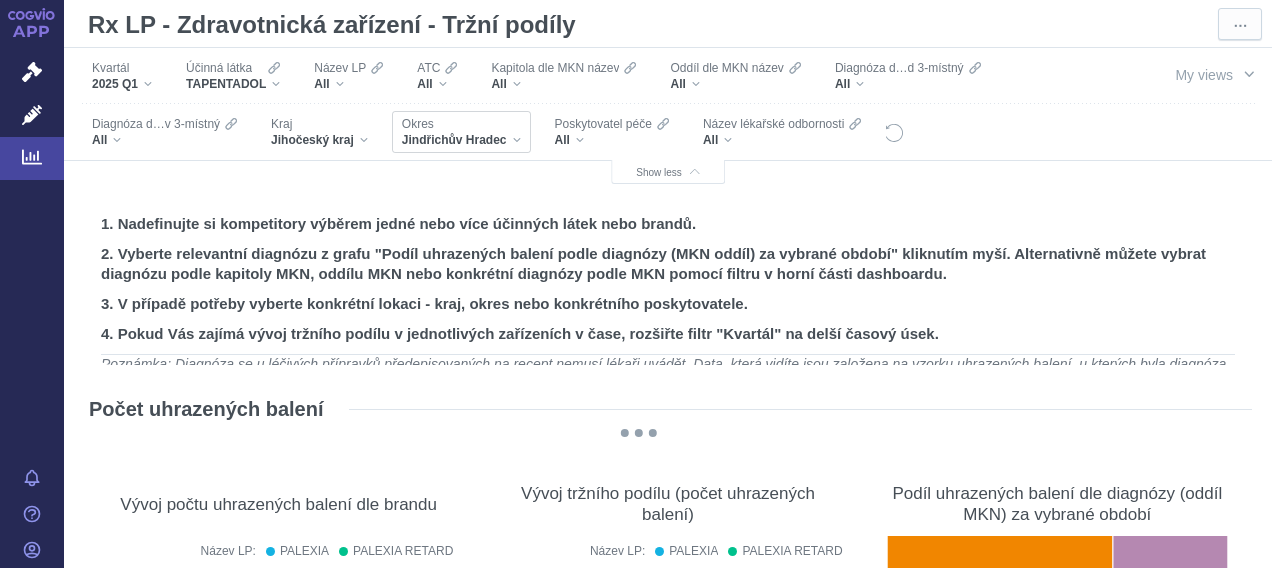 click on "Jindřichův Hradec" at bounding box center (461, 140) 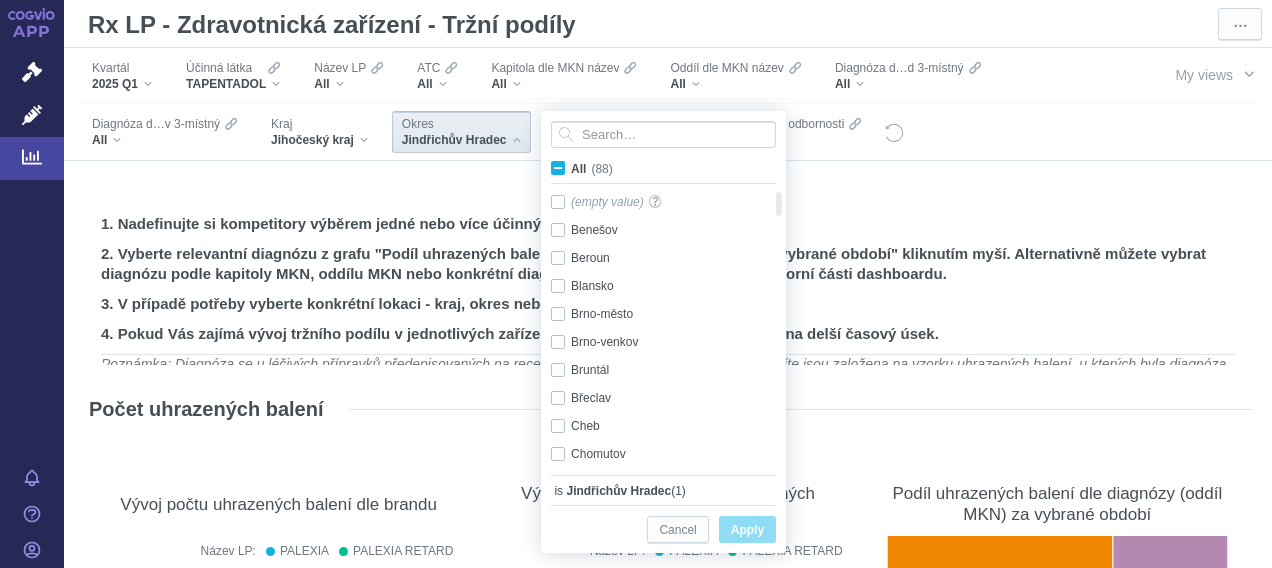 click on "All (88)" at bounding box center (592, 169) 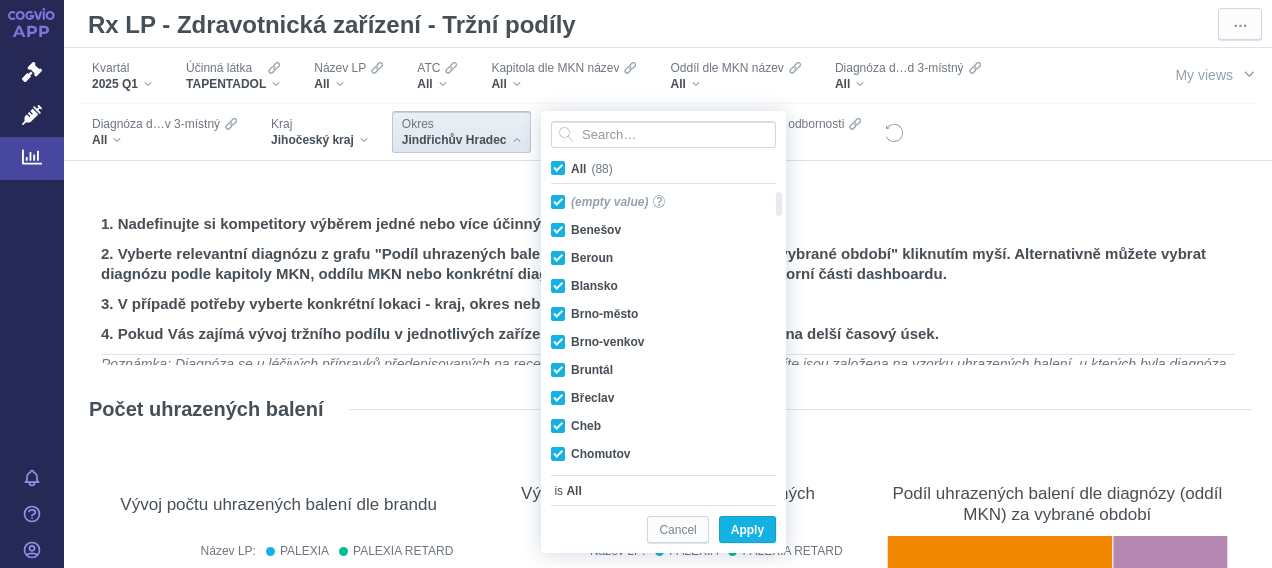 click on "All (88)" at bounding box center (592, 169) 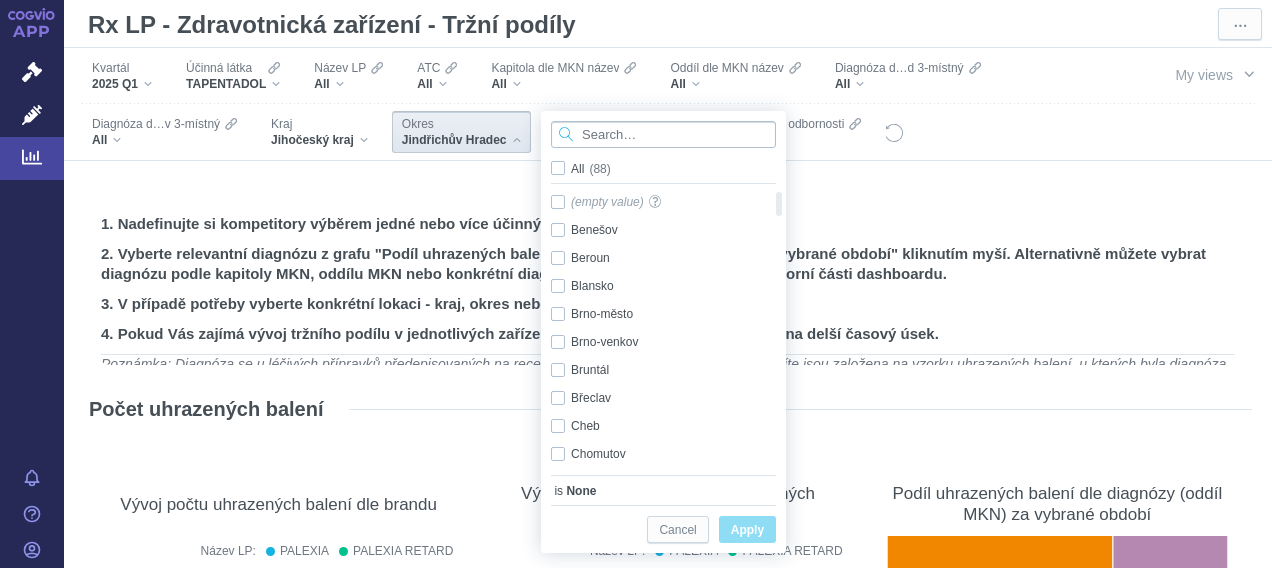 click at bounding box center [663, 134] 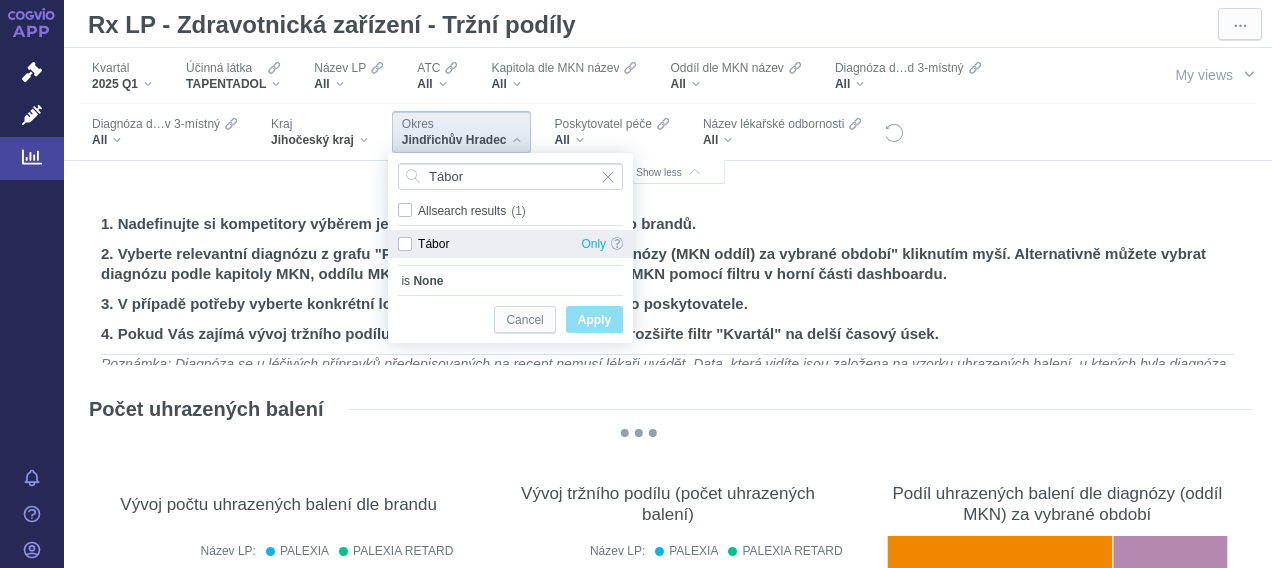 click on "[CITY] Only" at bounding box center (510, 244) 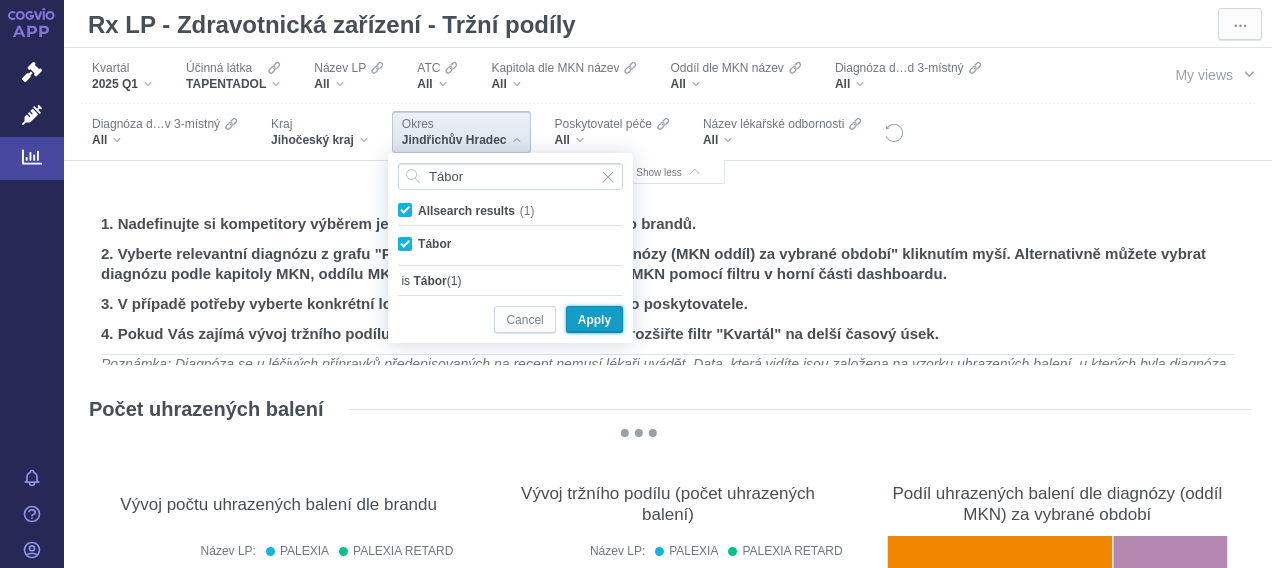 click on "Apply" at bounding box center (594, 320) 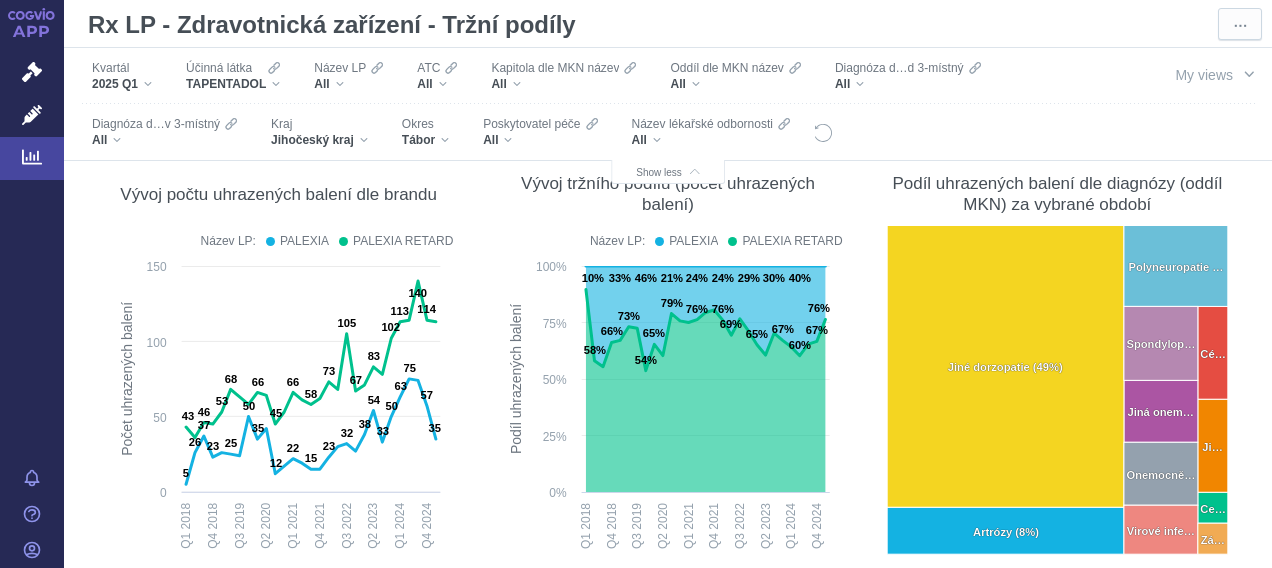 scroll, scrollTop: 0, scrollLeft: 0, axis: both 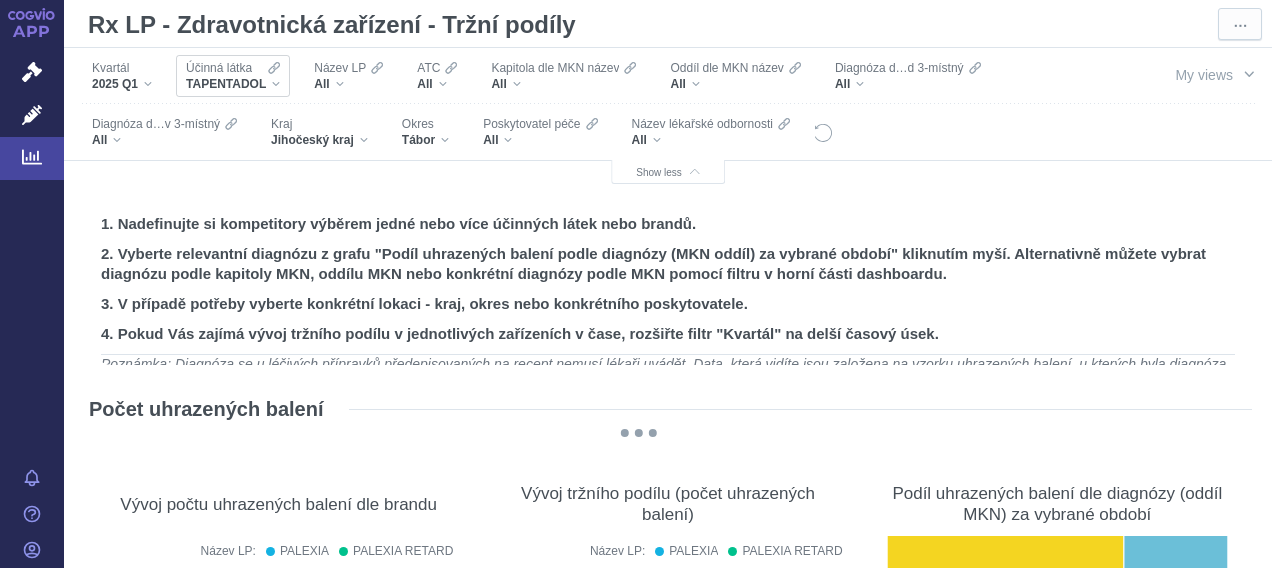 click on "TAPENTADOL" at bounding box center [233, 84] 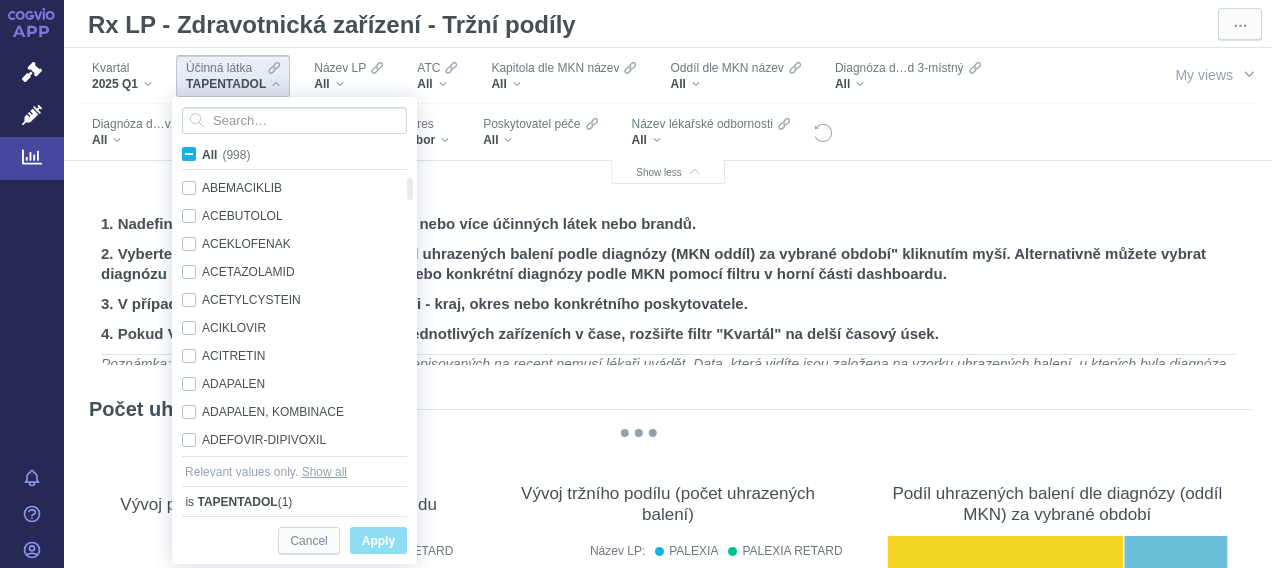 click on "All (998)" at bounding box center (226, 155) 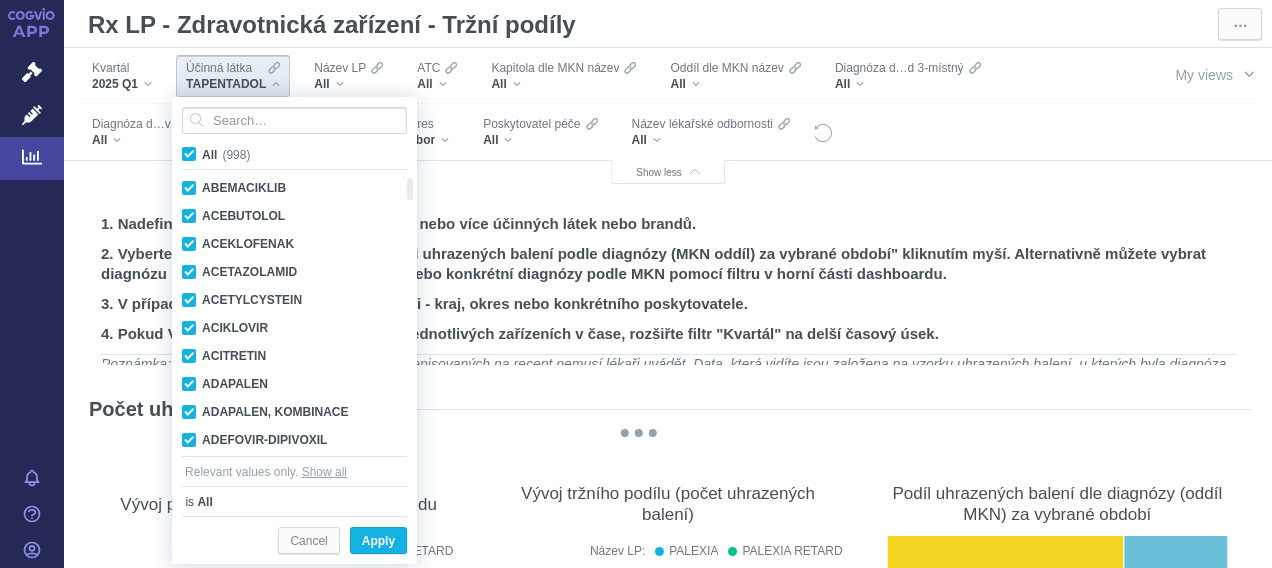 click on "All (998)" at bounding box center (226, 155) 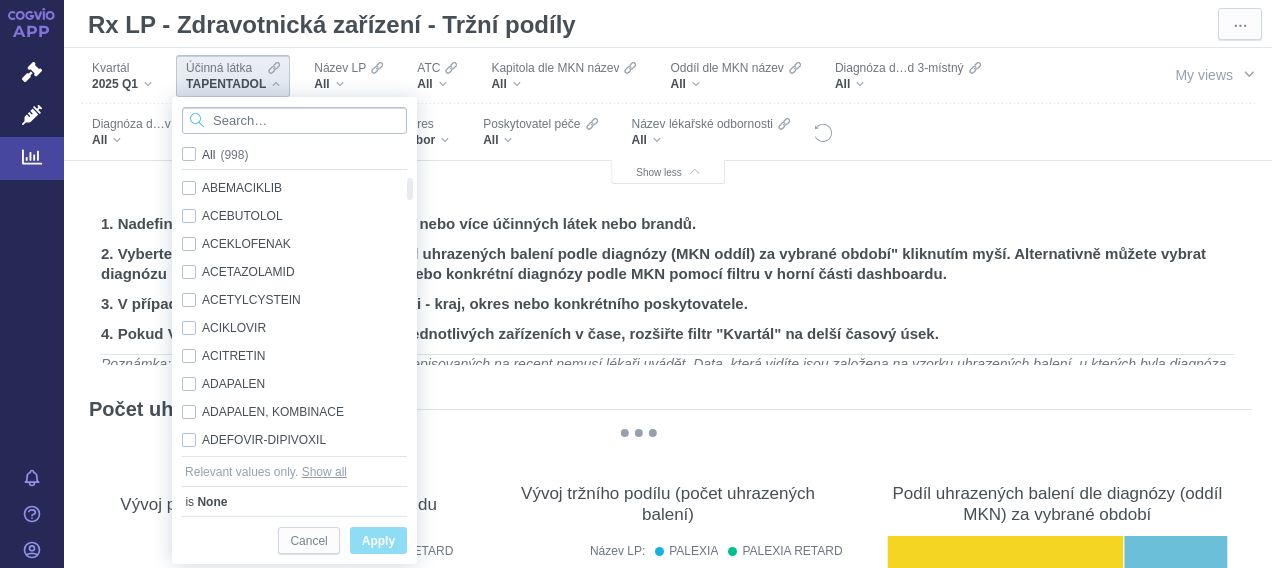 click at bounding box center [294, 120] 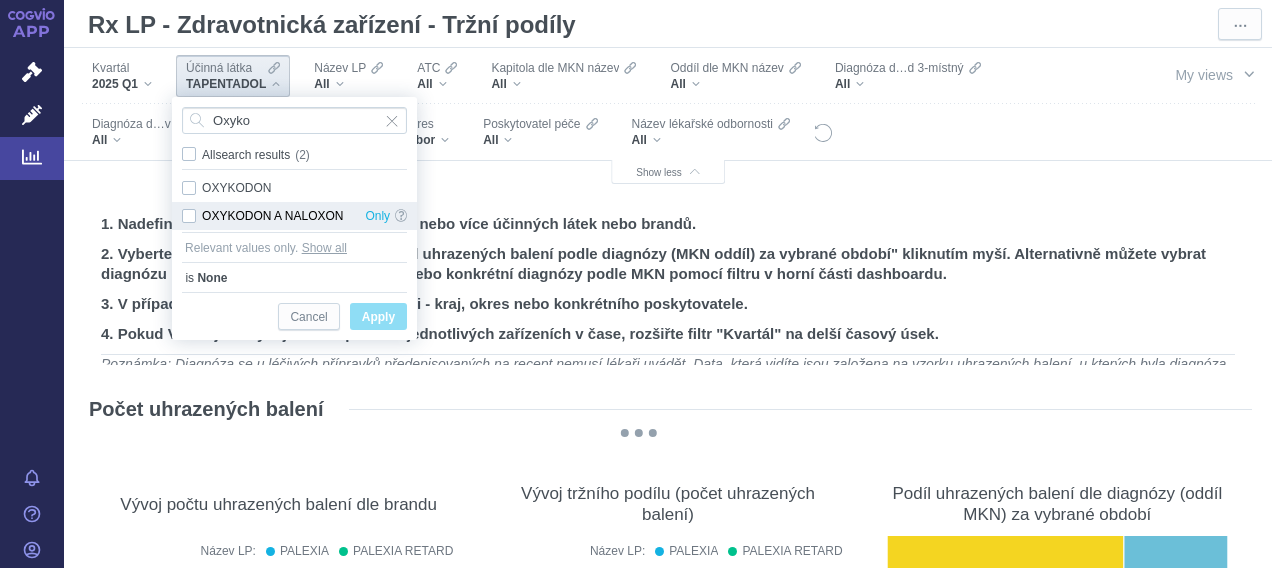 click on "OXYKODON A NALOXON Only" at bounding box center (294, 216) 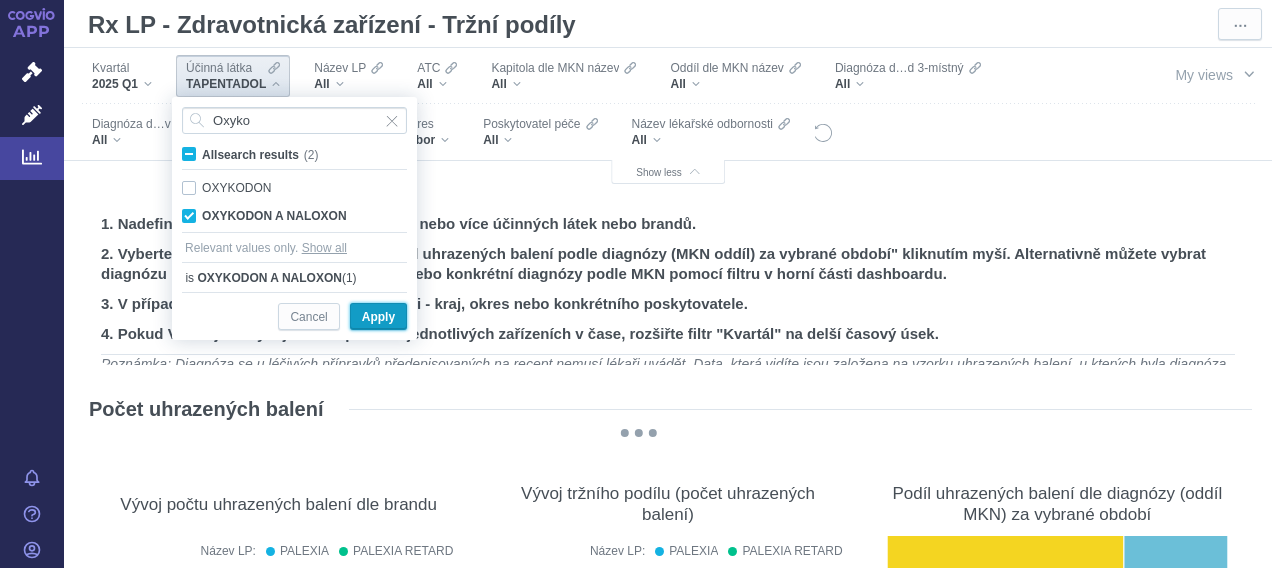 click on "Apply" at bounding box center (378, 317) 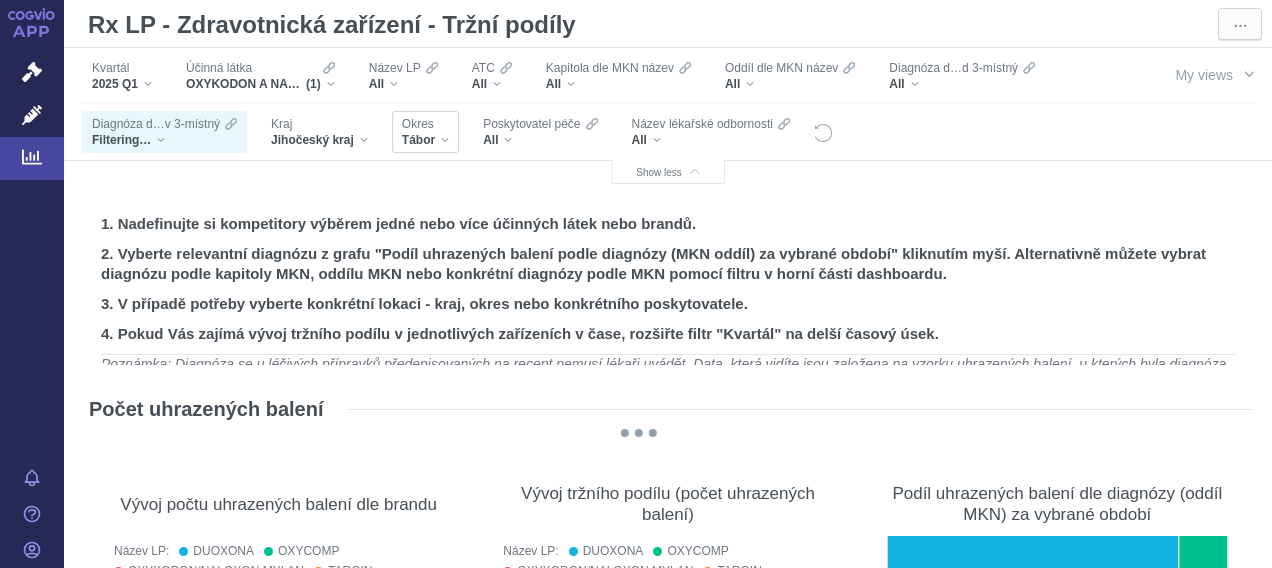 click on "Tábor" at bounding box center (425, 140) 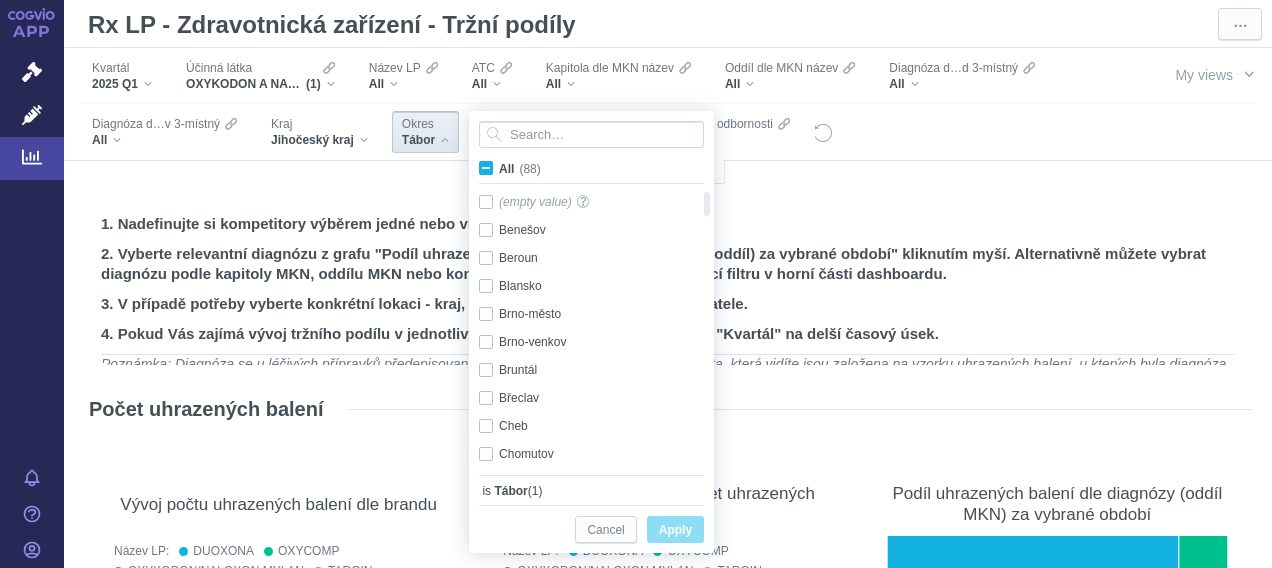 click on "All (88)" at bounding box center (520, 169) 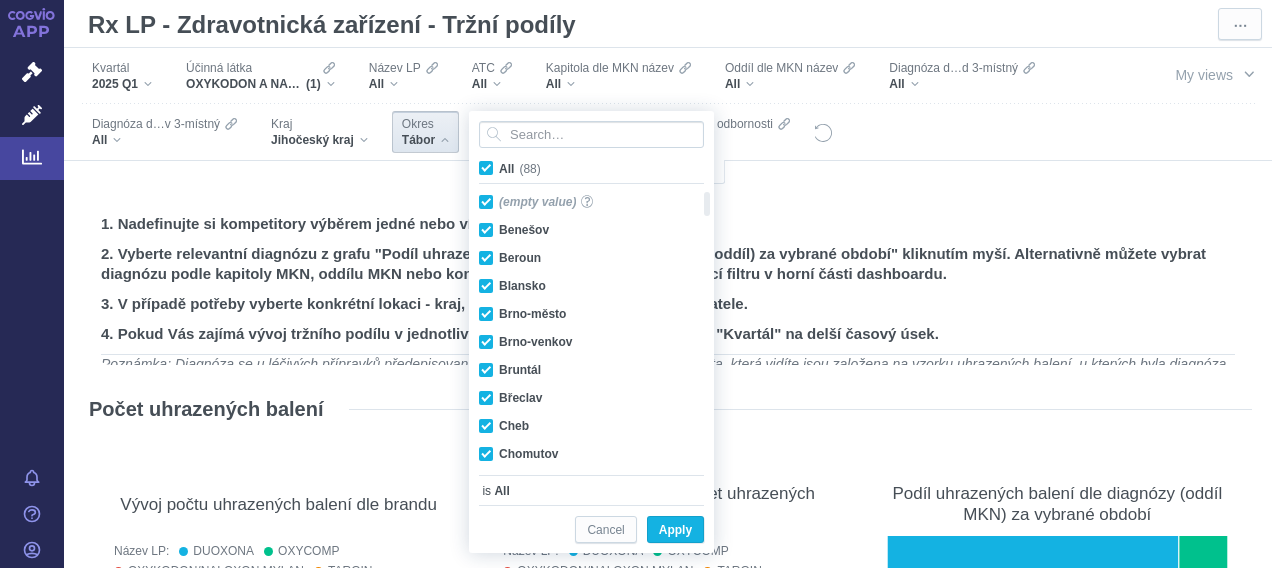 click on "All (88)" at bounding box center [520, 169] 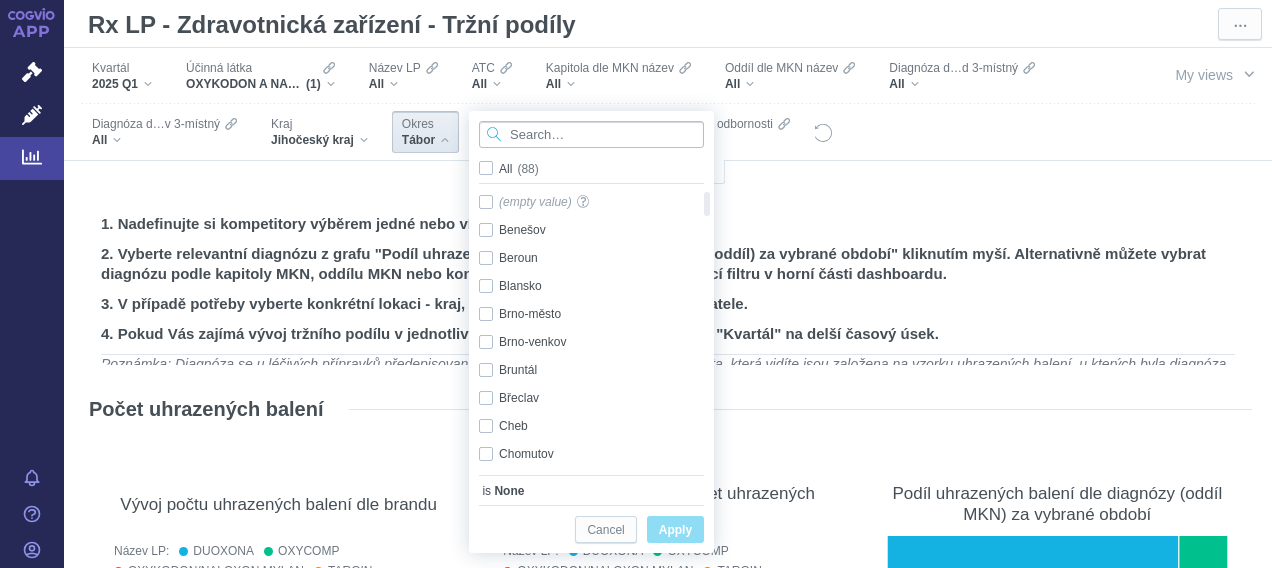 click at bounding box center [591, 134] 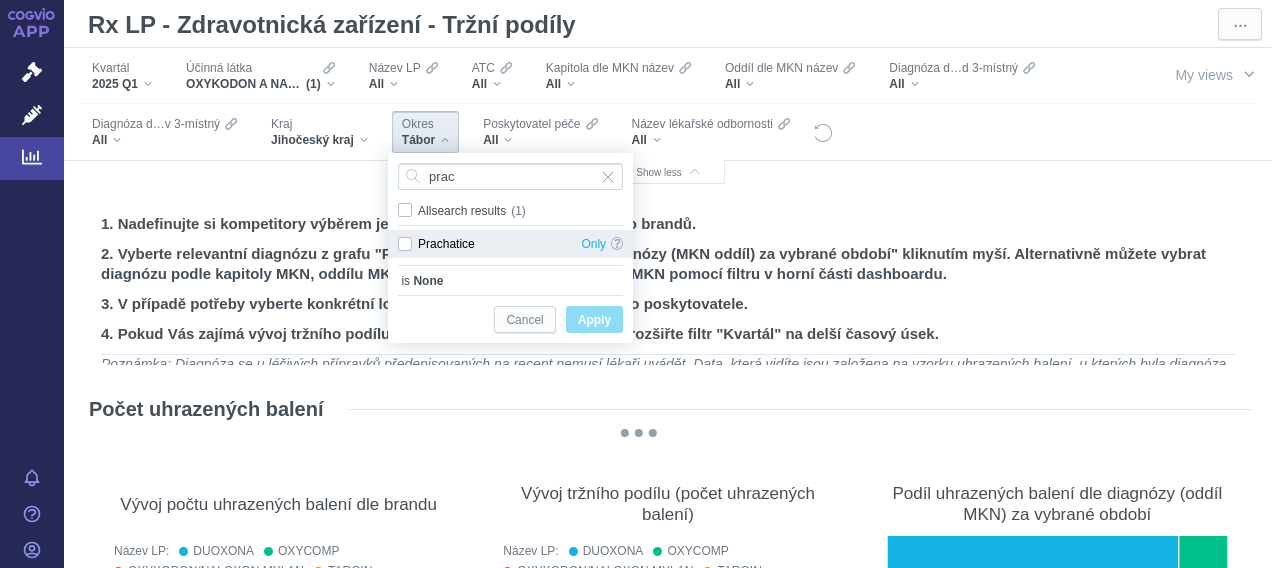 click on "[CITY] Only" at bounding box center [510, 244] 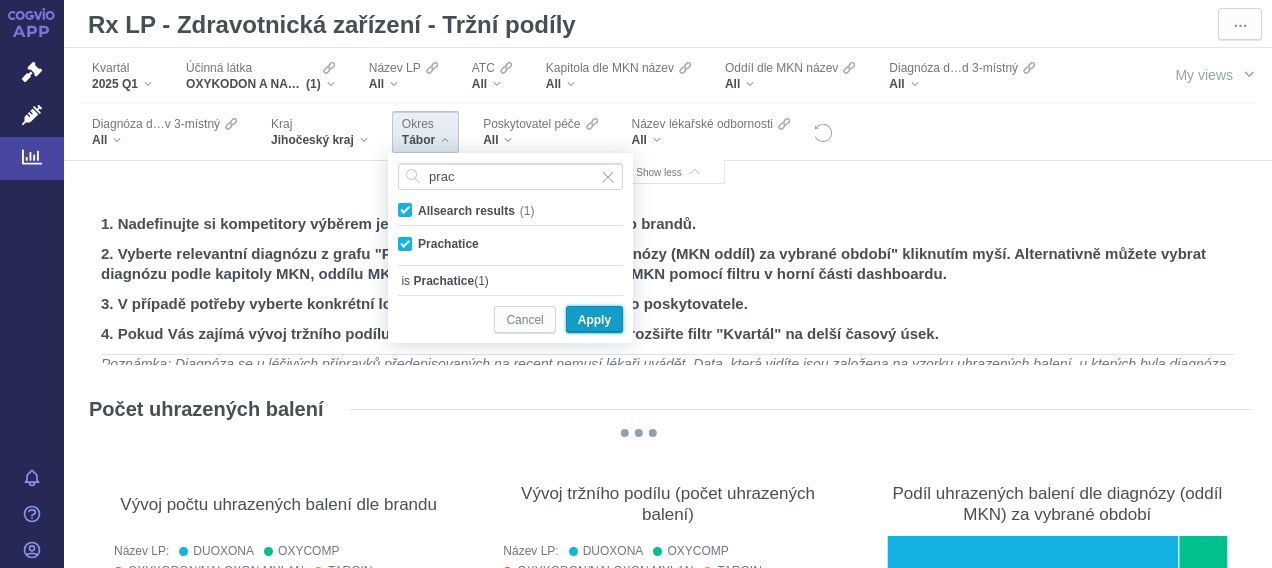 click on "Apply" at bounding box center (594, 320) 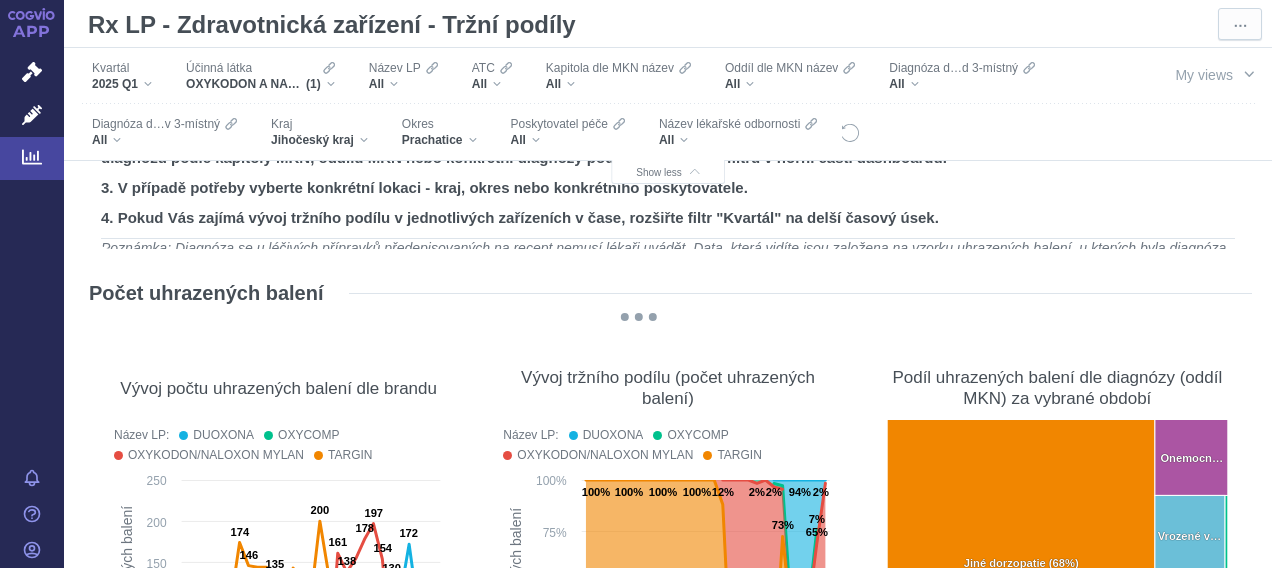scroll, scrollTop: 120, scrollLeft: 0, axis: vertical 